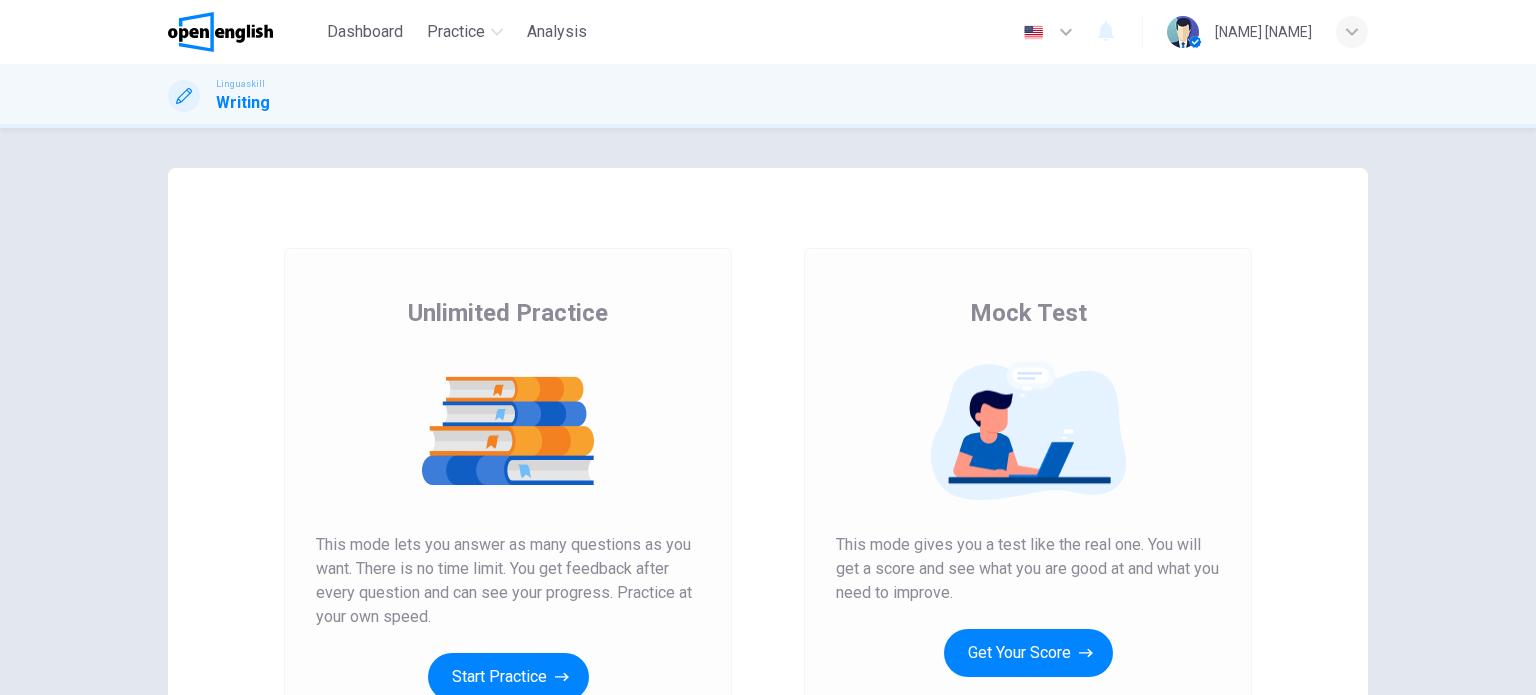 scroll, scrollTop: 0, scrollLeft: 0, axis: both 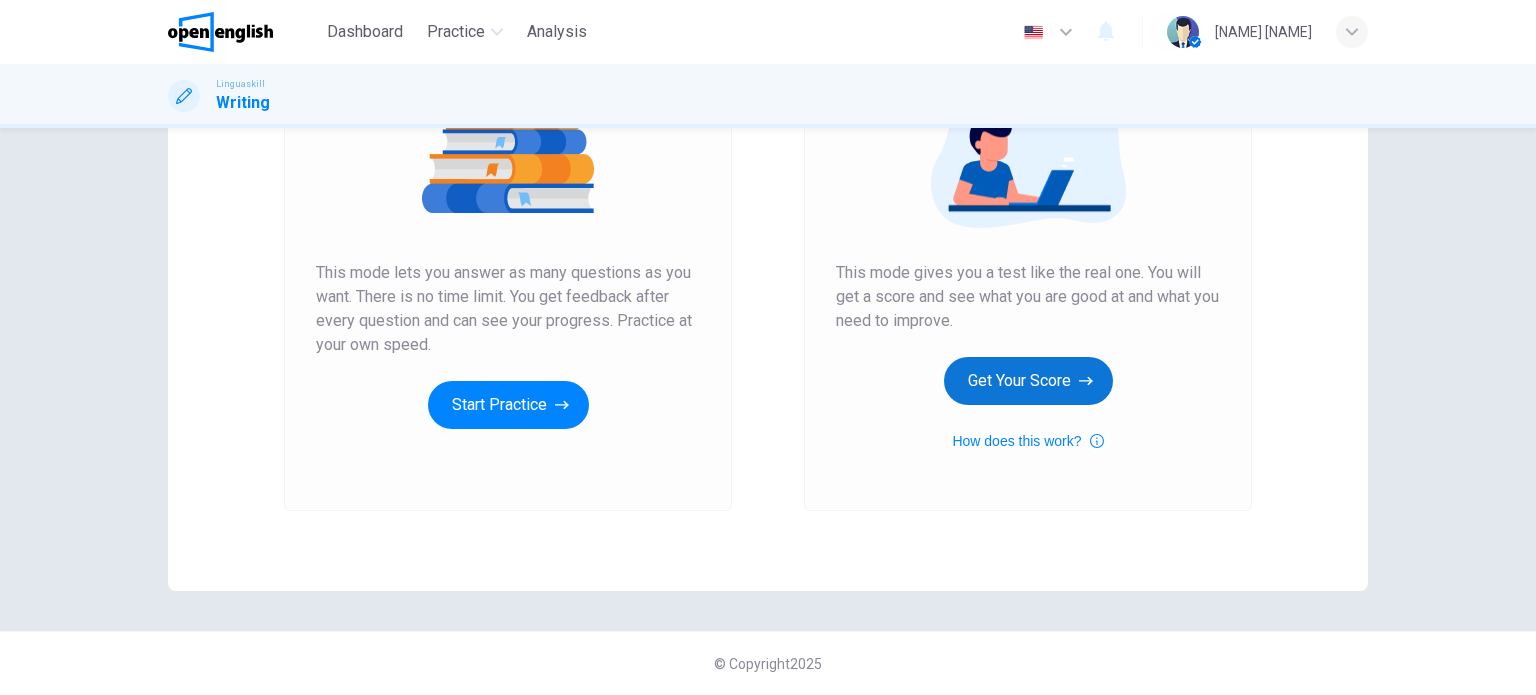 click on "Get Your Score" at bounding box center (1028, 381) 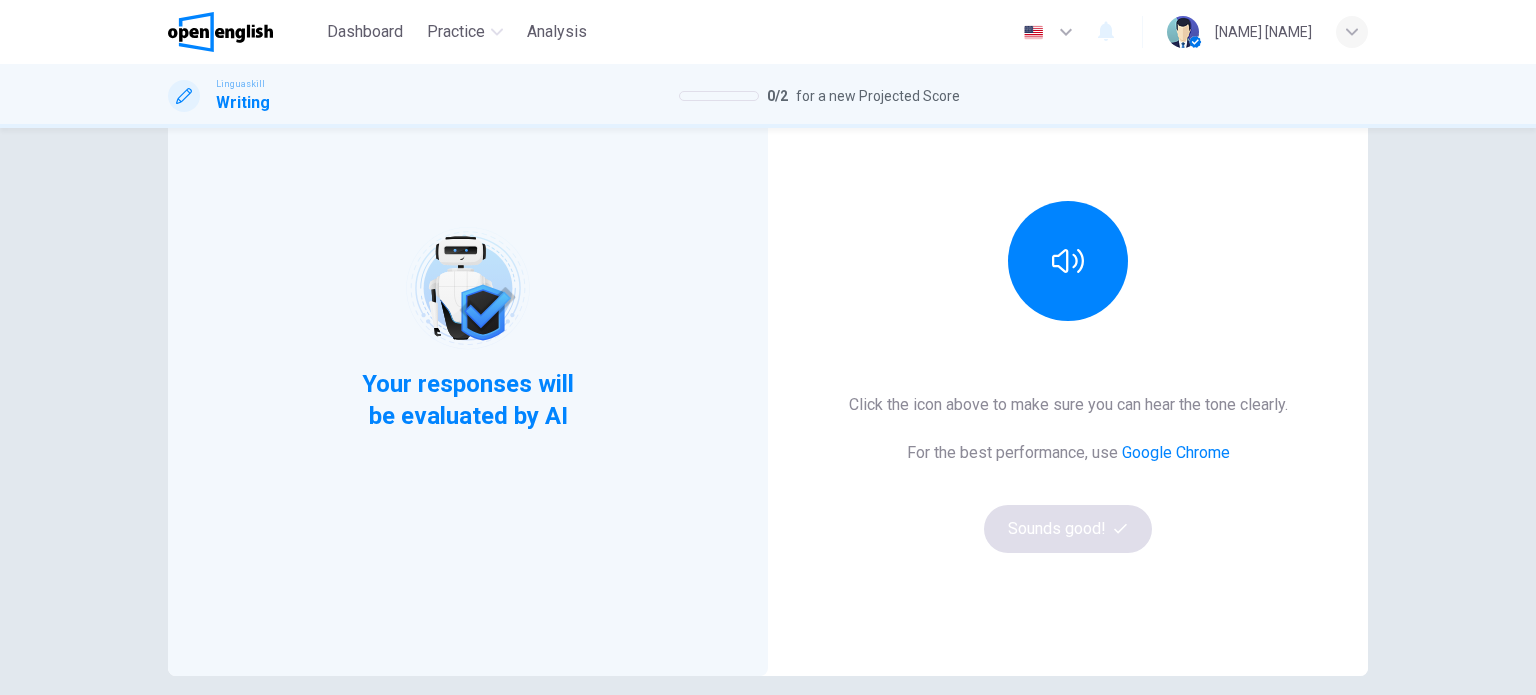 scroll, scrollTop: 200, scrollLeft: 0, axis: vertical 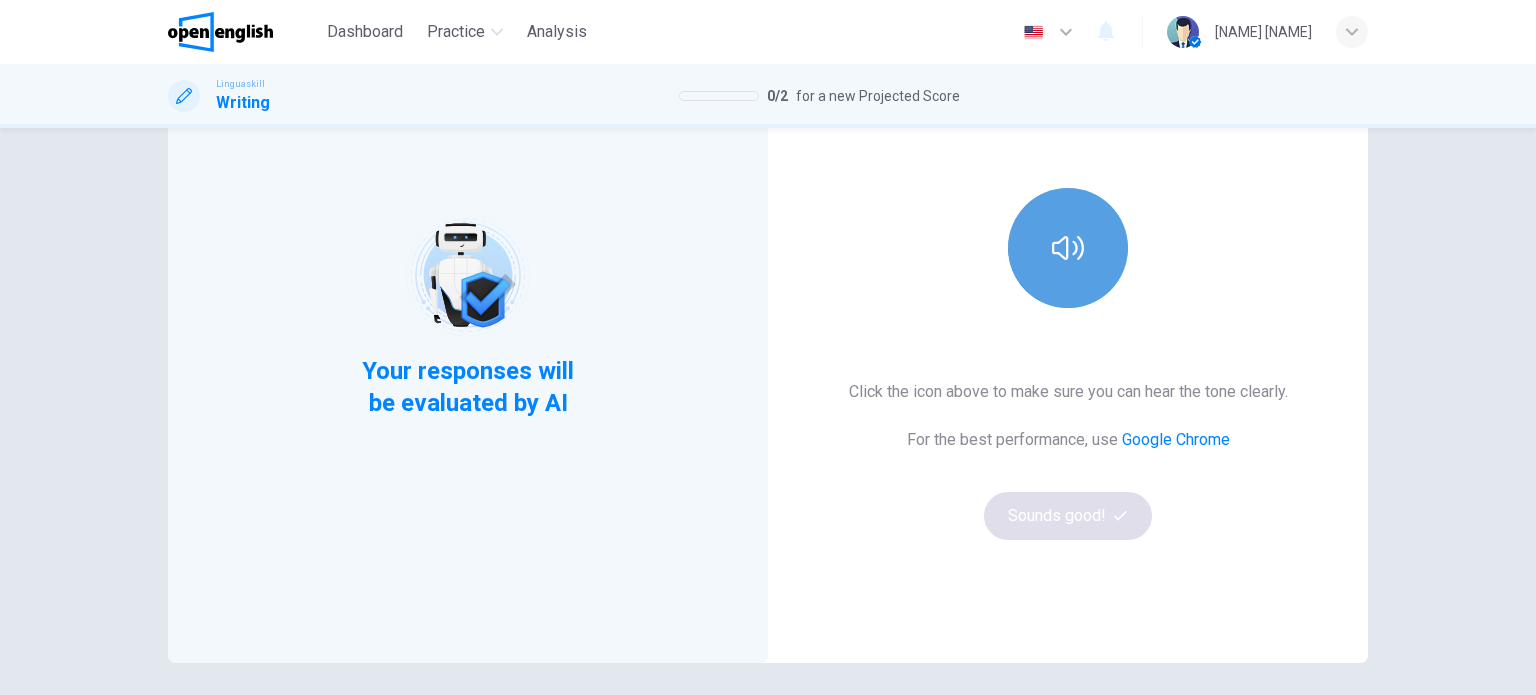 click at bounding box center [1068, 248] 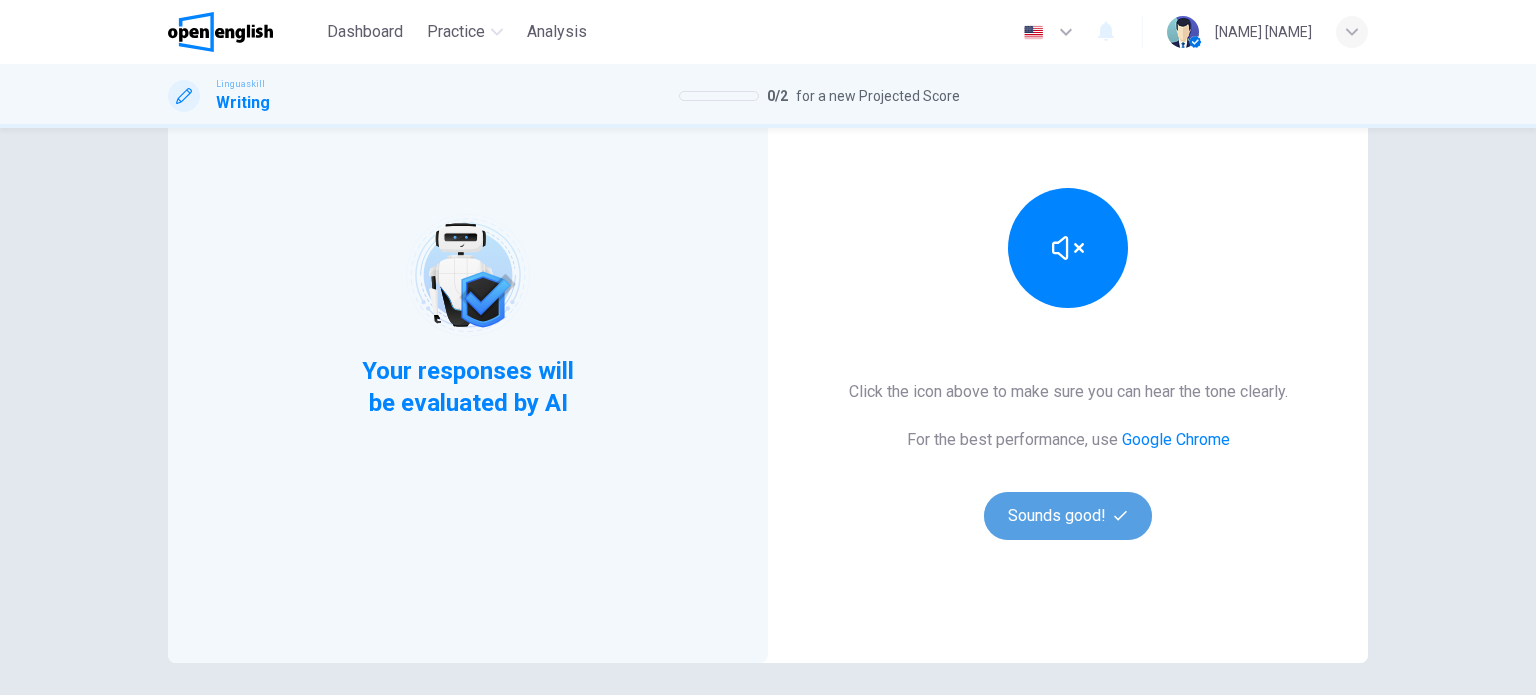 click on "Sounds good!" at bounding box center (1068, 516) 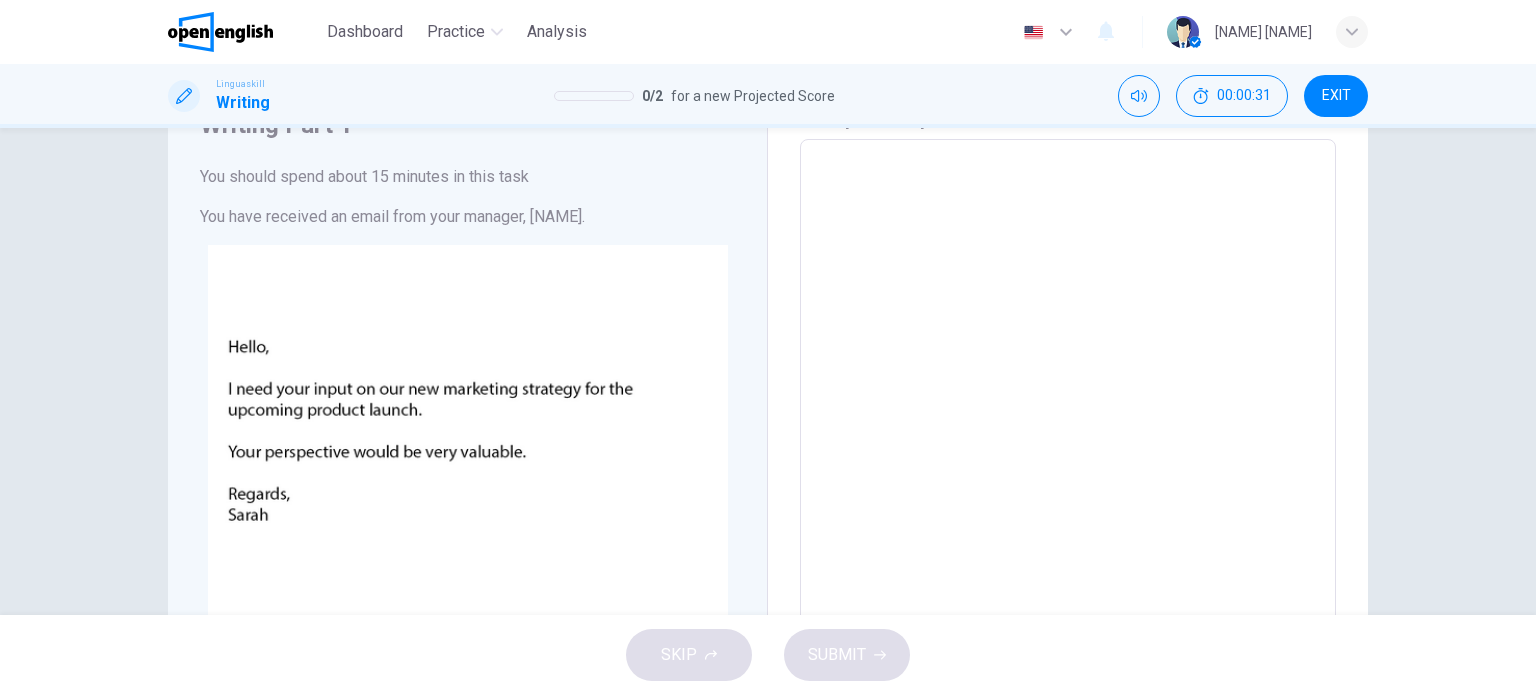 scroll, scrollTop: 100, scrollLeft: 0, axis: vertical 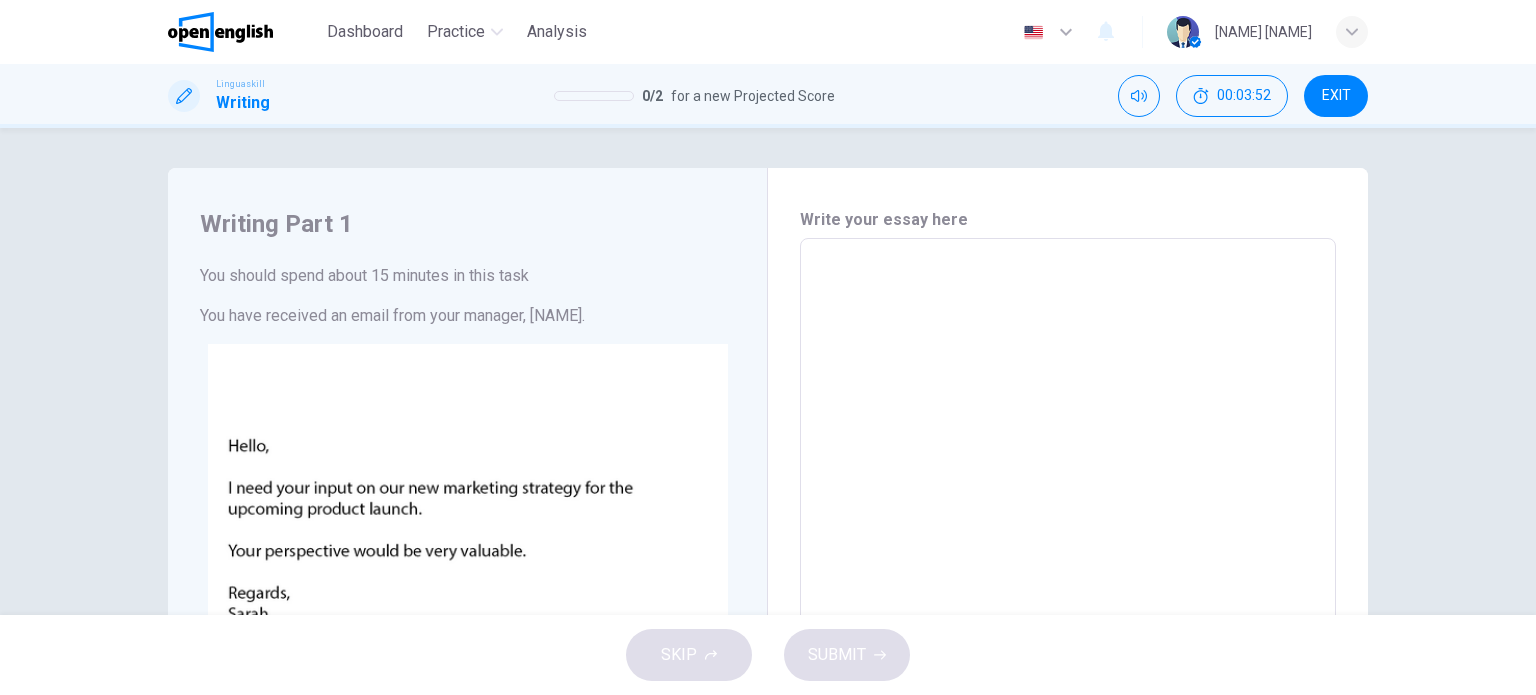 type on "*" 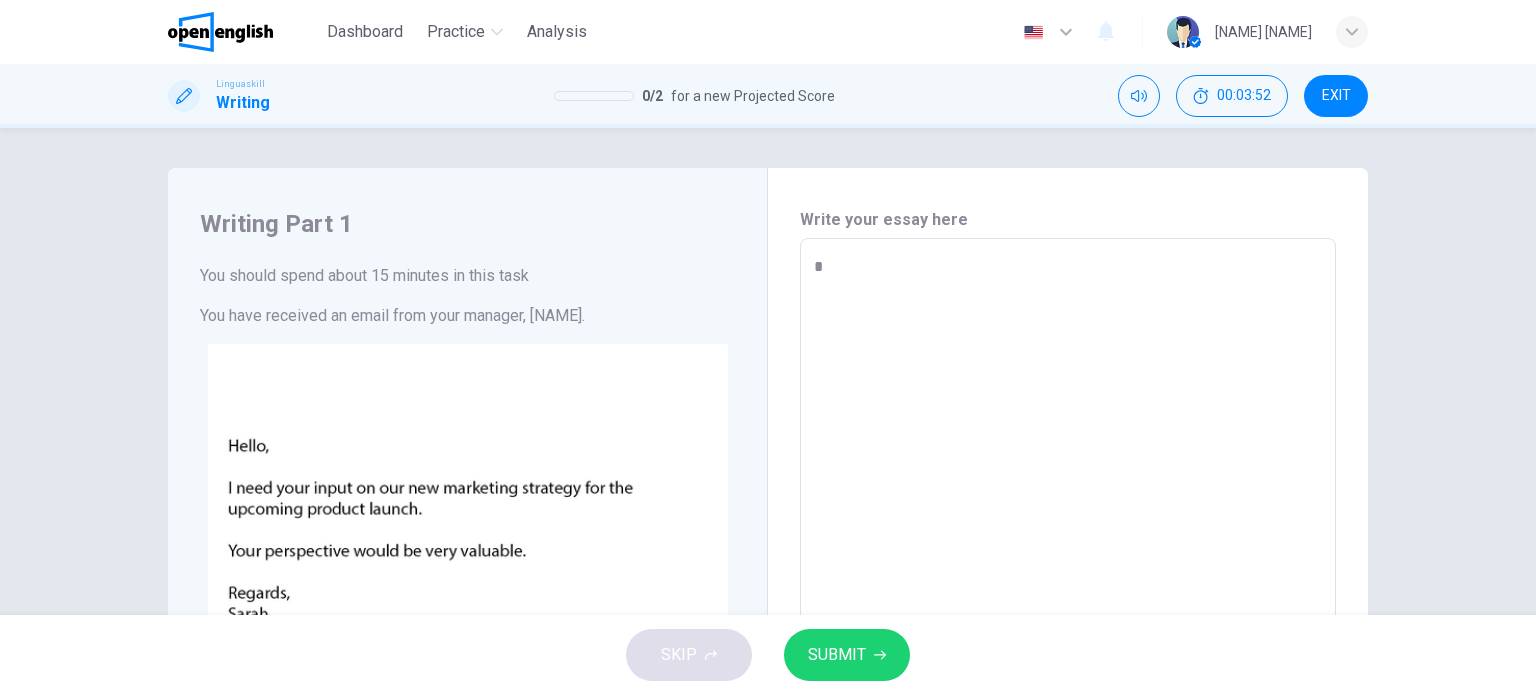 type on "**" 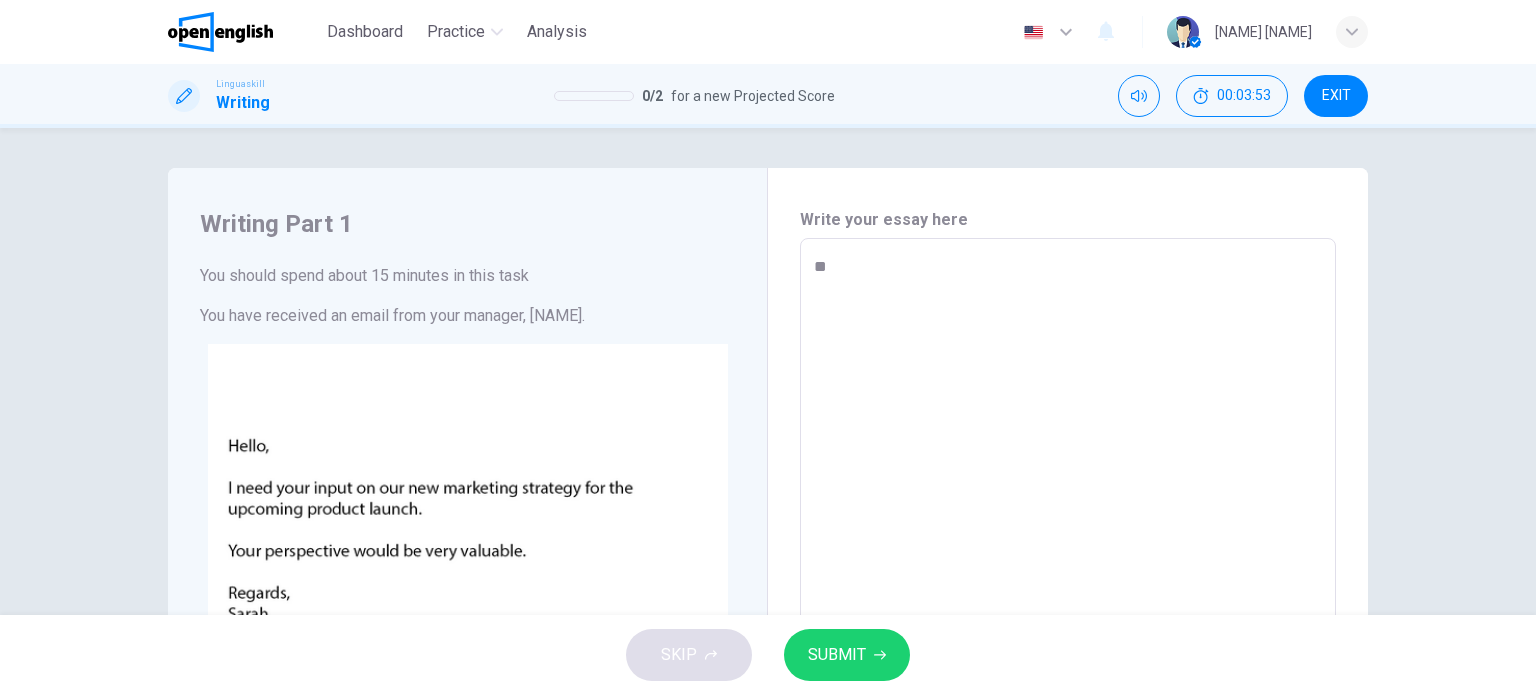 type on "***" 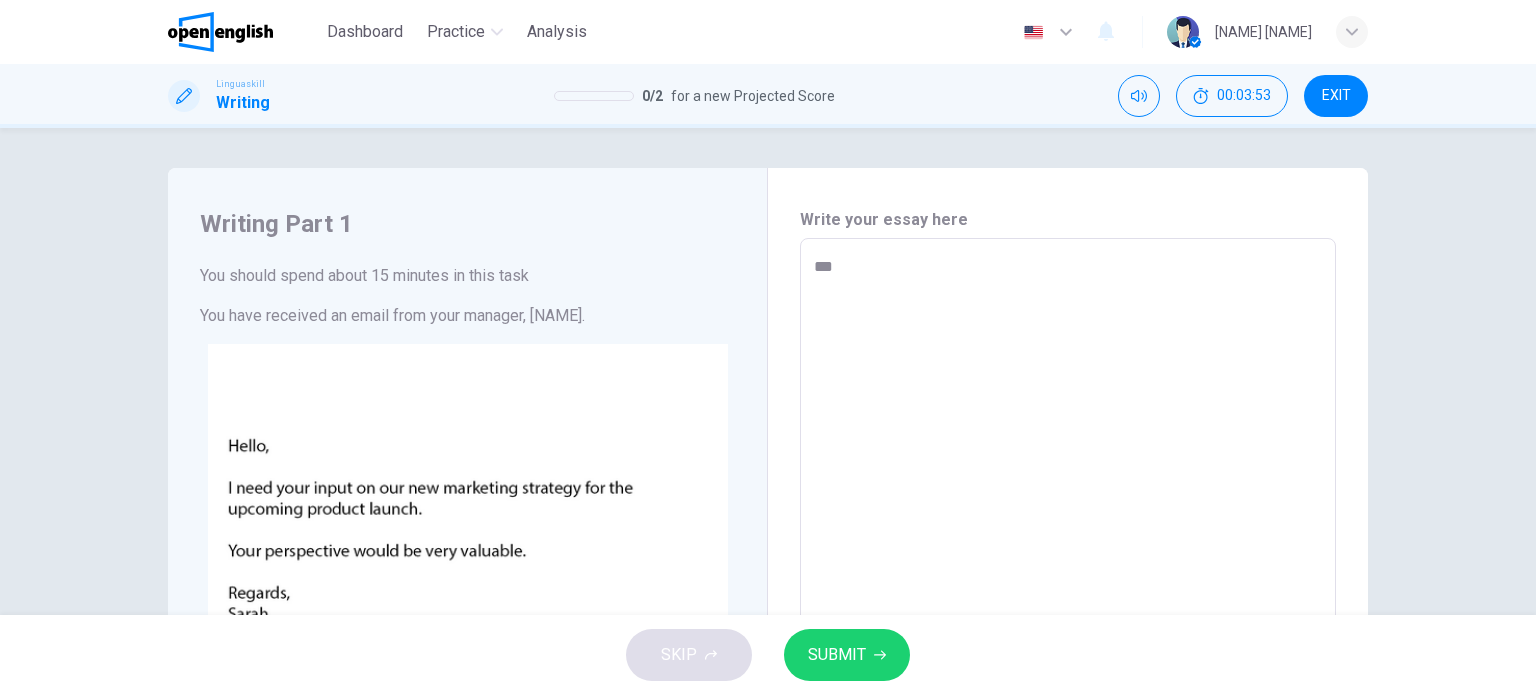 type on "*" 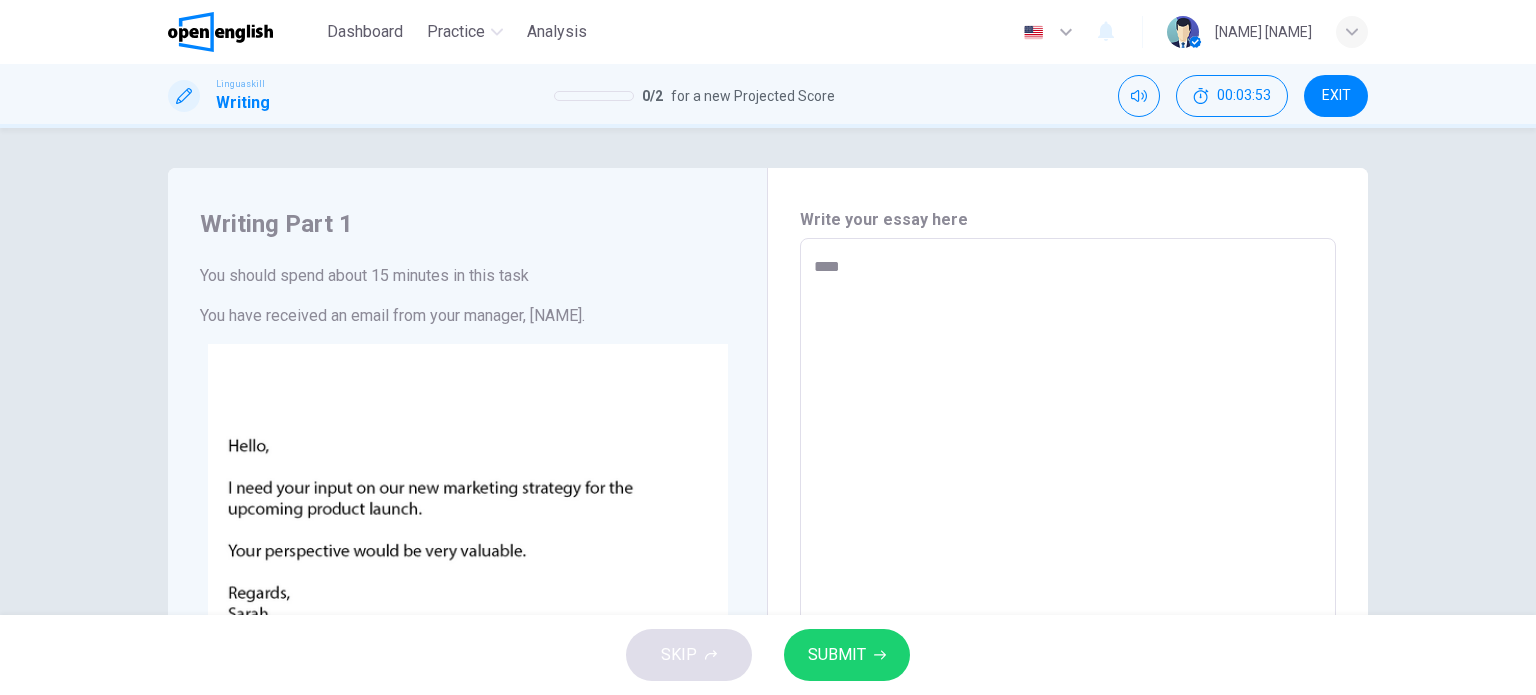type on "*****" 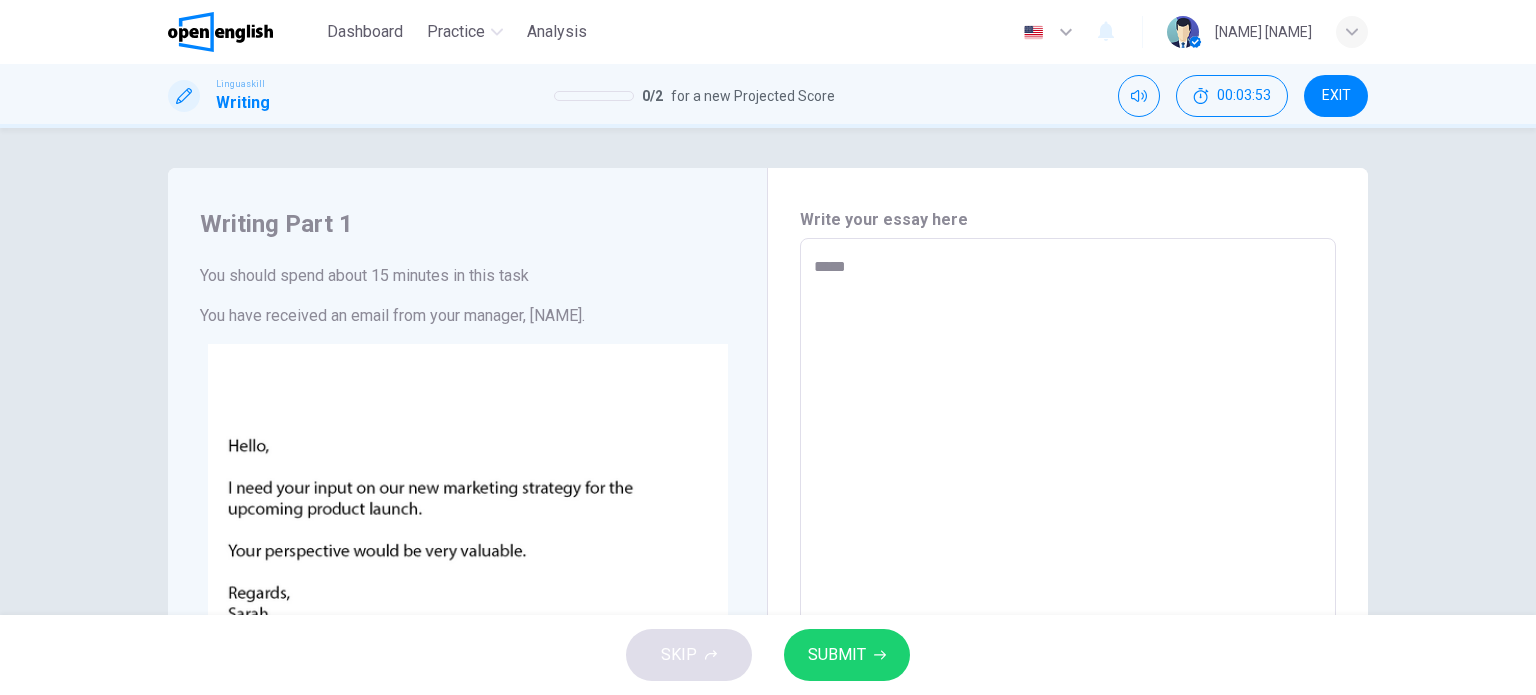type on "*" 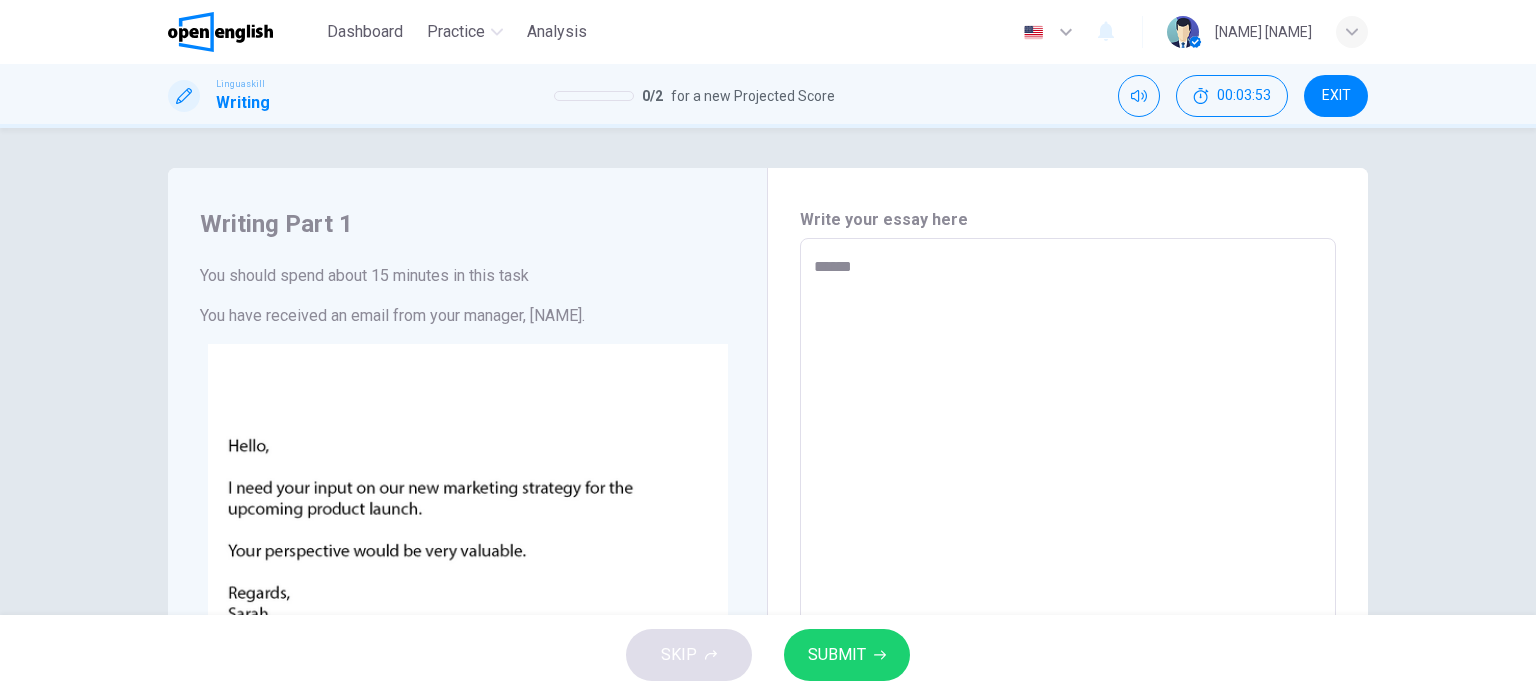 type on "*" 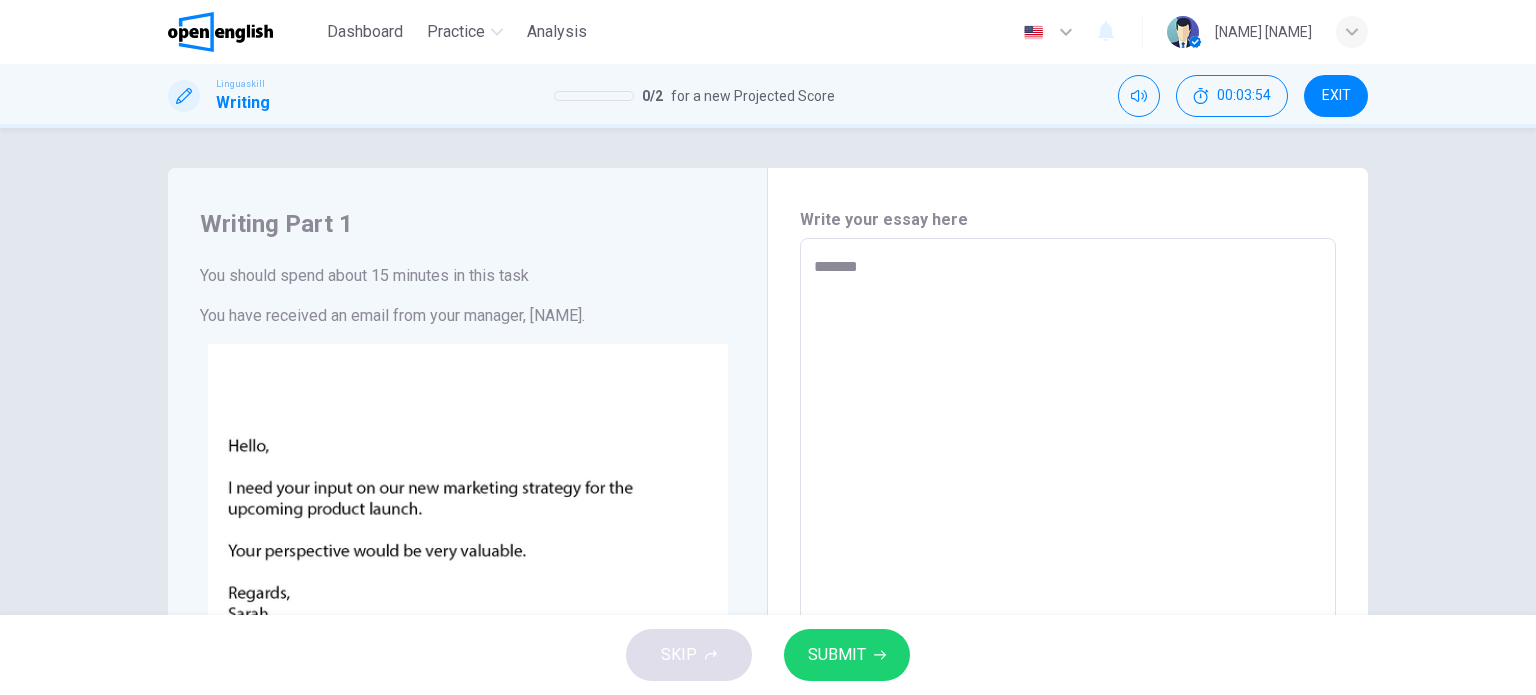 type on "********" 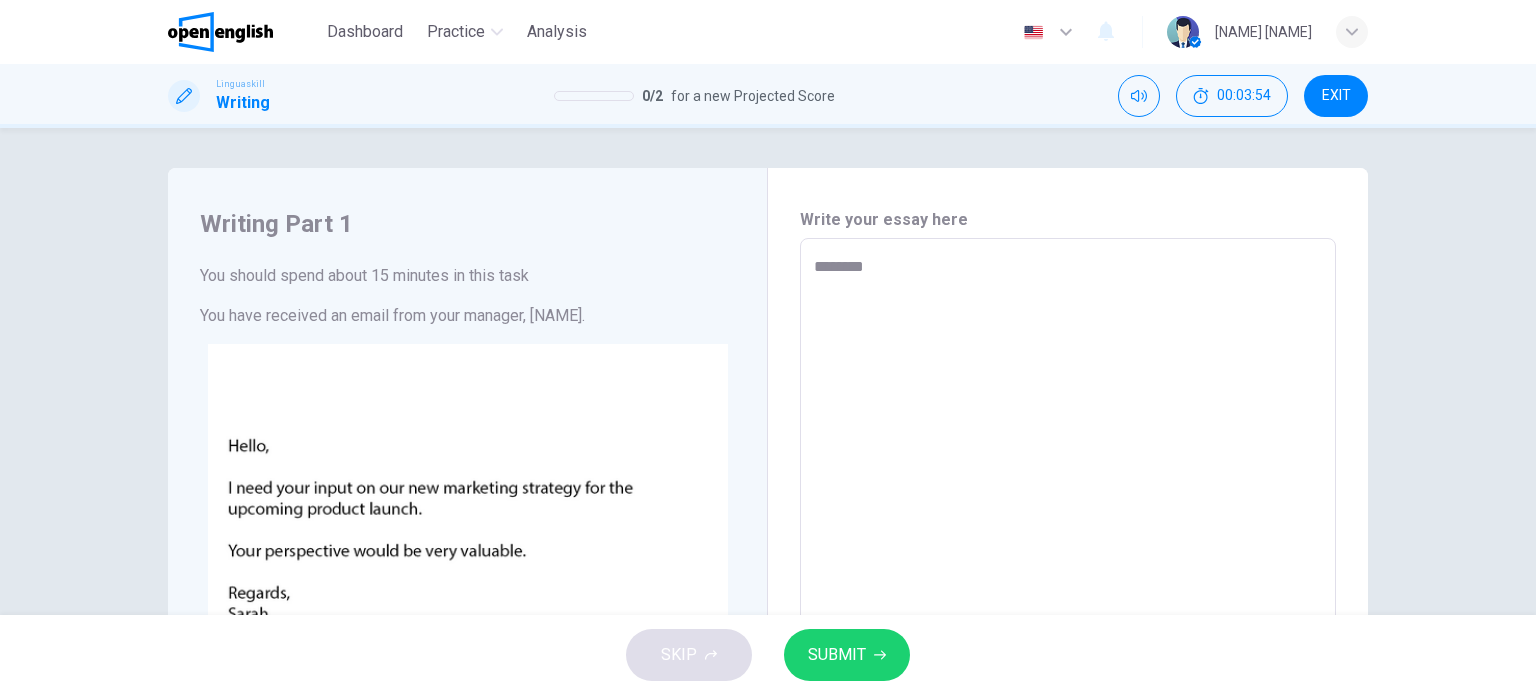 type on "*" 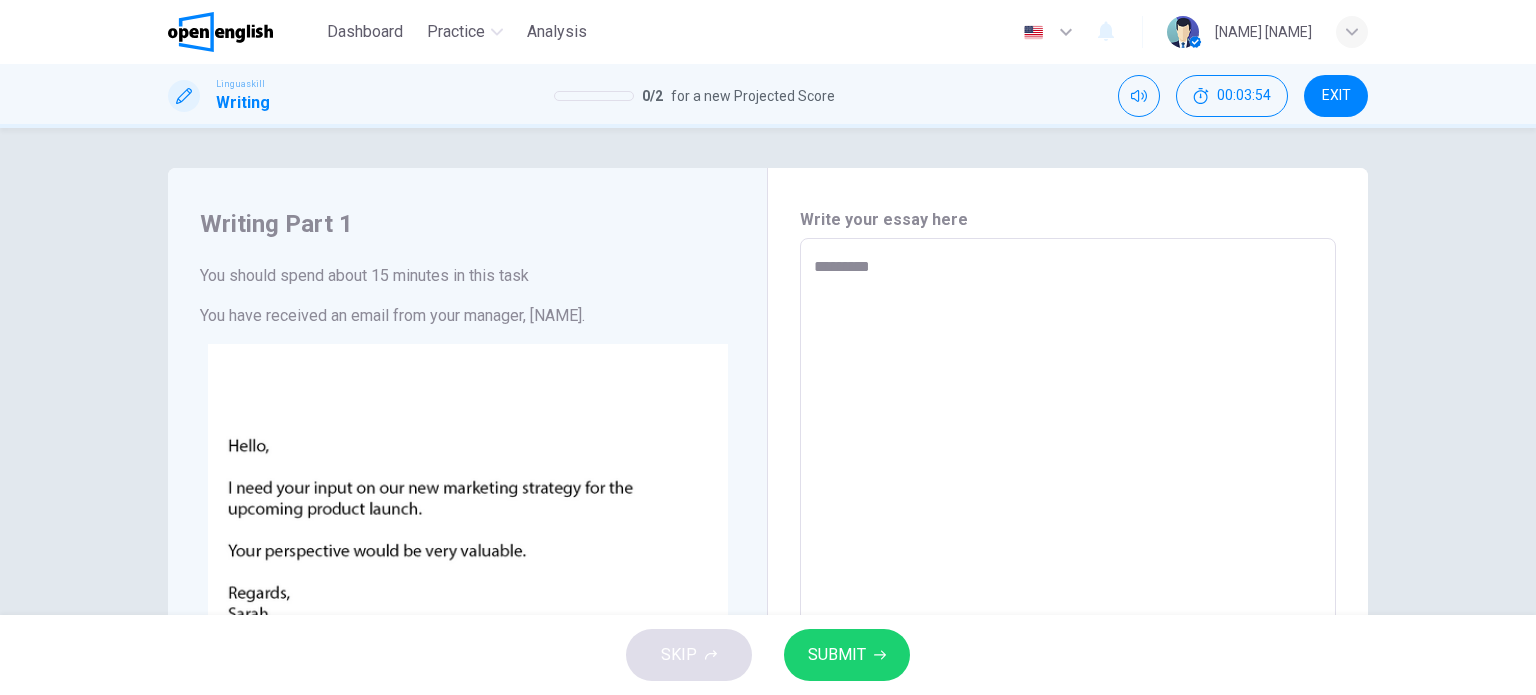 type on "*" 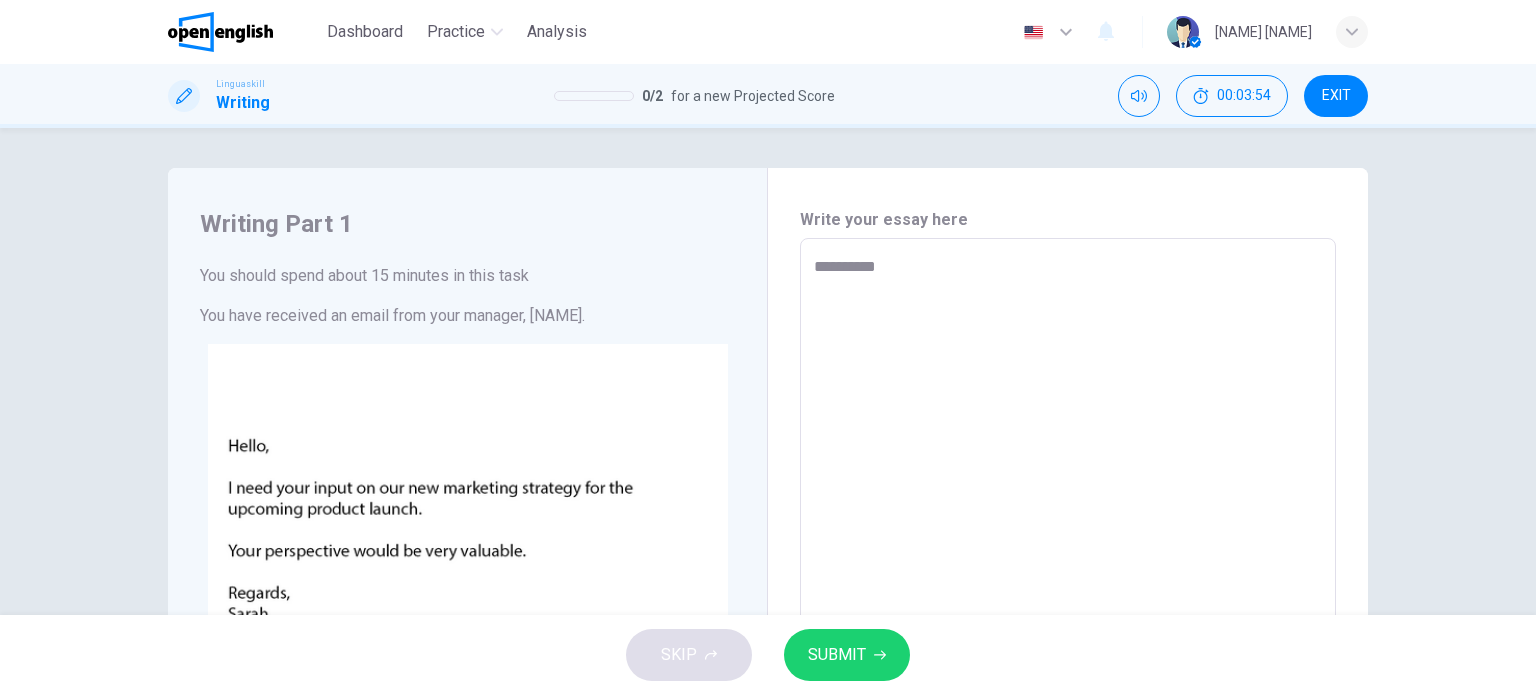 type on "*" 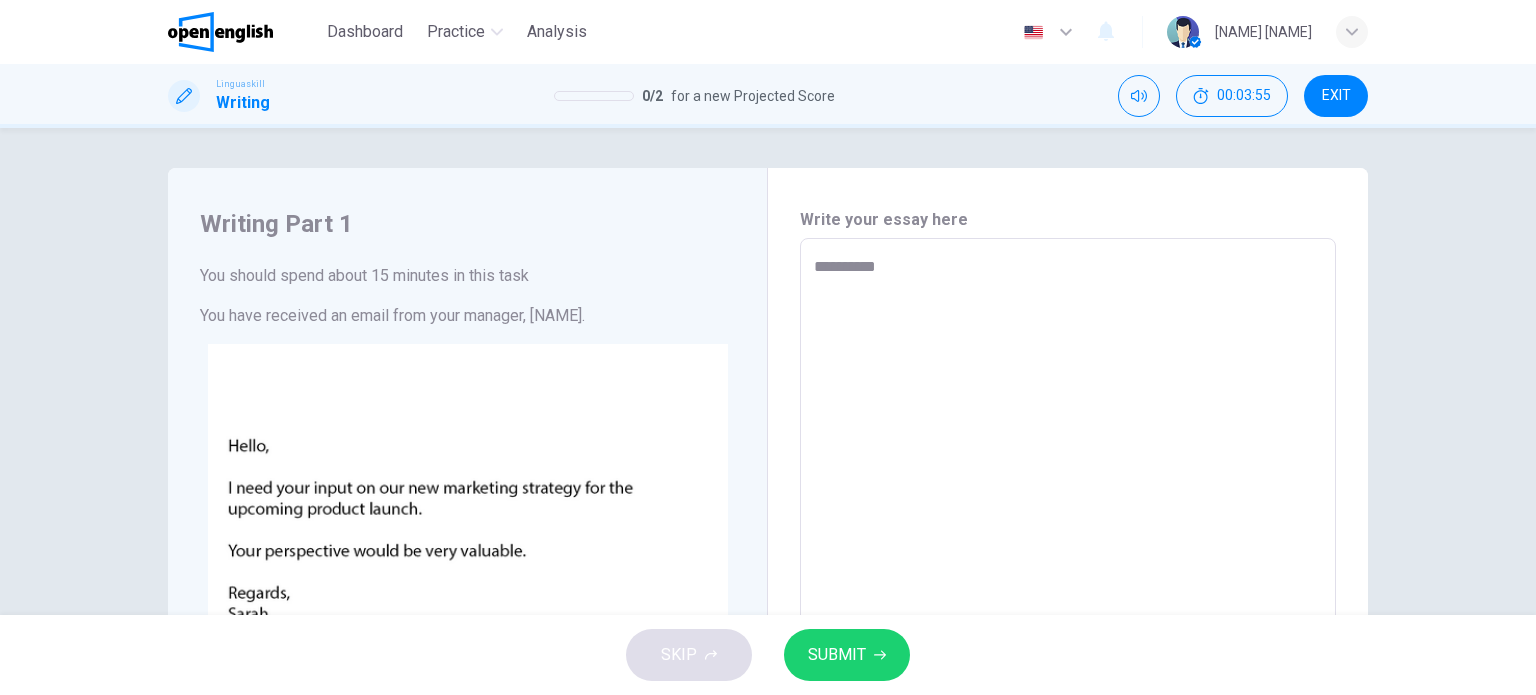 type on "*********" 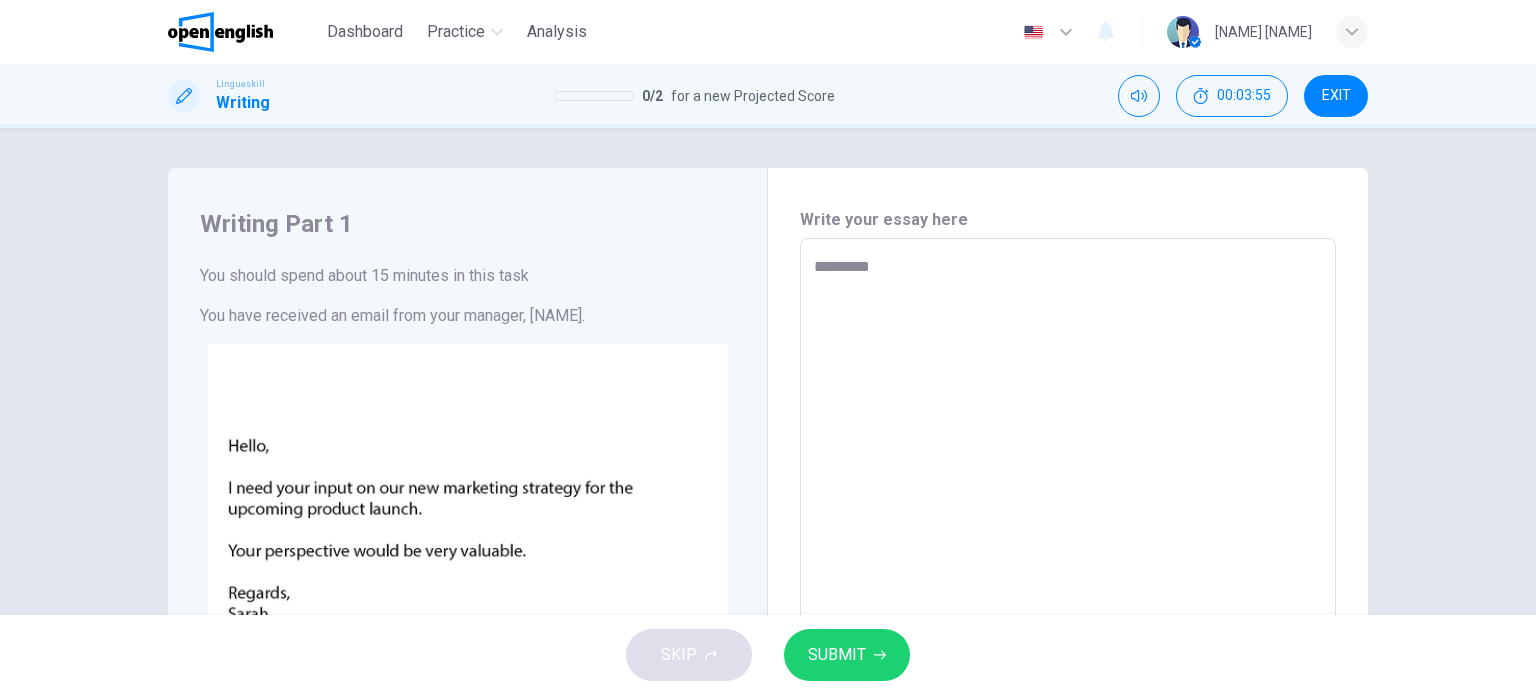 type on "********" 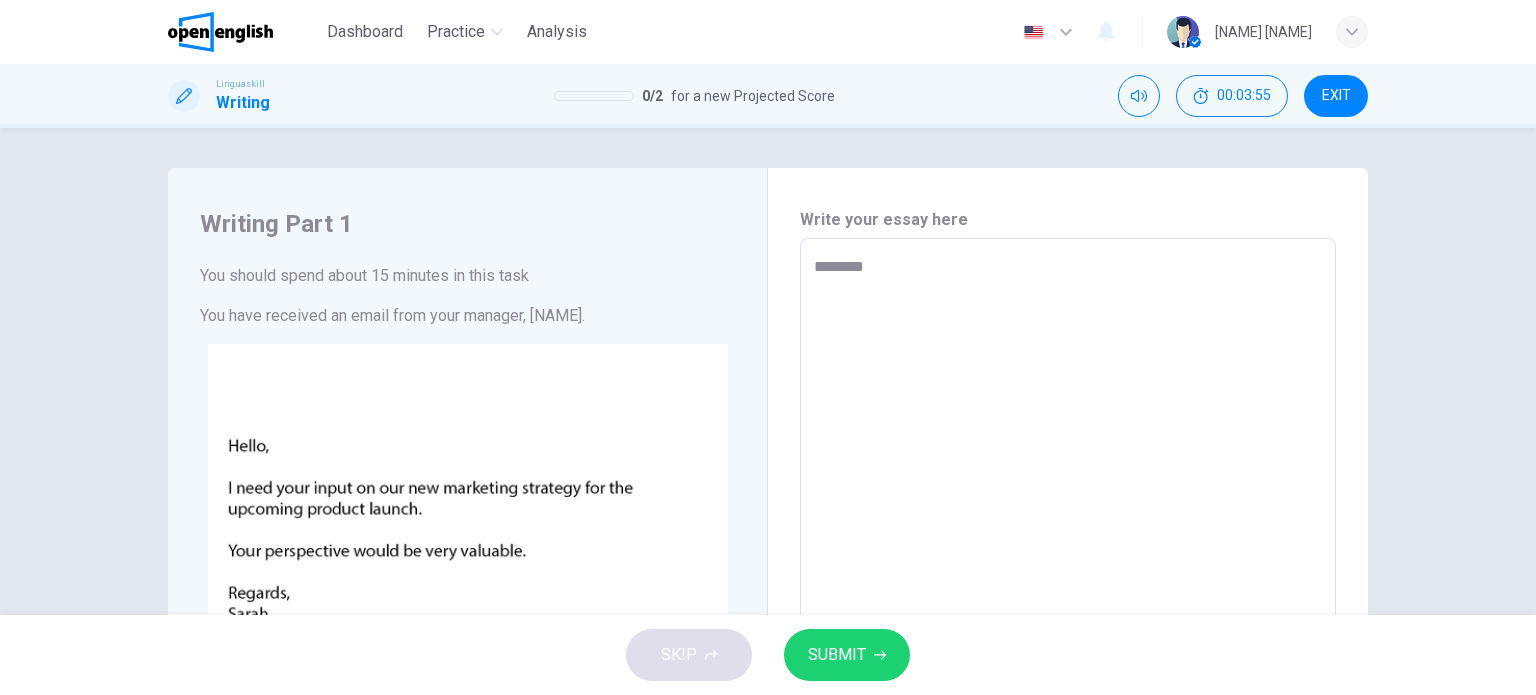 type on "*" 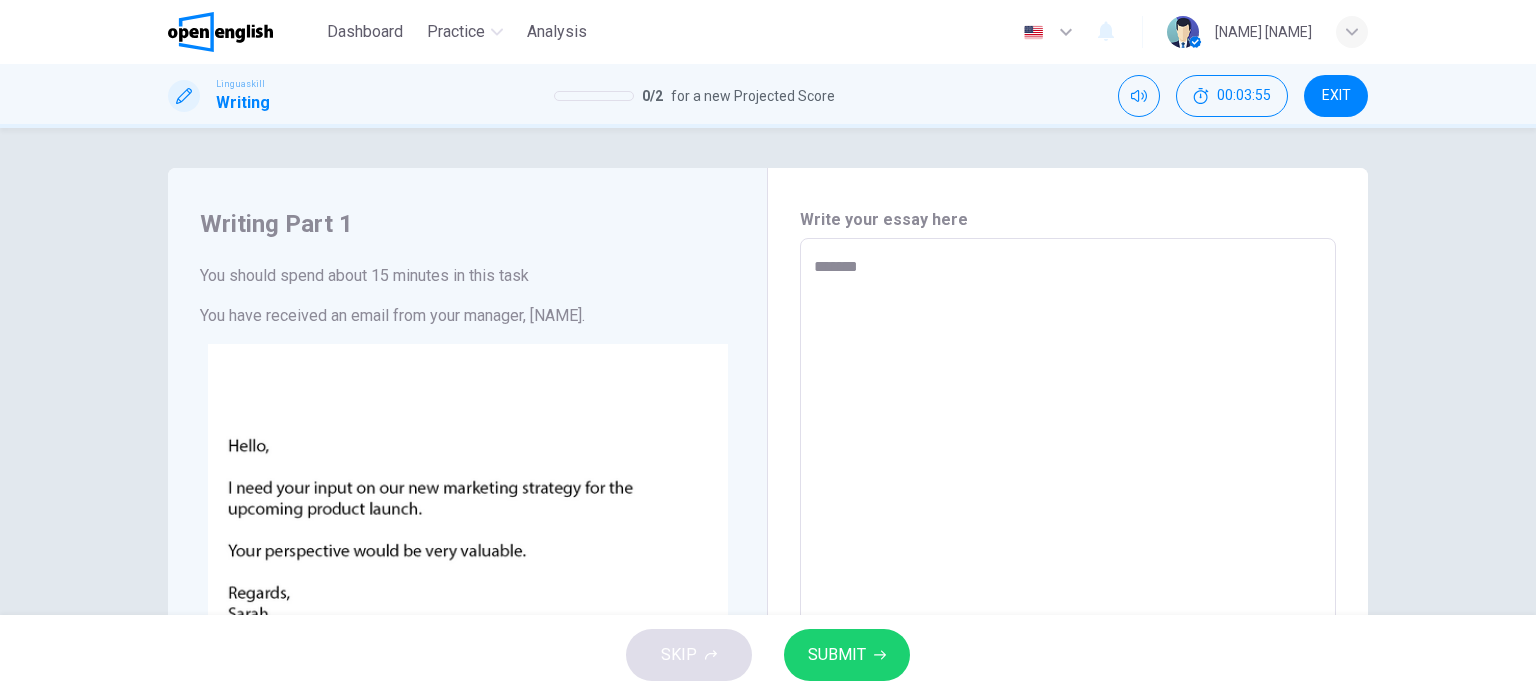 type on "*" 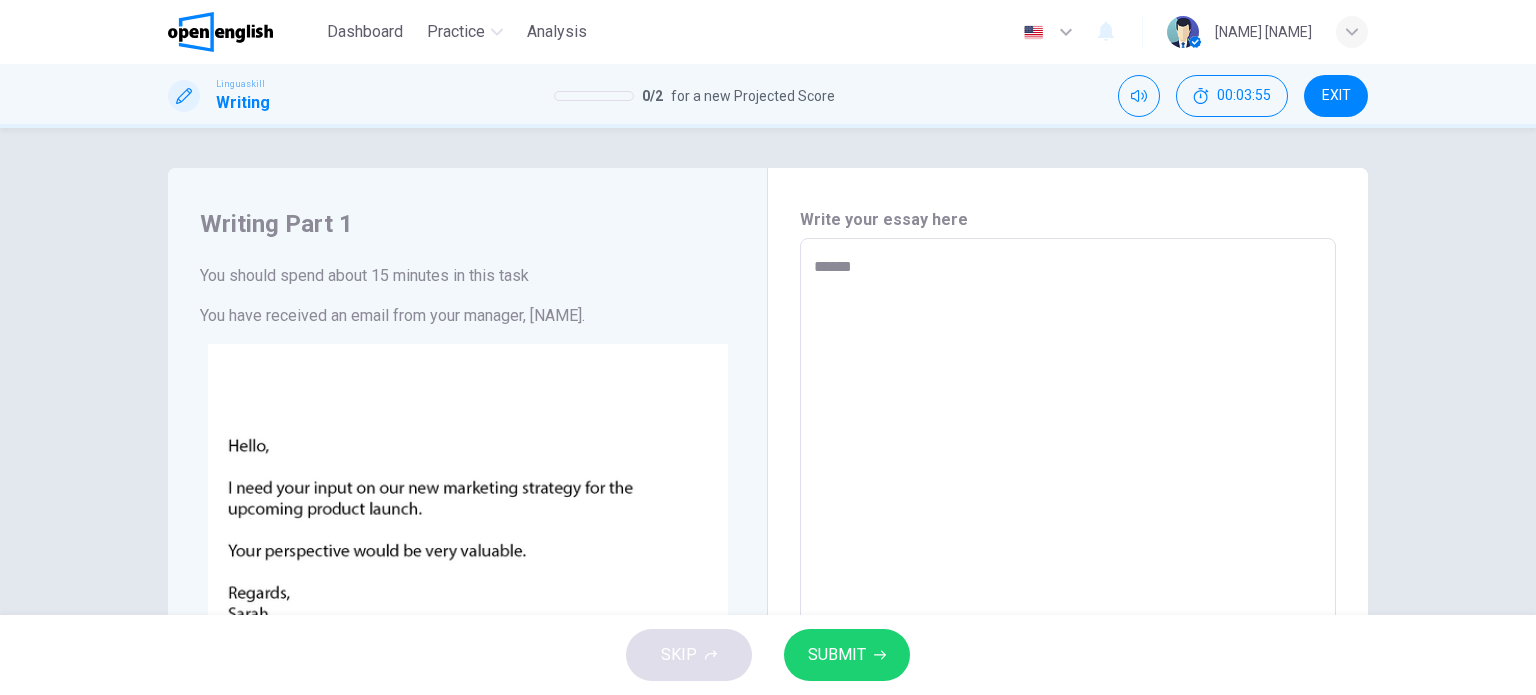type on "*" 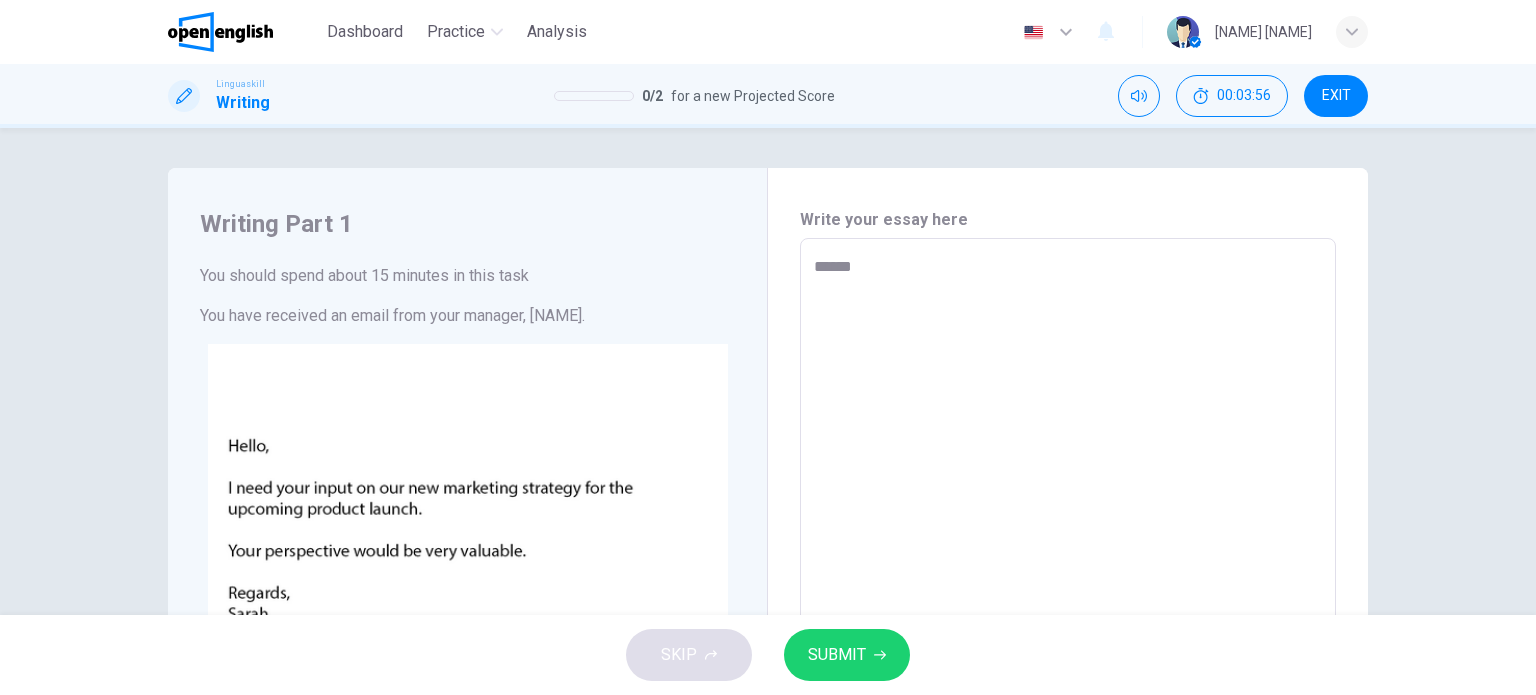 type on "*******" 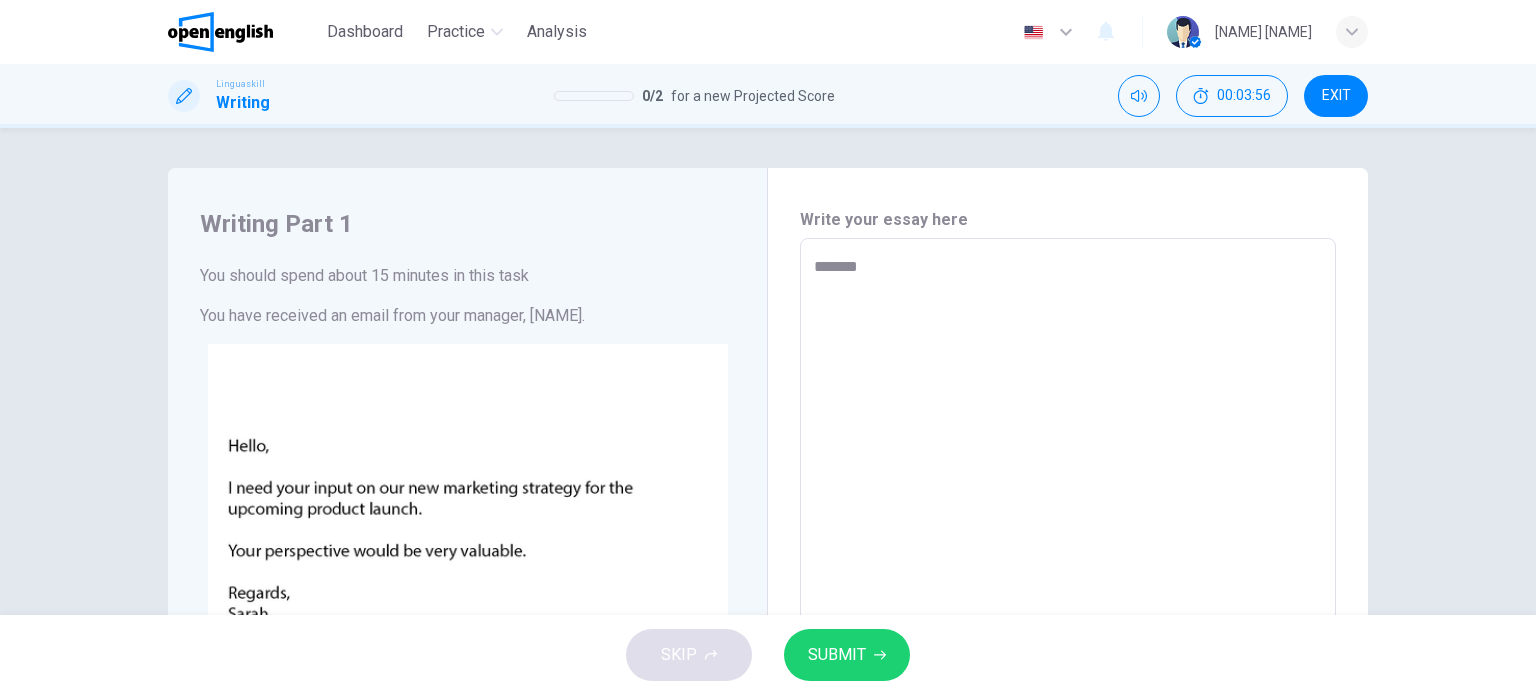 type on "********" 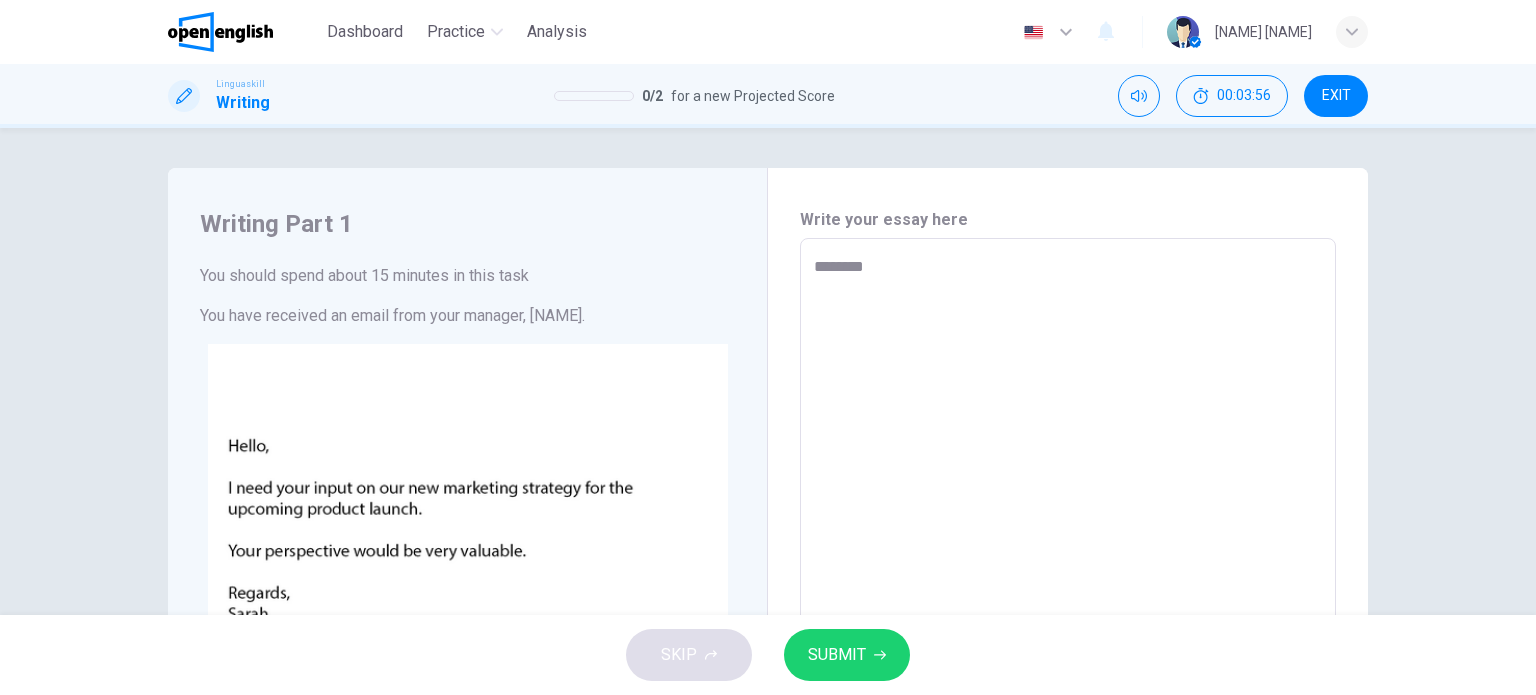 type on "*" 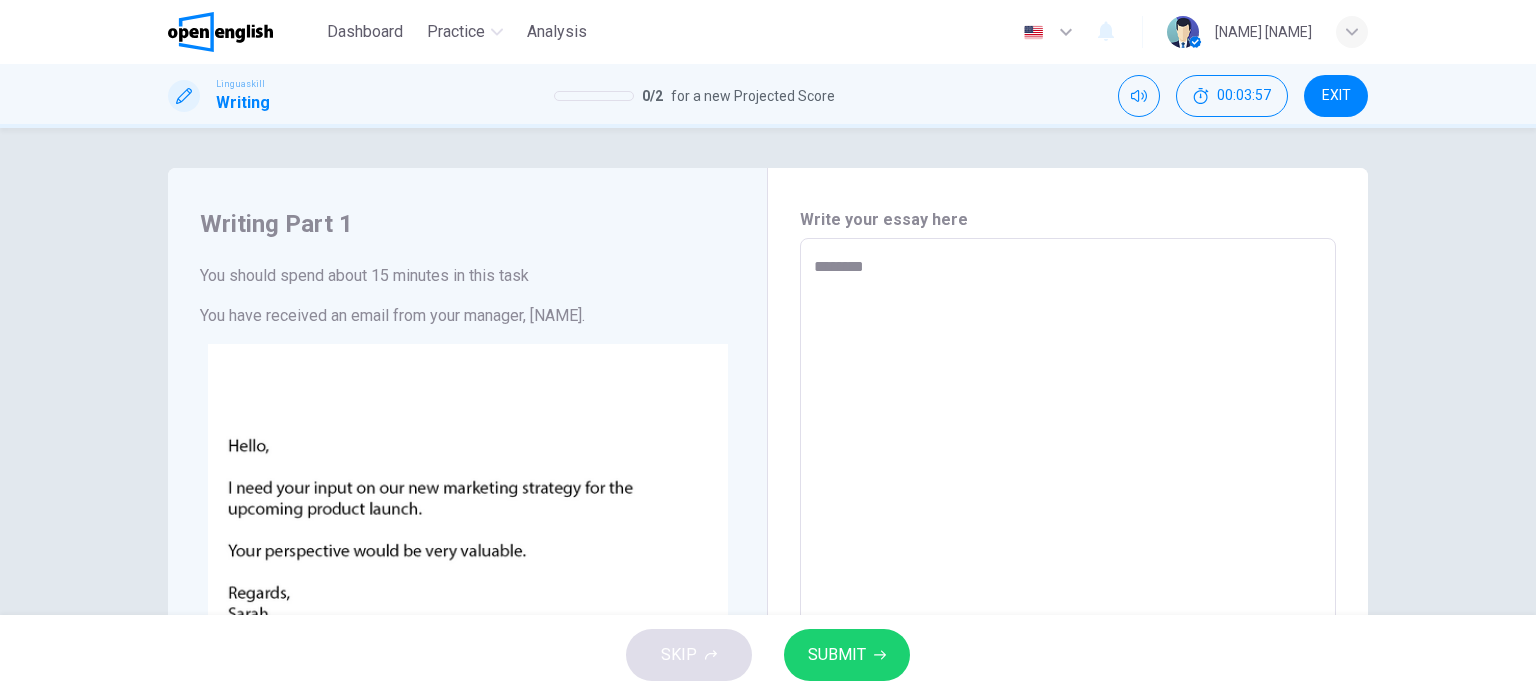 type on "*********" 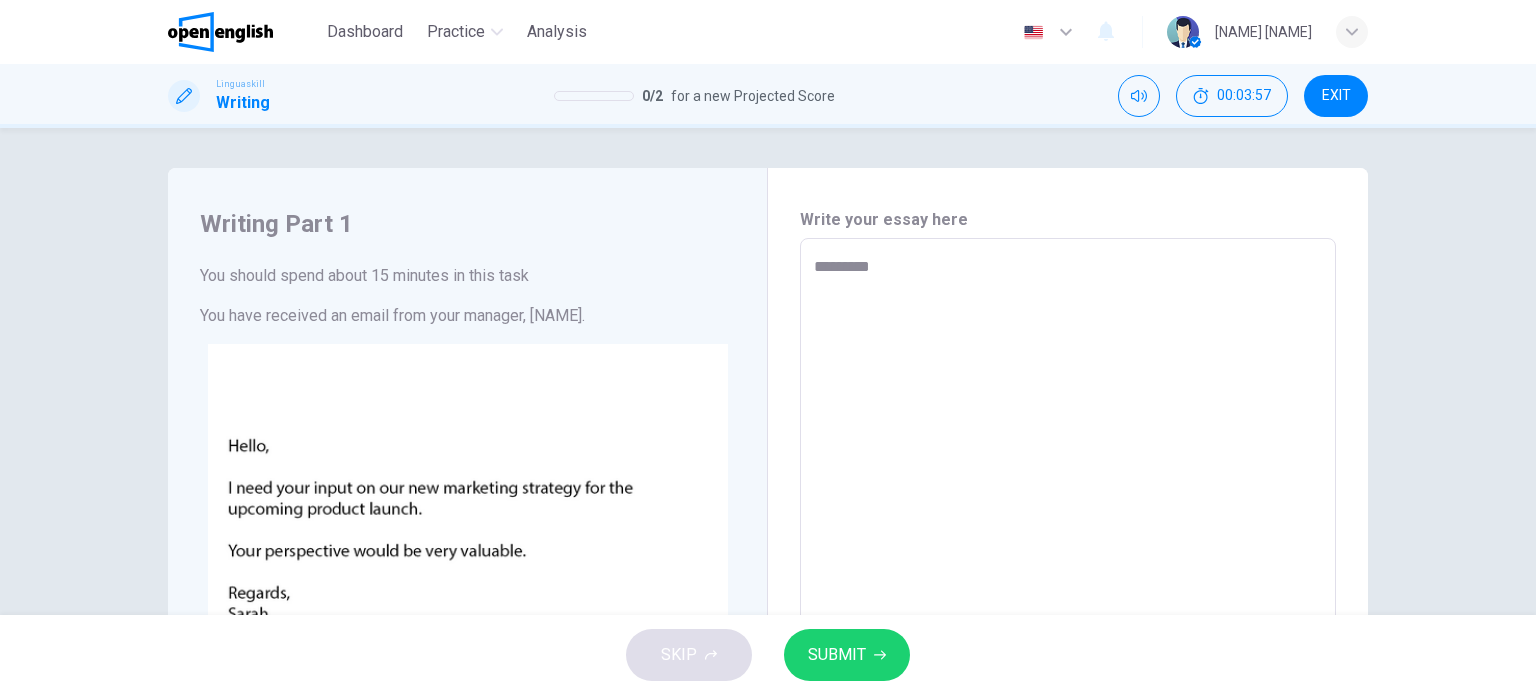 type on "*" 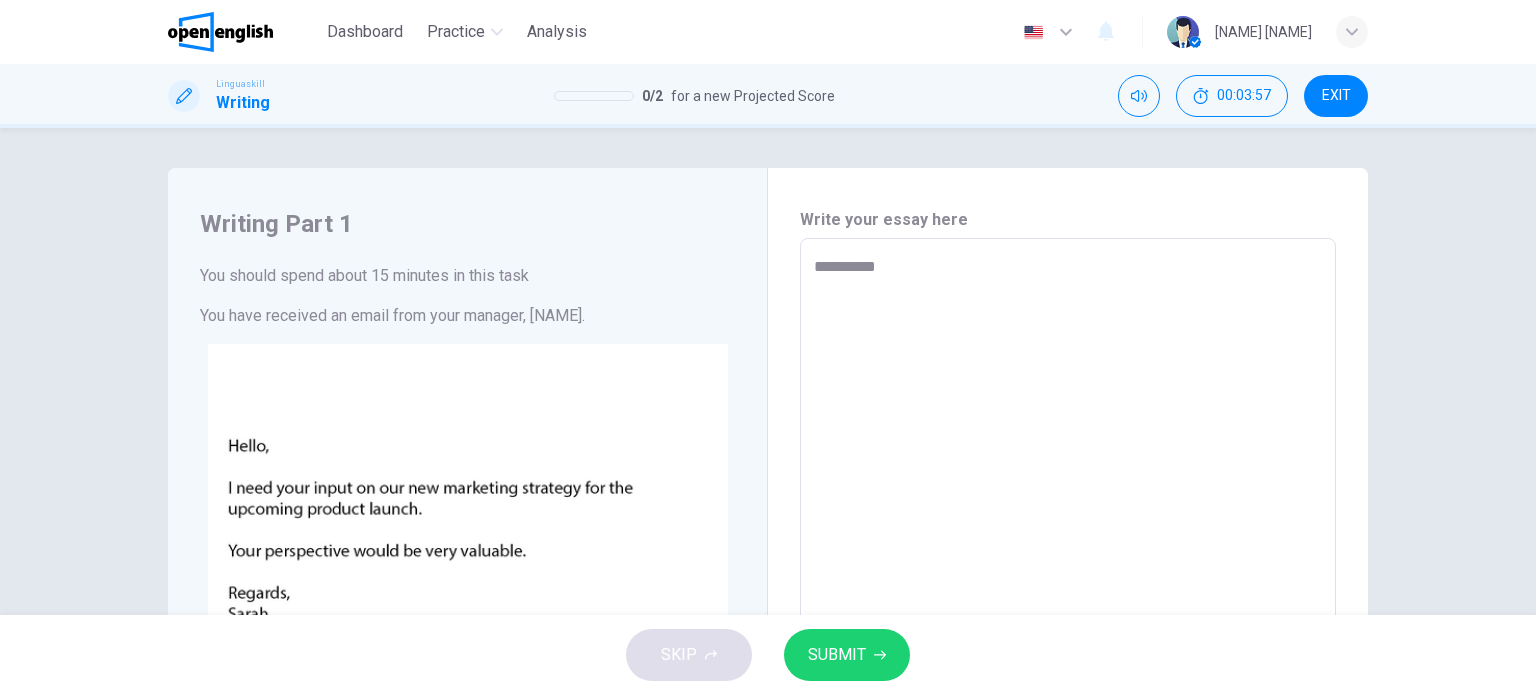 type on "**********" 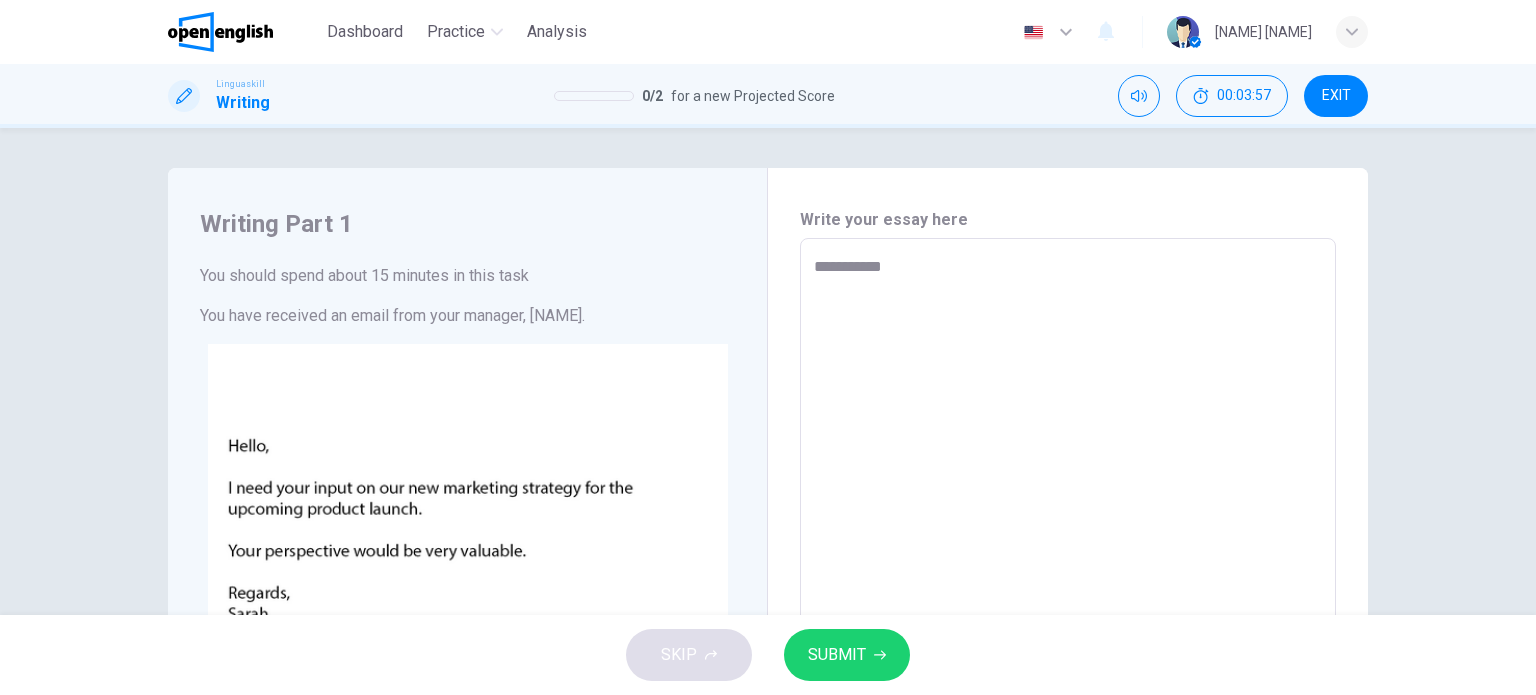 type on "*" 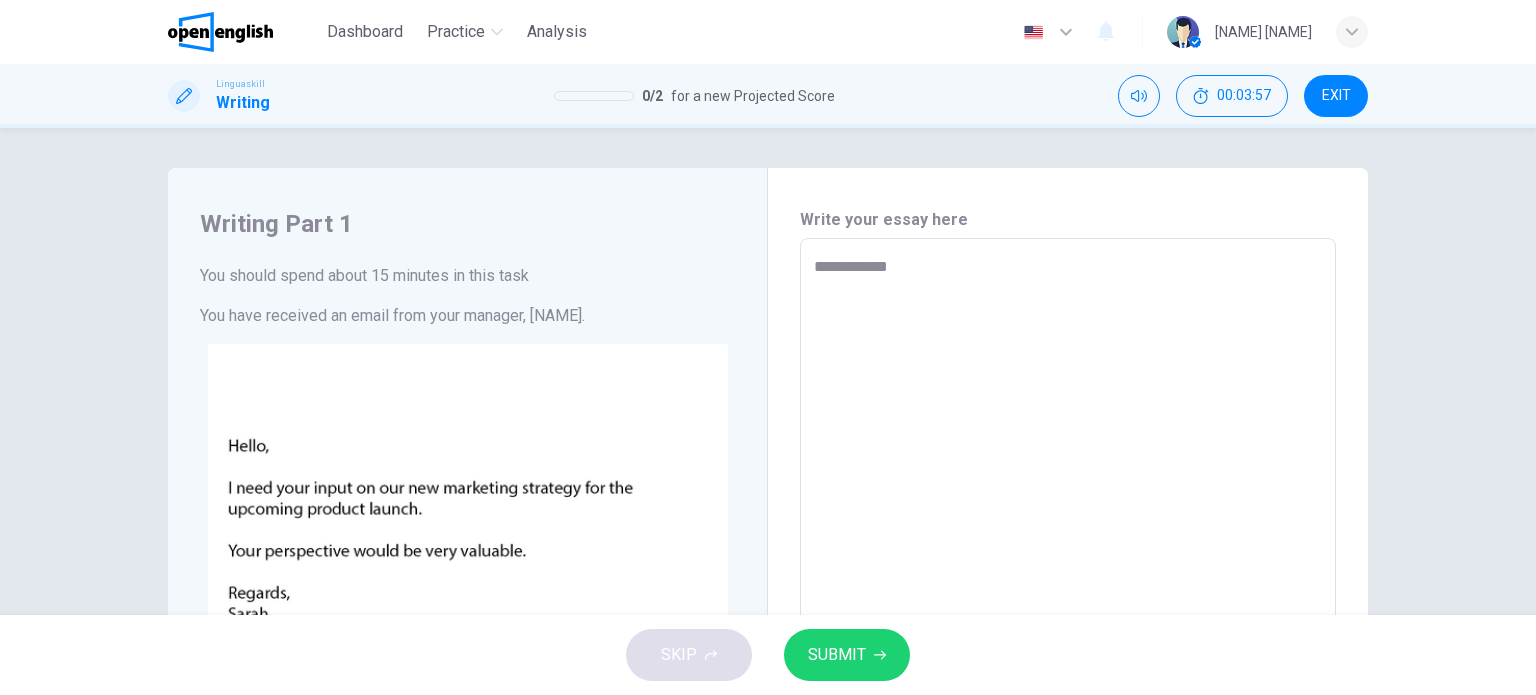 type on "*" 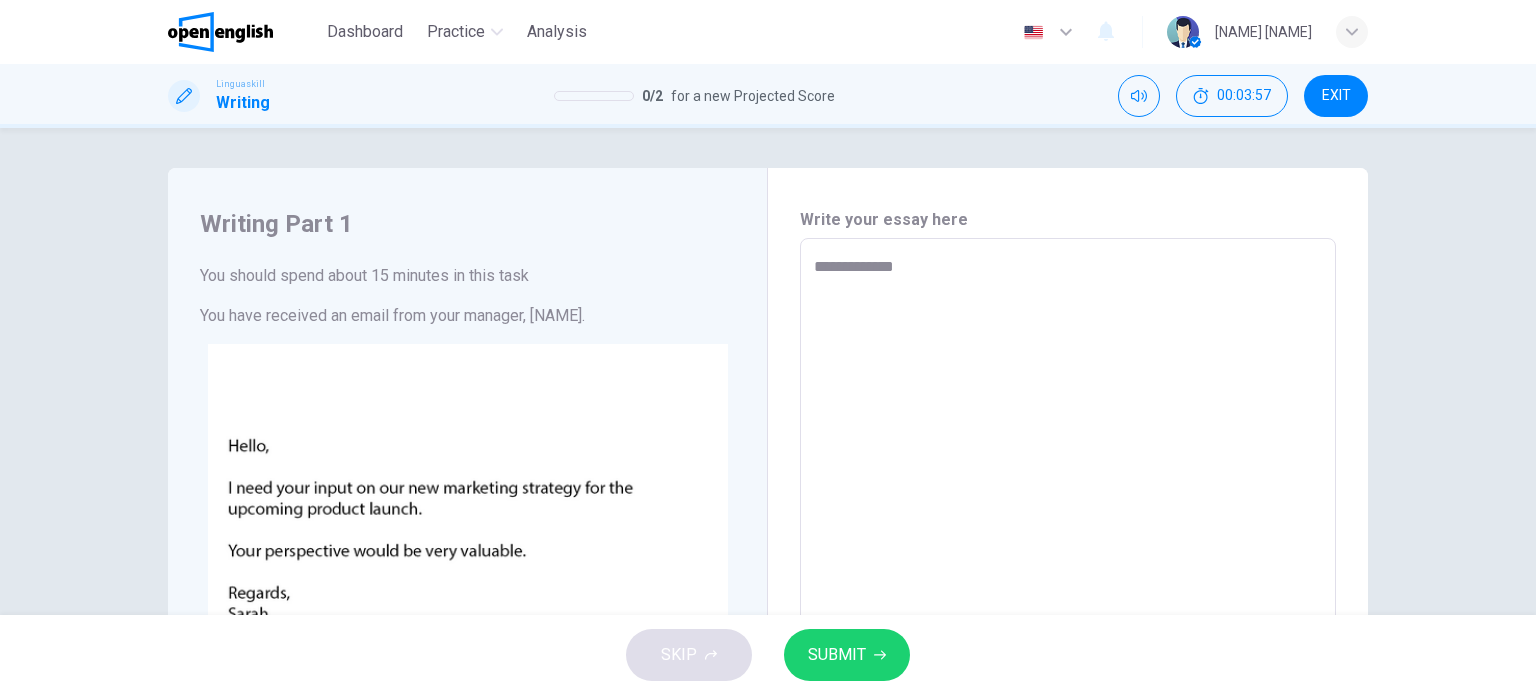 type on "*" 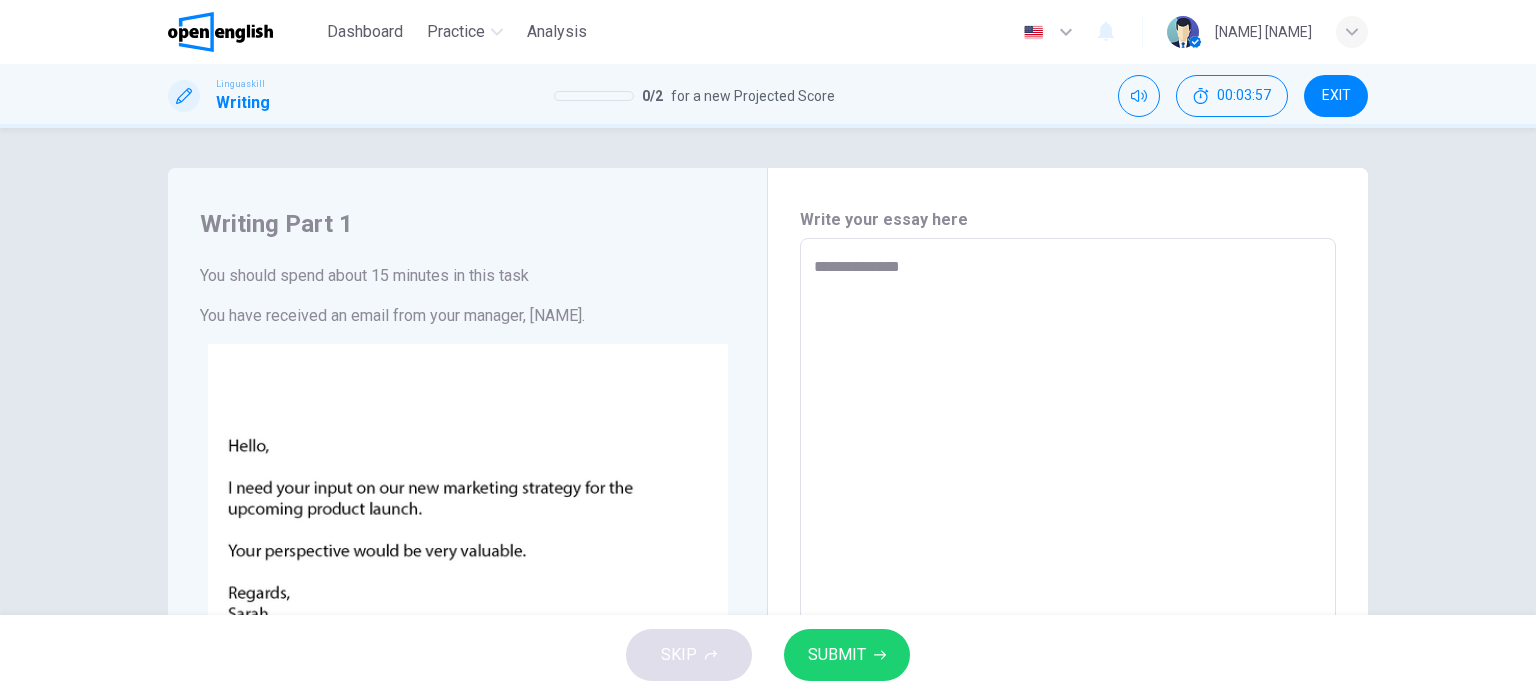 type on "*" 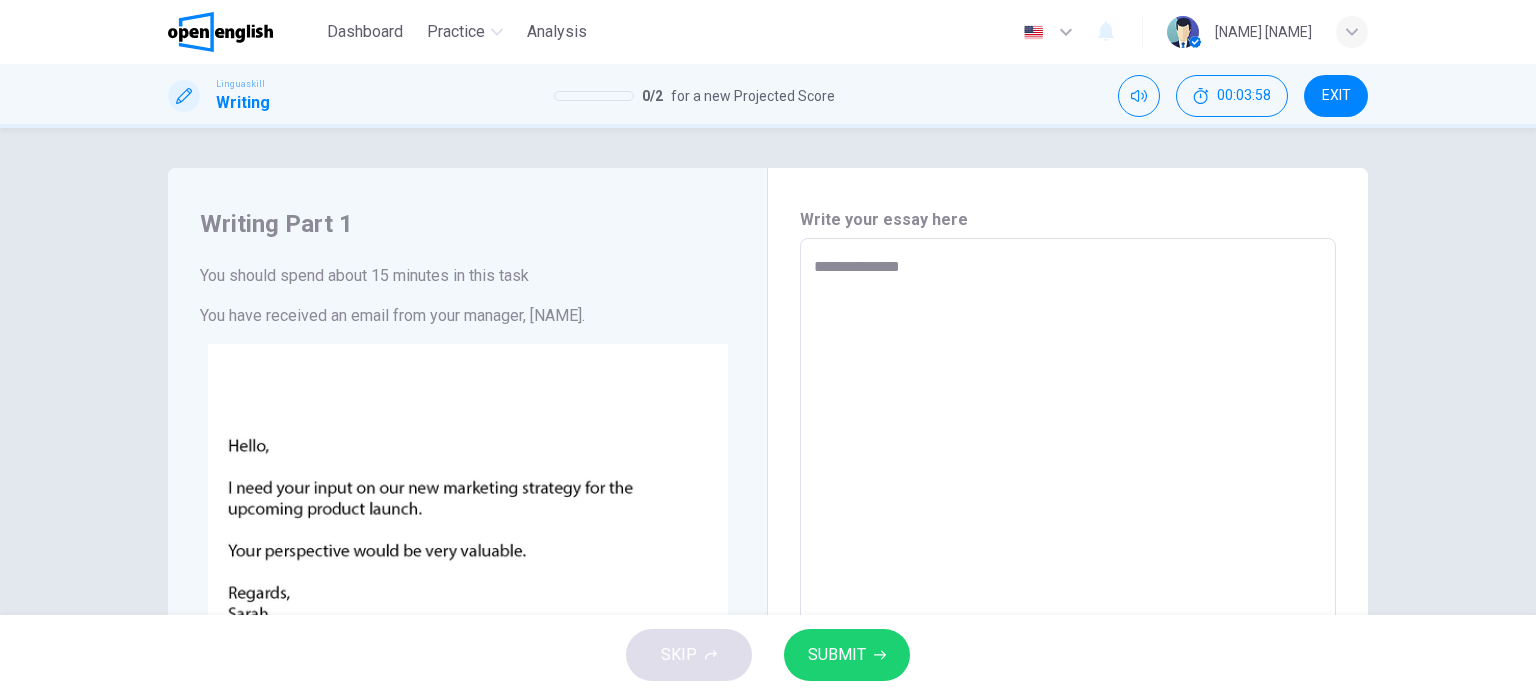 type on "**********" 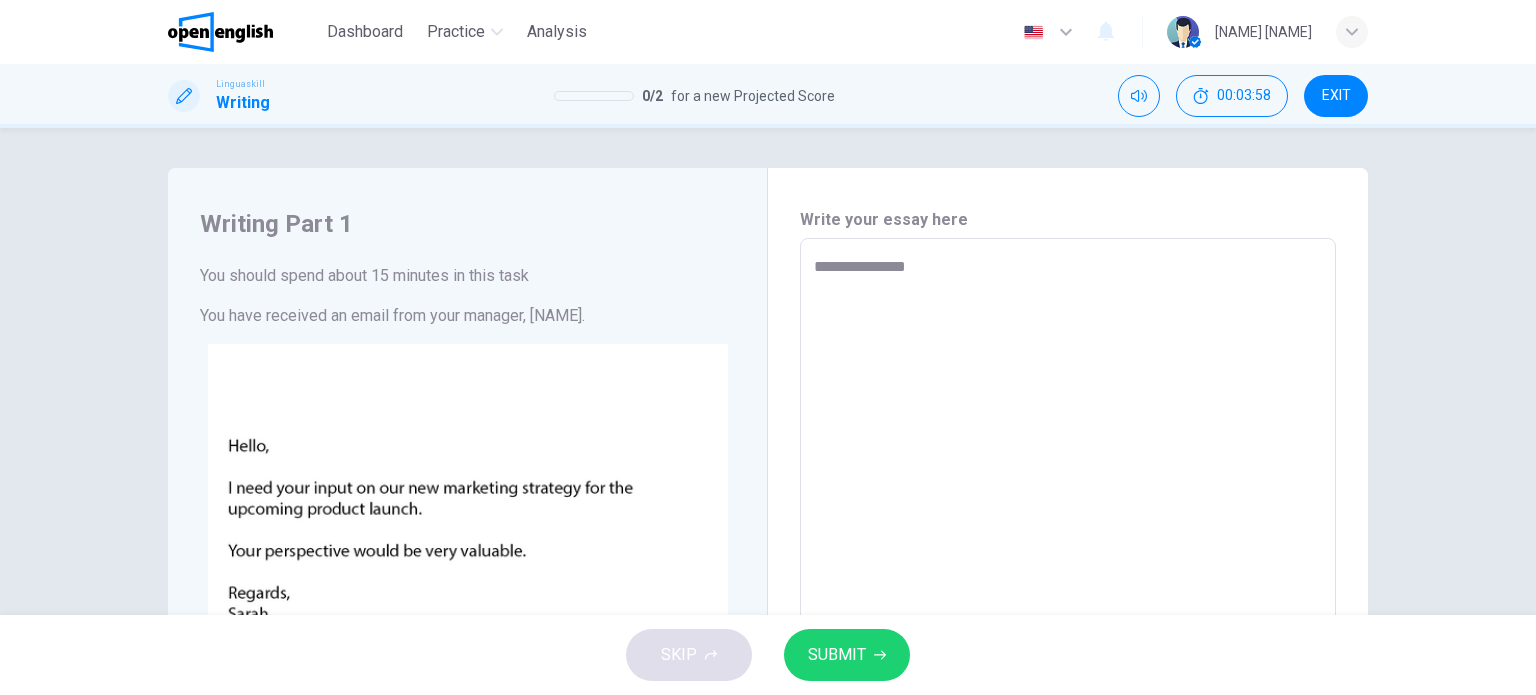 type on "*" 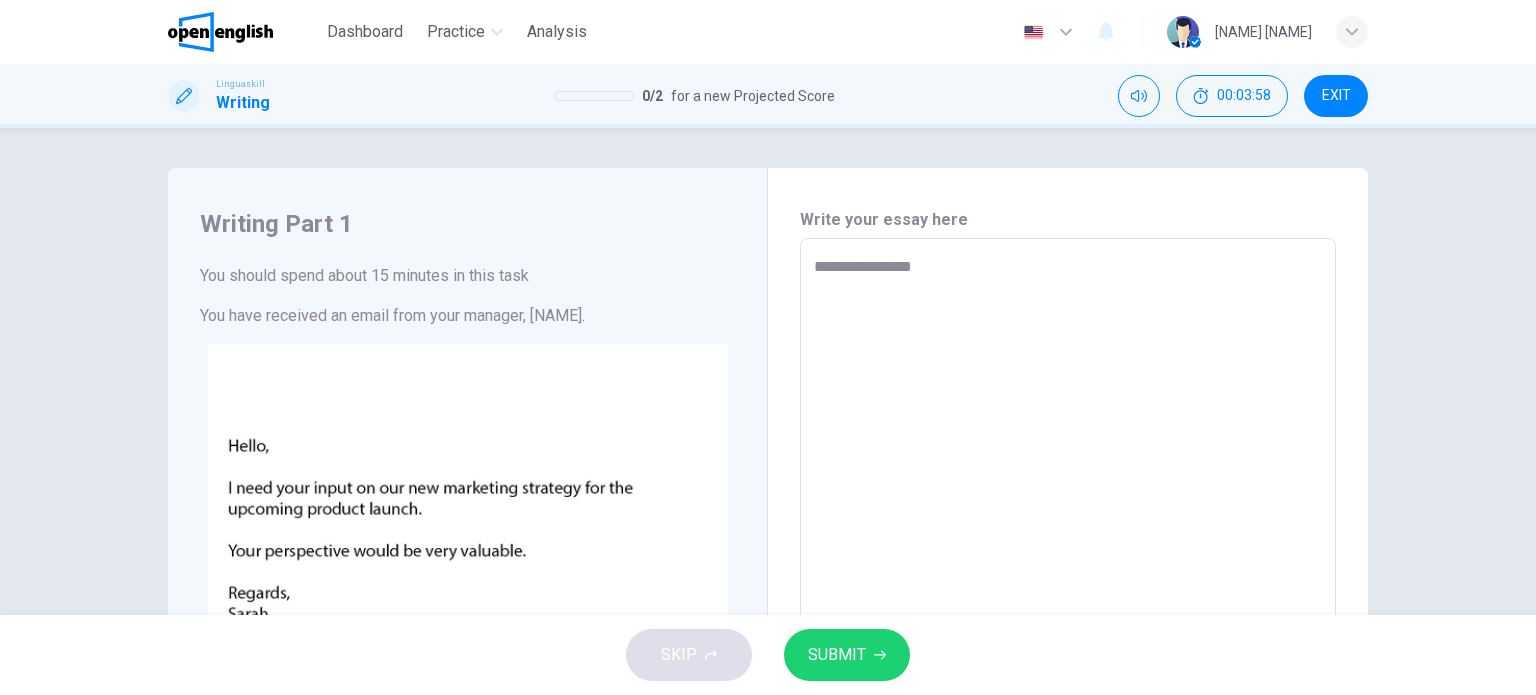 type on "**********" 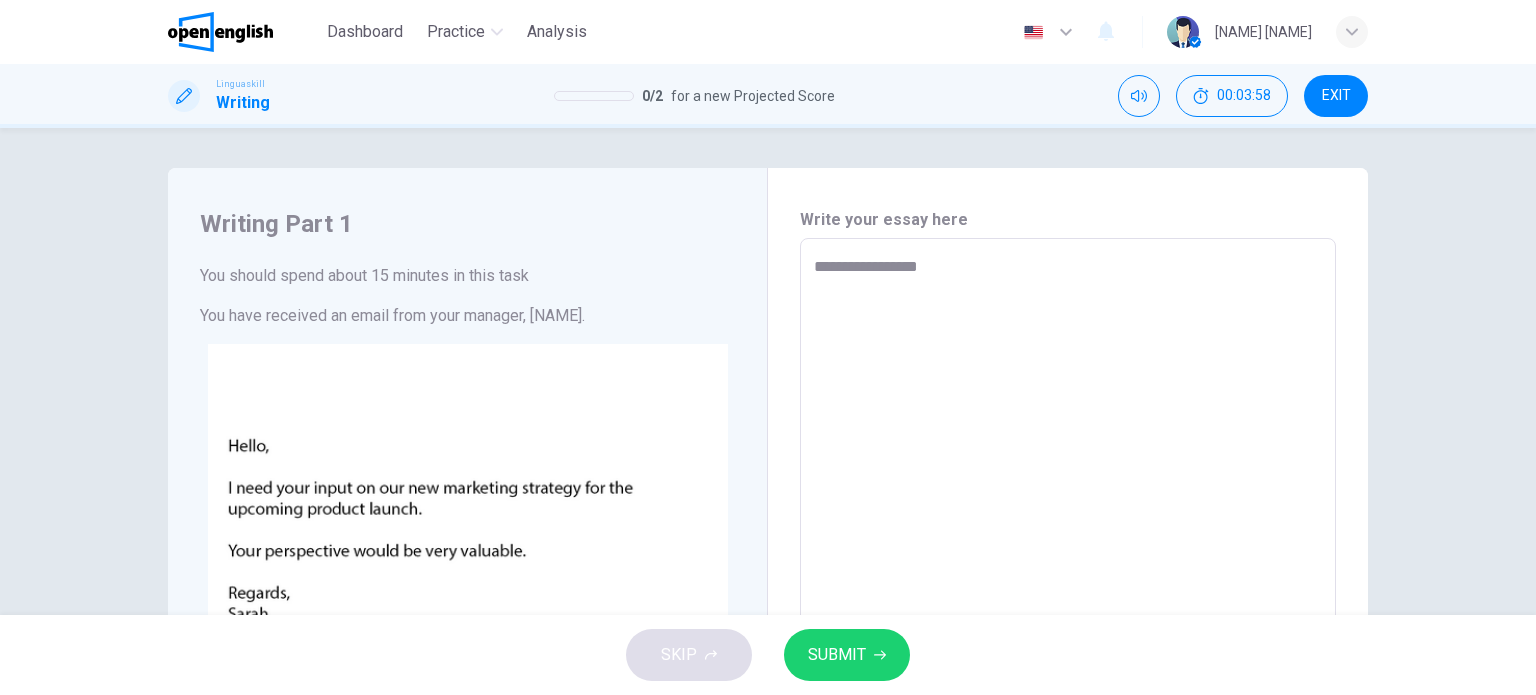 type on "*" 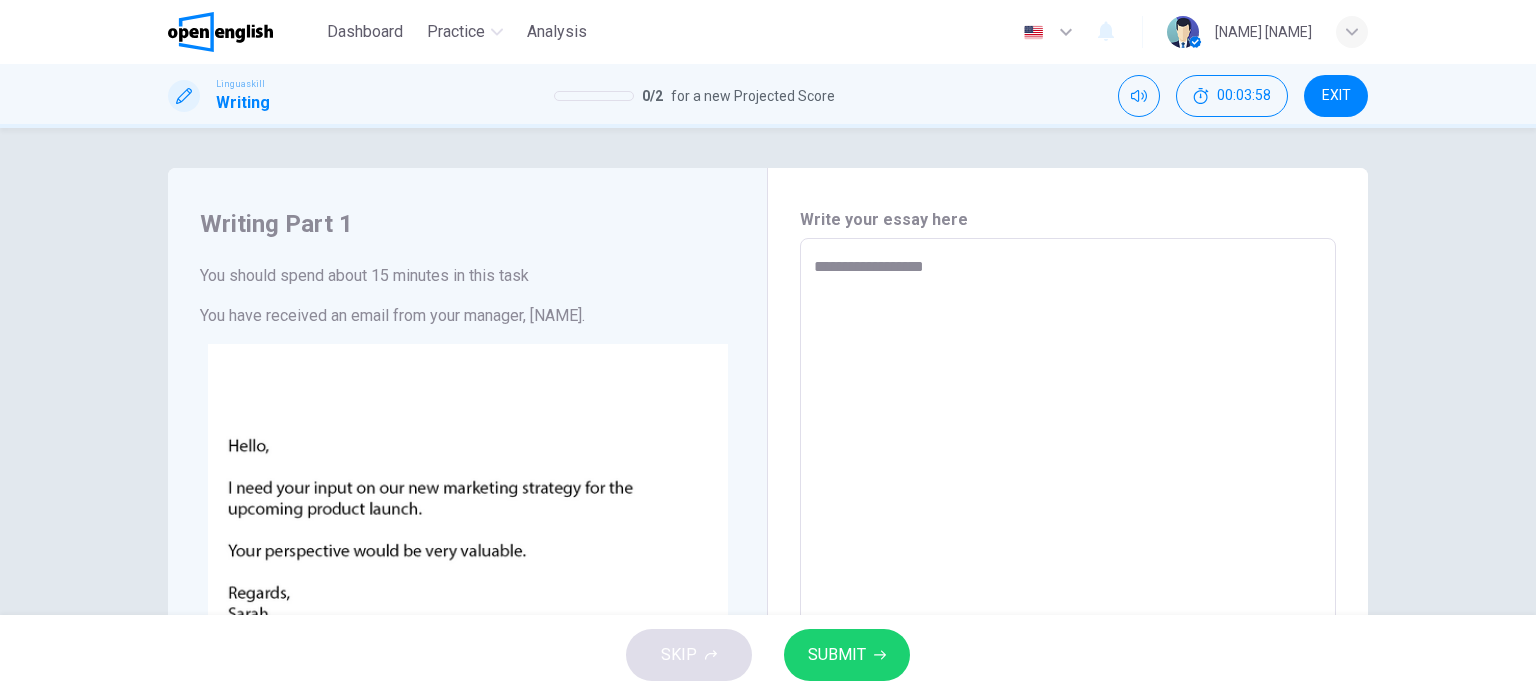 type on "*" 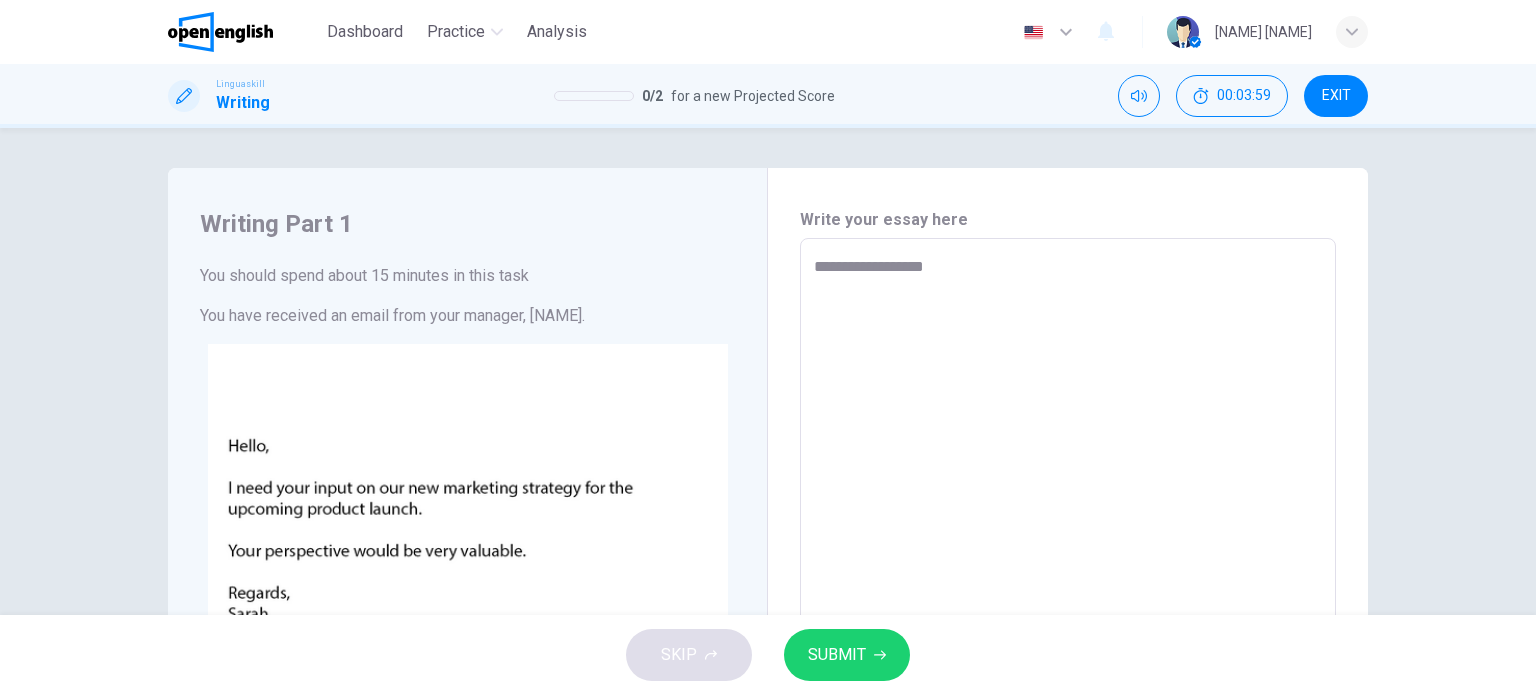 type on "**********" 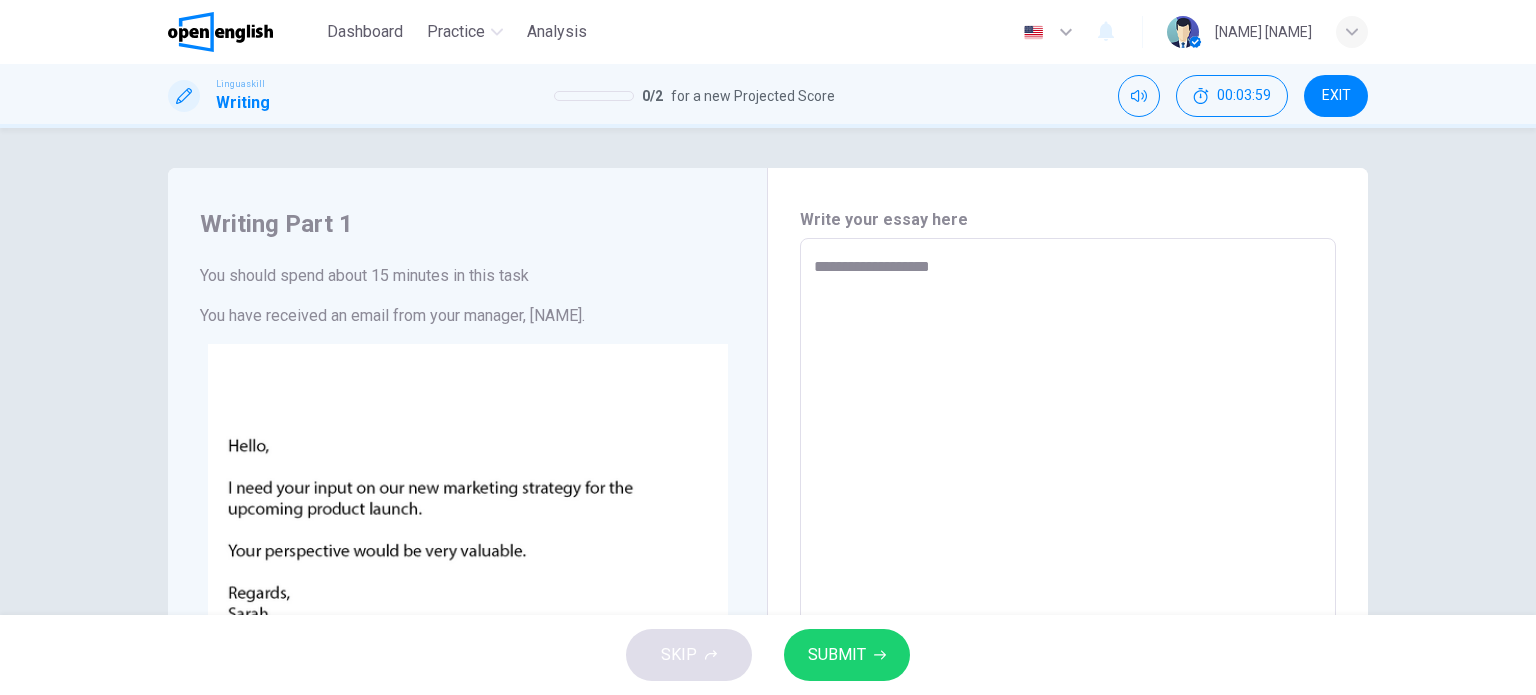 type on "*" 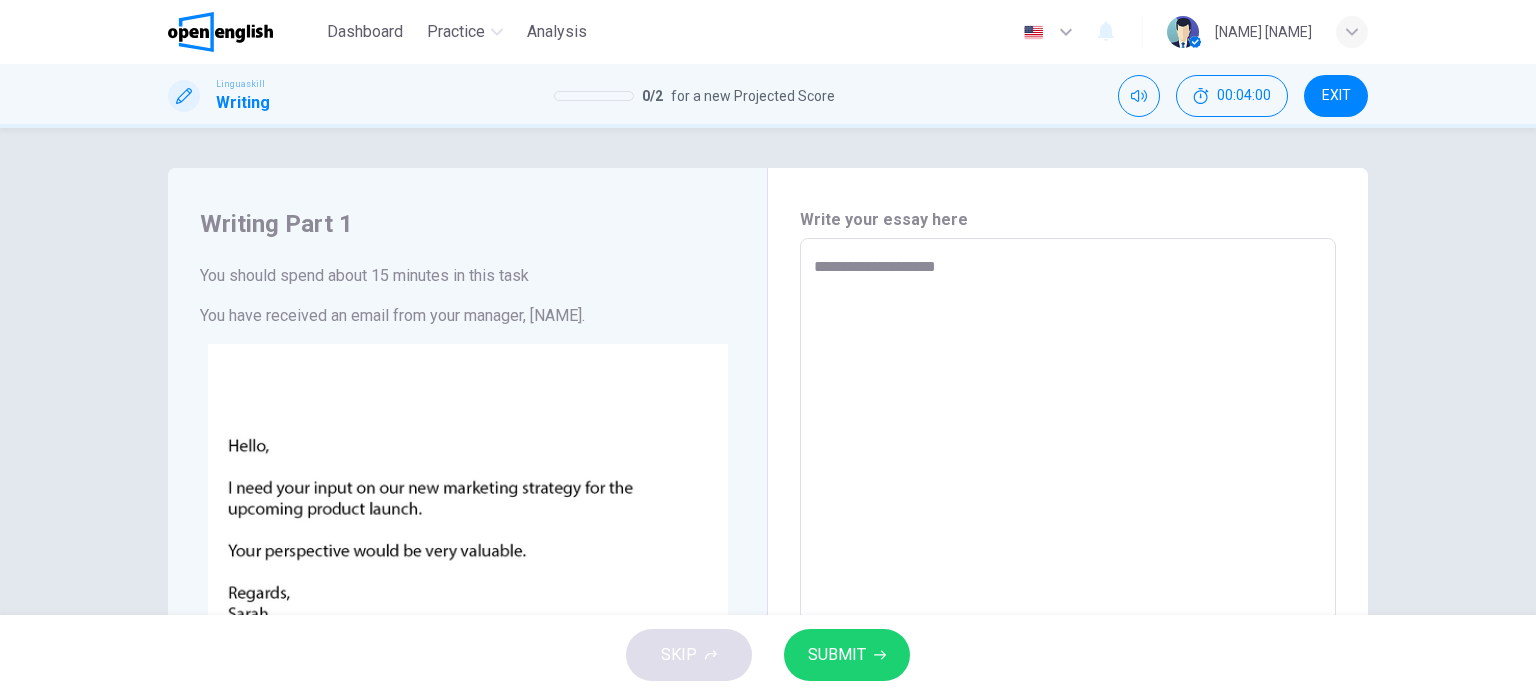 type on "**********" 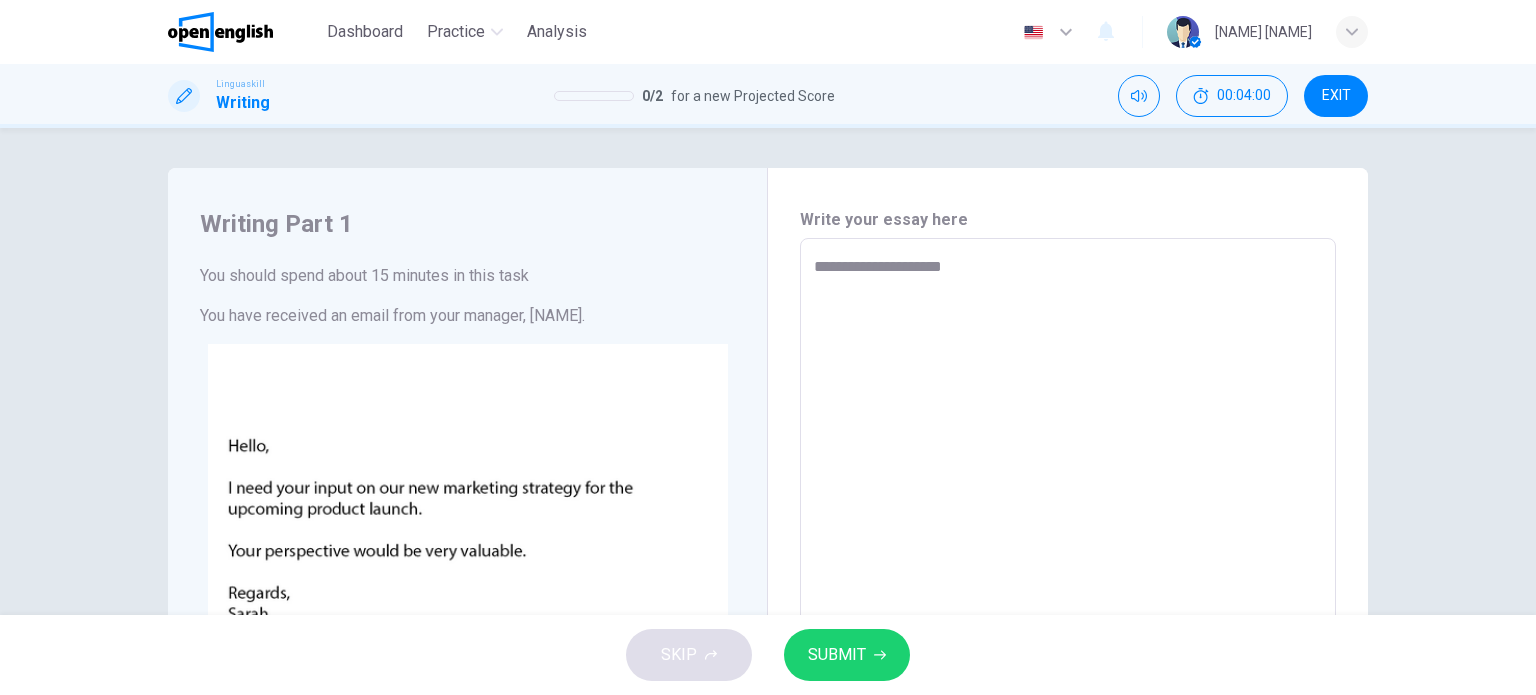 type on "**********" 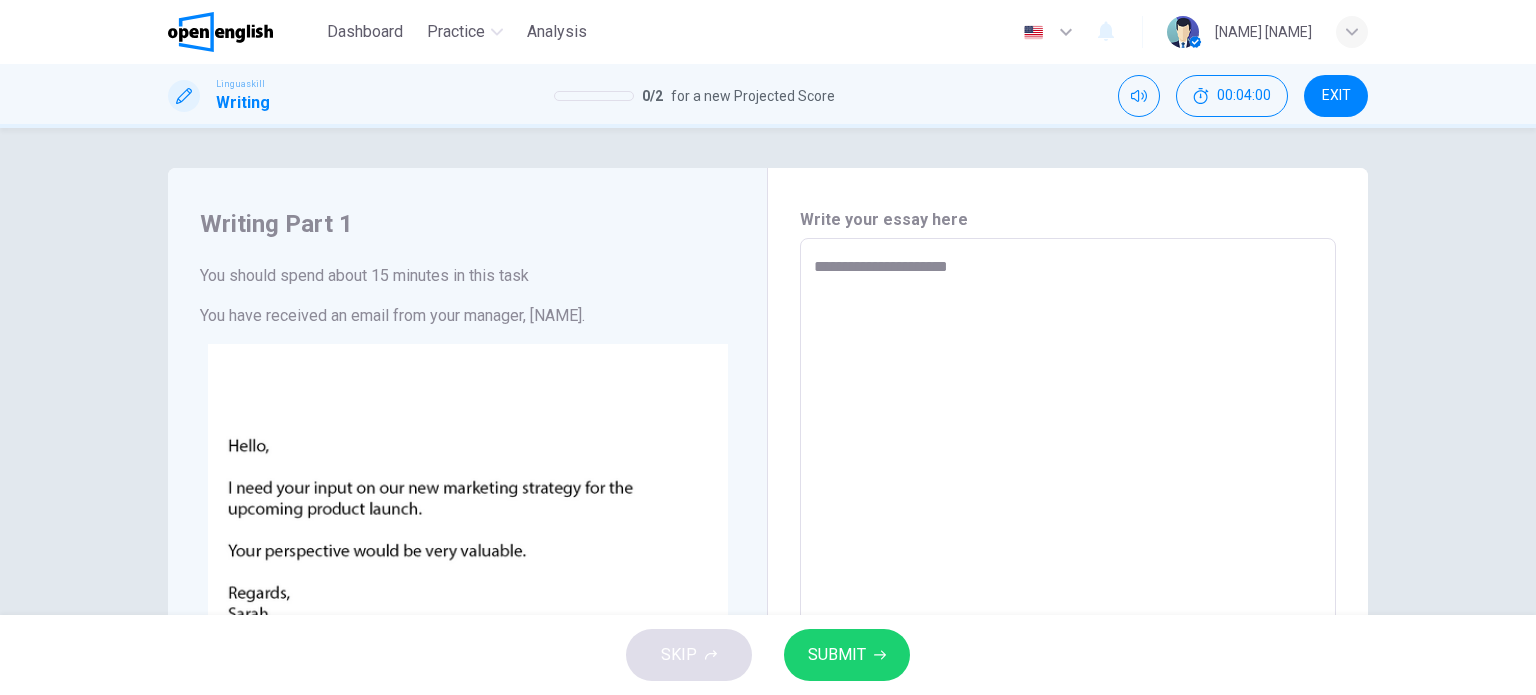 type on "*" 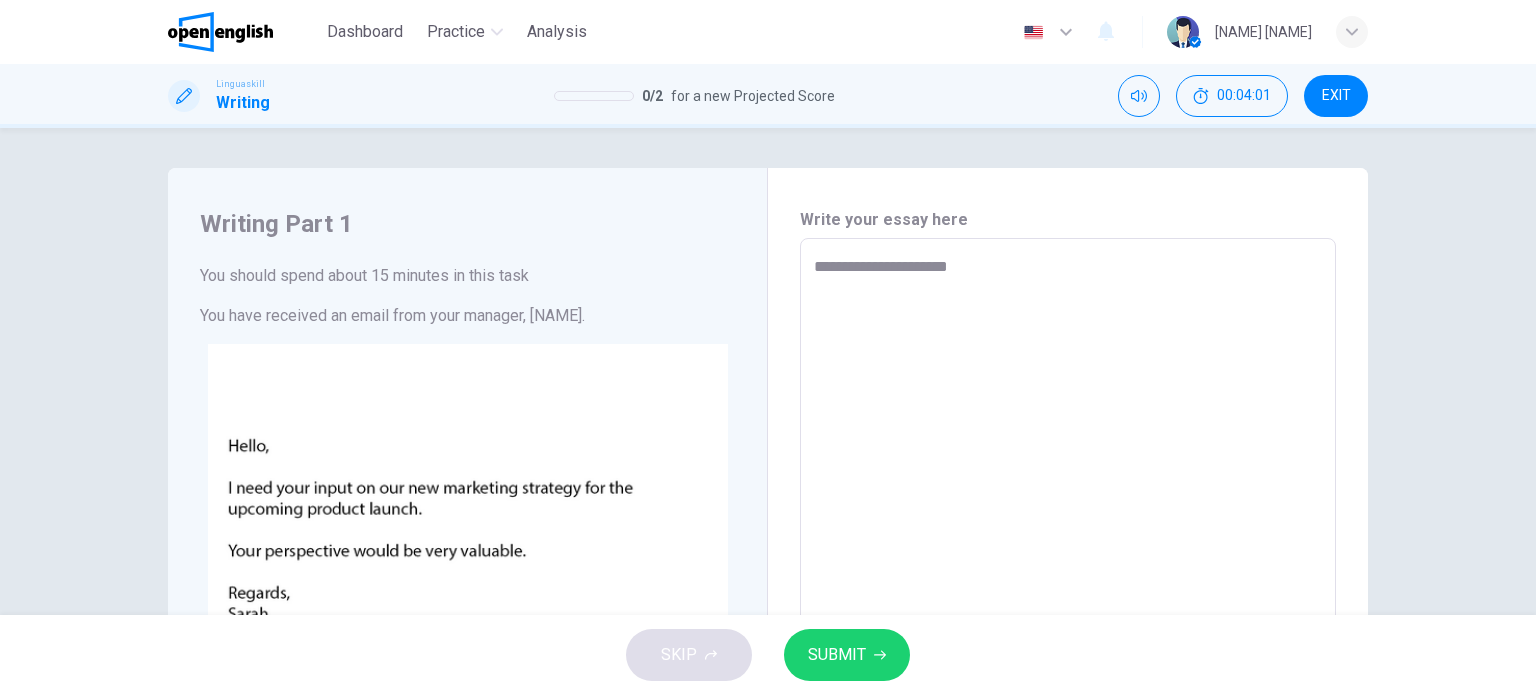 type on "**********" 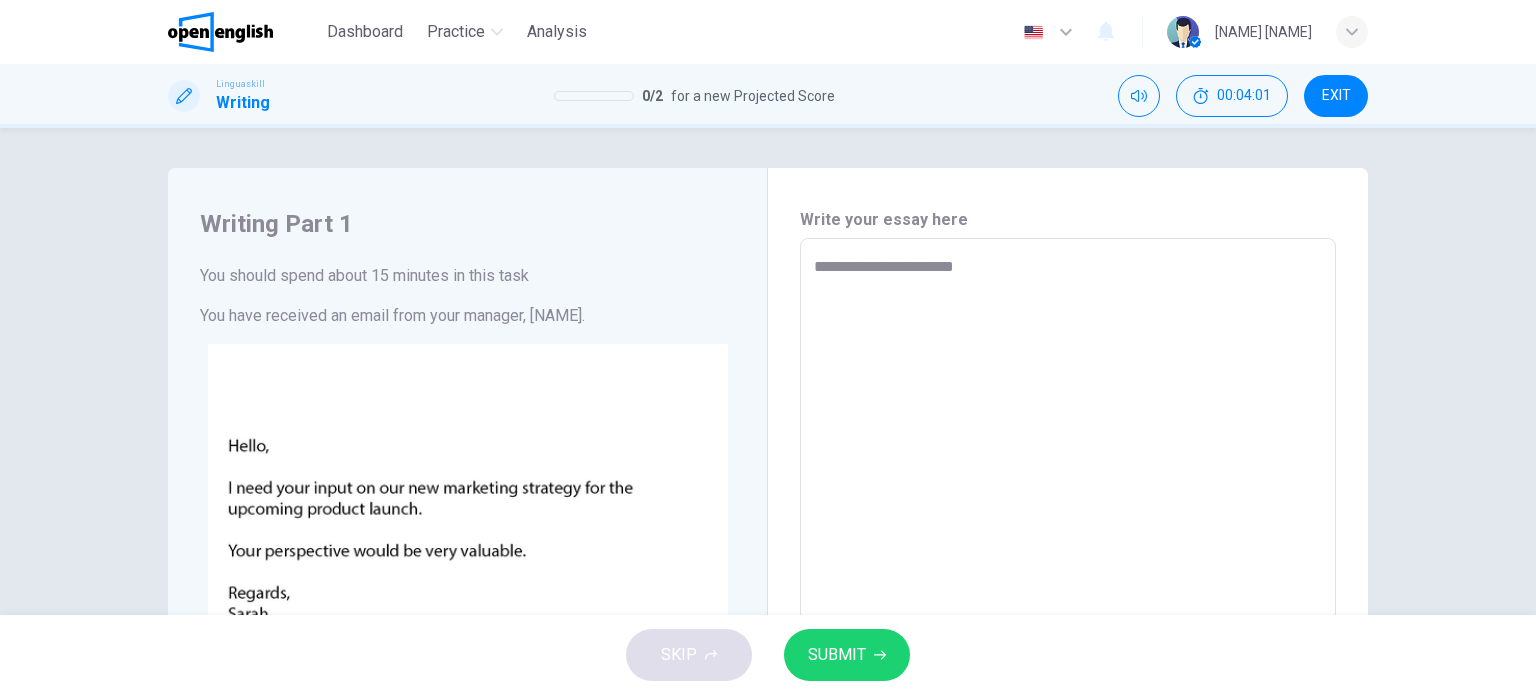 type on "*" 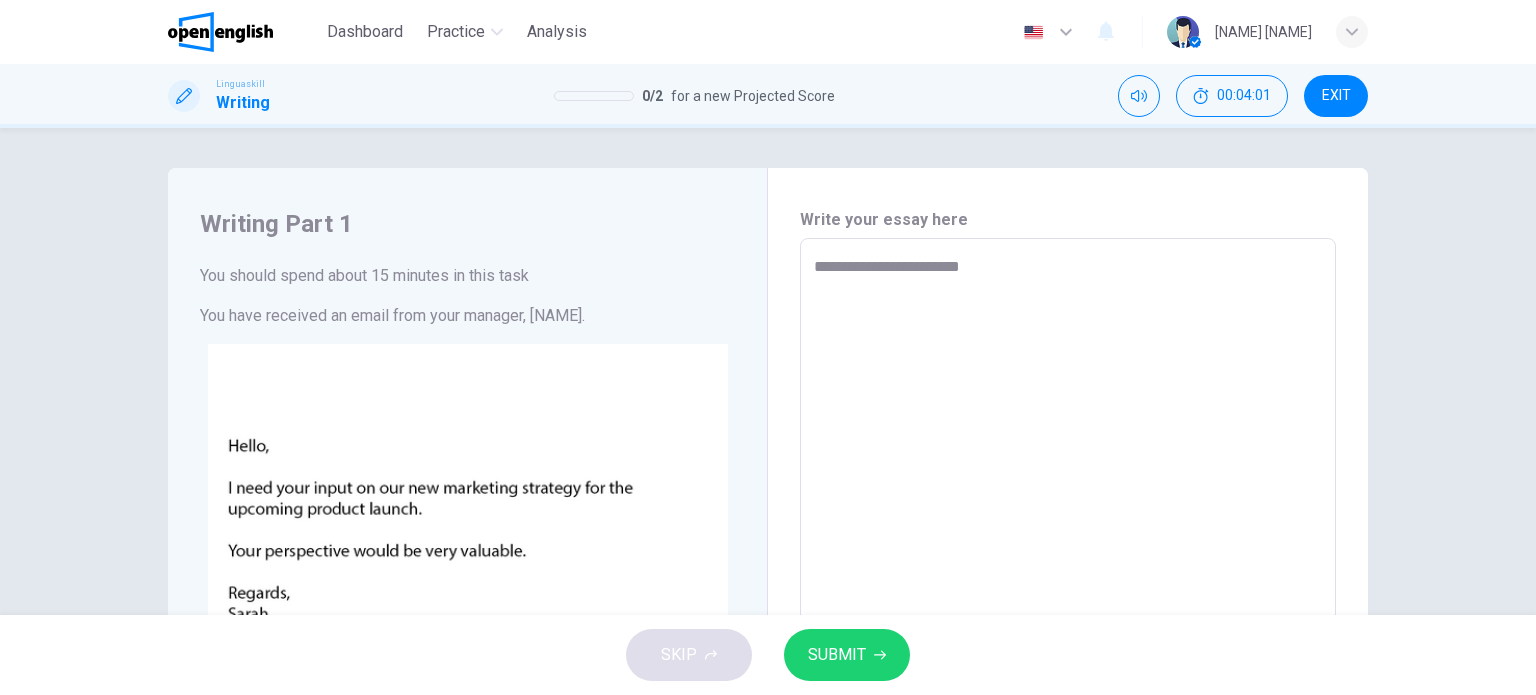 type on "**********" 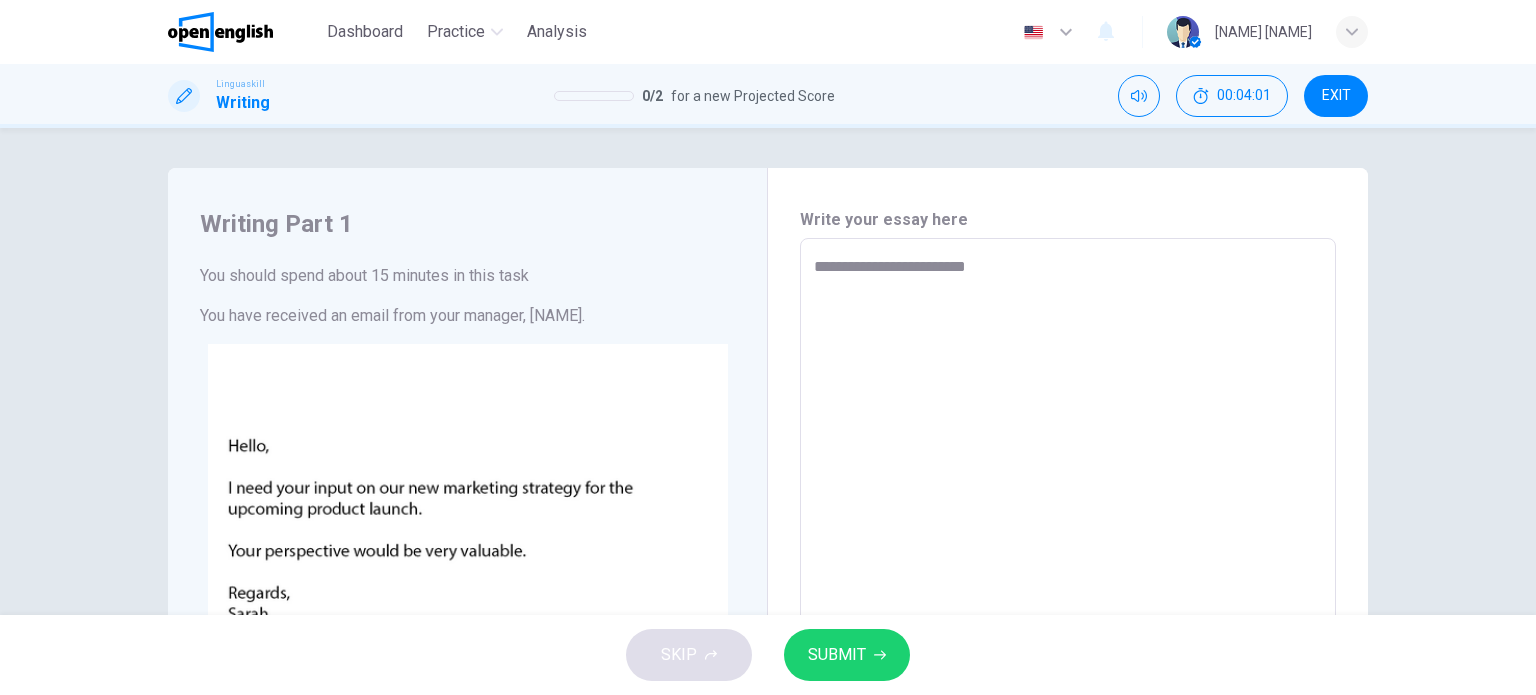 type on "*" 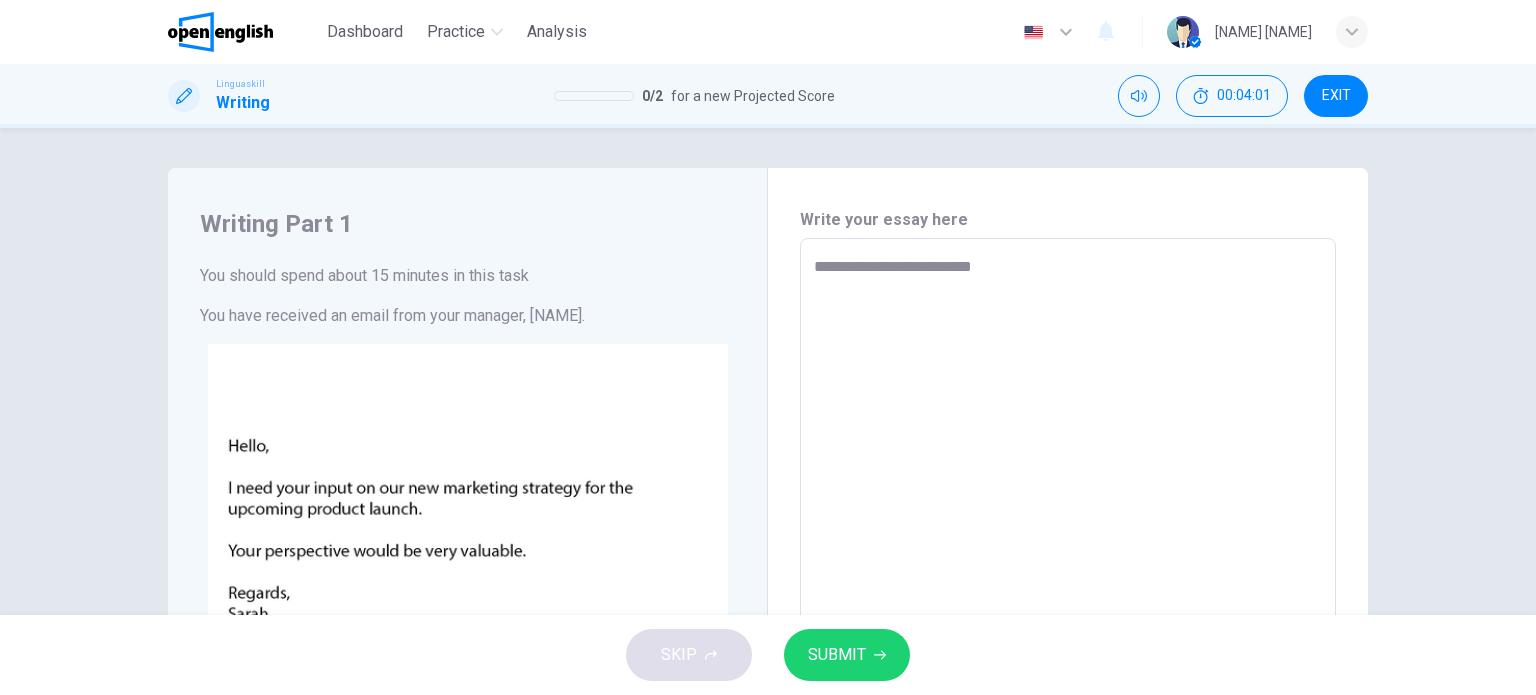 type on "*" 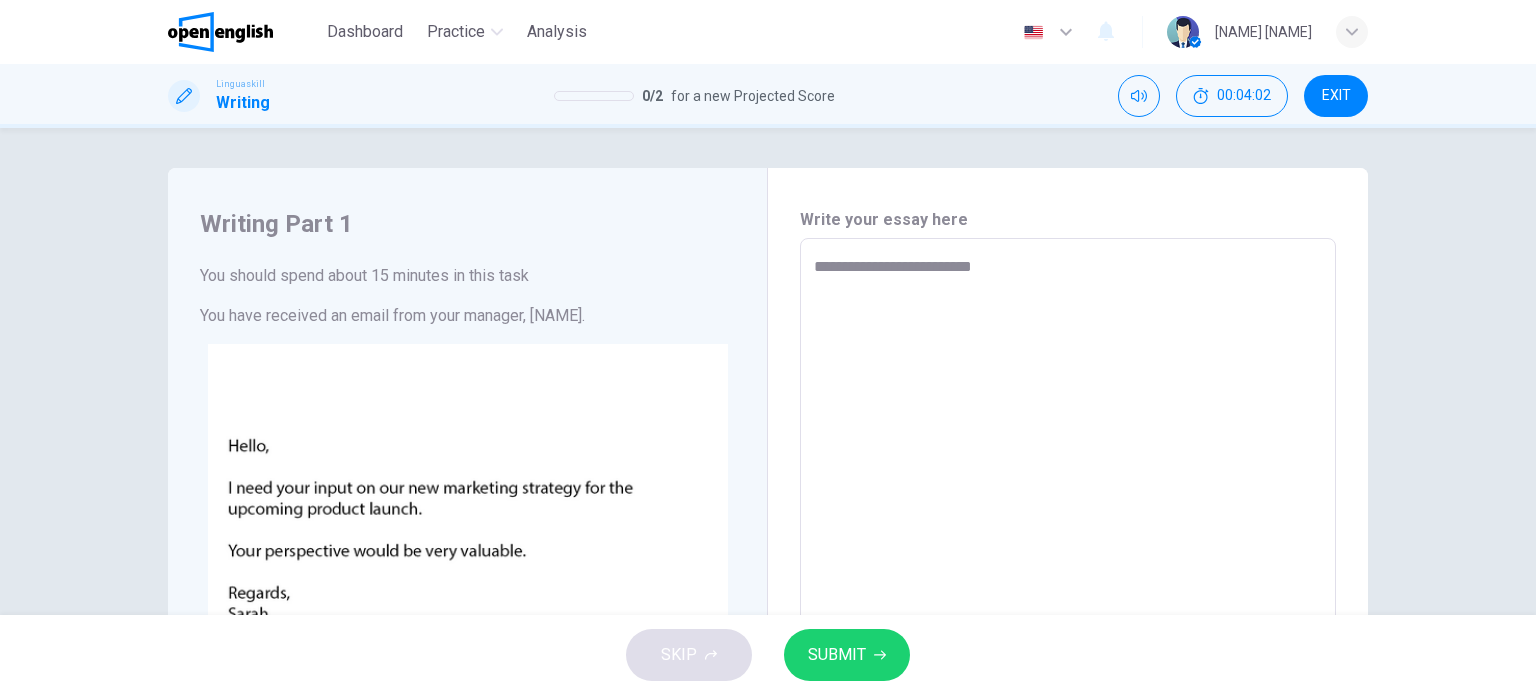 type on "**********" 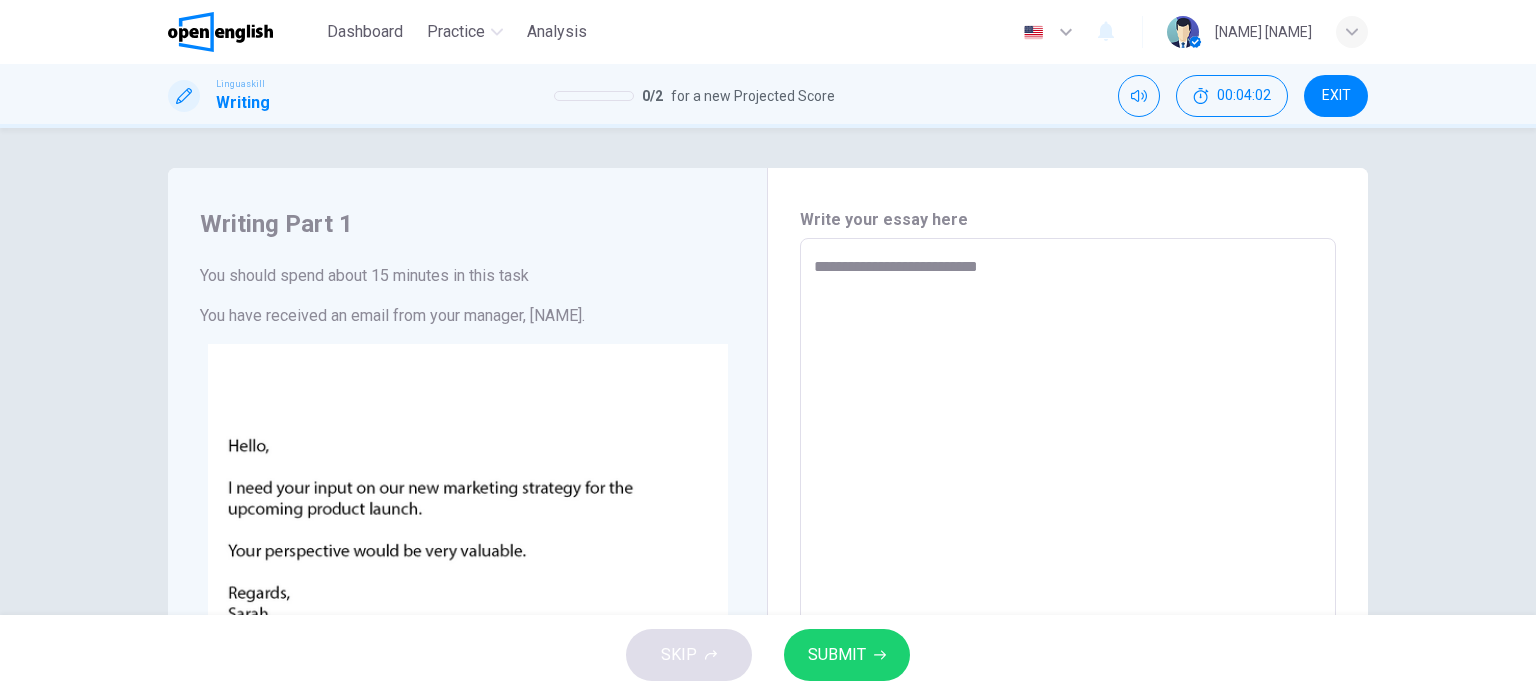 type on "*" 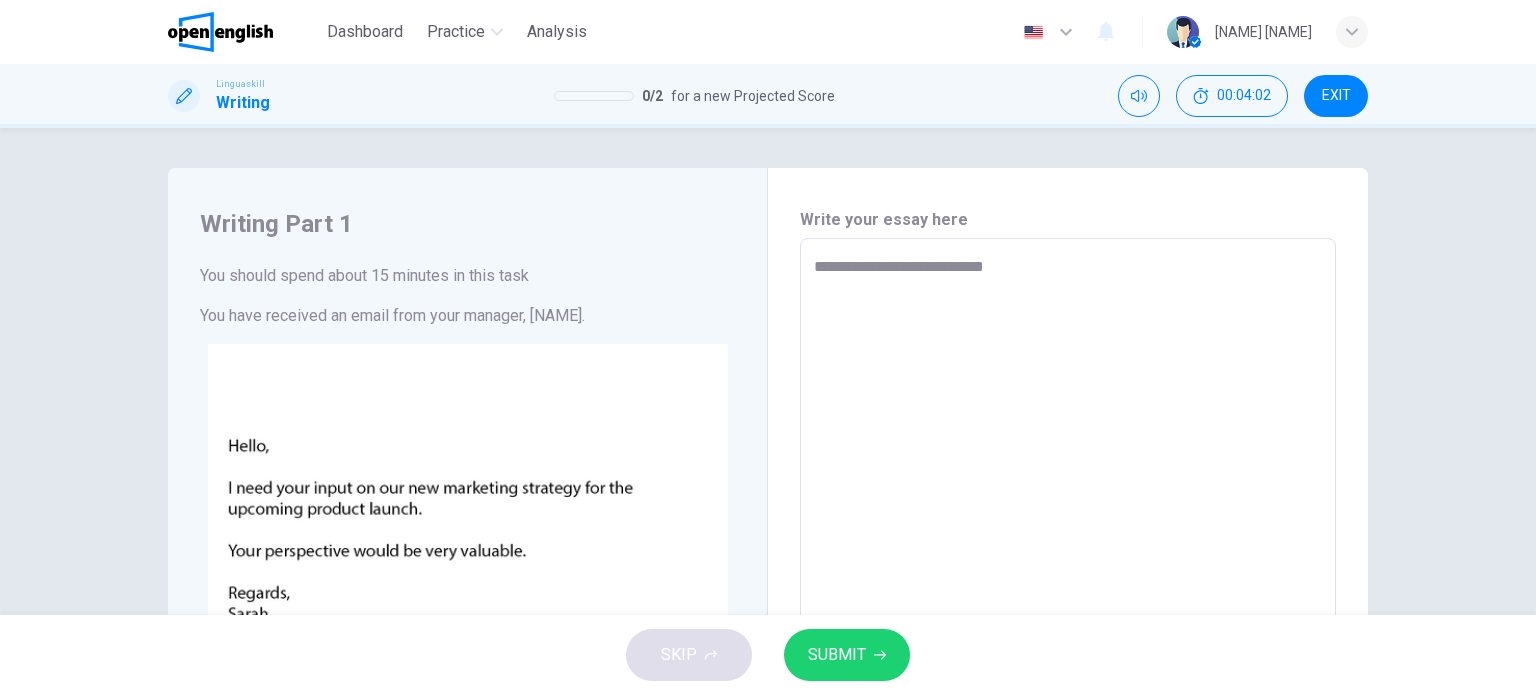 type on "**********" 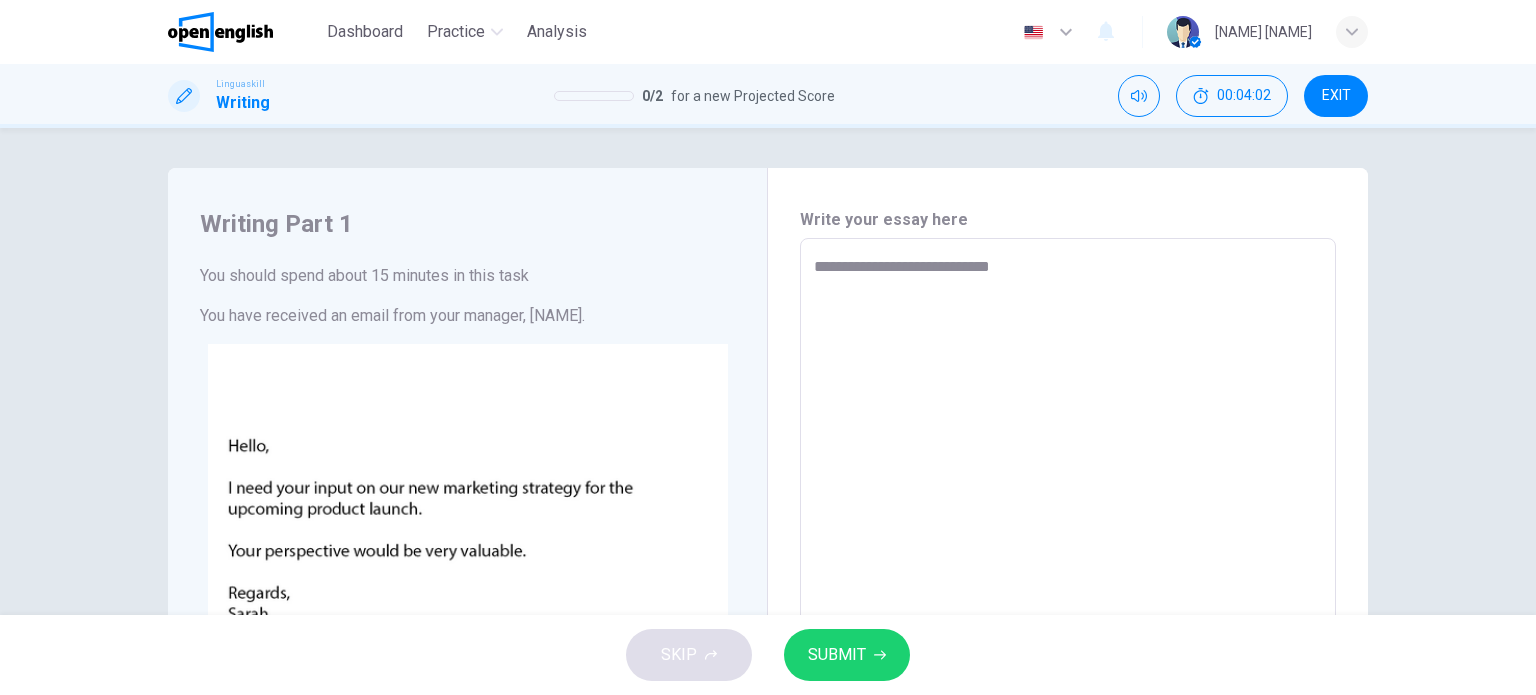 type on "*" 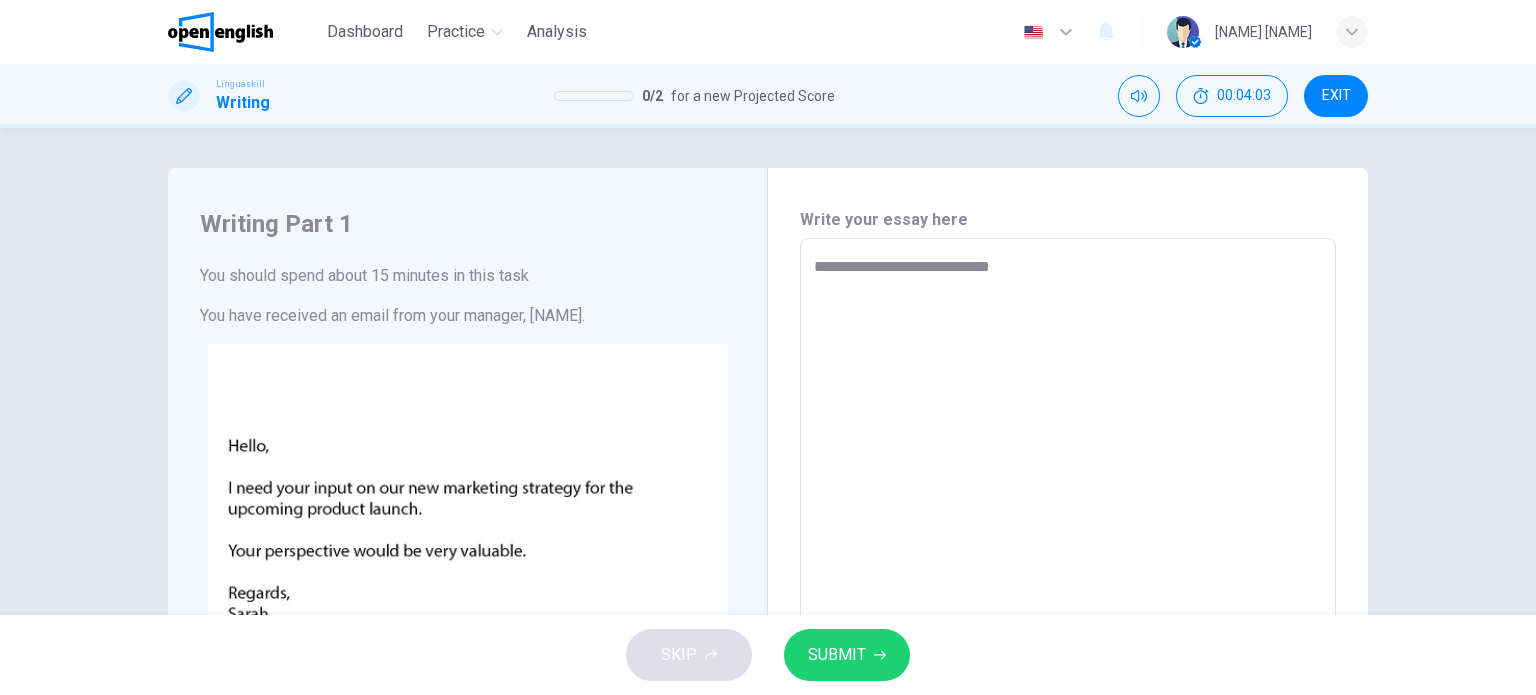 type on "**********" 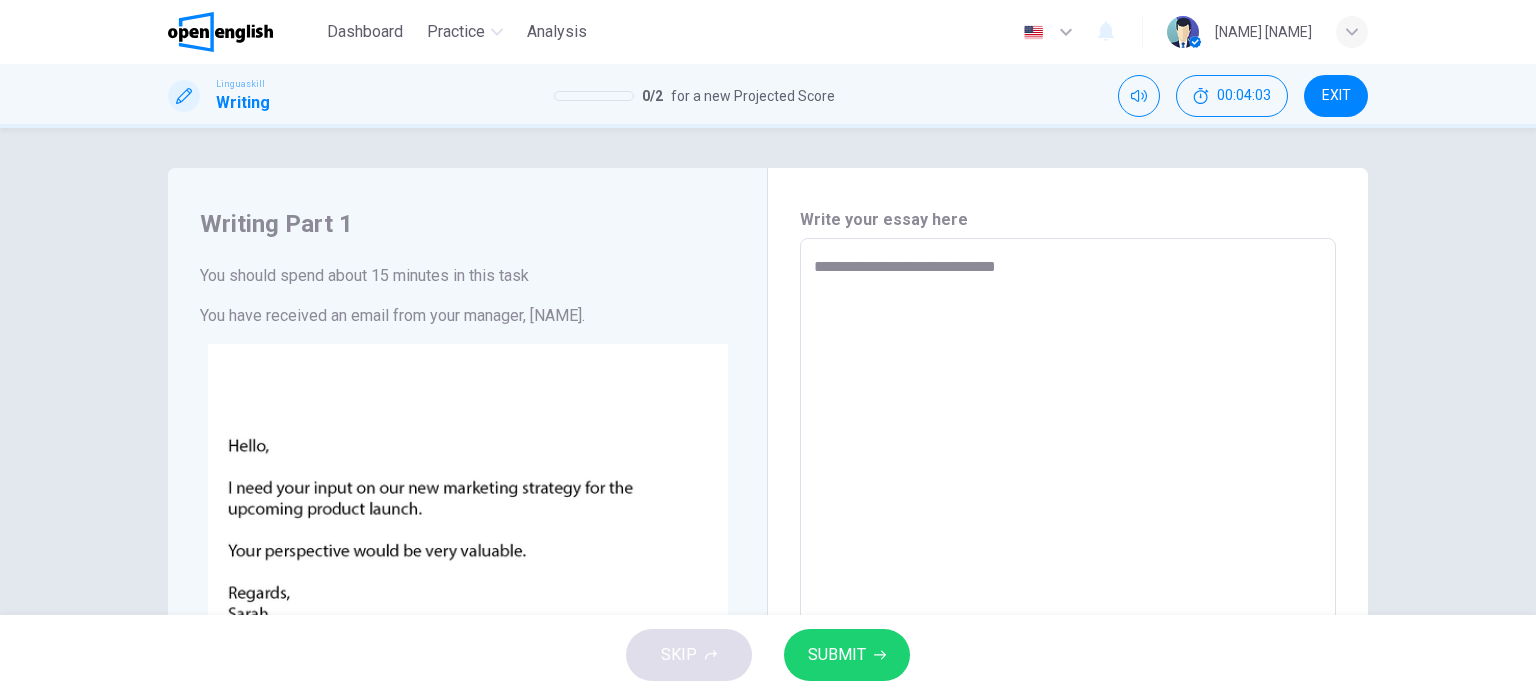 type on "*" 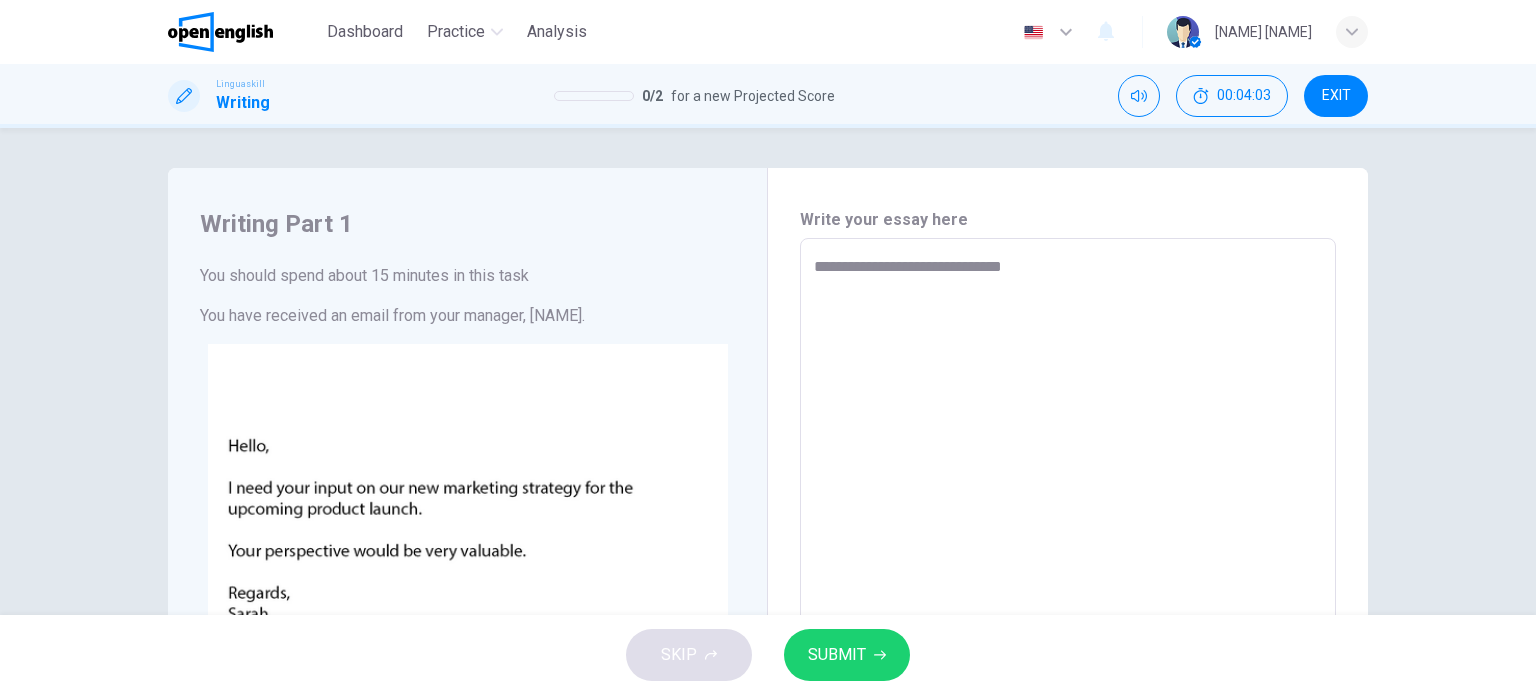 type on "*" 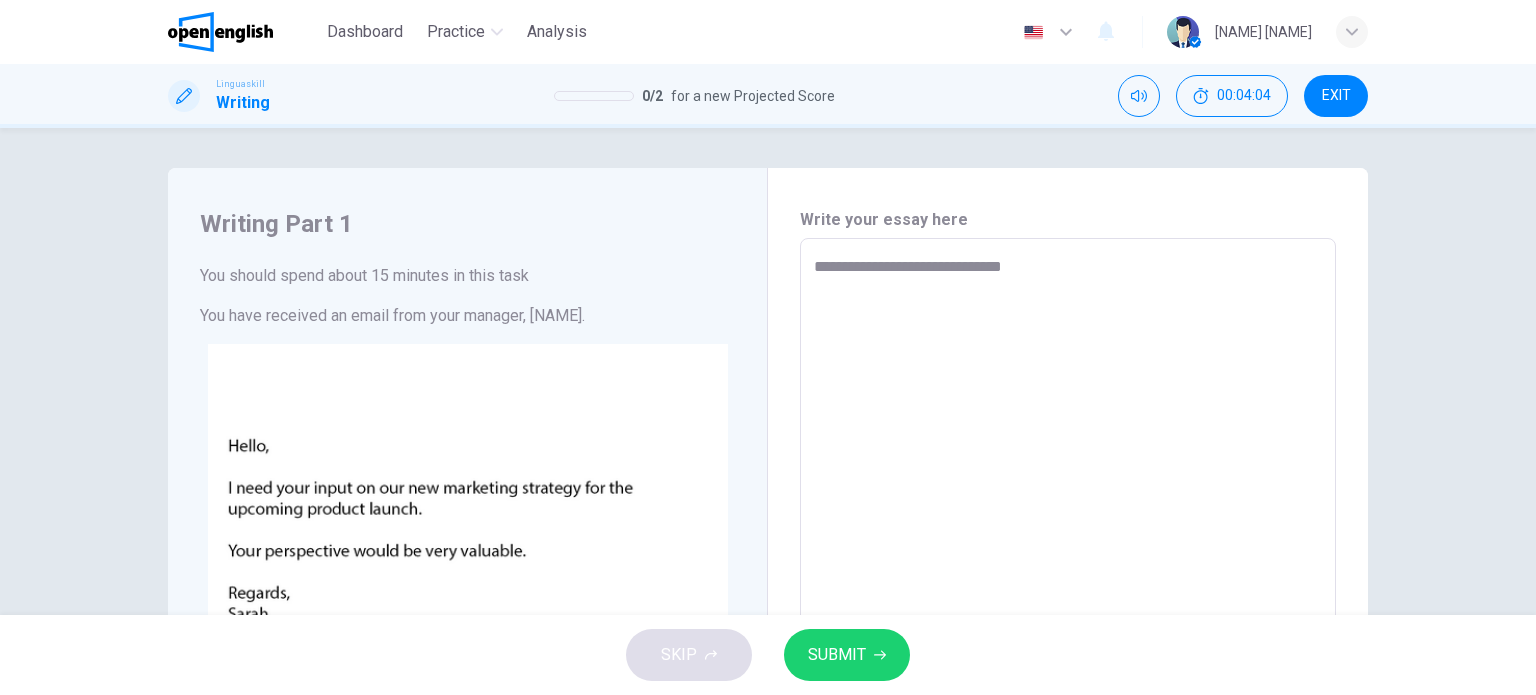 type on "**********" 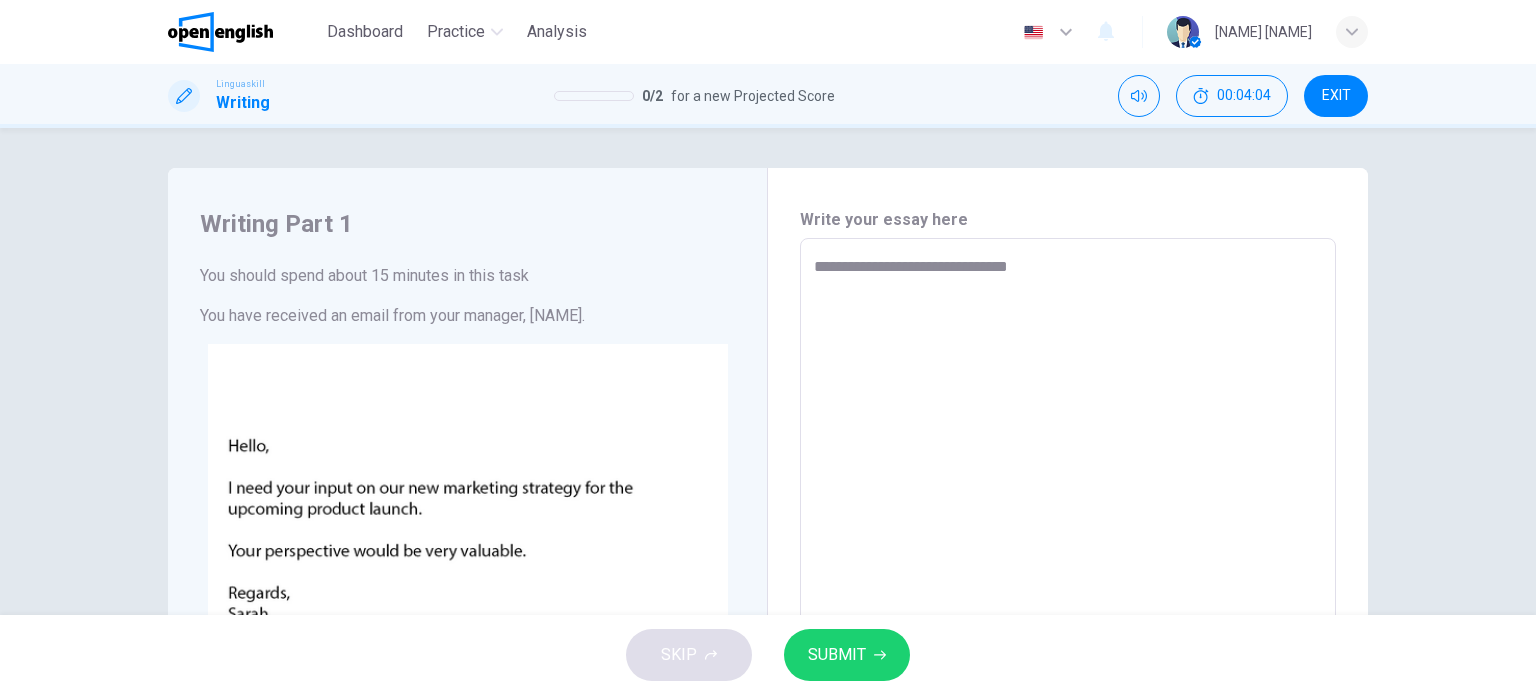 type on "*" 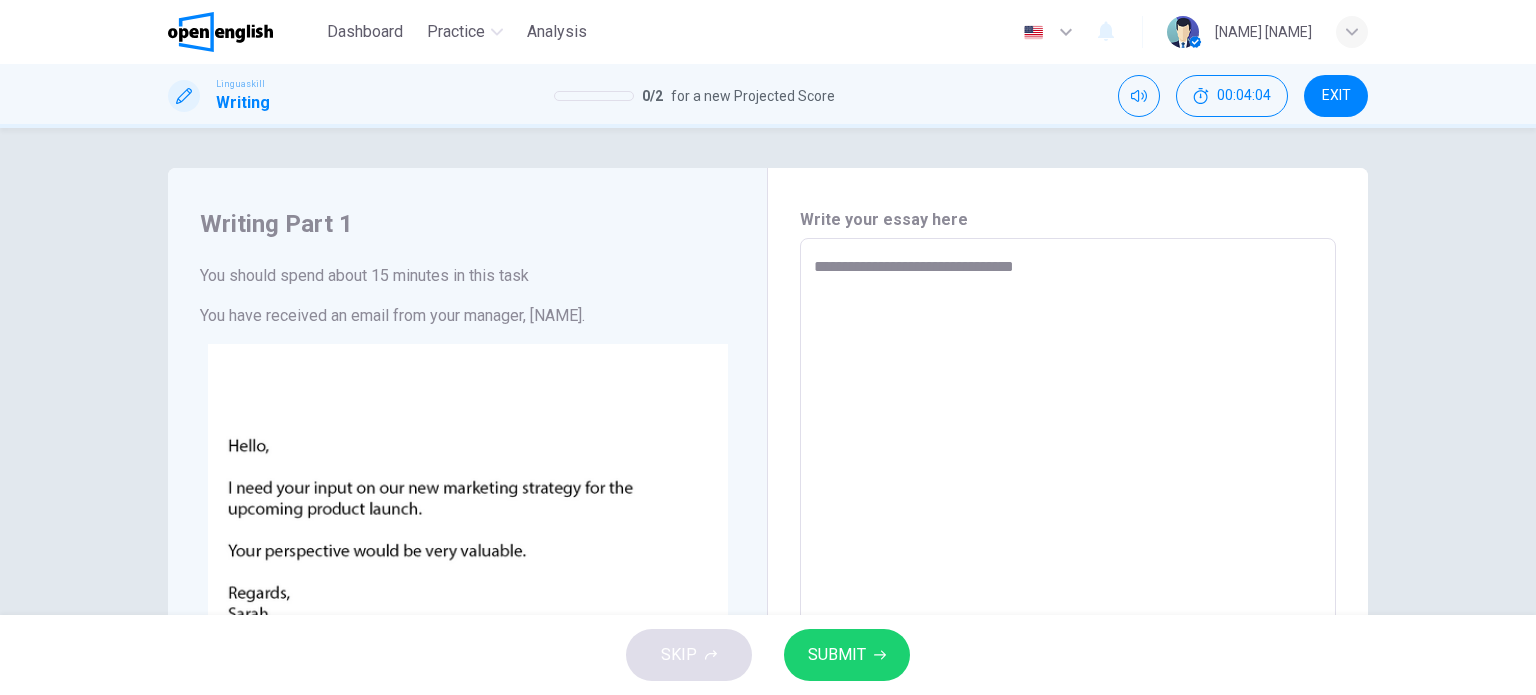type on "**********" 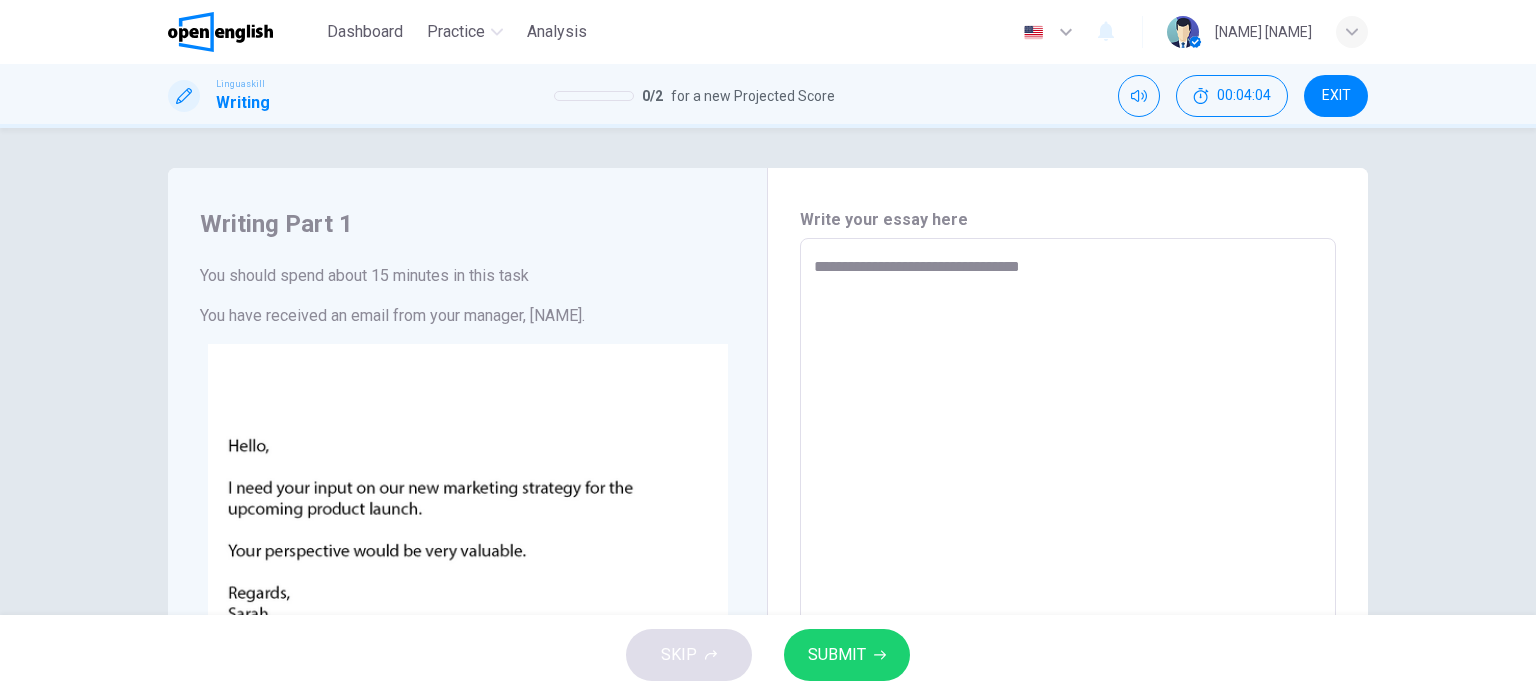 type on "*" 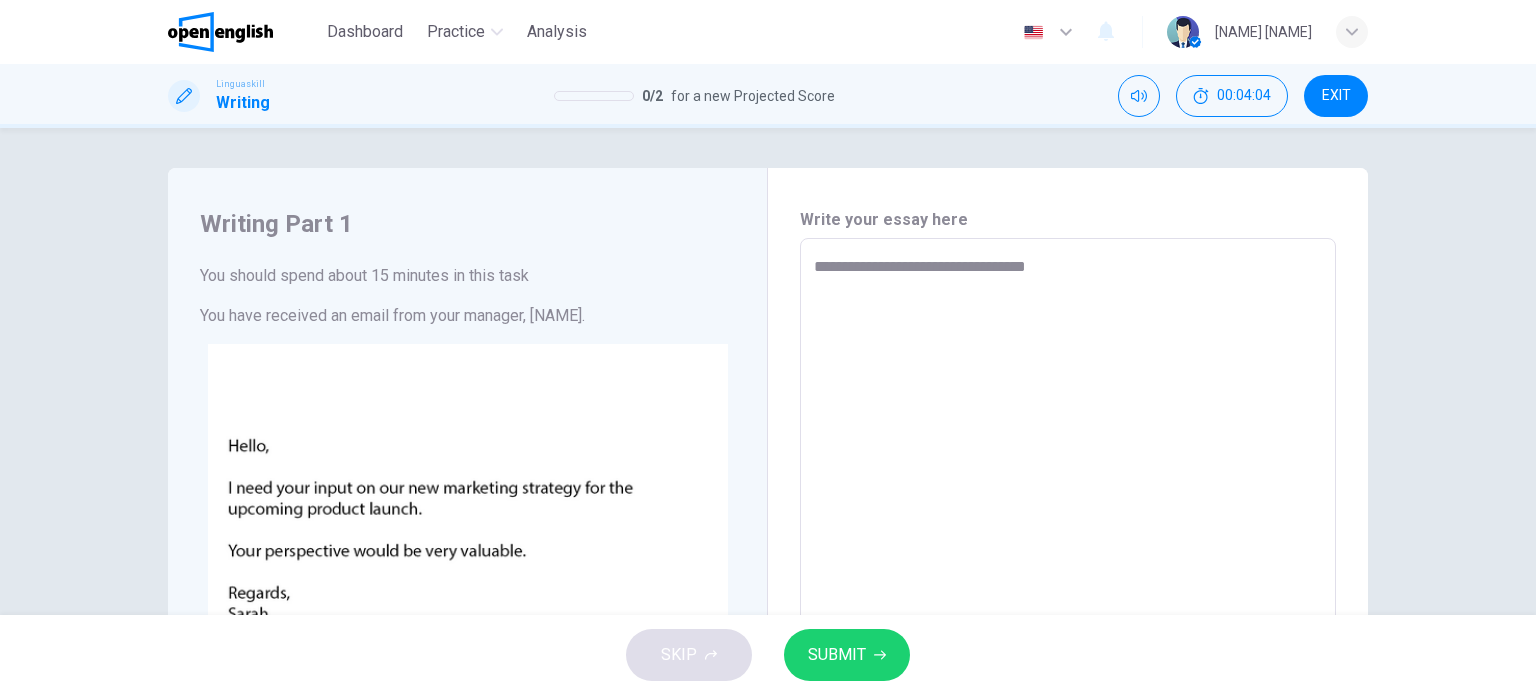 type on "*" 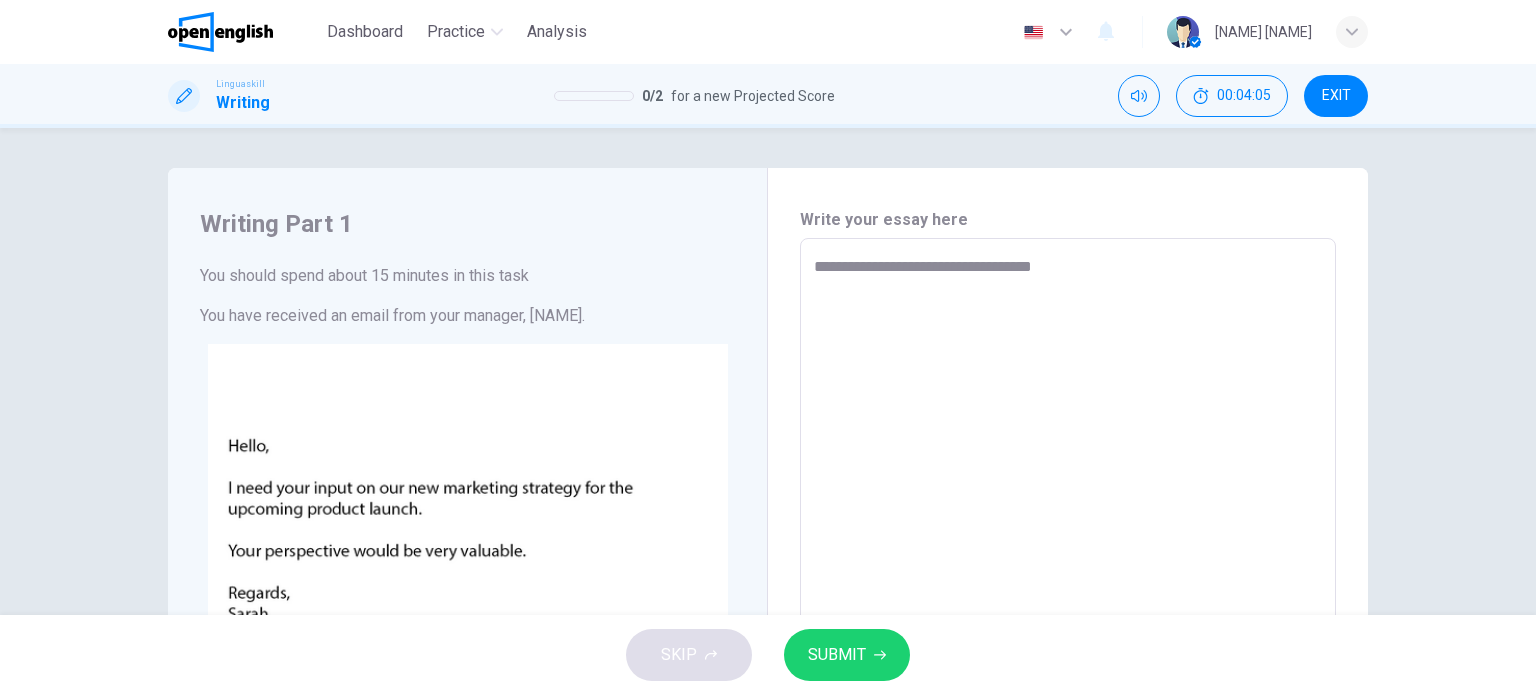 type on "**********" 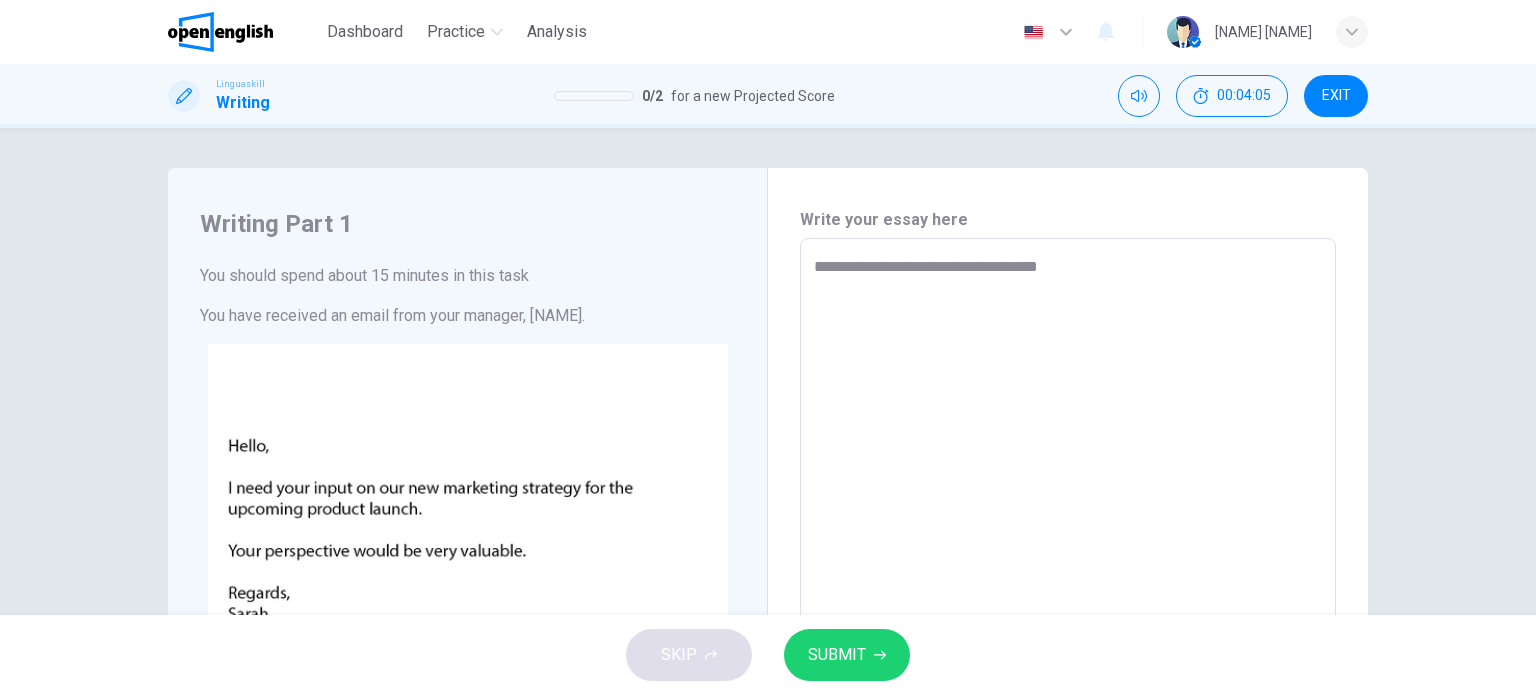 type on "*" 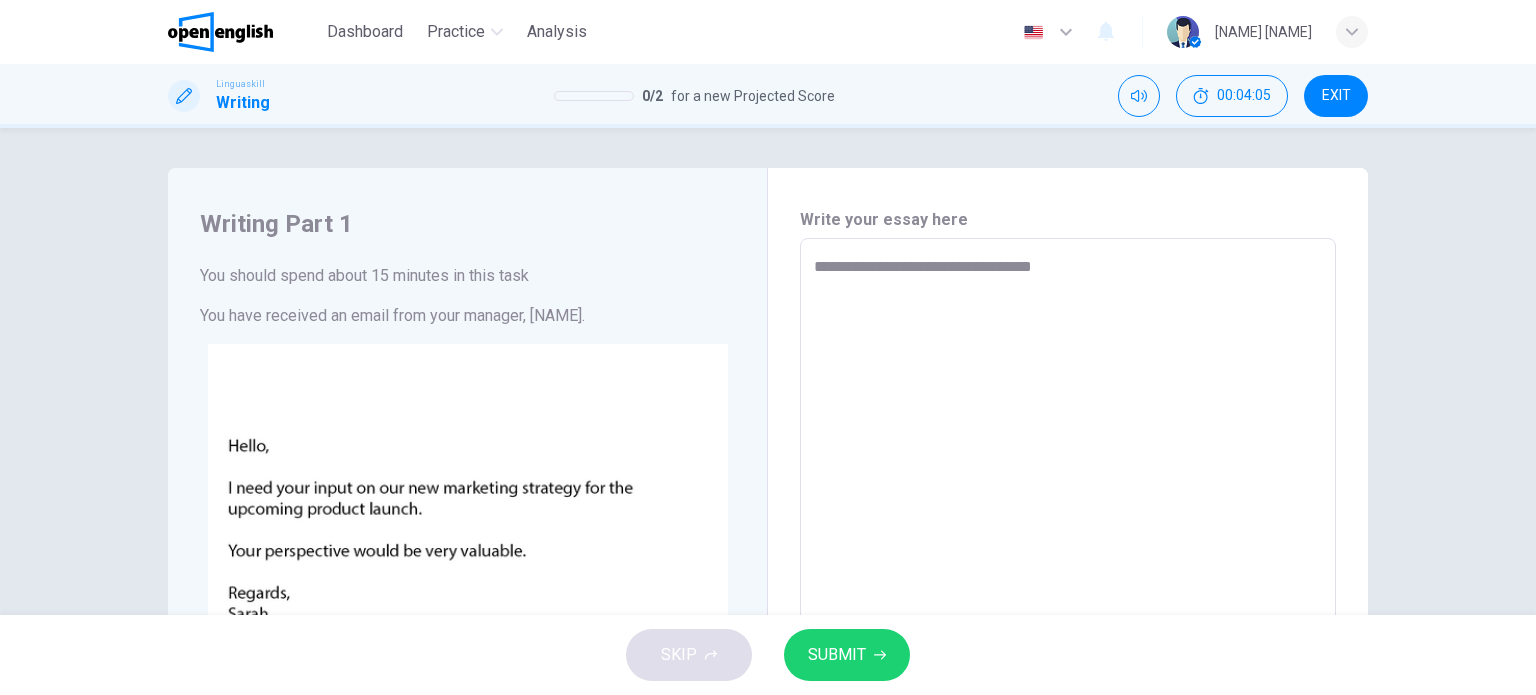 type on "**********" 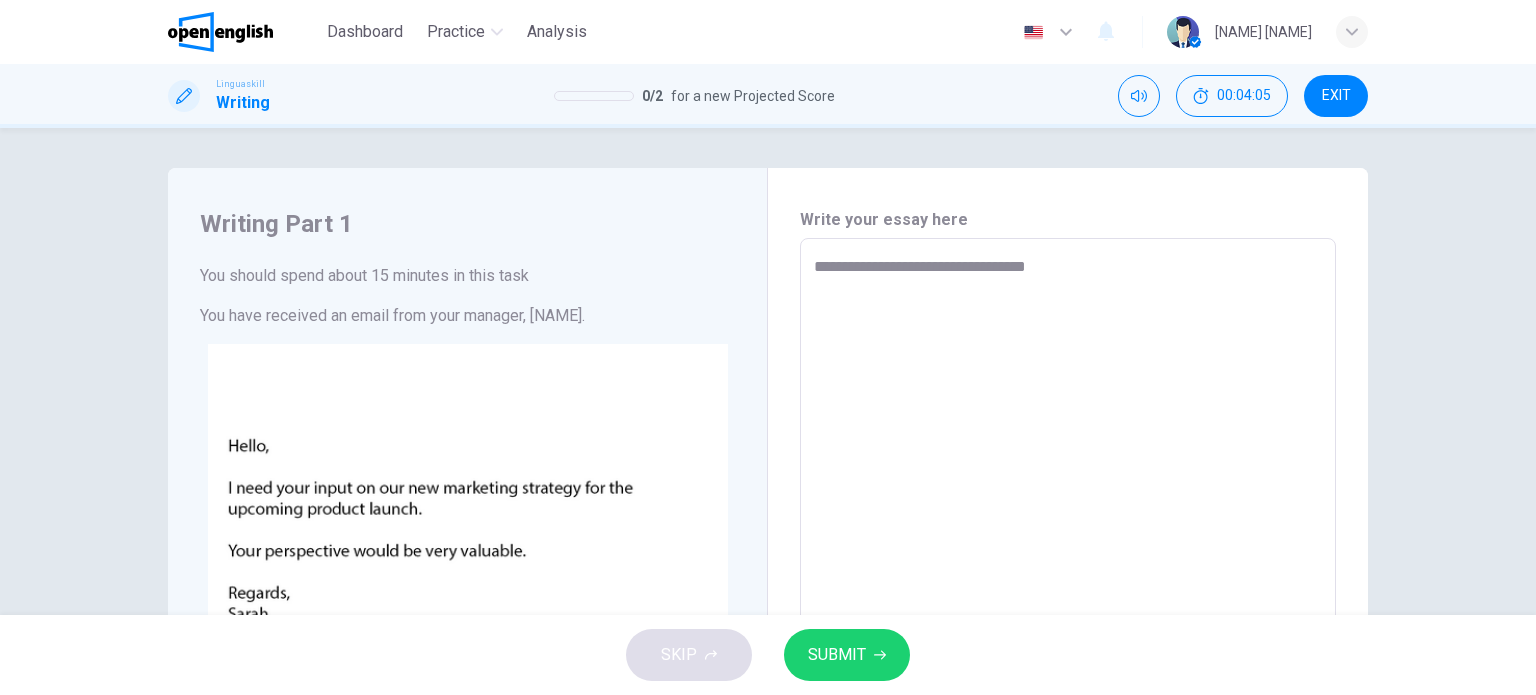 type on "*" 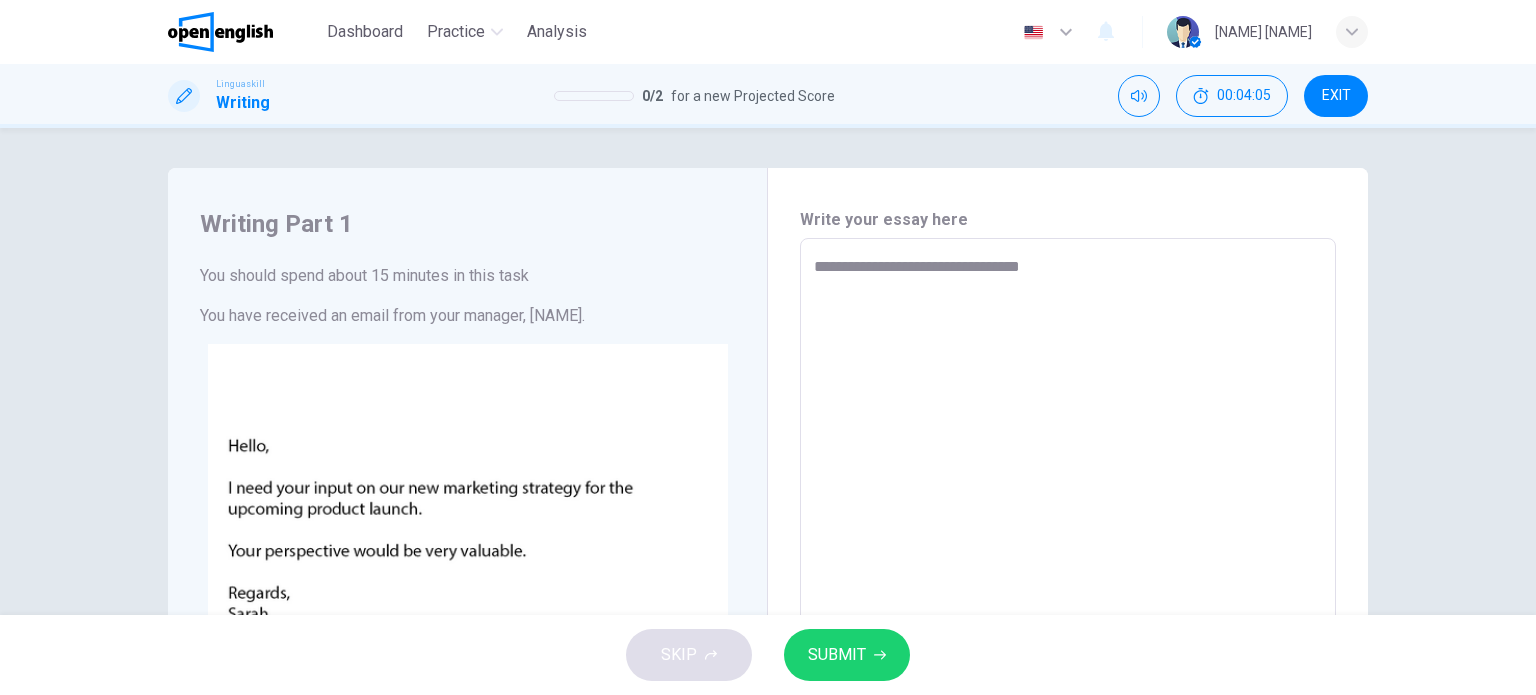 type on "*" 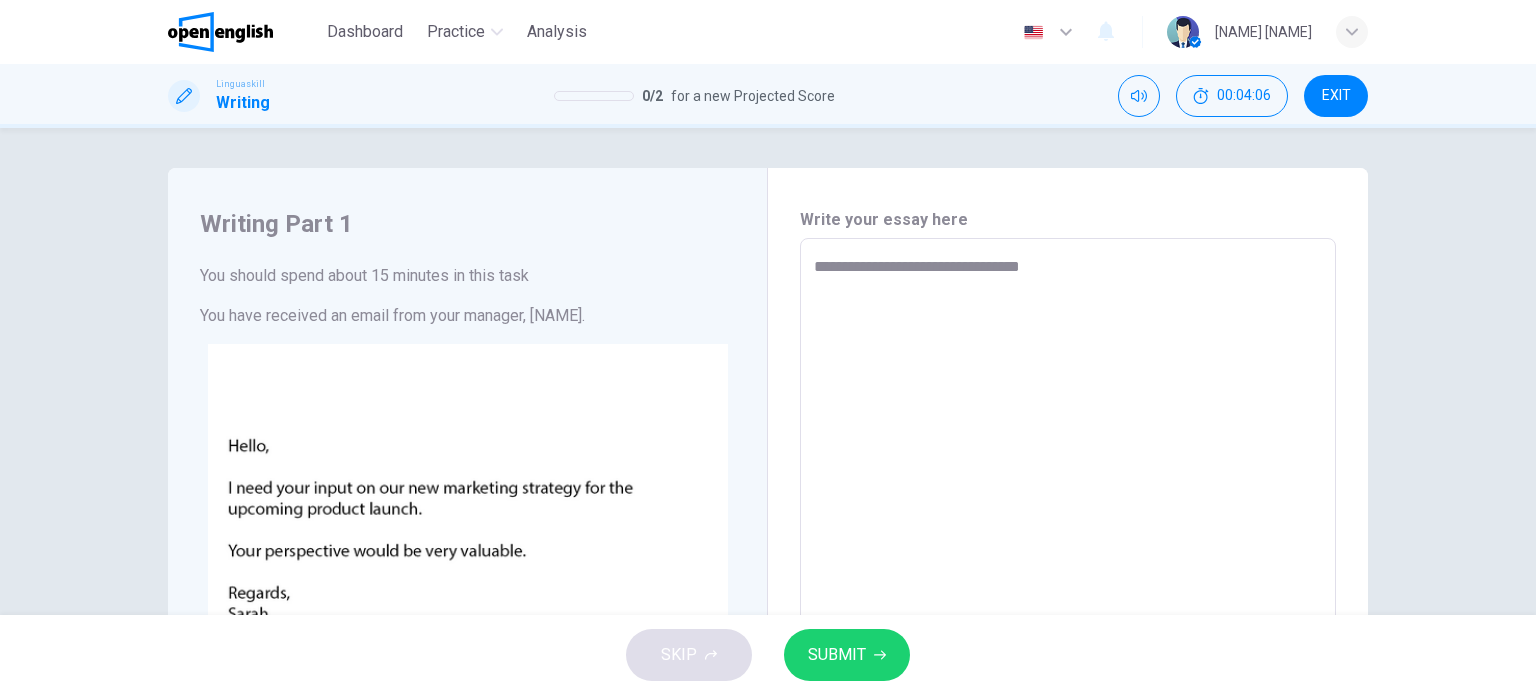 type on "**********" 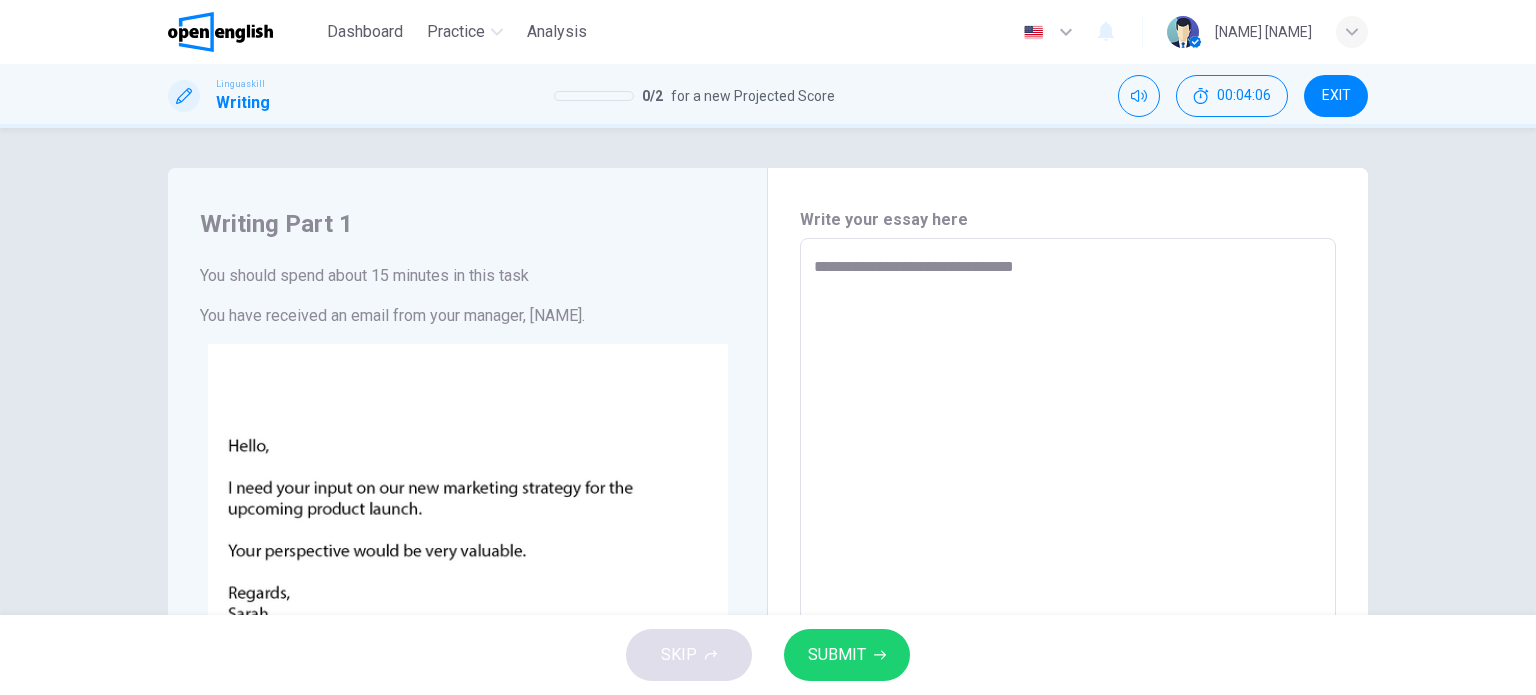 type on "*" 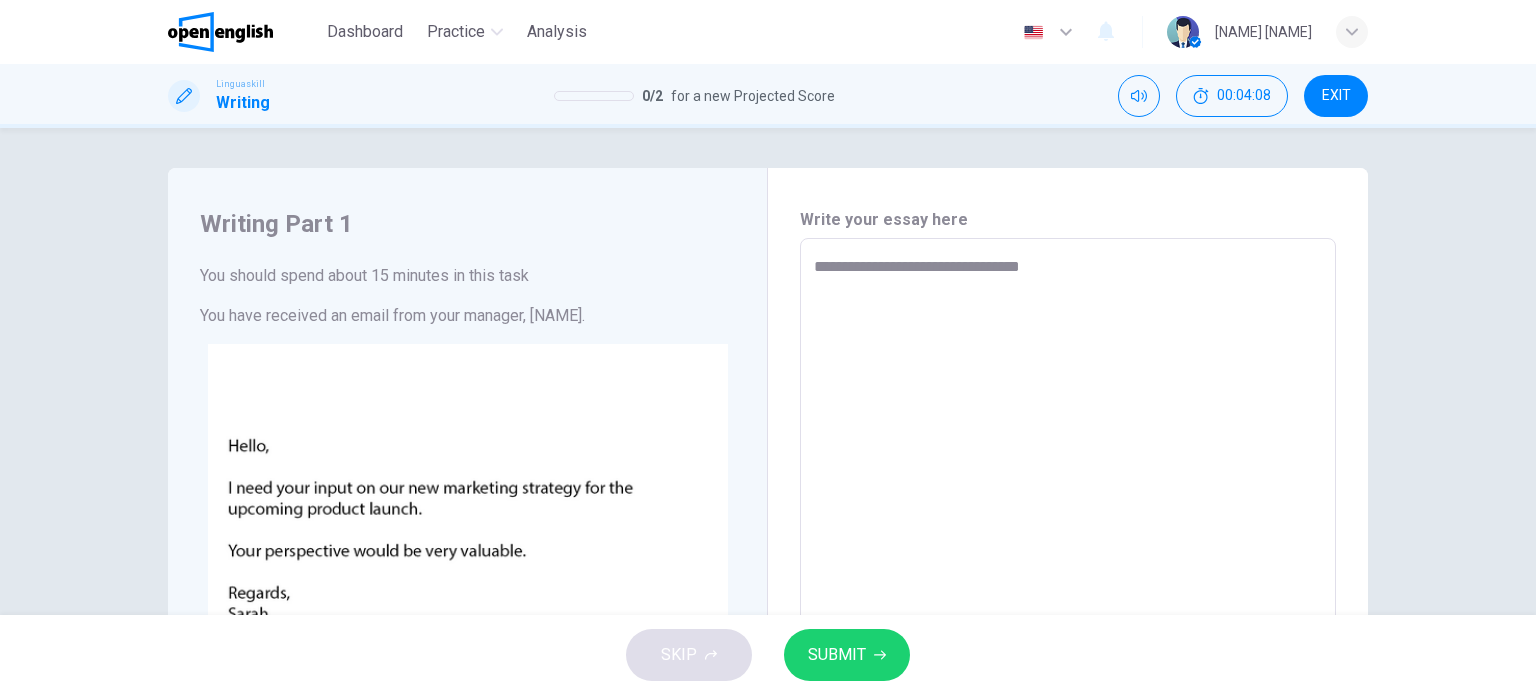 type on "**********" 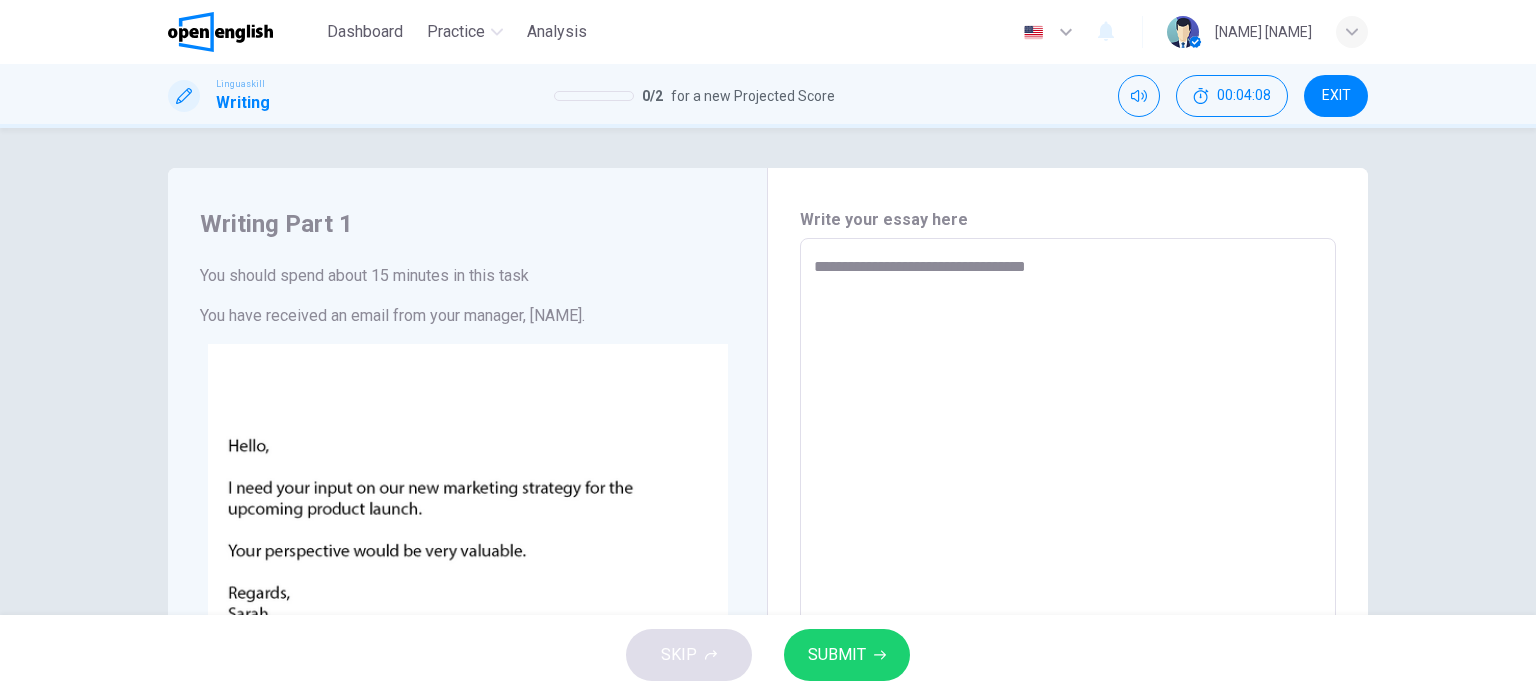 type on "**********" 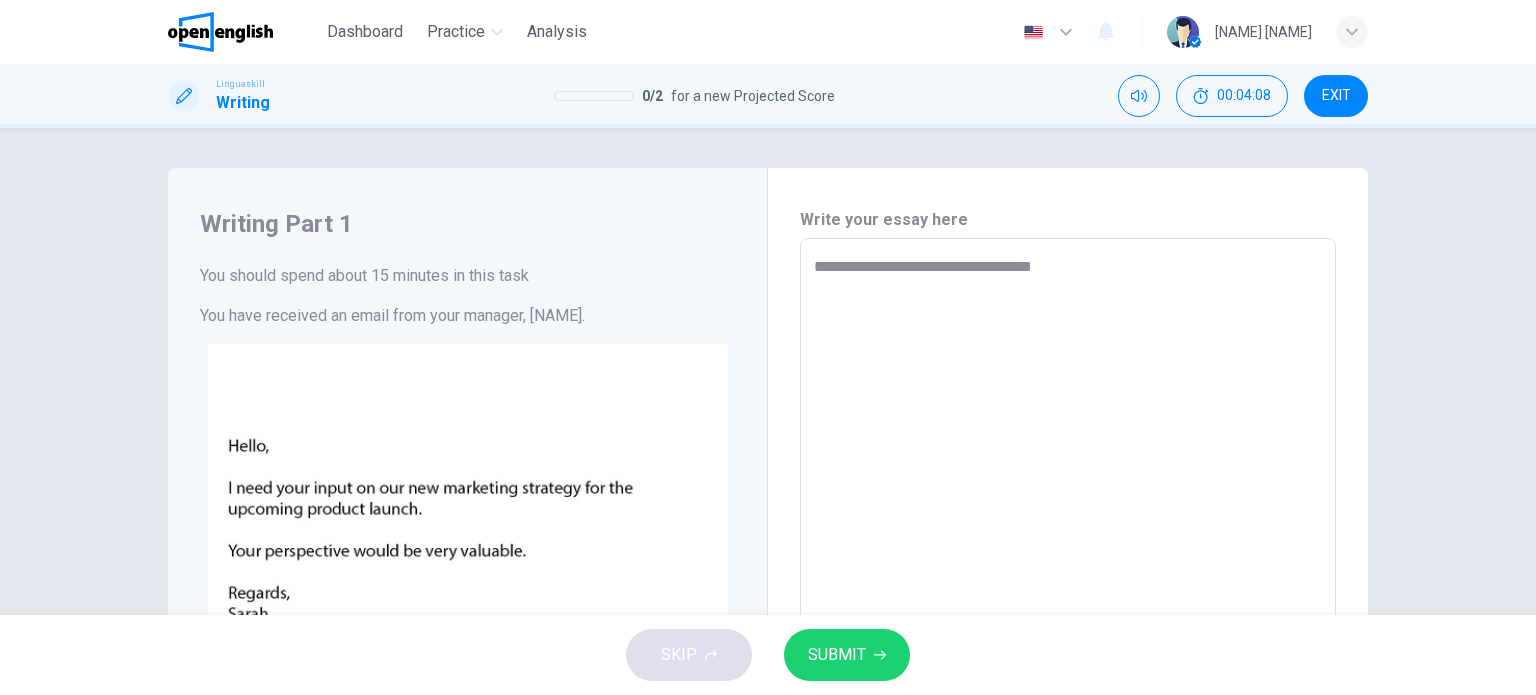 type on "*" 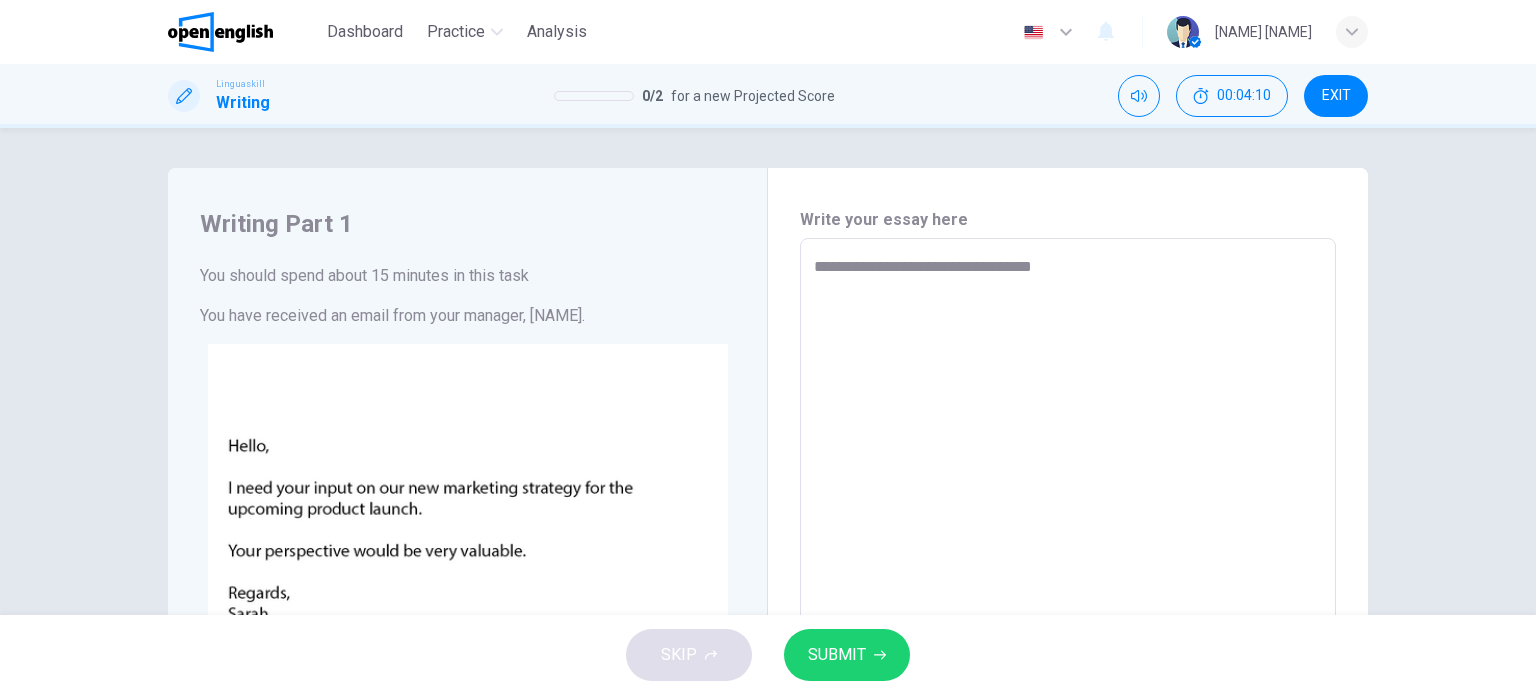 type on "**********" 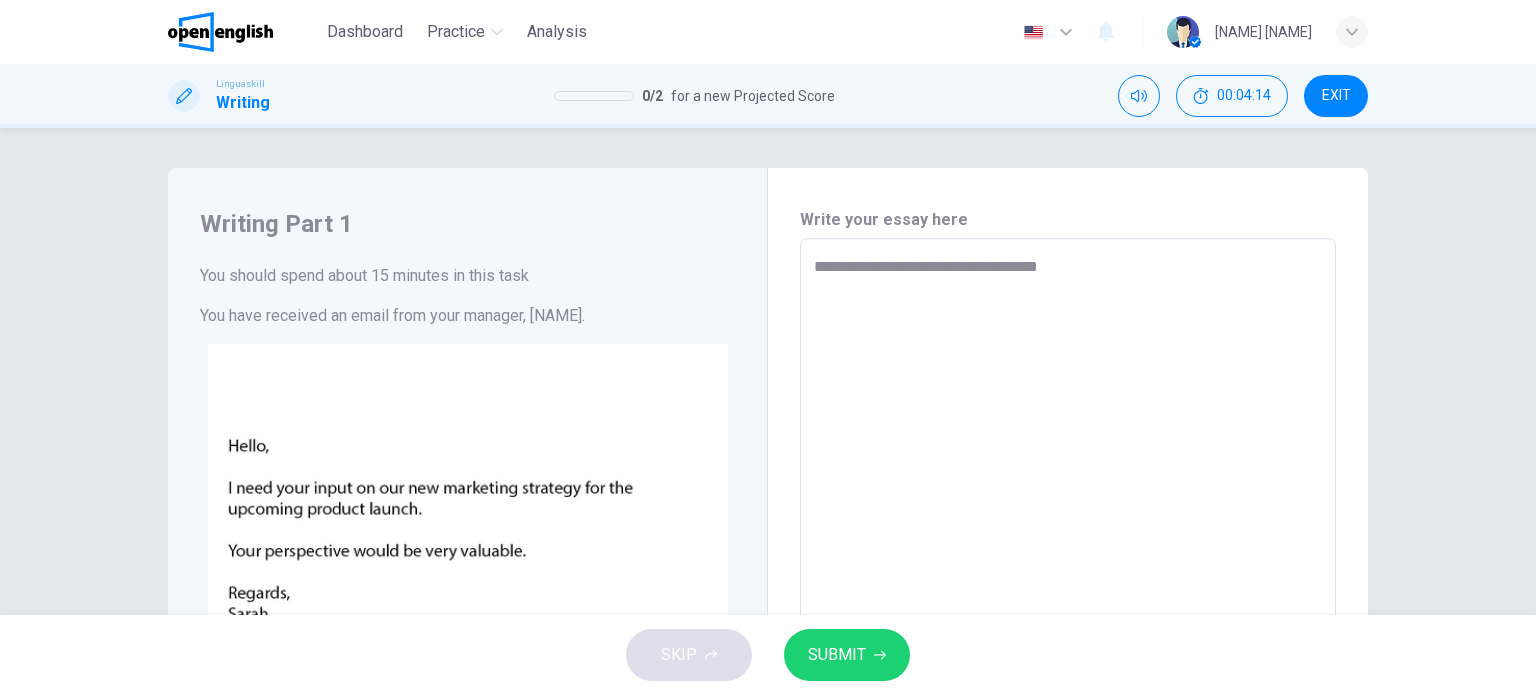 type on "**********" 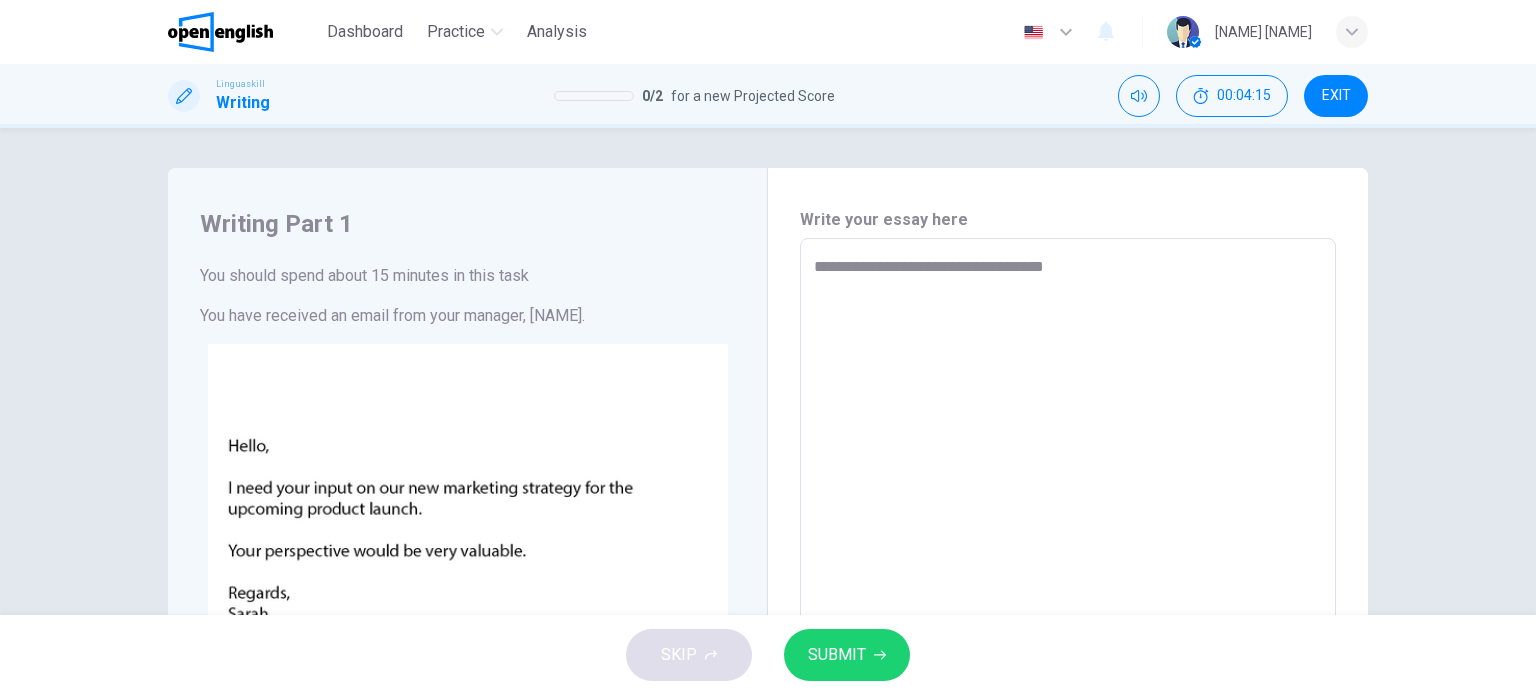 type on "**********" 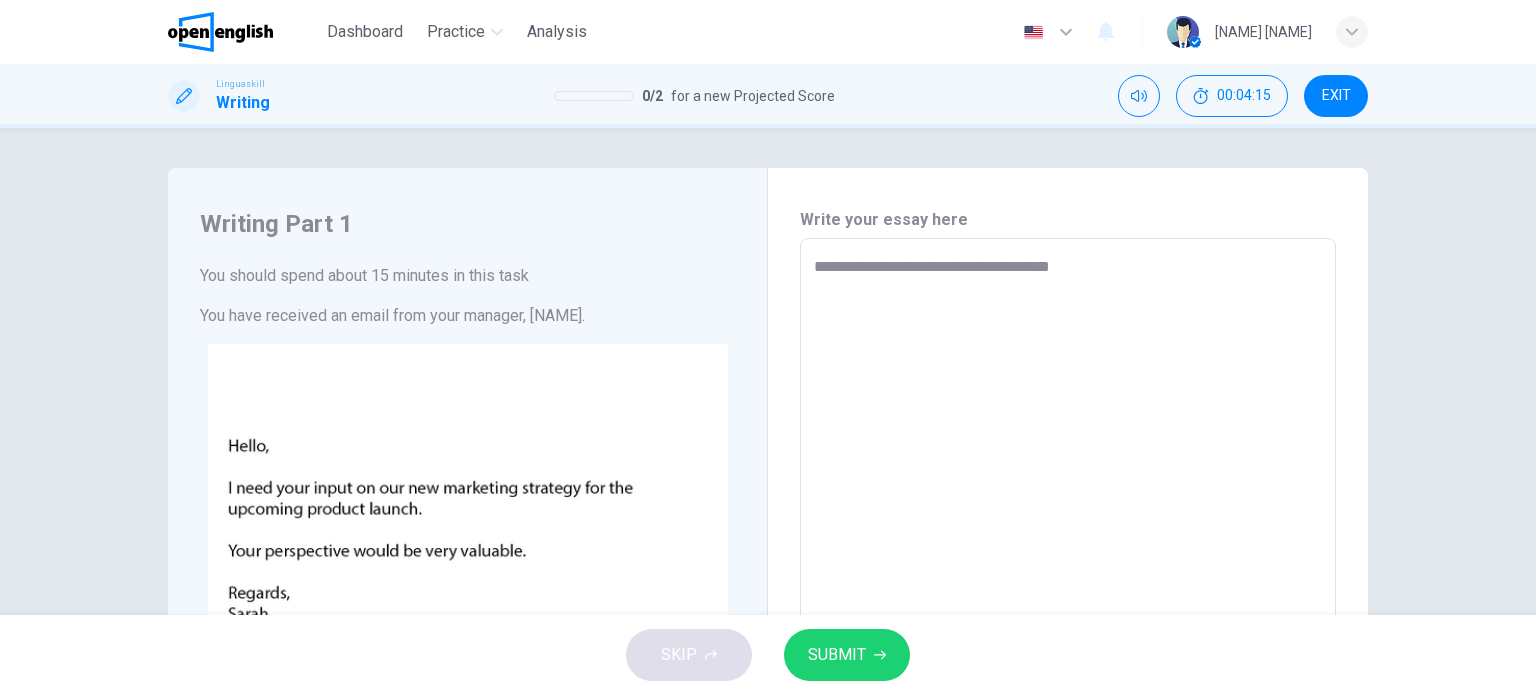 type on "*" 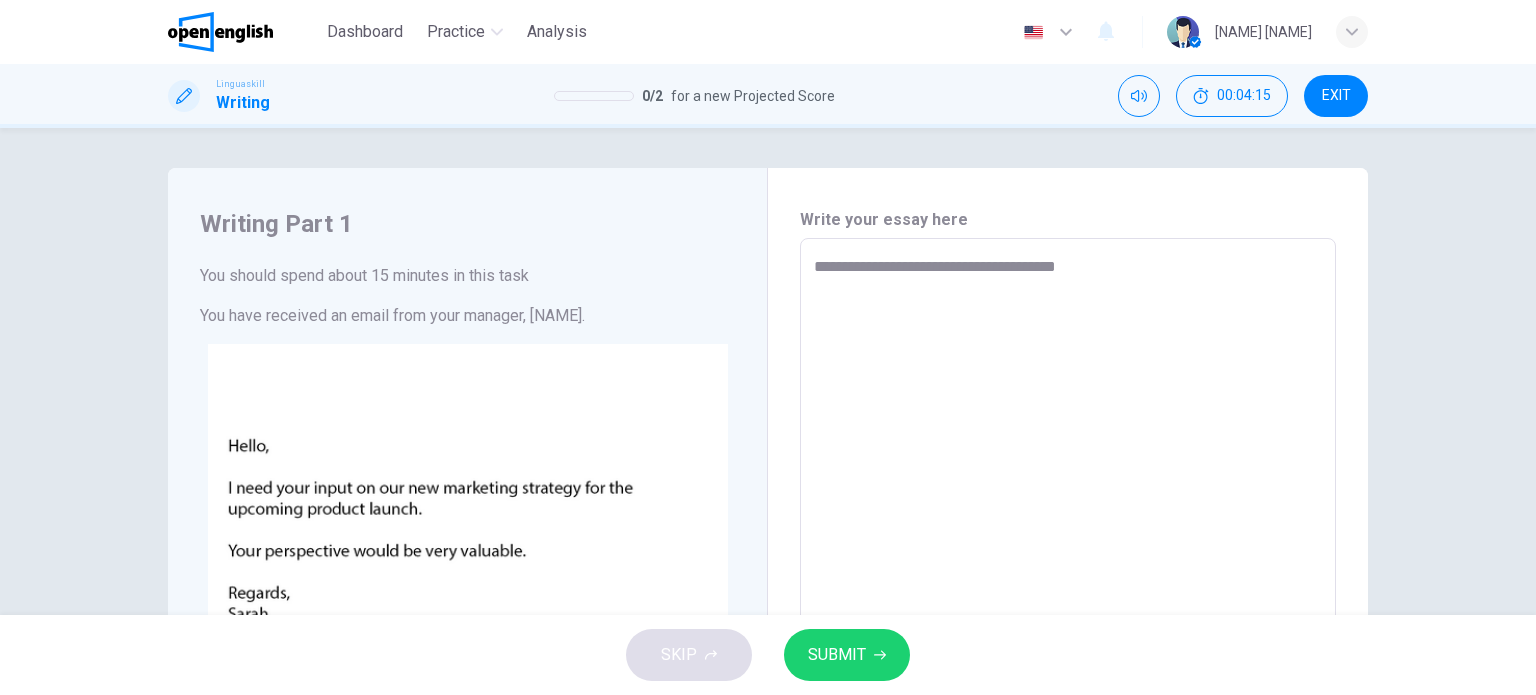type on "**********" 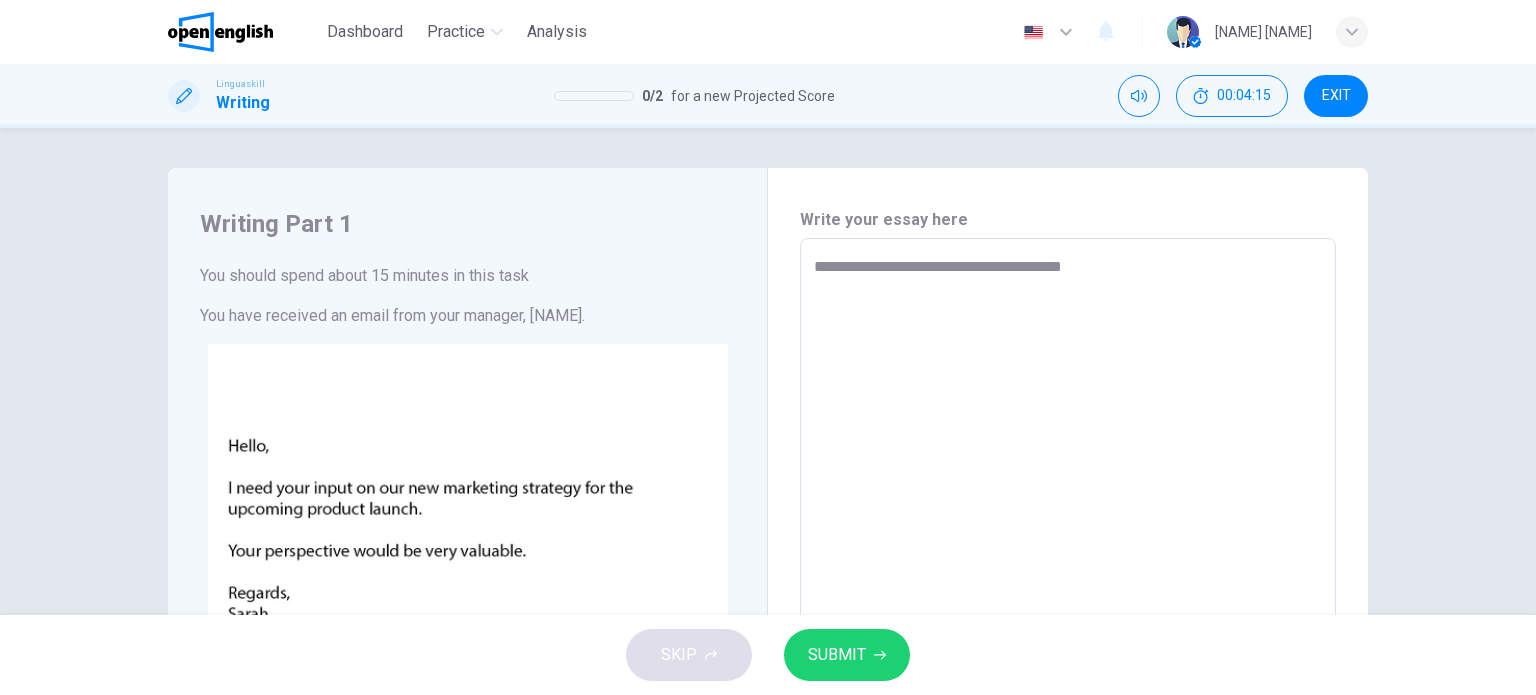 type on "*" 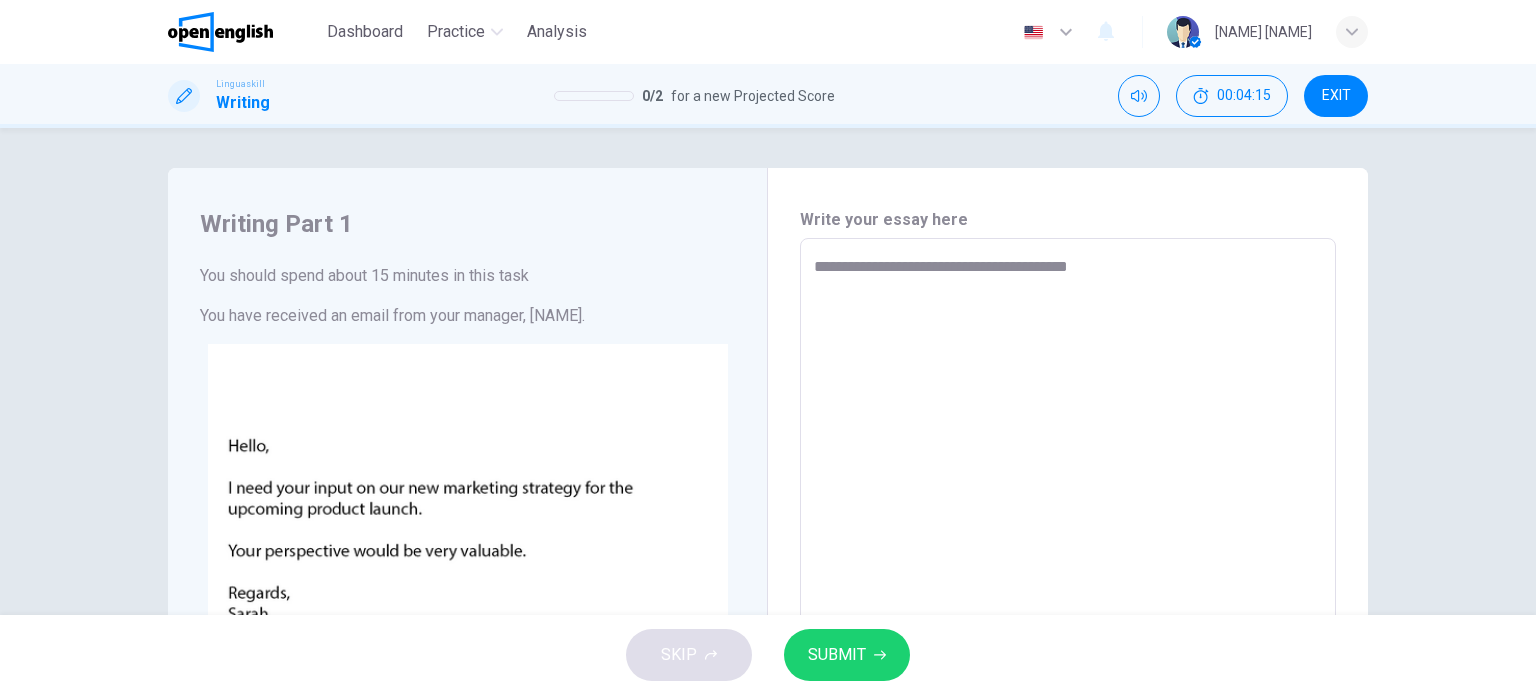 type on "*" 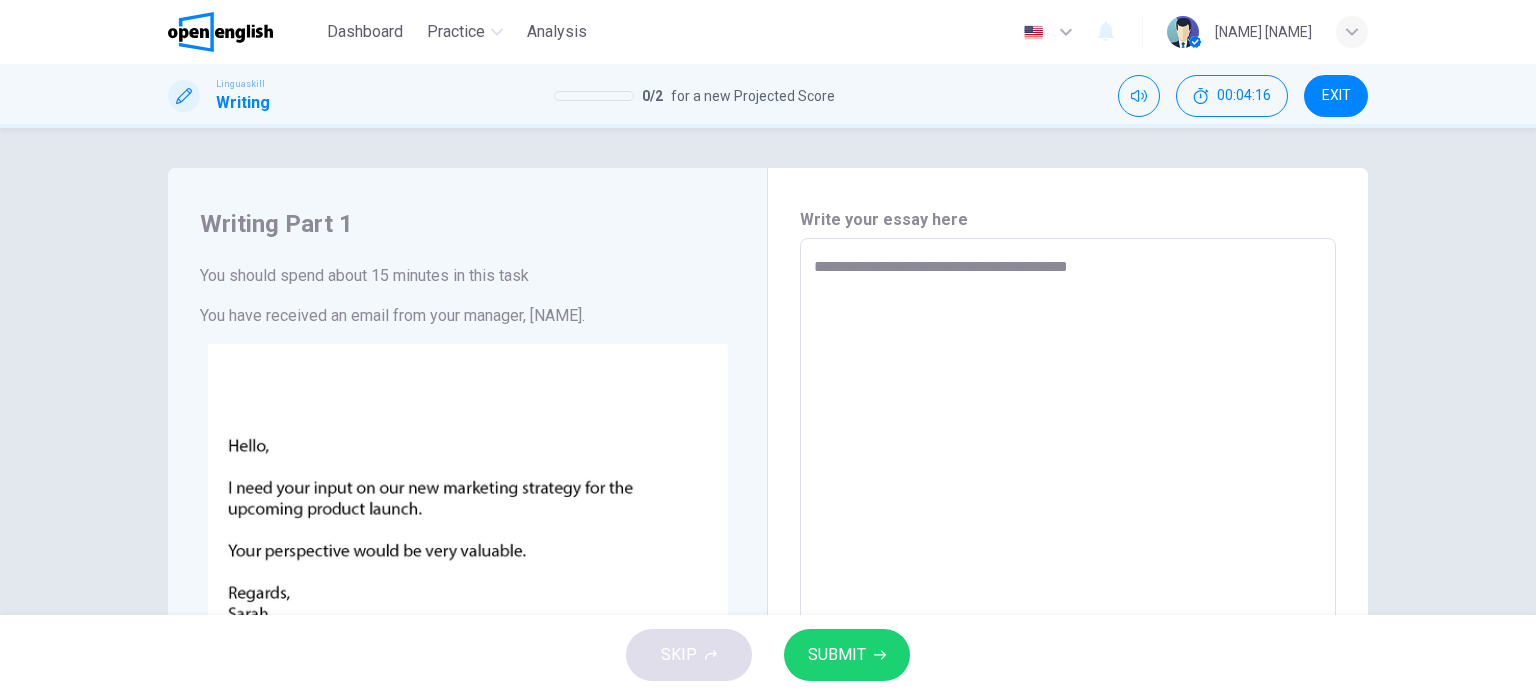 type on "**********" 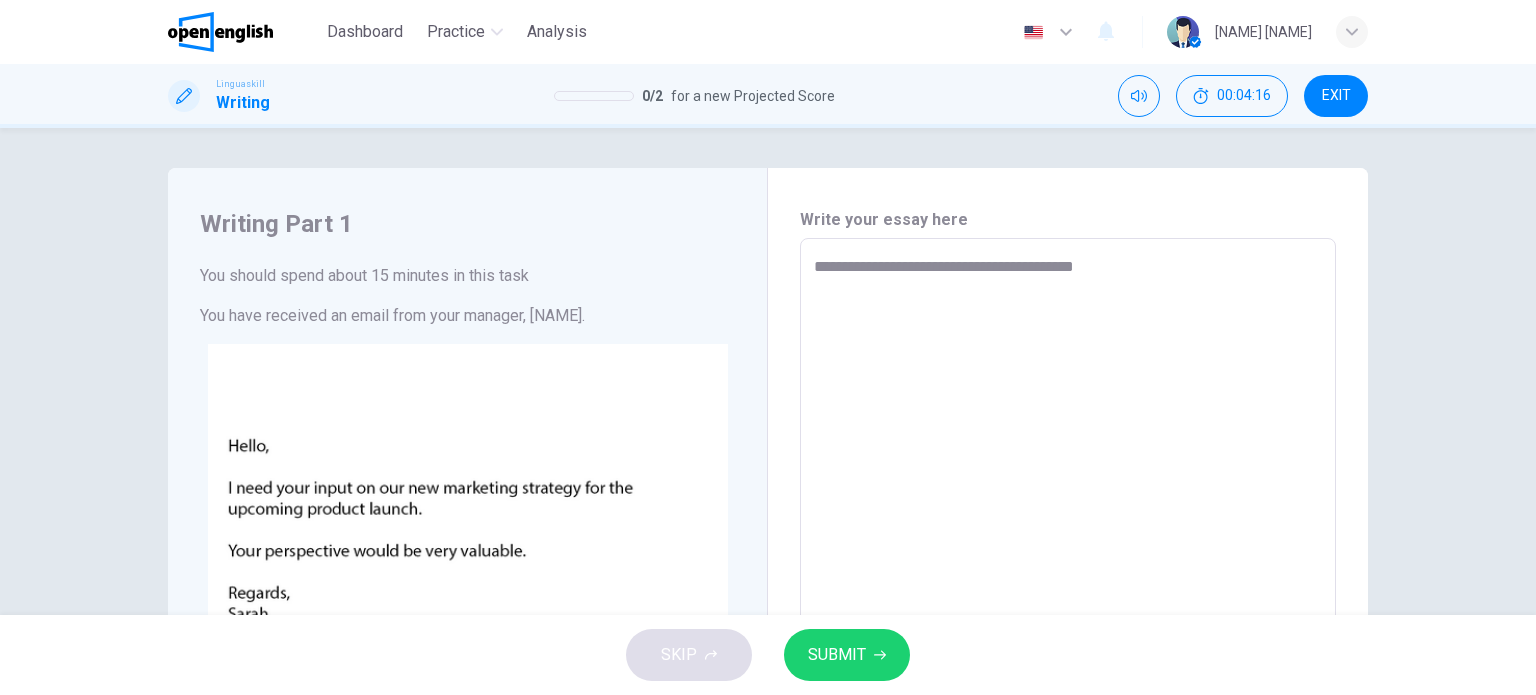 type on "*" 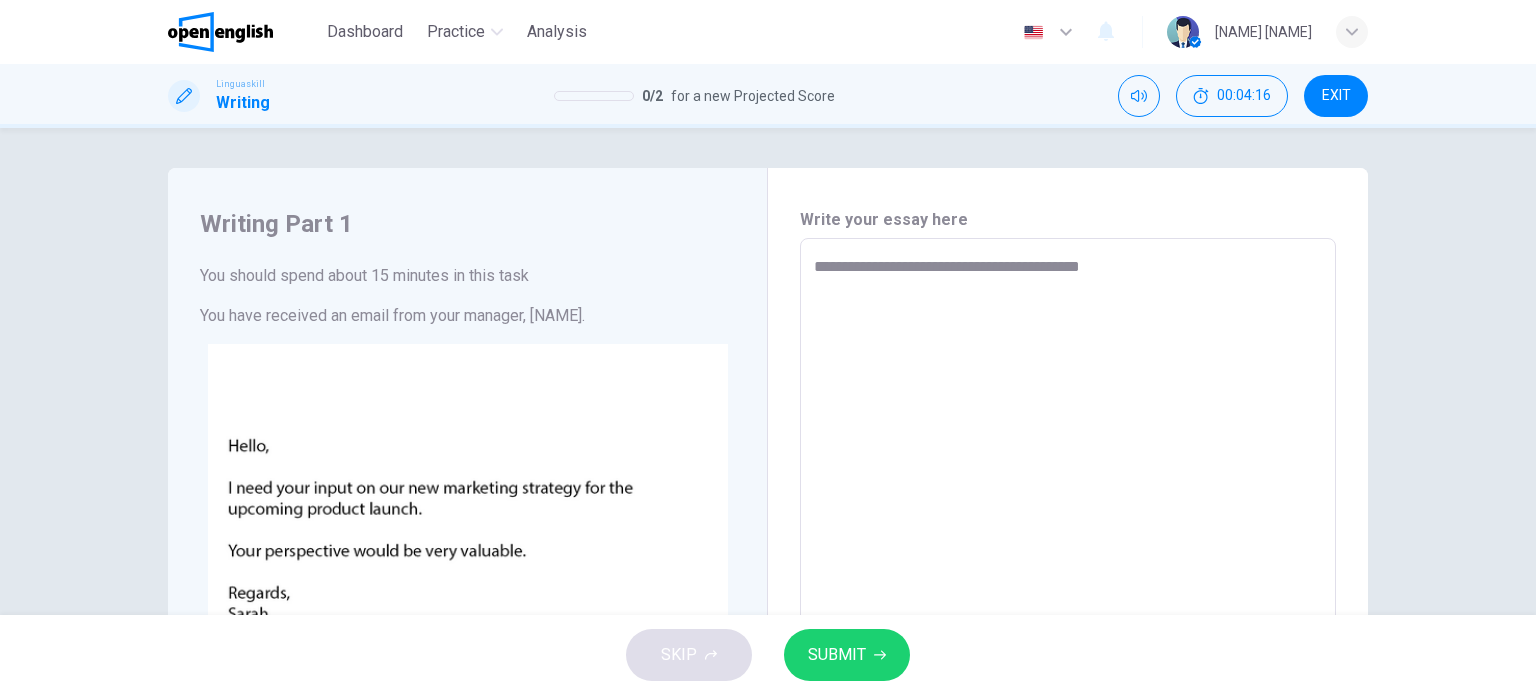 type on "**********" 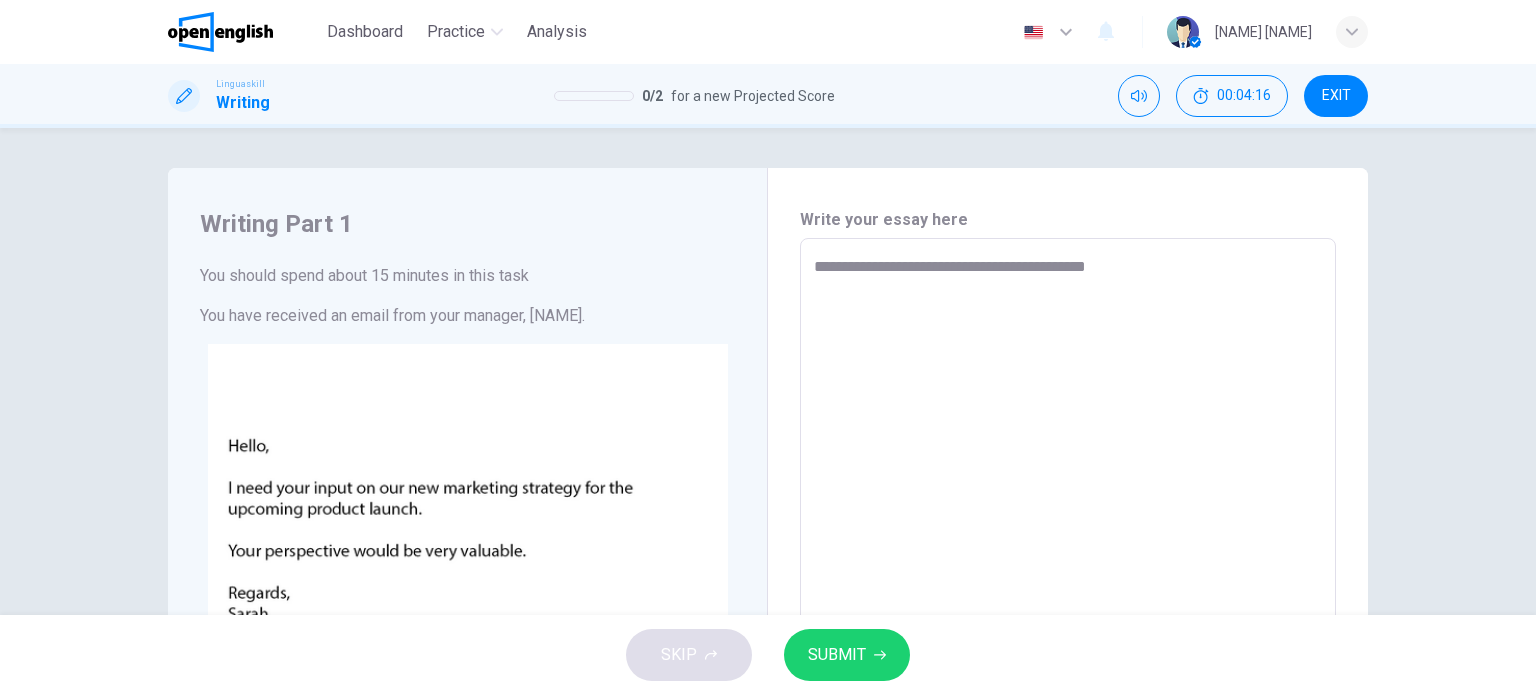 type on "*" 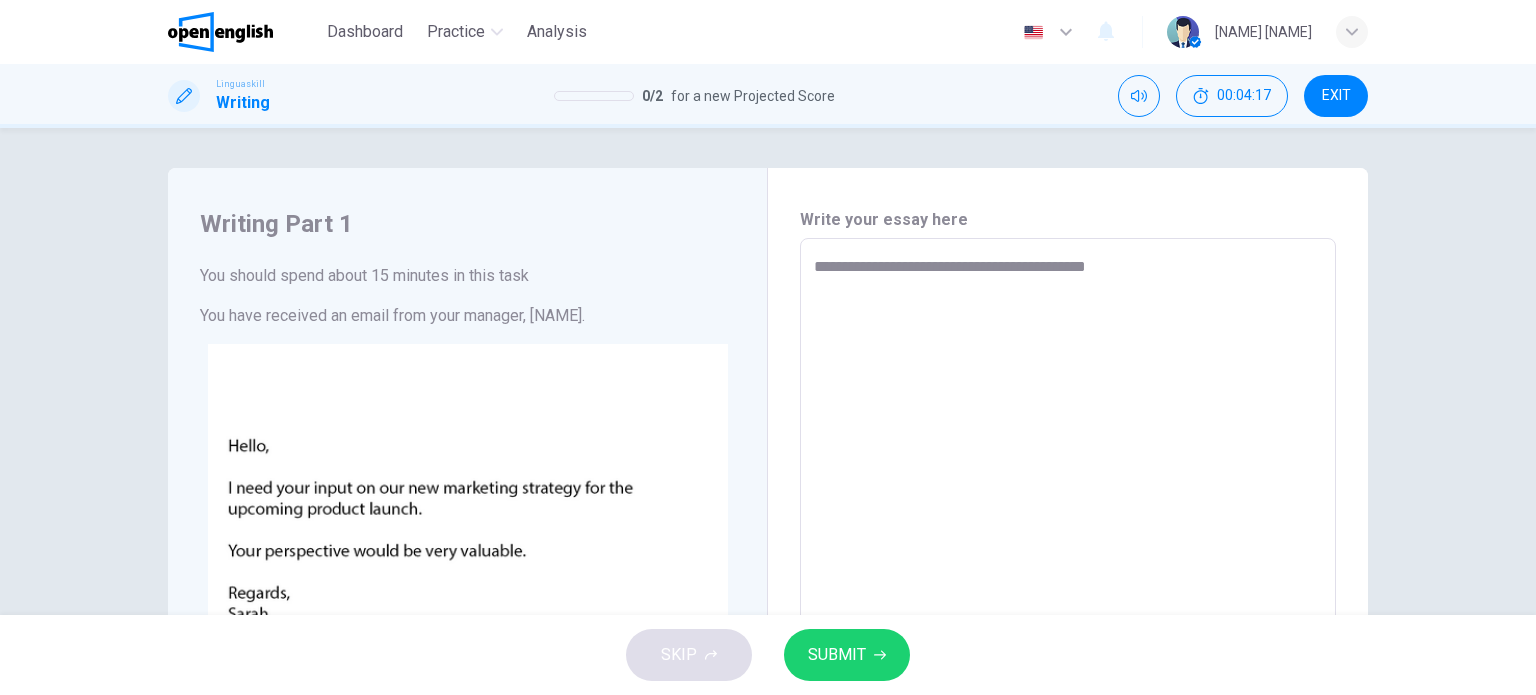 type on "**********" 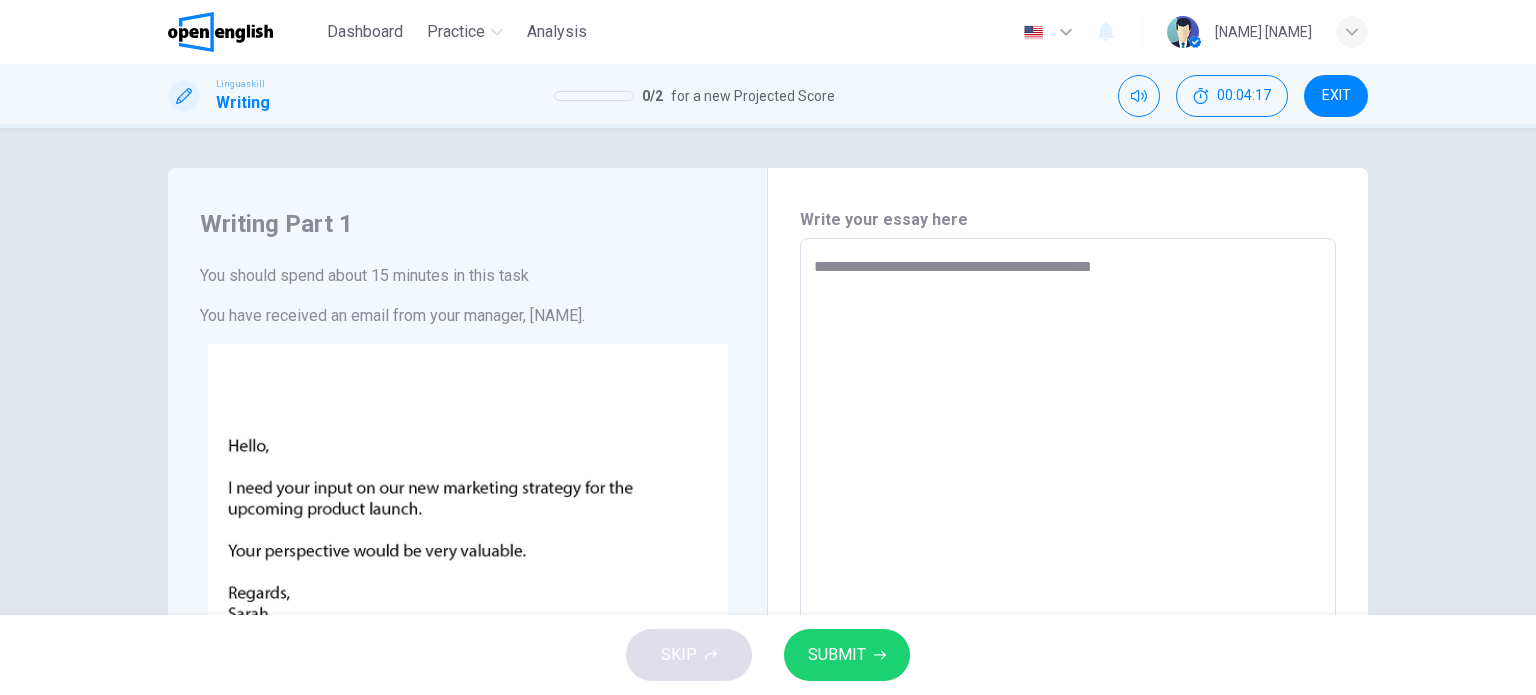 type on "*" 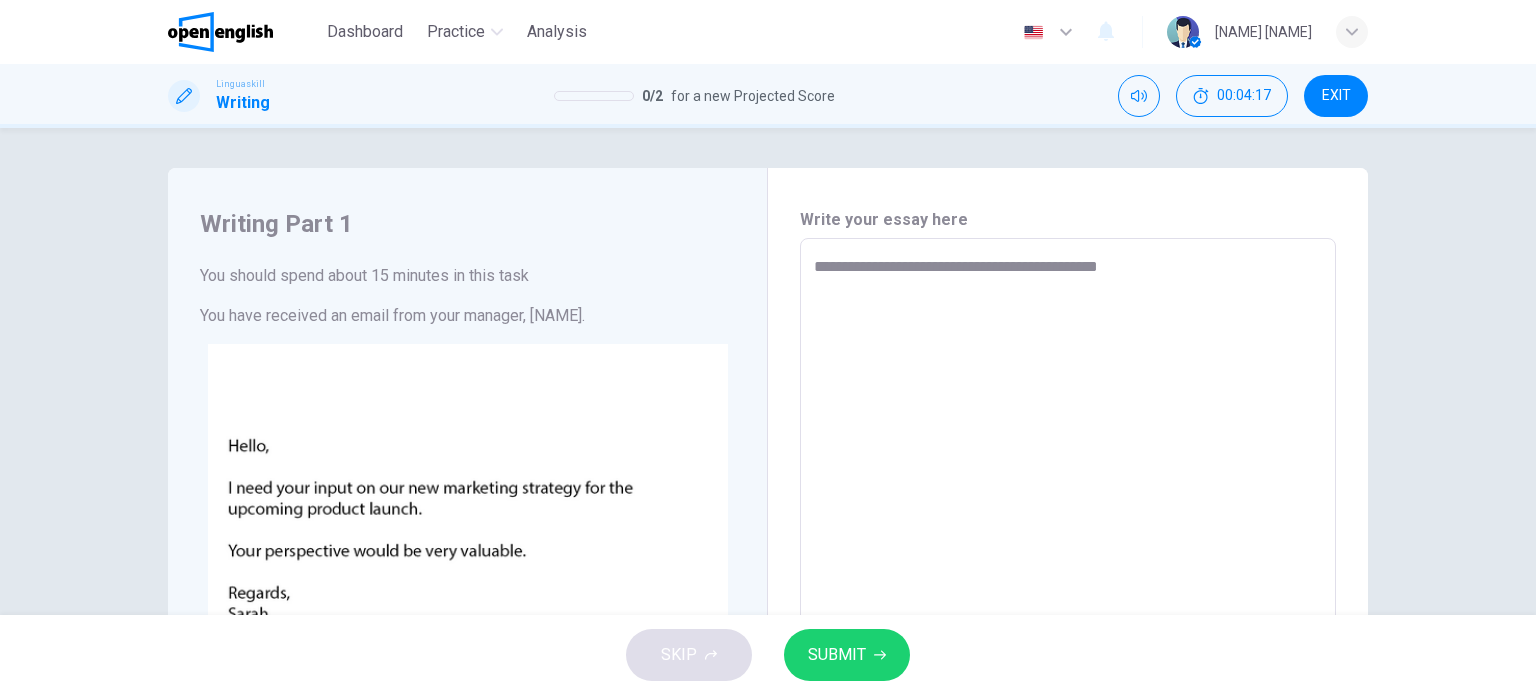type on "**********" 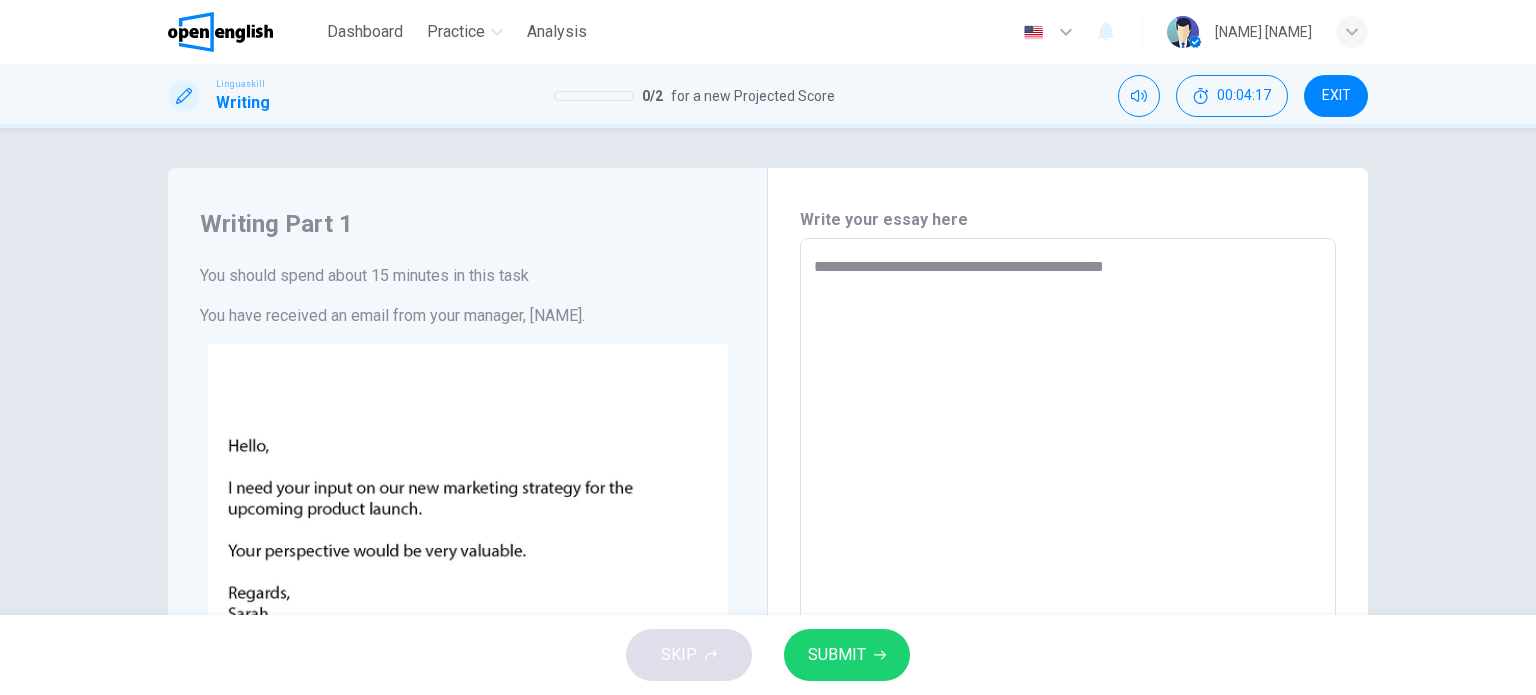 type on "*" 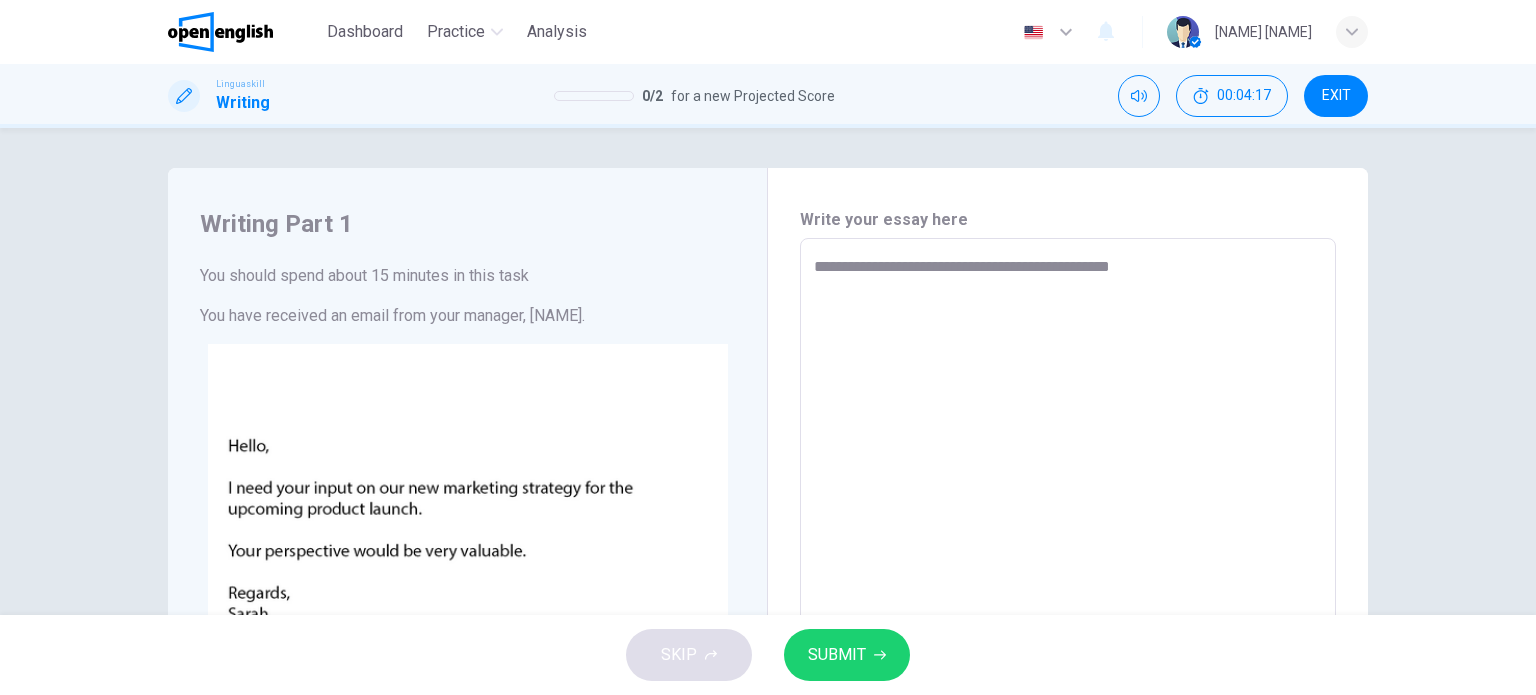 type on "*" 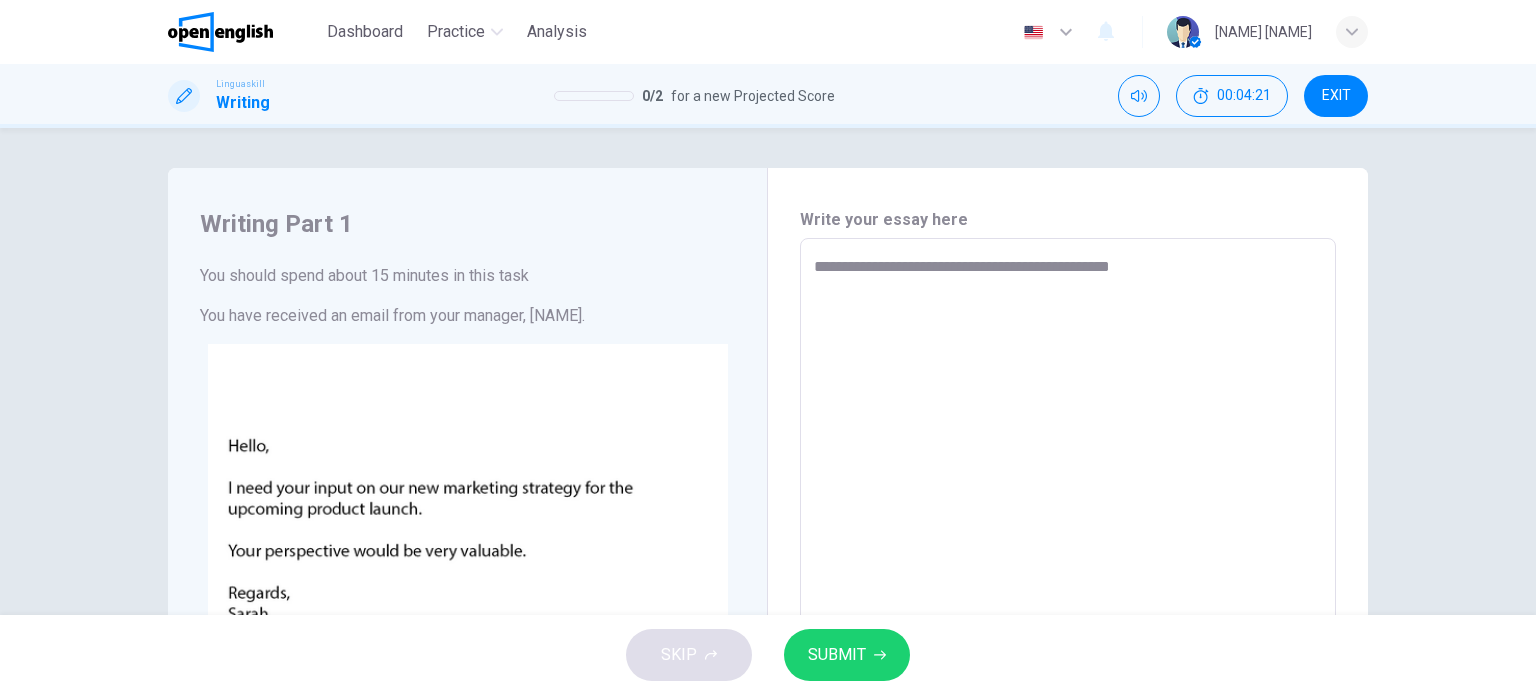 type on "**********" 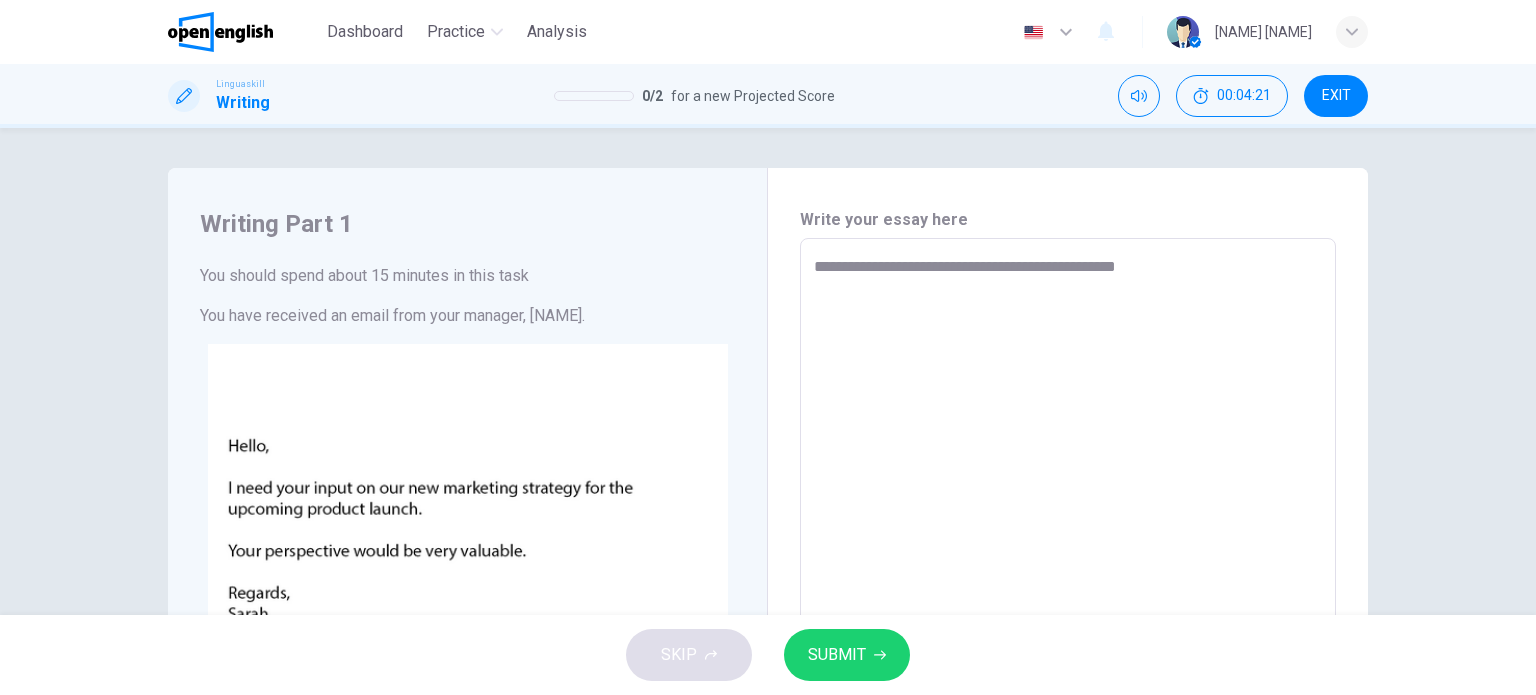 type on "**********" 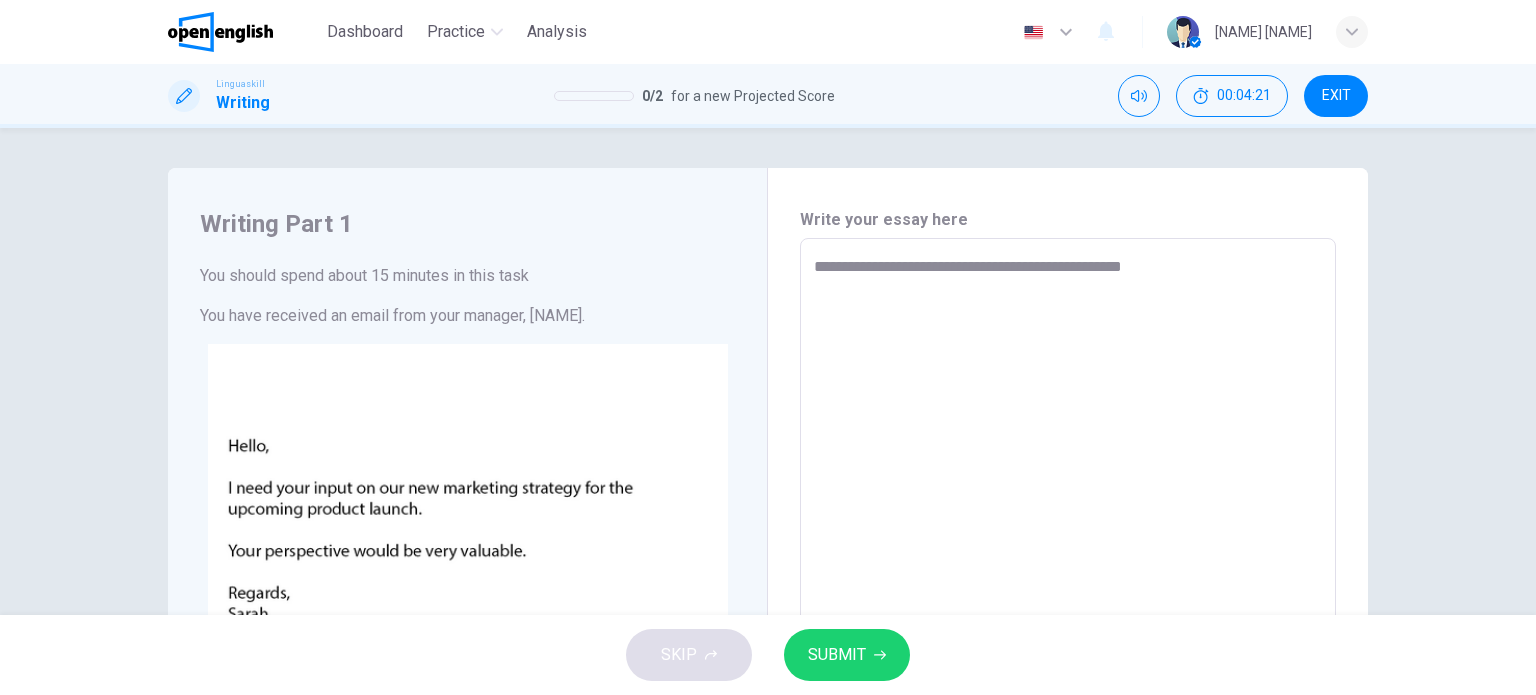 type on "**********" 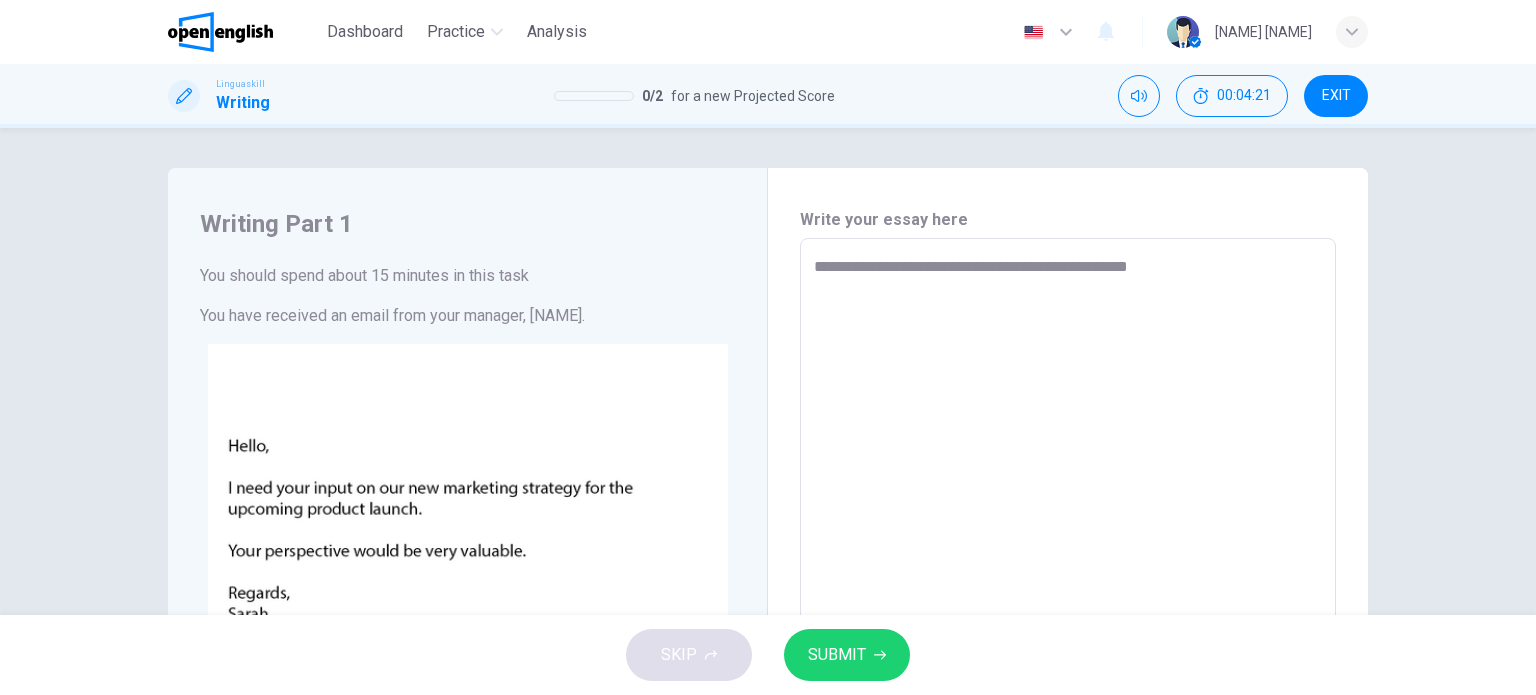 type on "*" 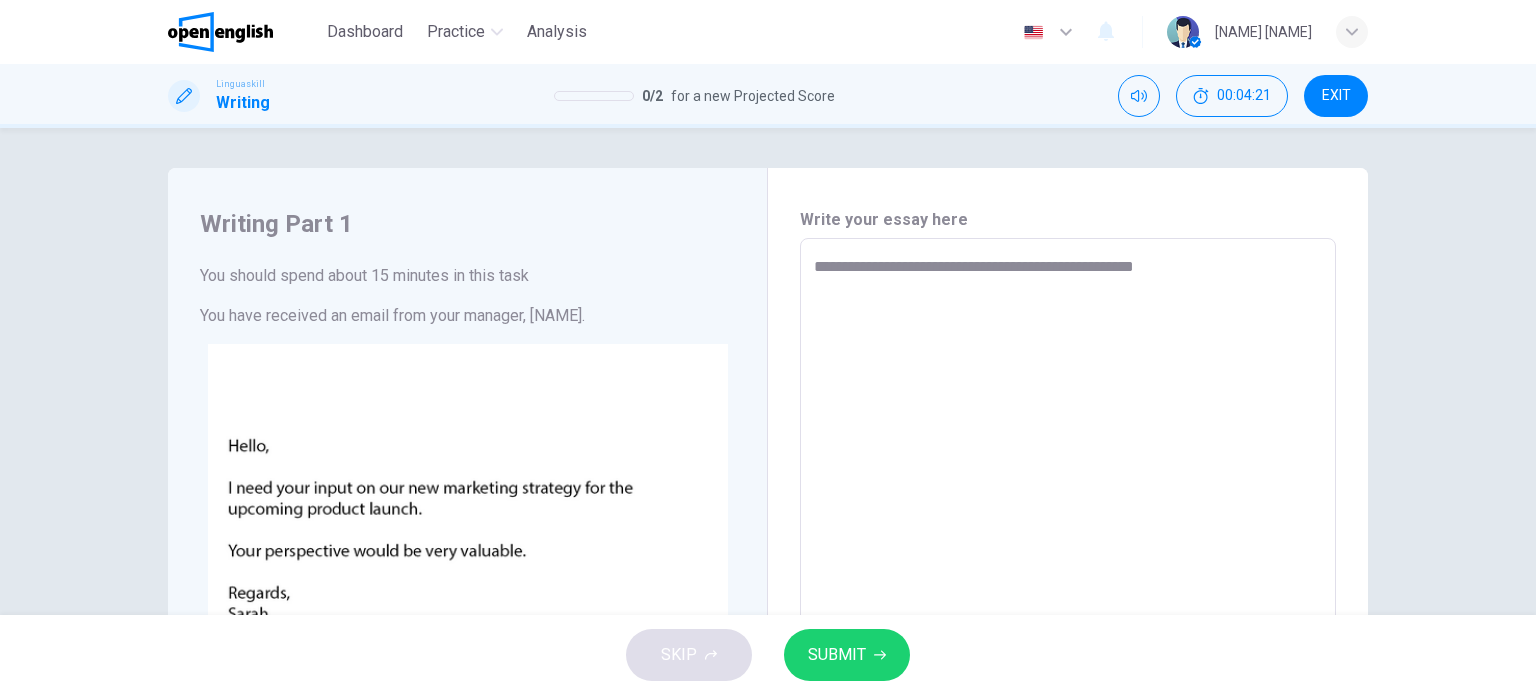 type on "*" 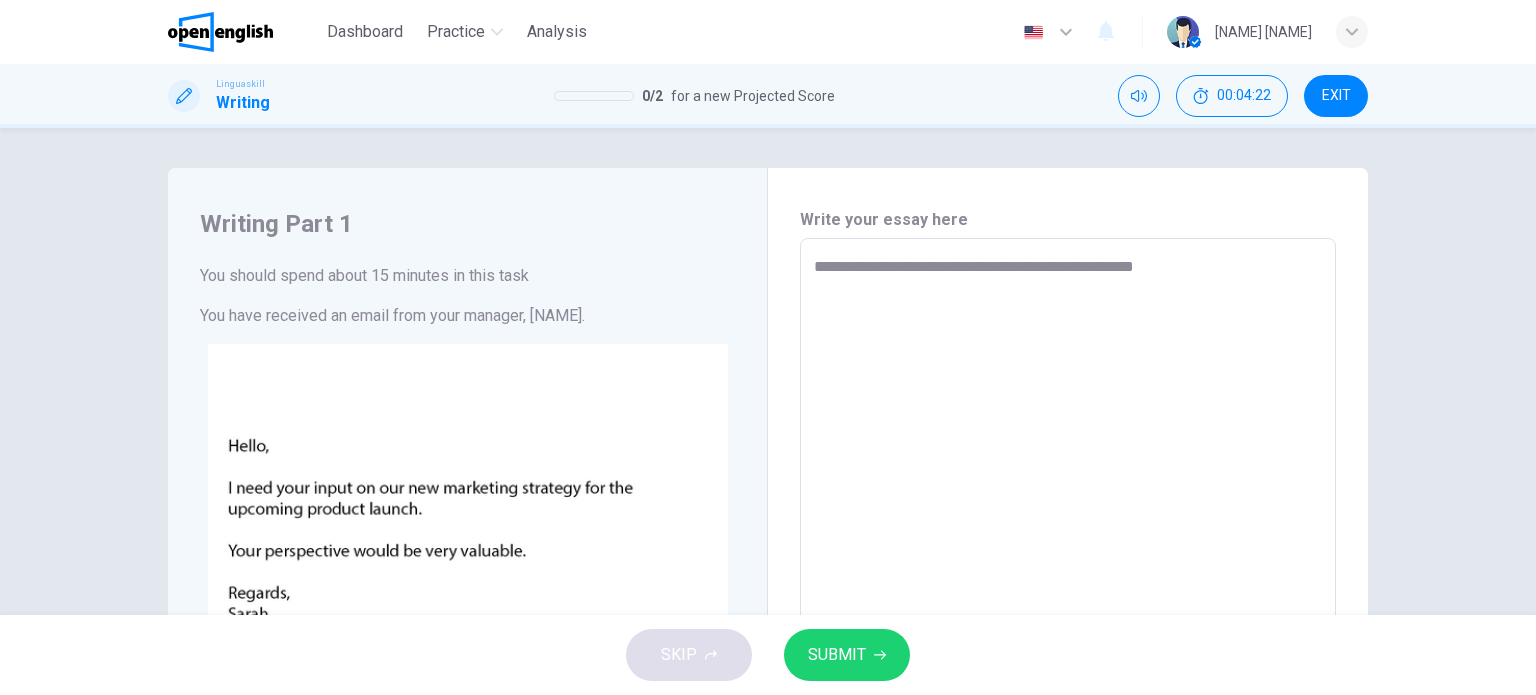 type on "**********" 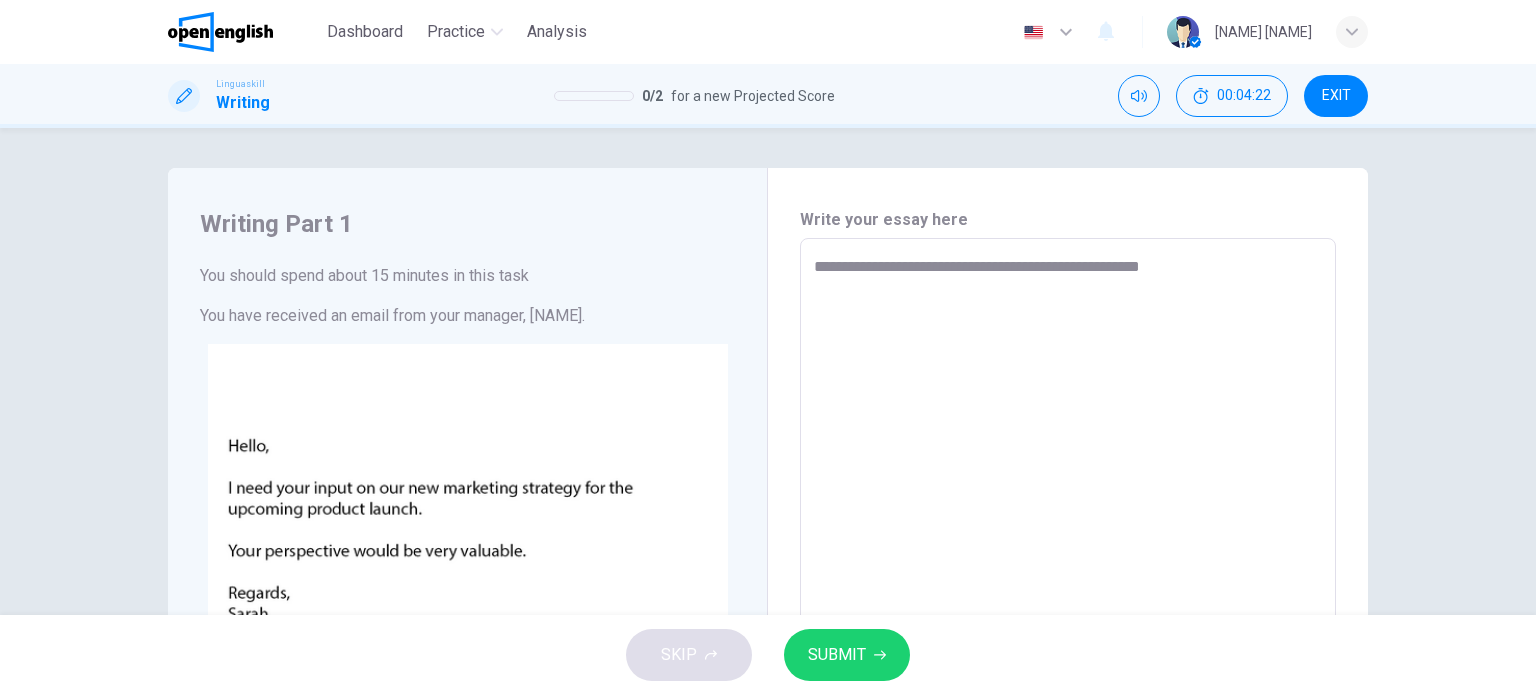 type on "*" 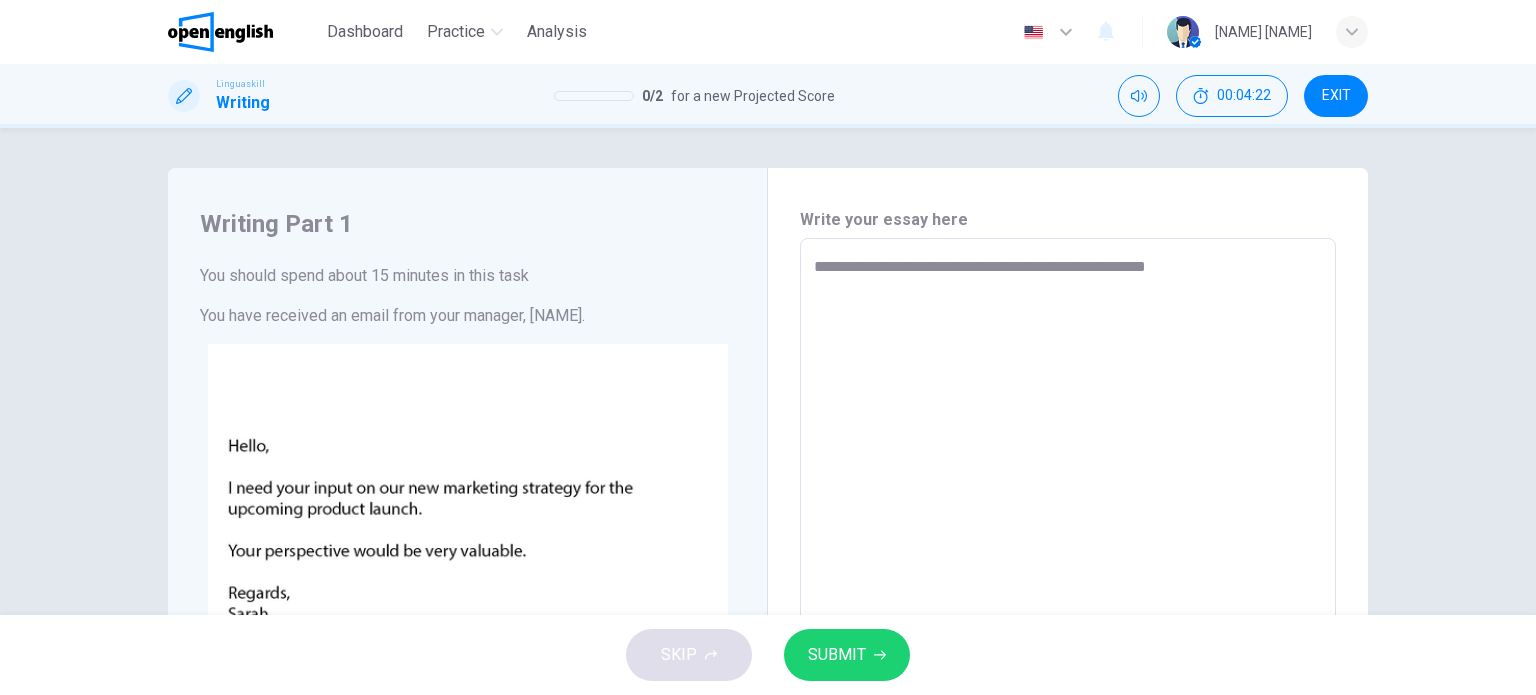 type on "**********" 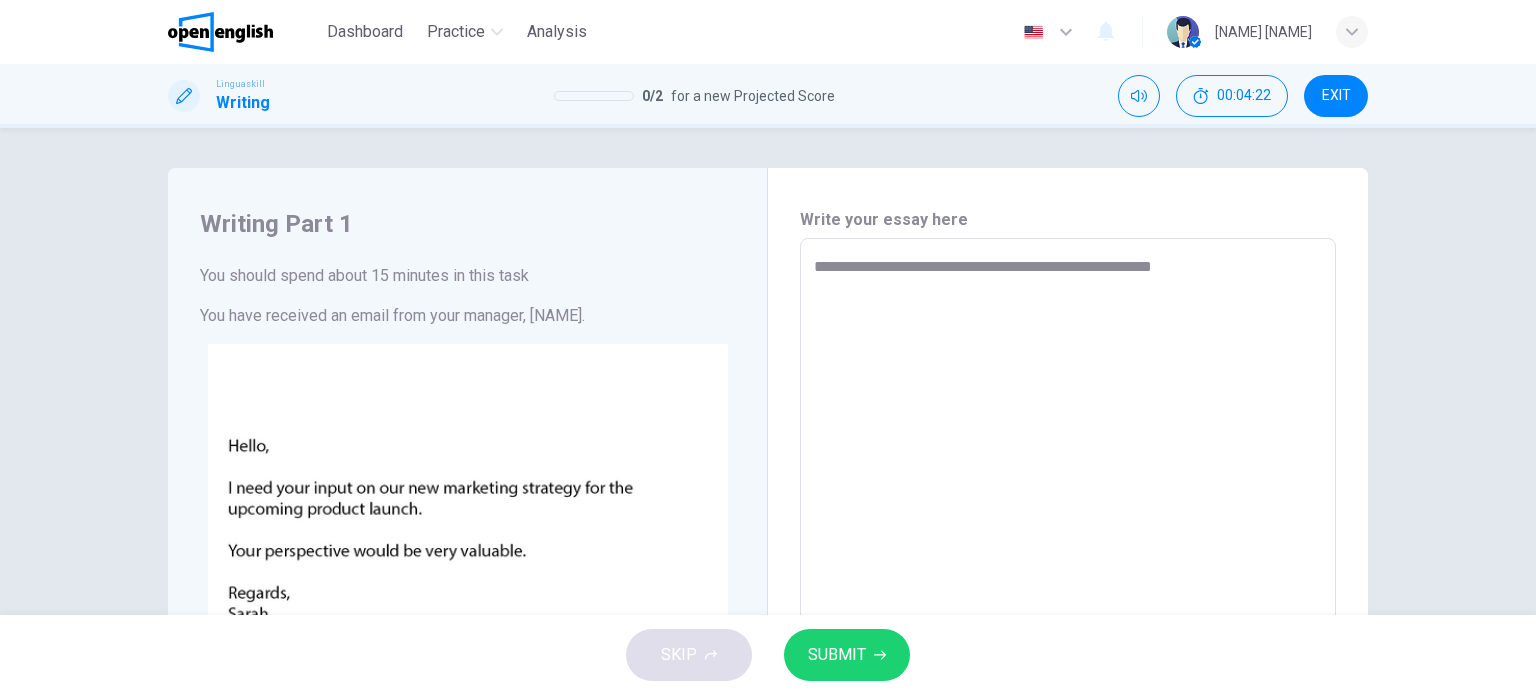 type on "*" 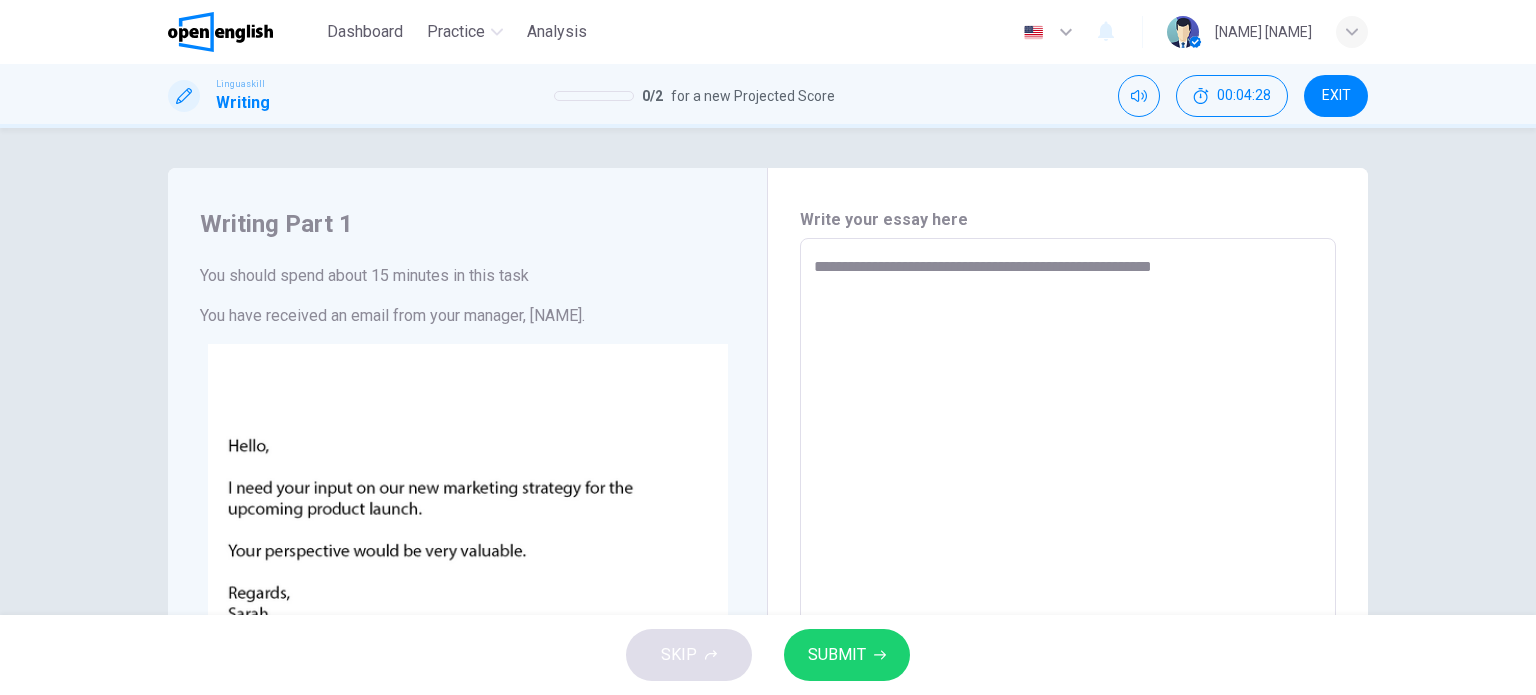 type on "**********" 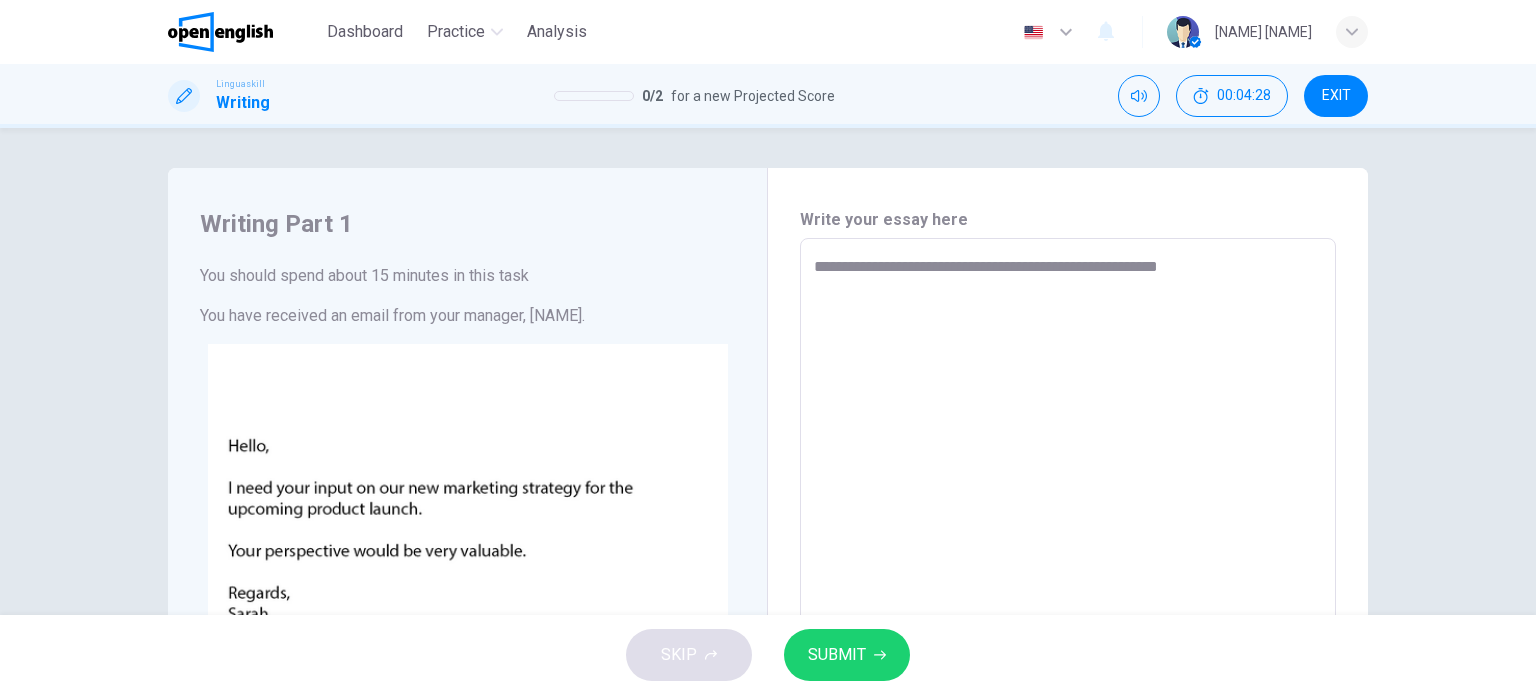 type on "**********" 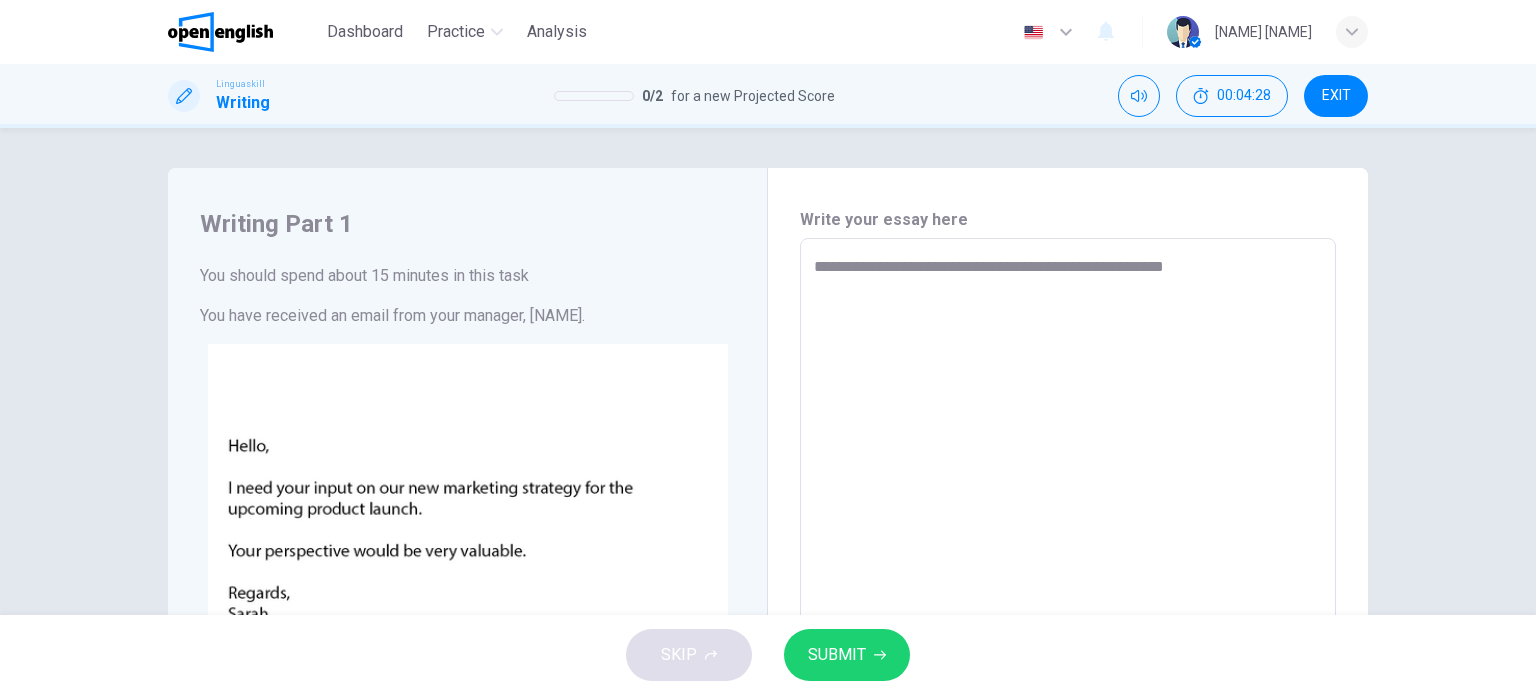 type on "*" 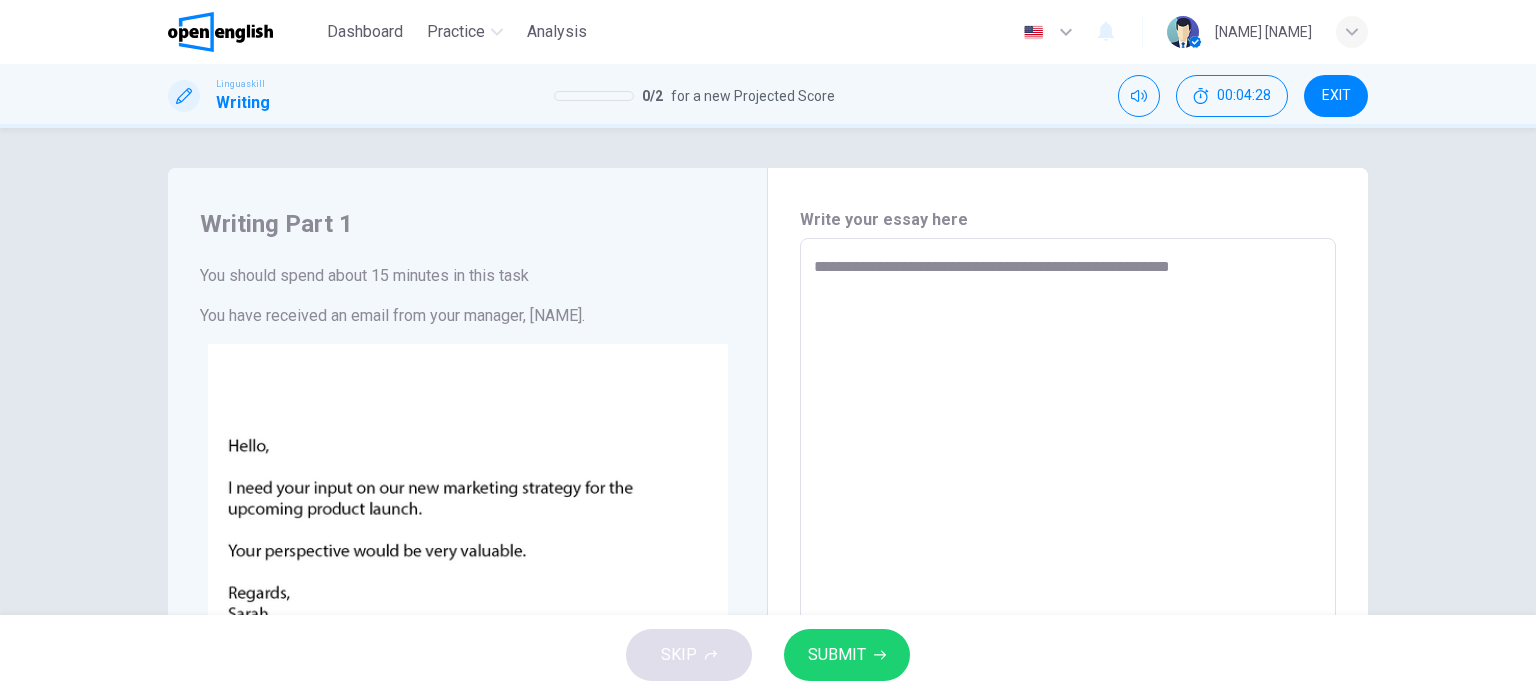 type on "*" 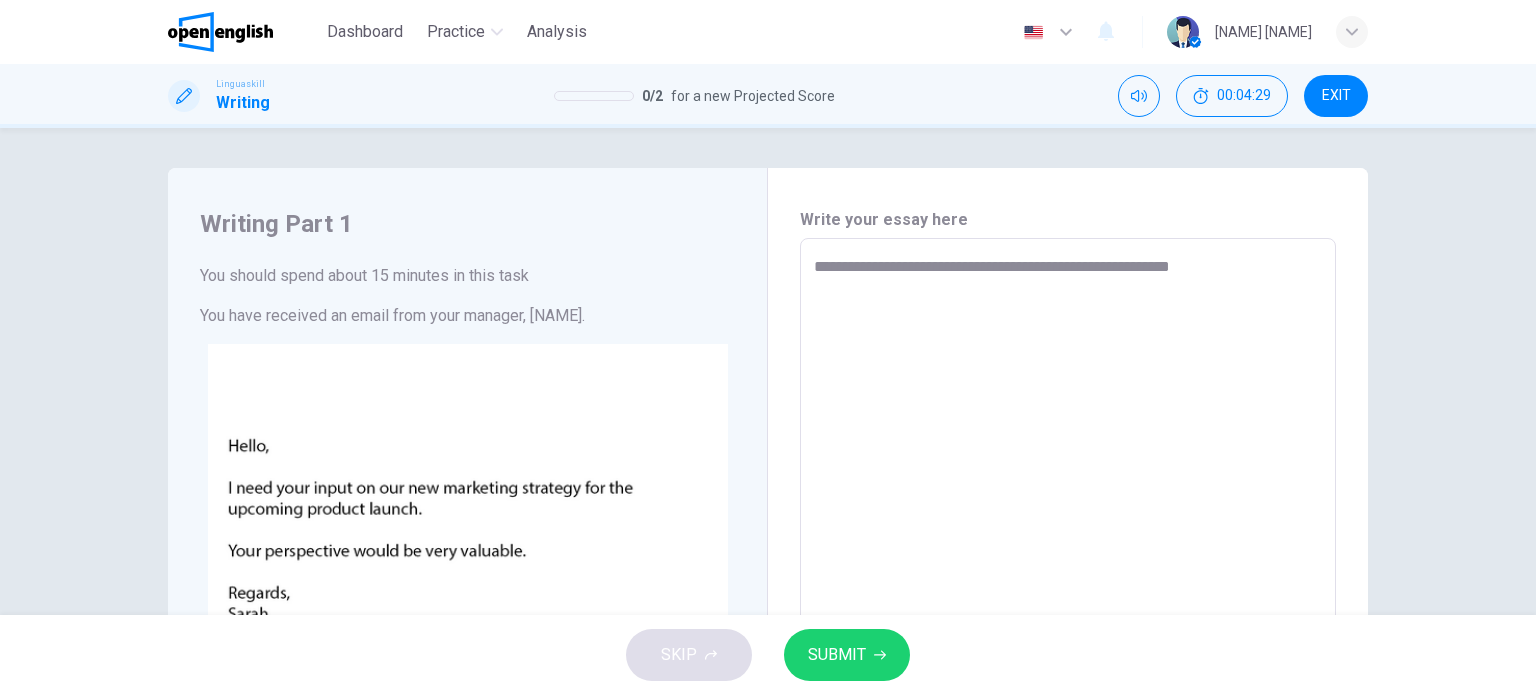type on "**********" 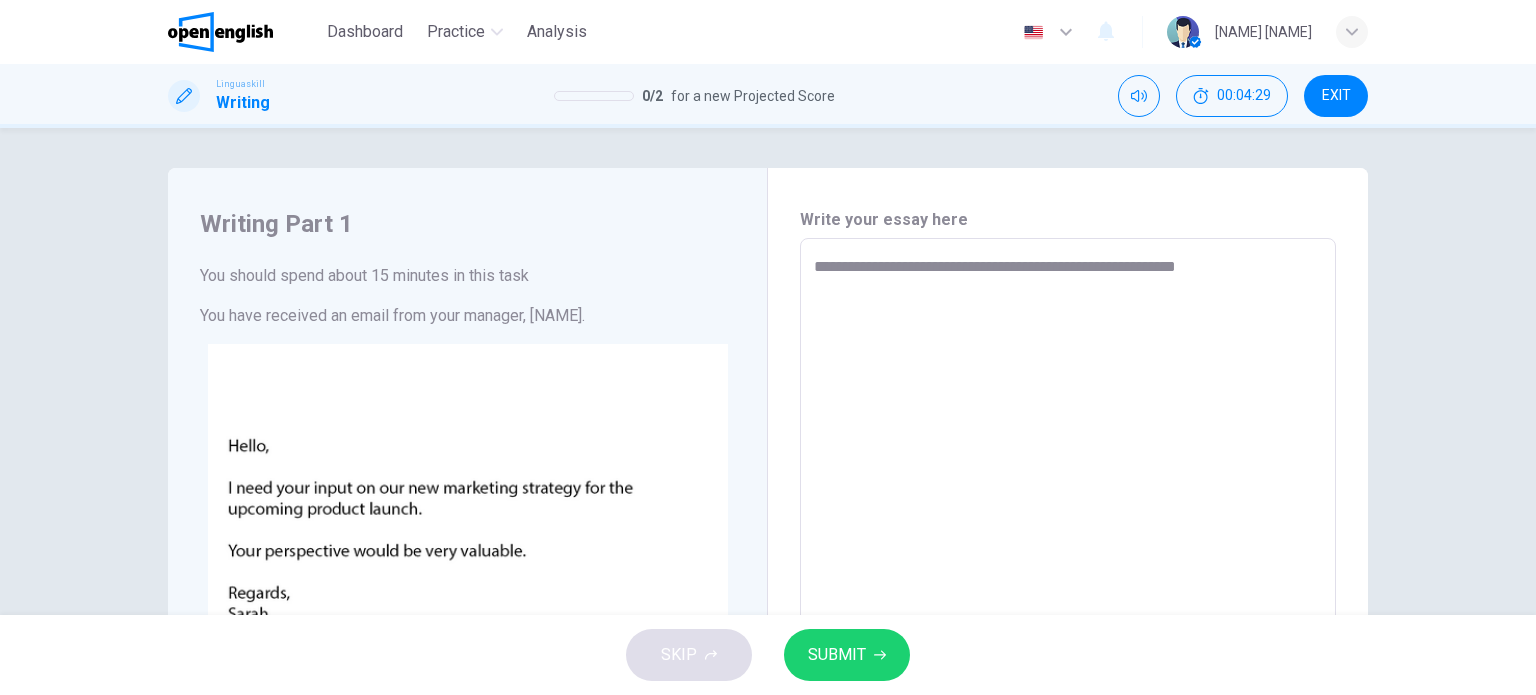 type on "*" 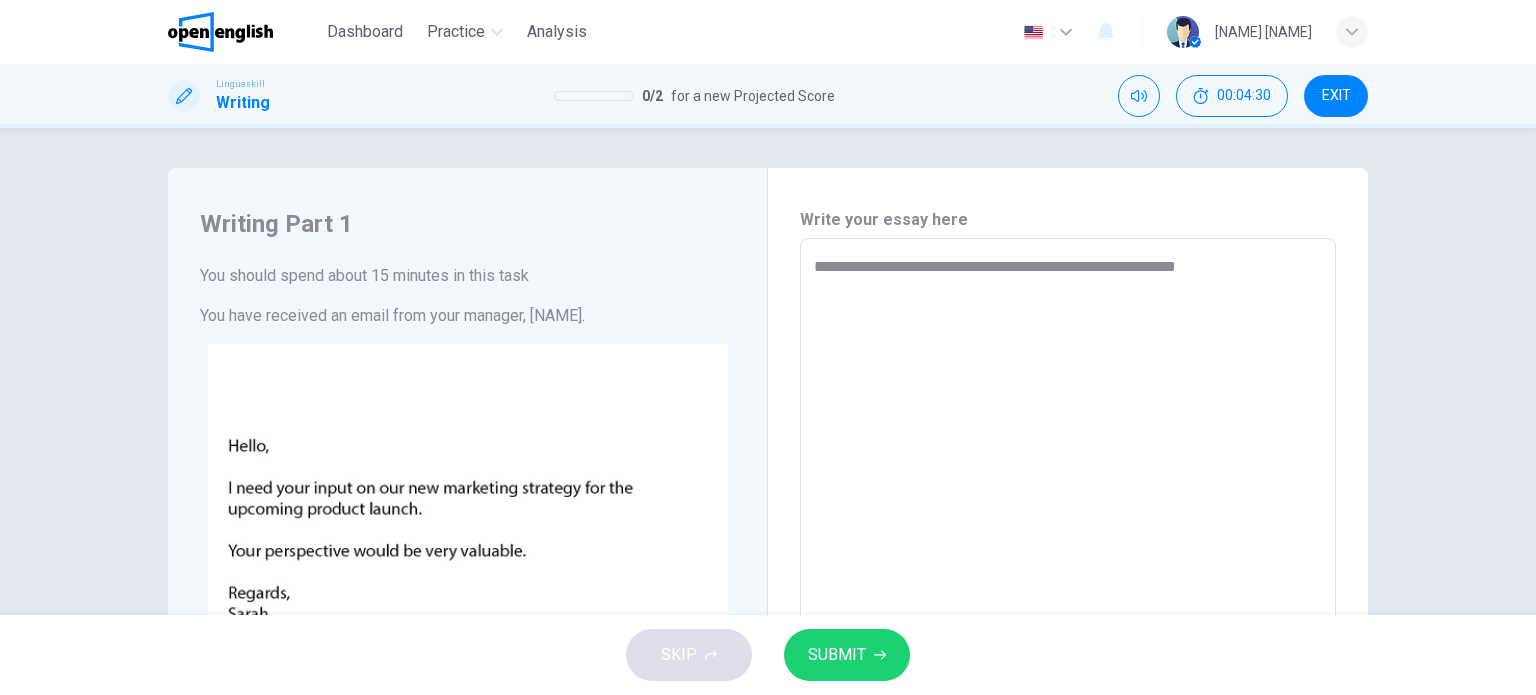 type on "**********" 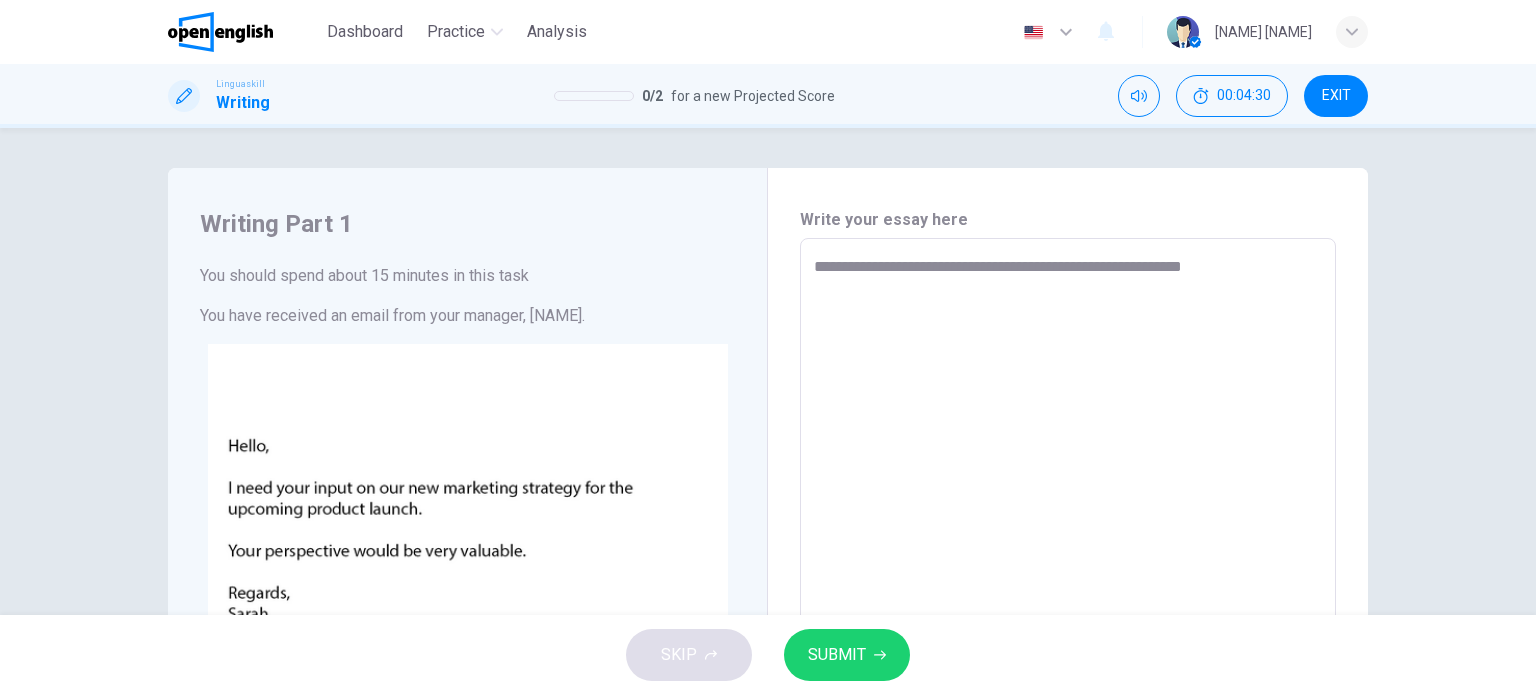 type on "**********" 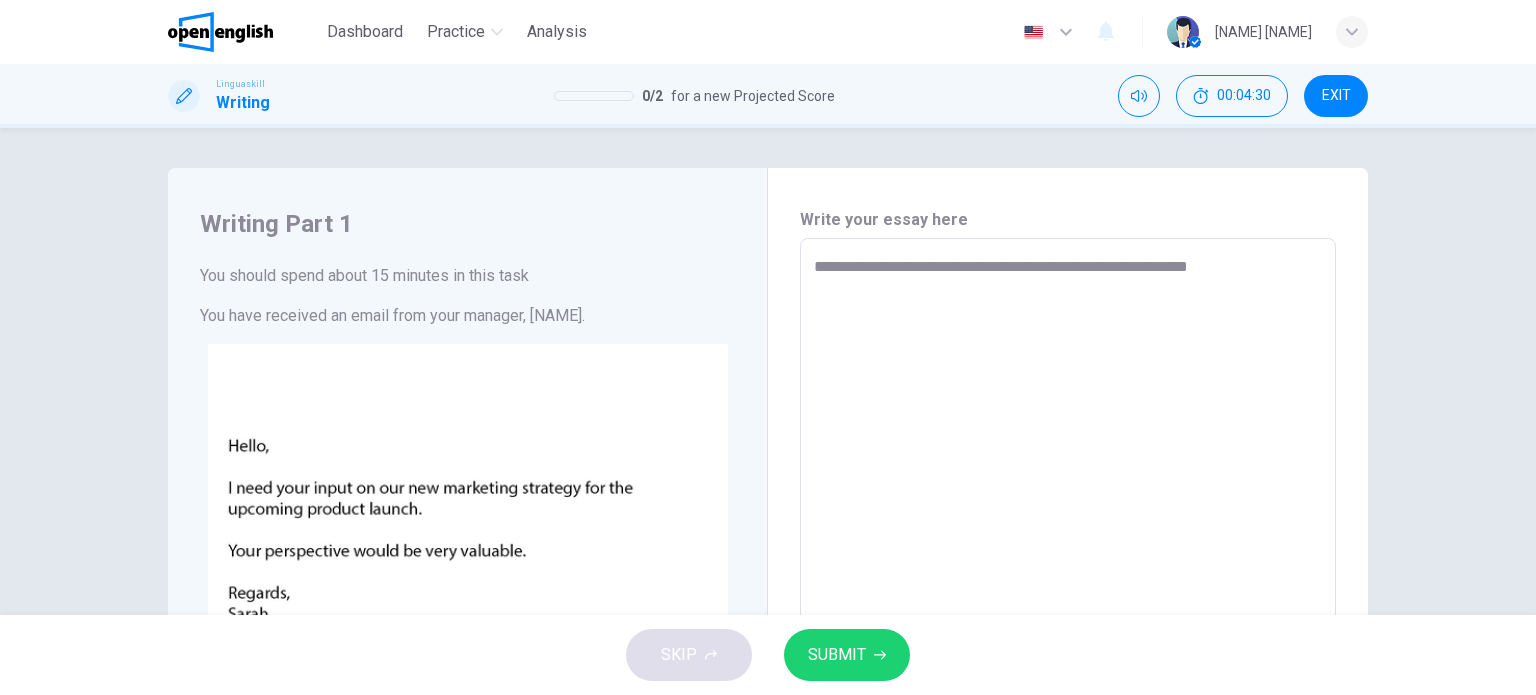 type on "*" 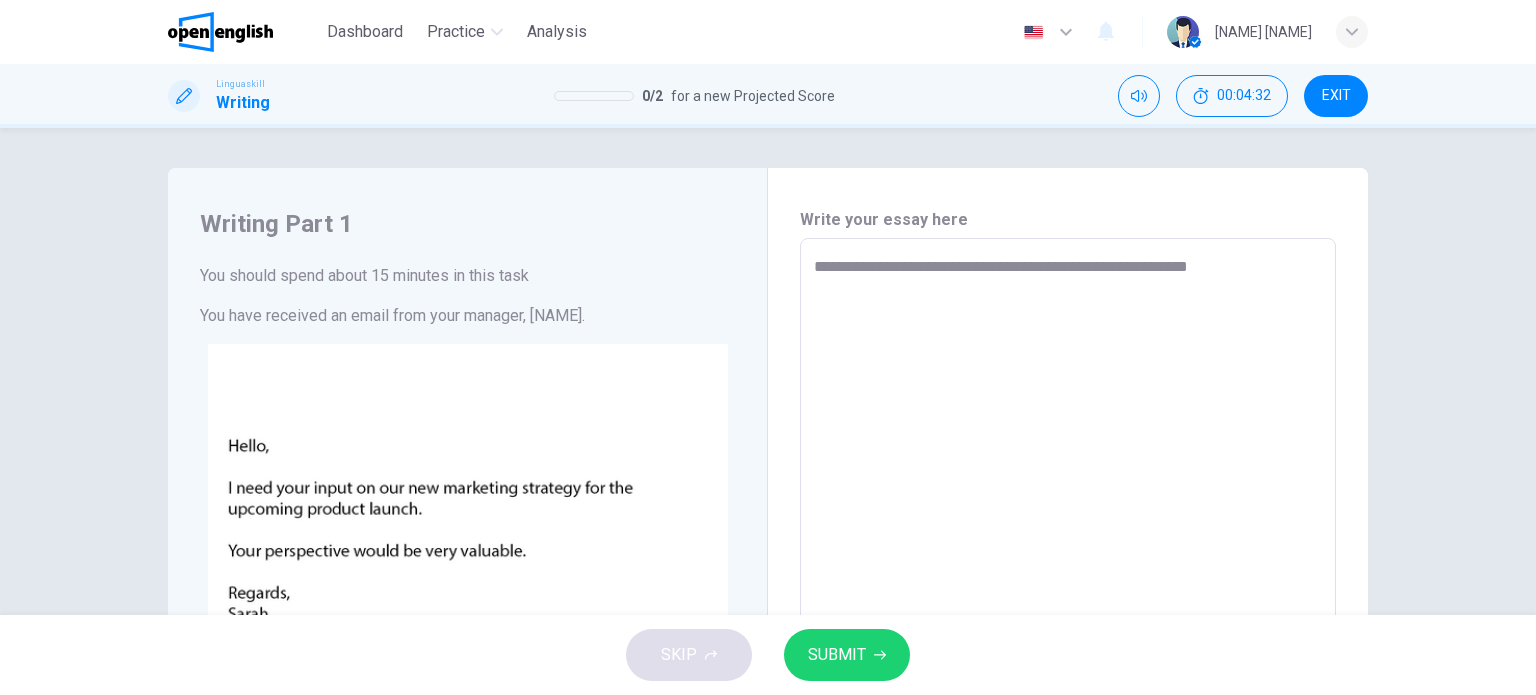 type on "**********" 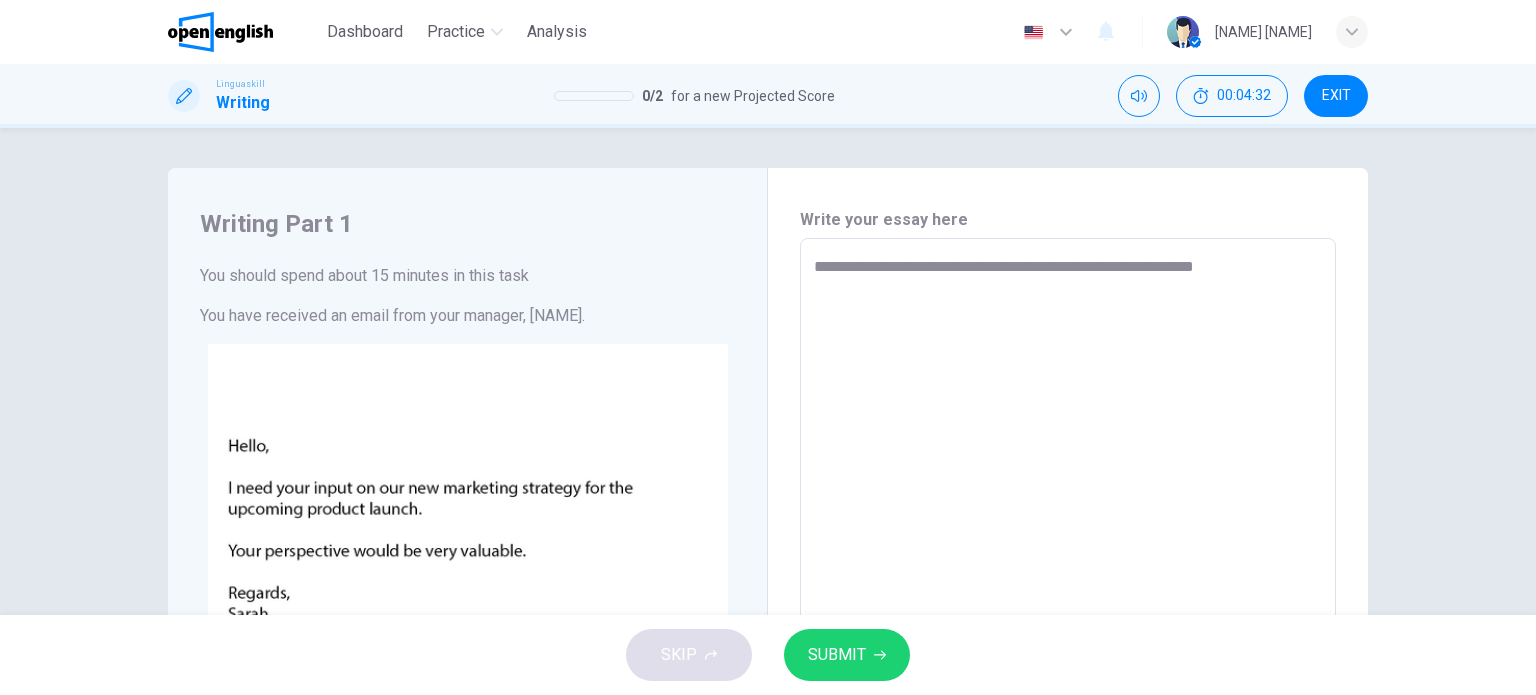 type on "**********" 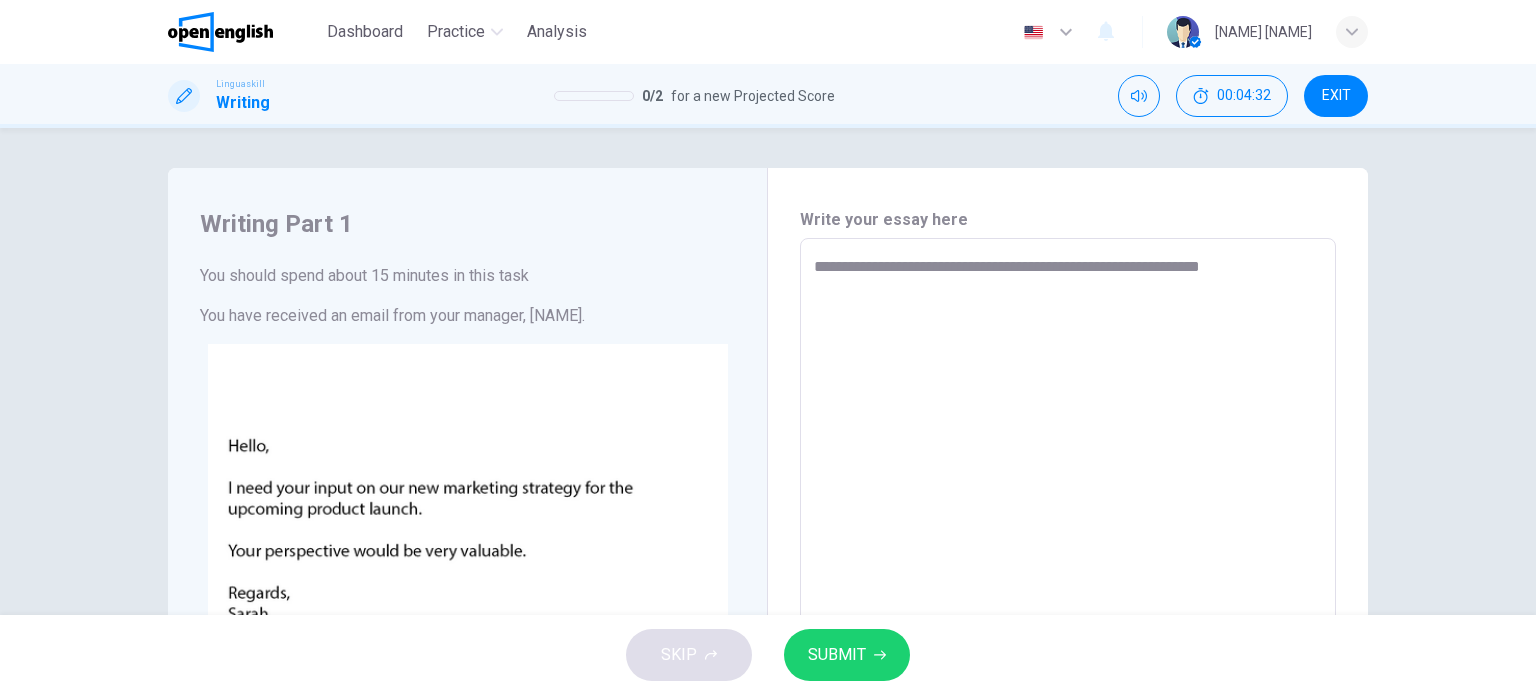 type on "**********" 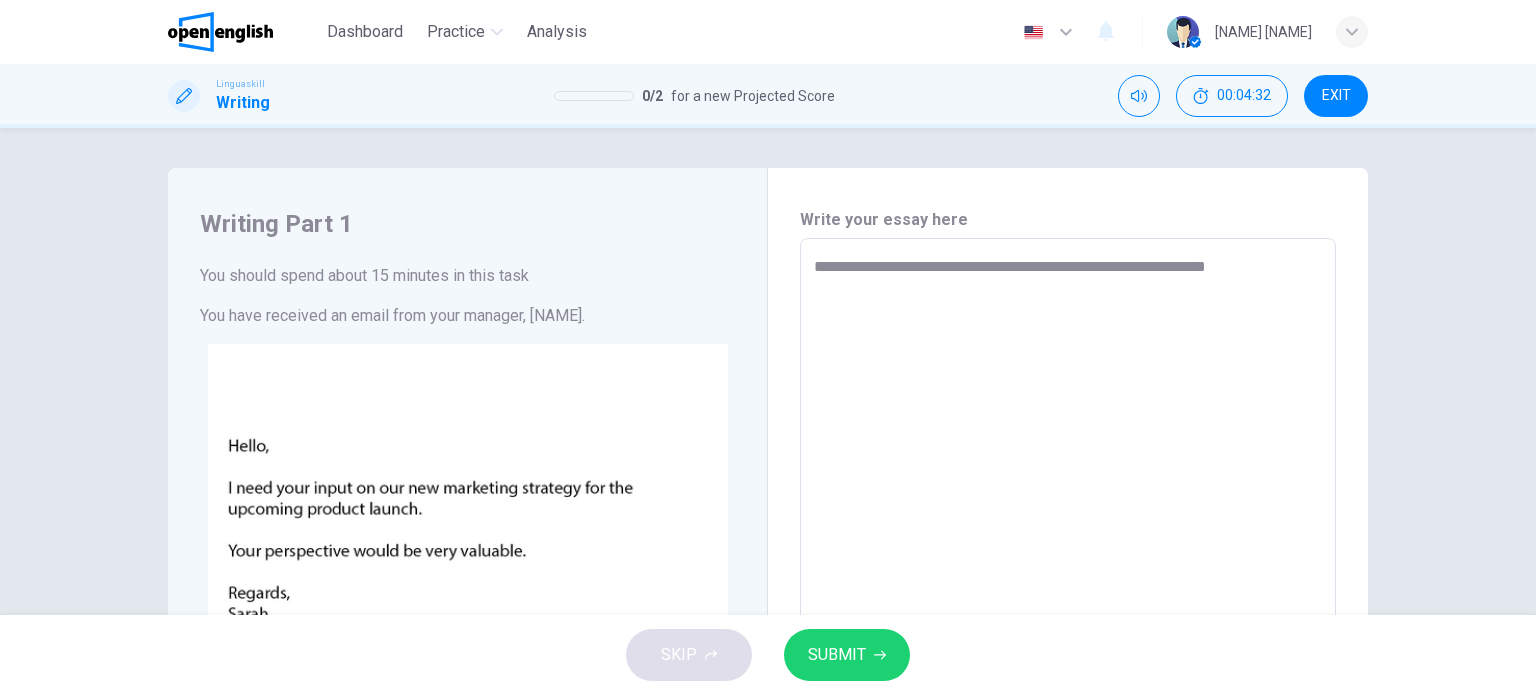 type on "*" 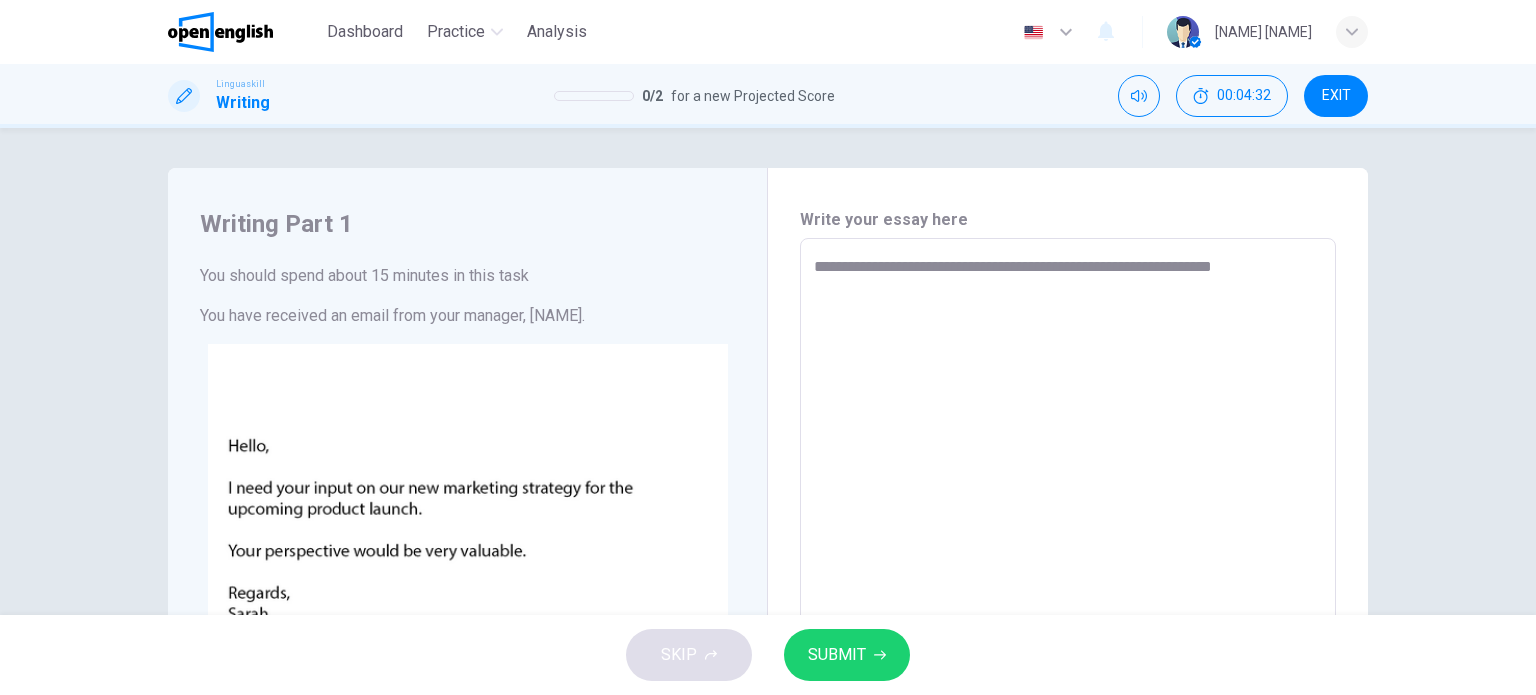 type on "*" 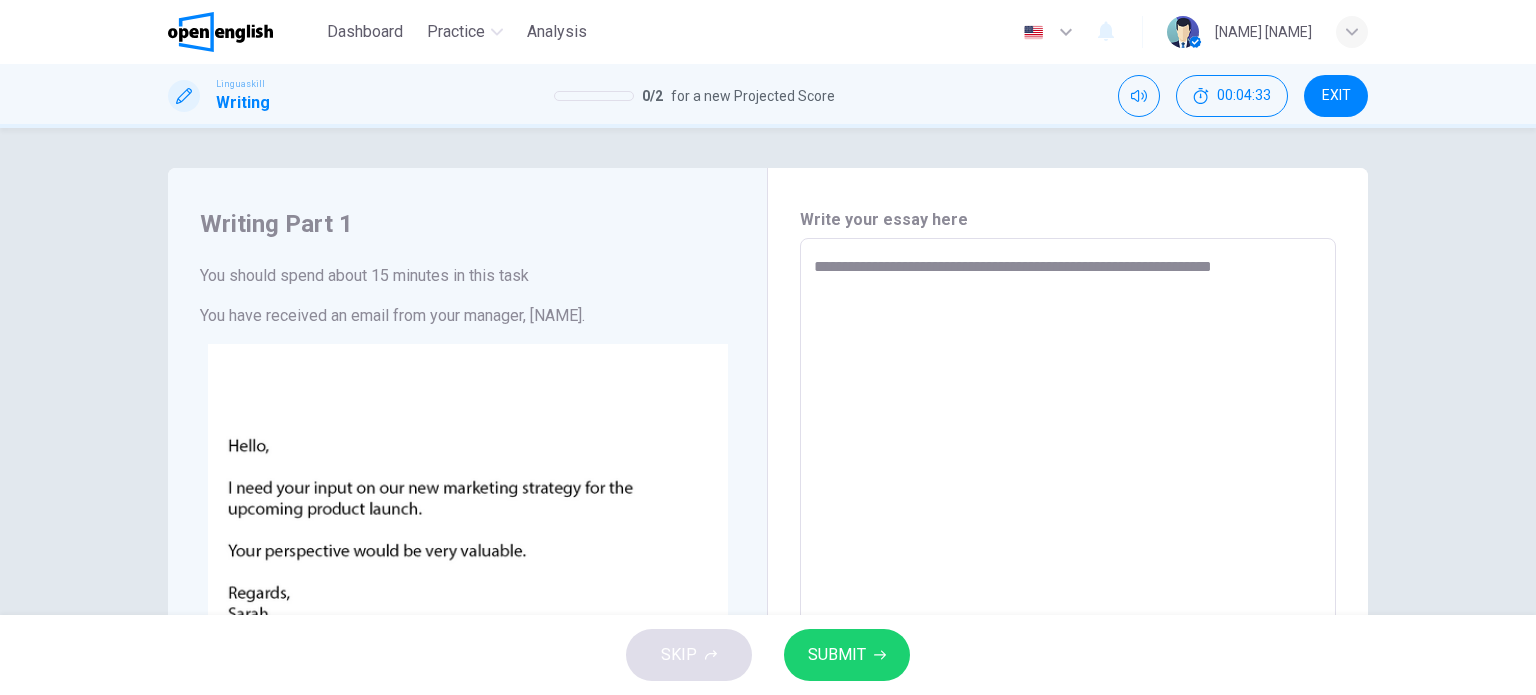 type on "**********" 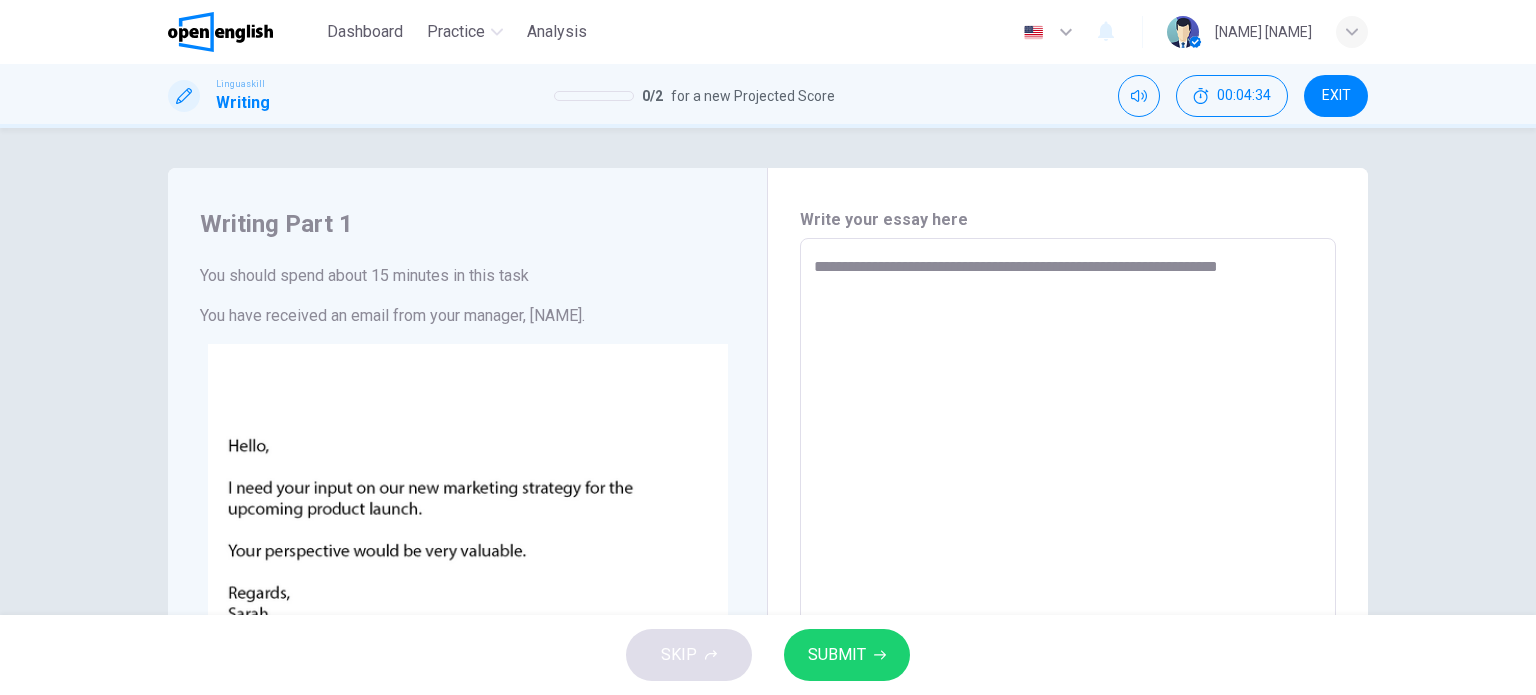 type on "**********" 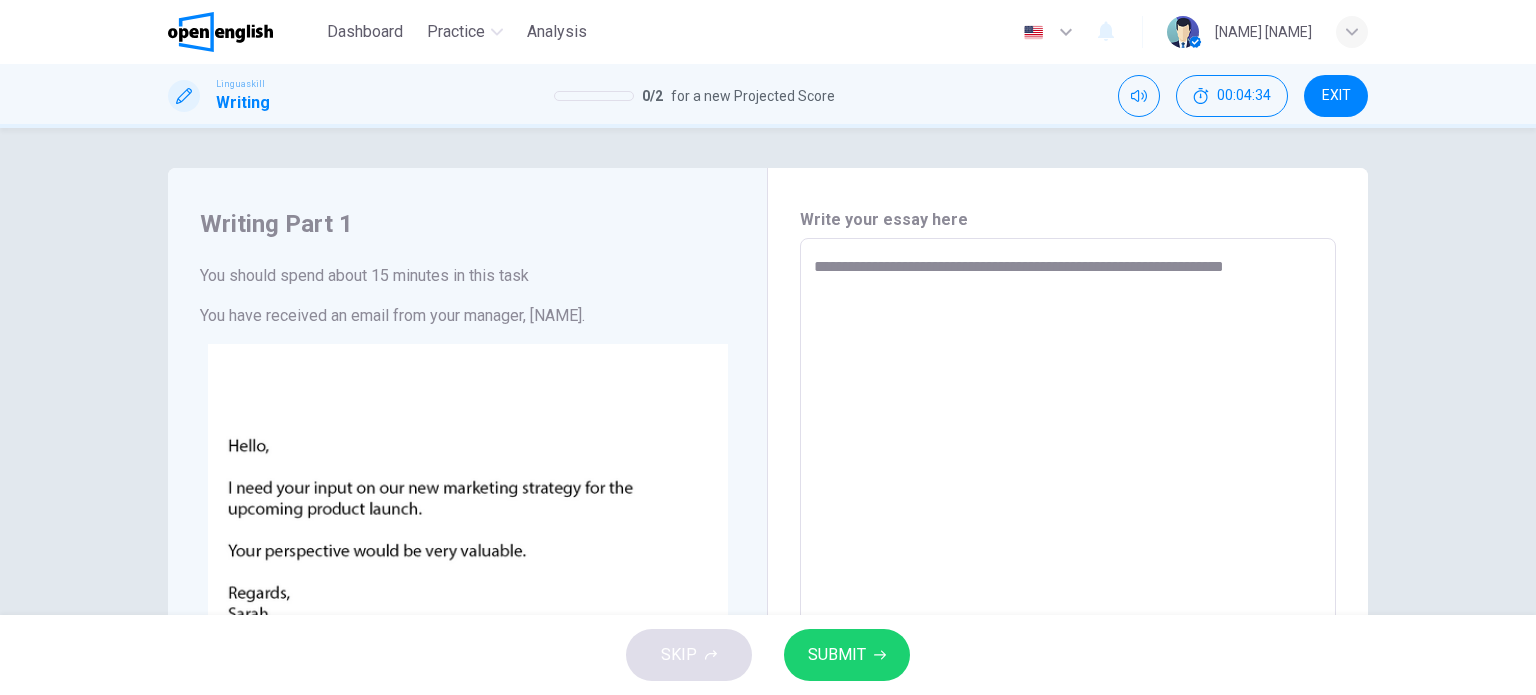 type on "*" 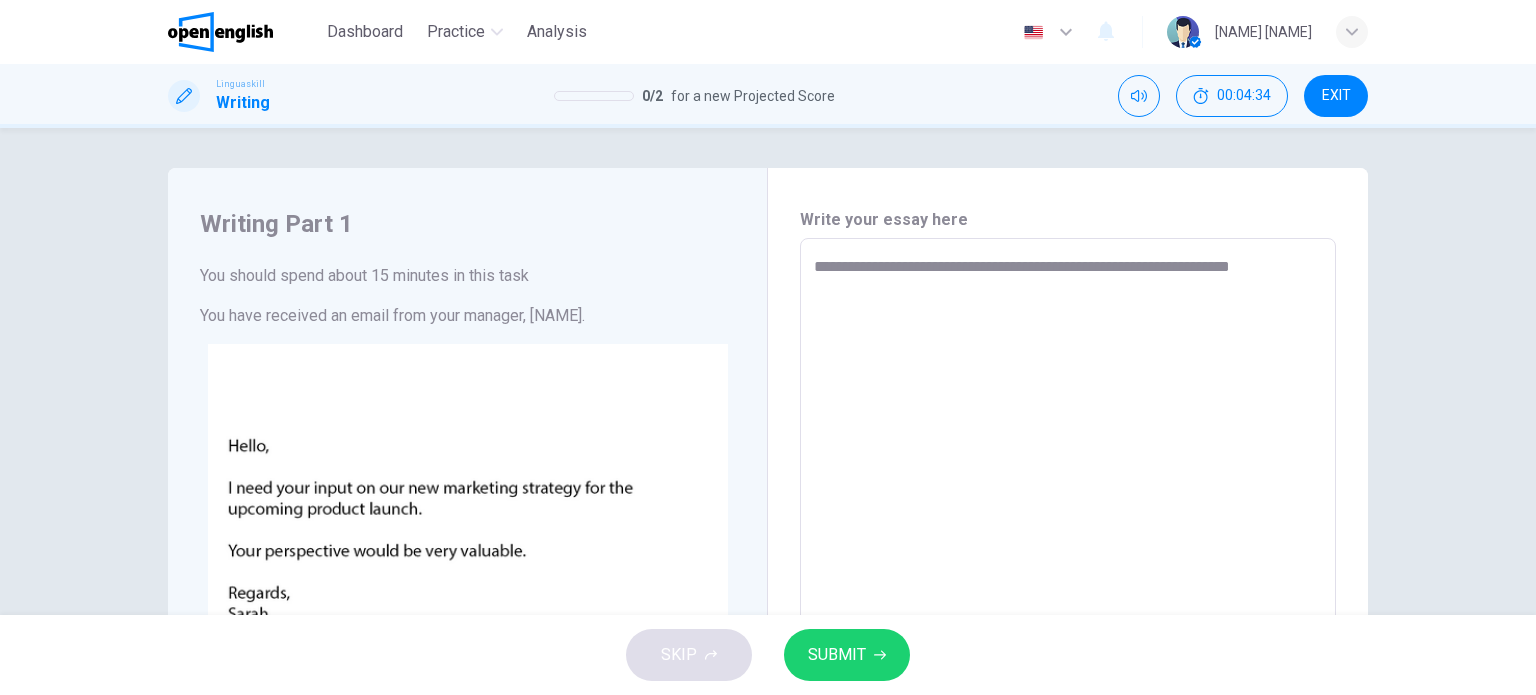 type on "**********" 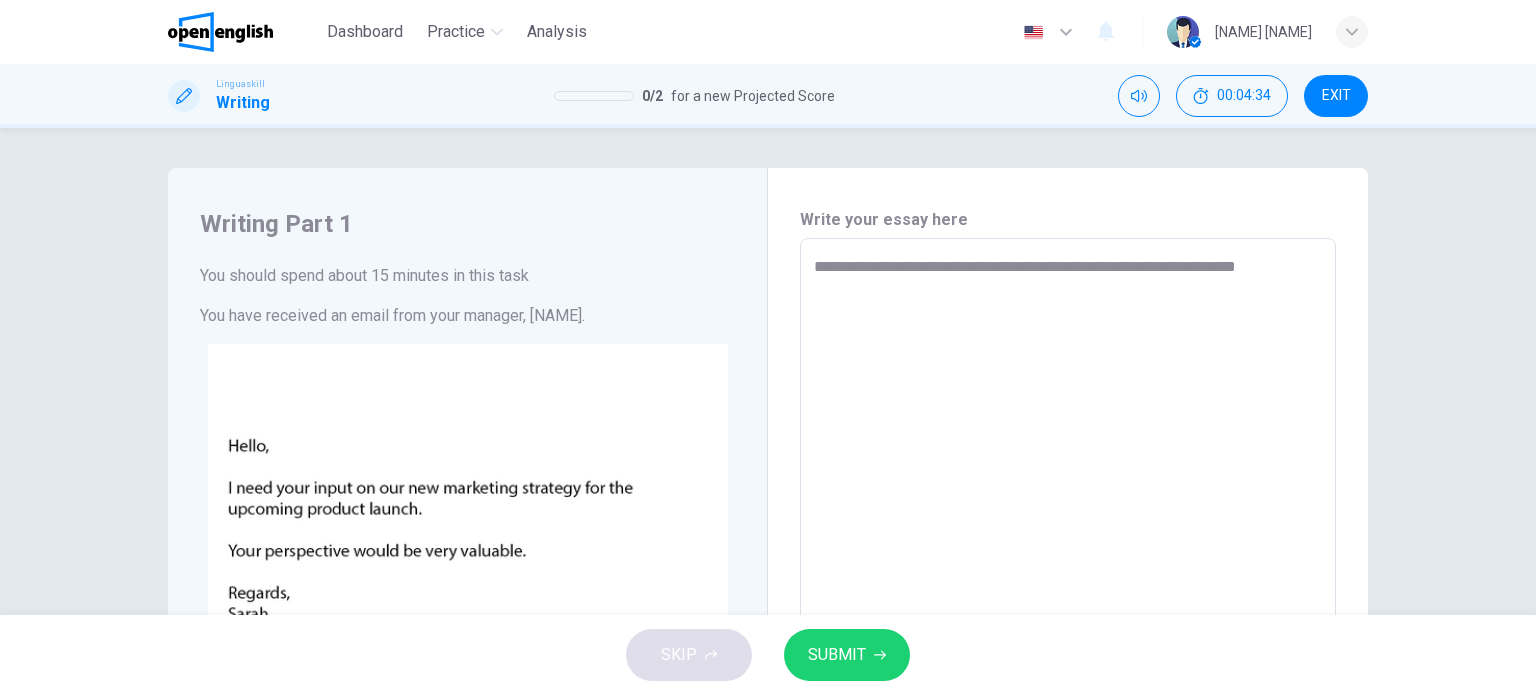 type on "*" 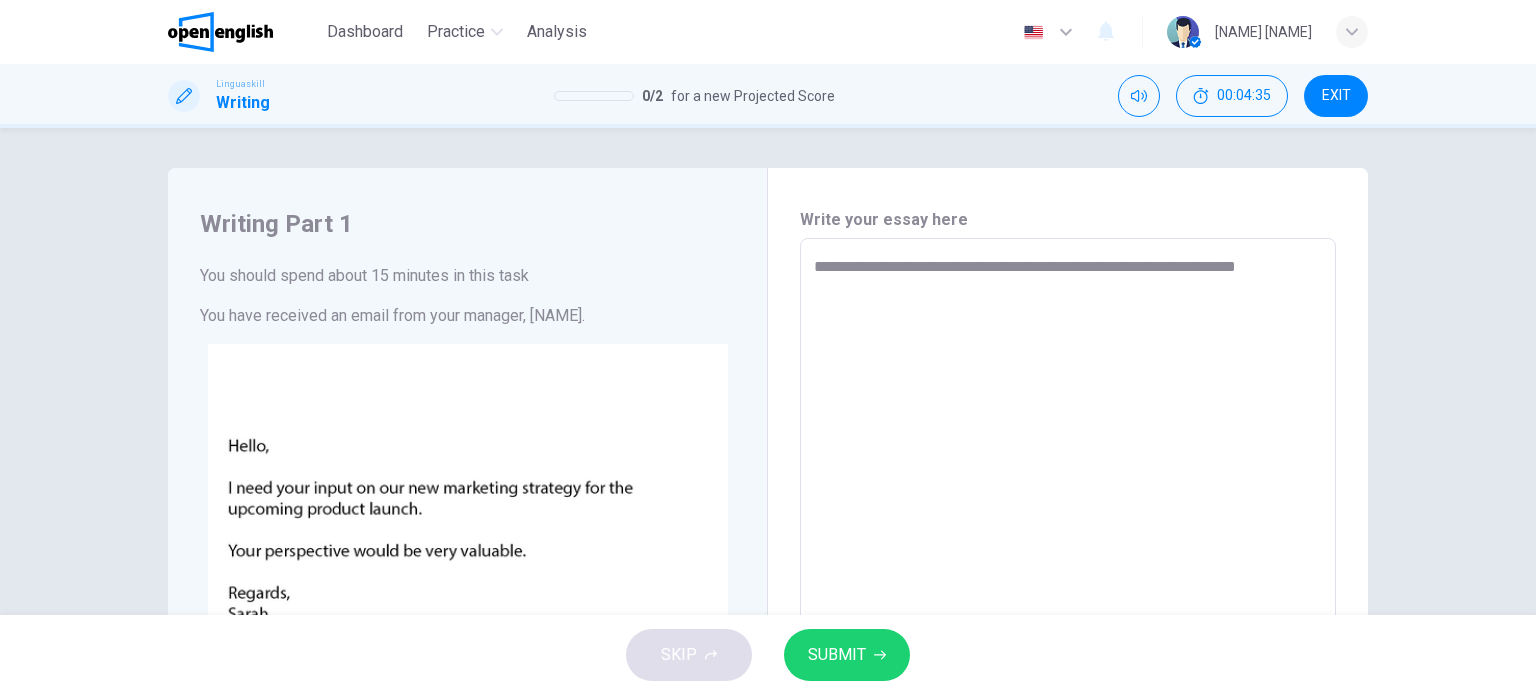 type on "**********" 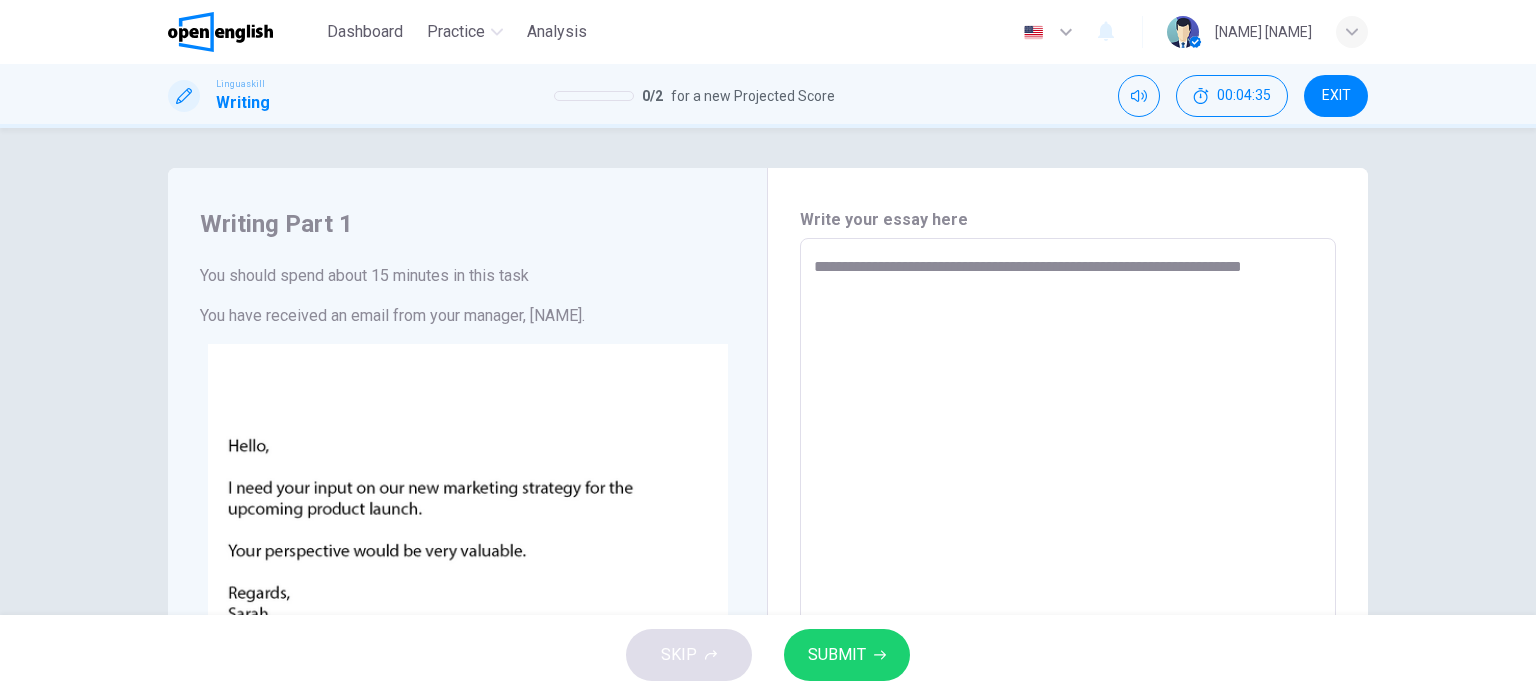 type on "*" 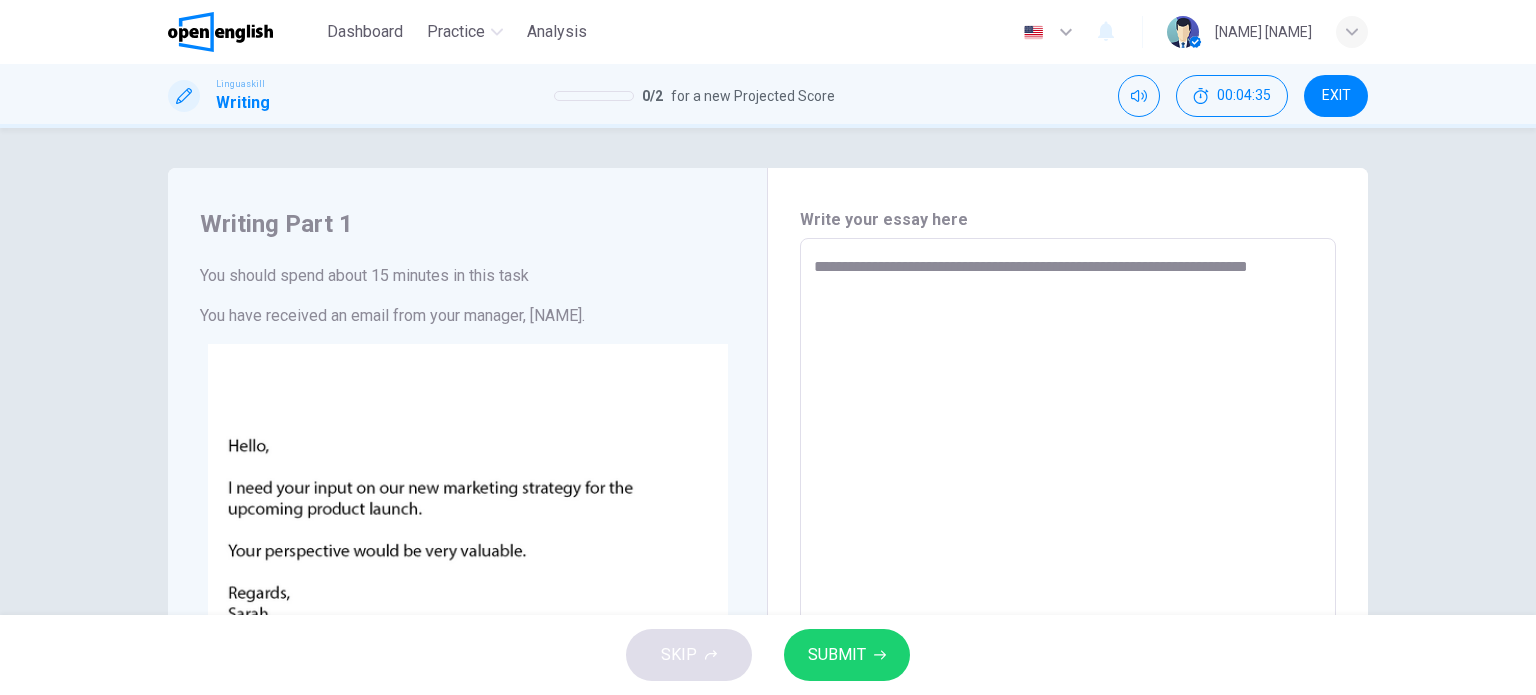 type on "*" 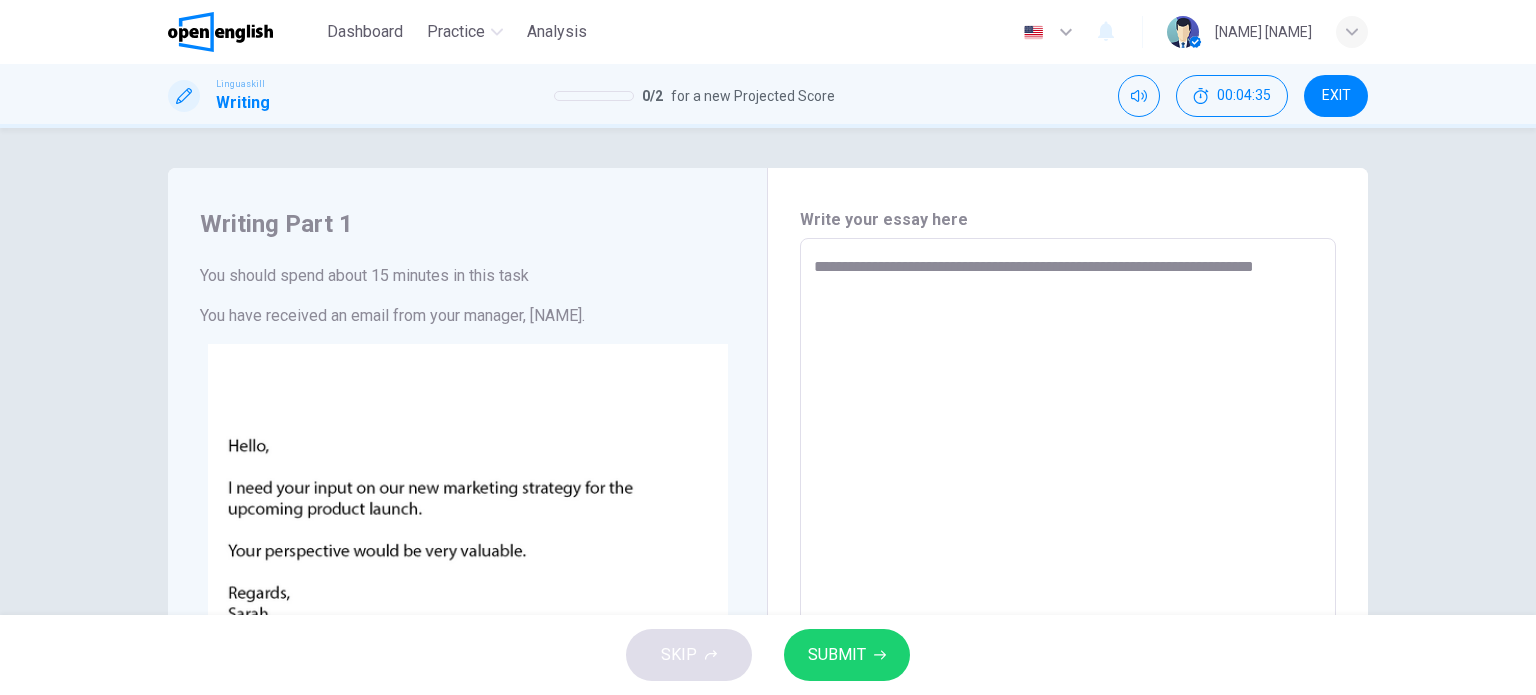 type on "**********" 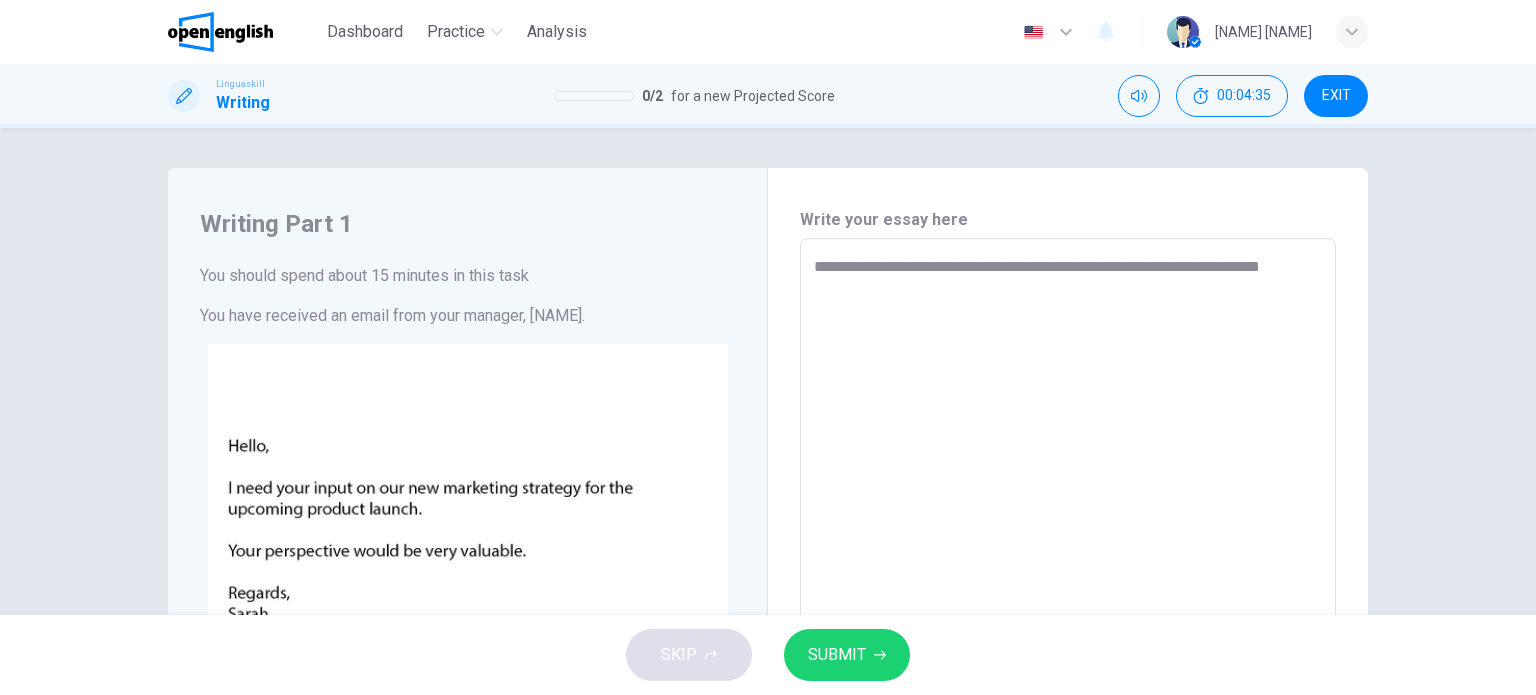 type on "*" 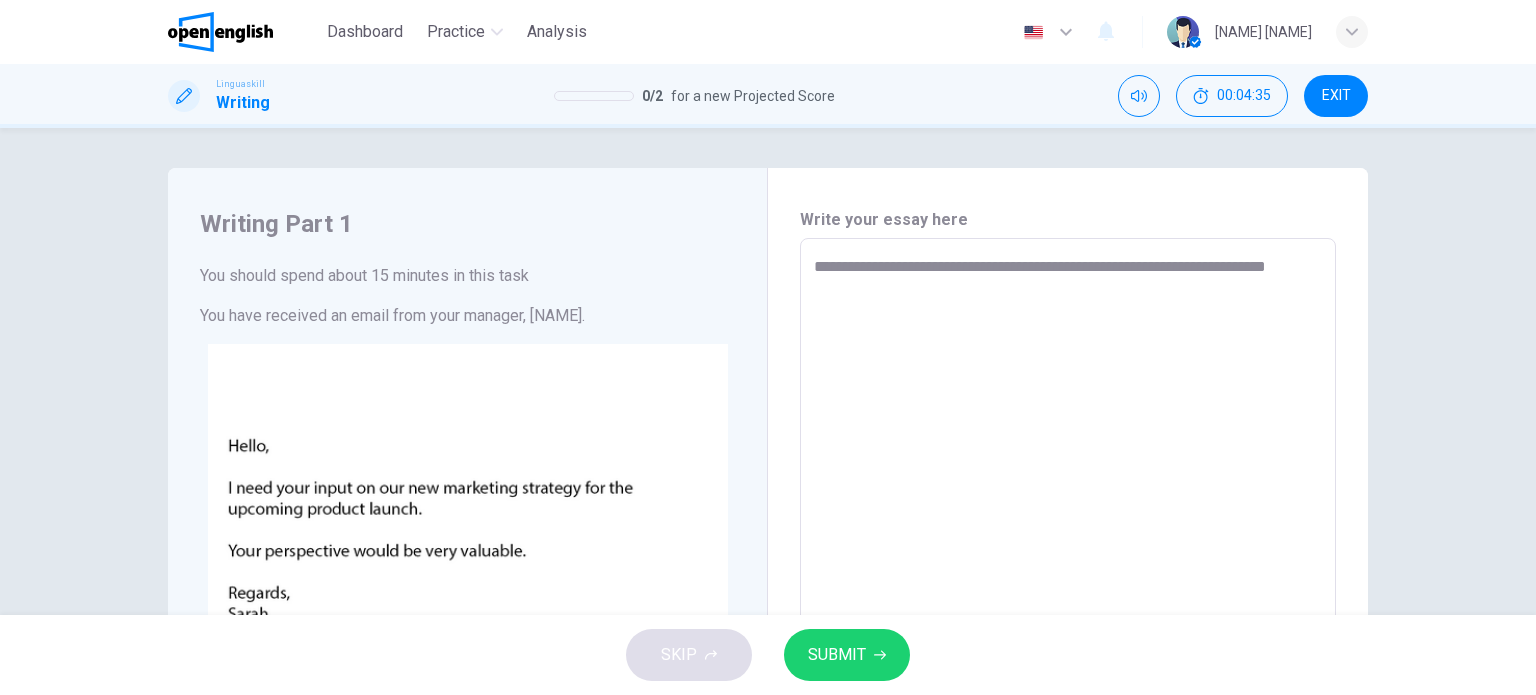 type on "*" 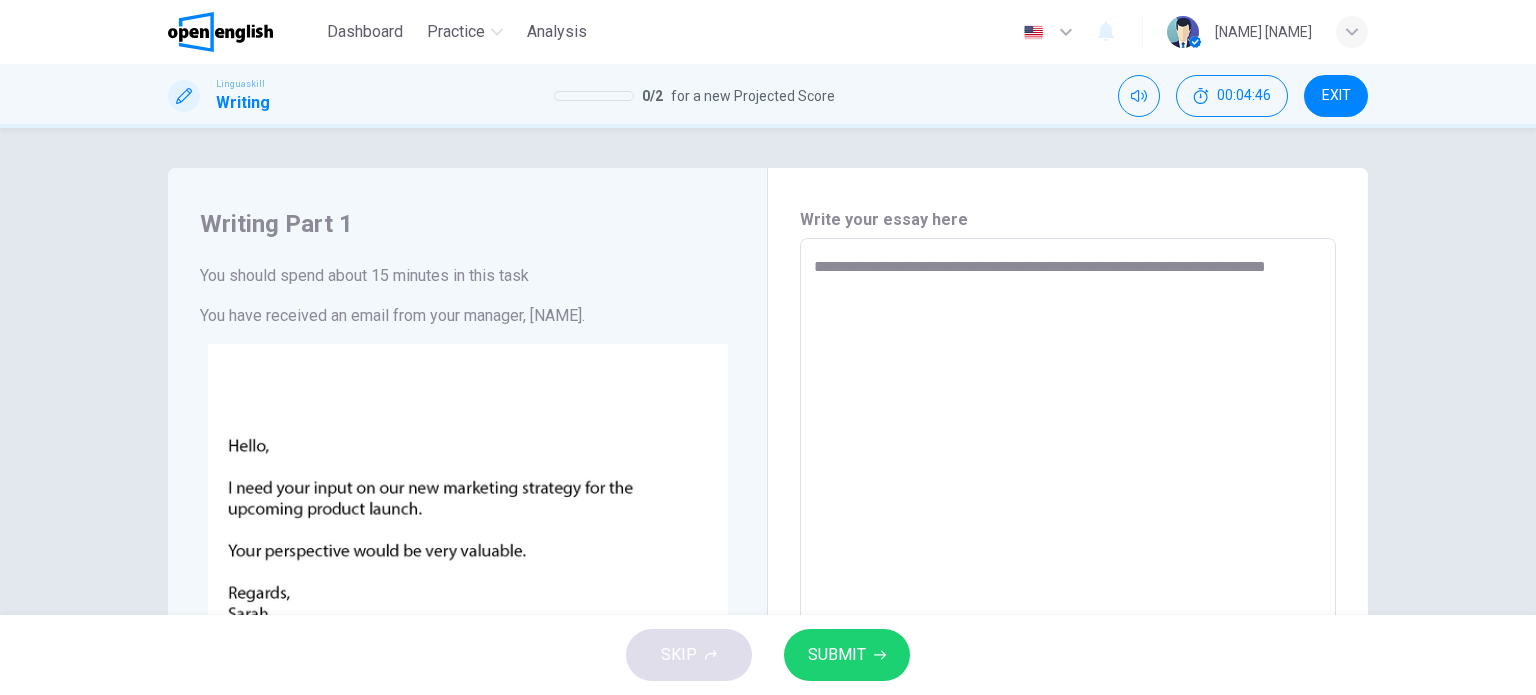 type on "**********" 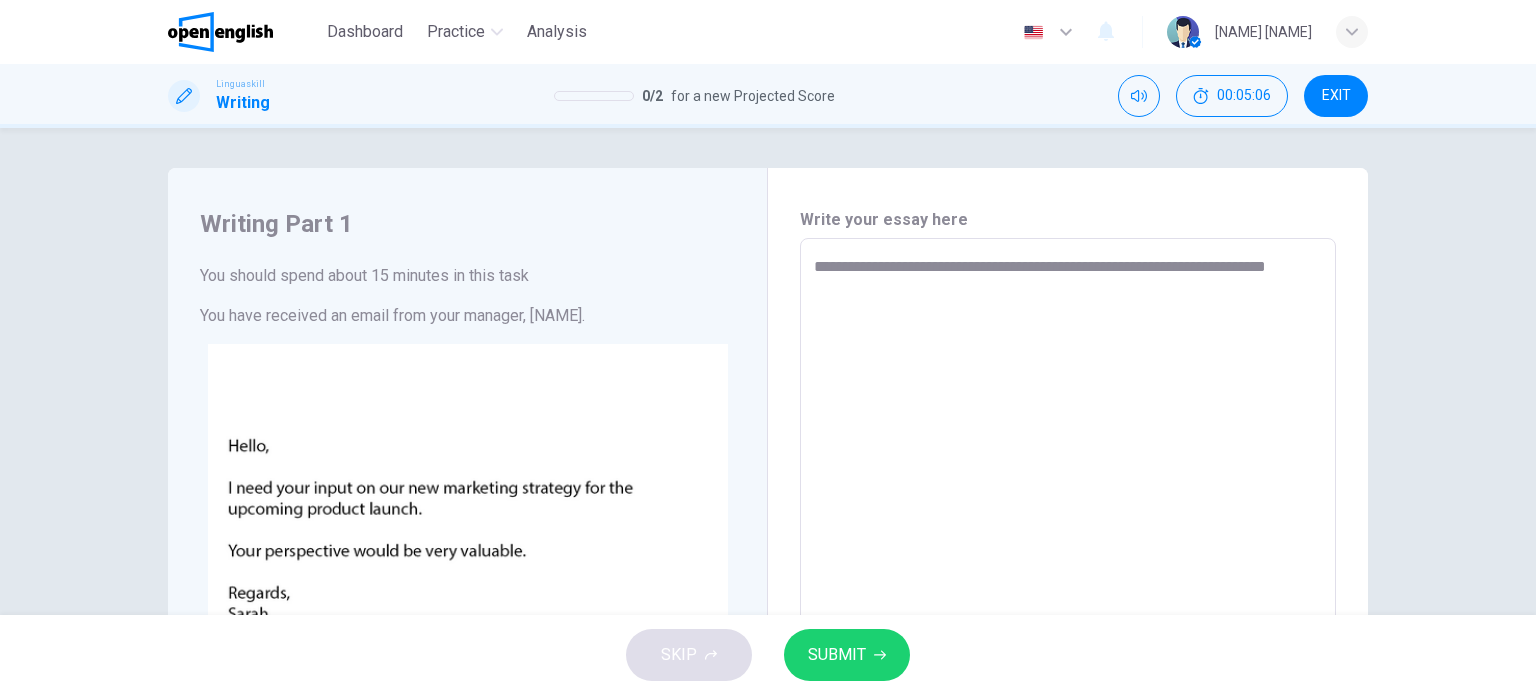 type on "*" 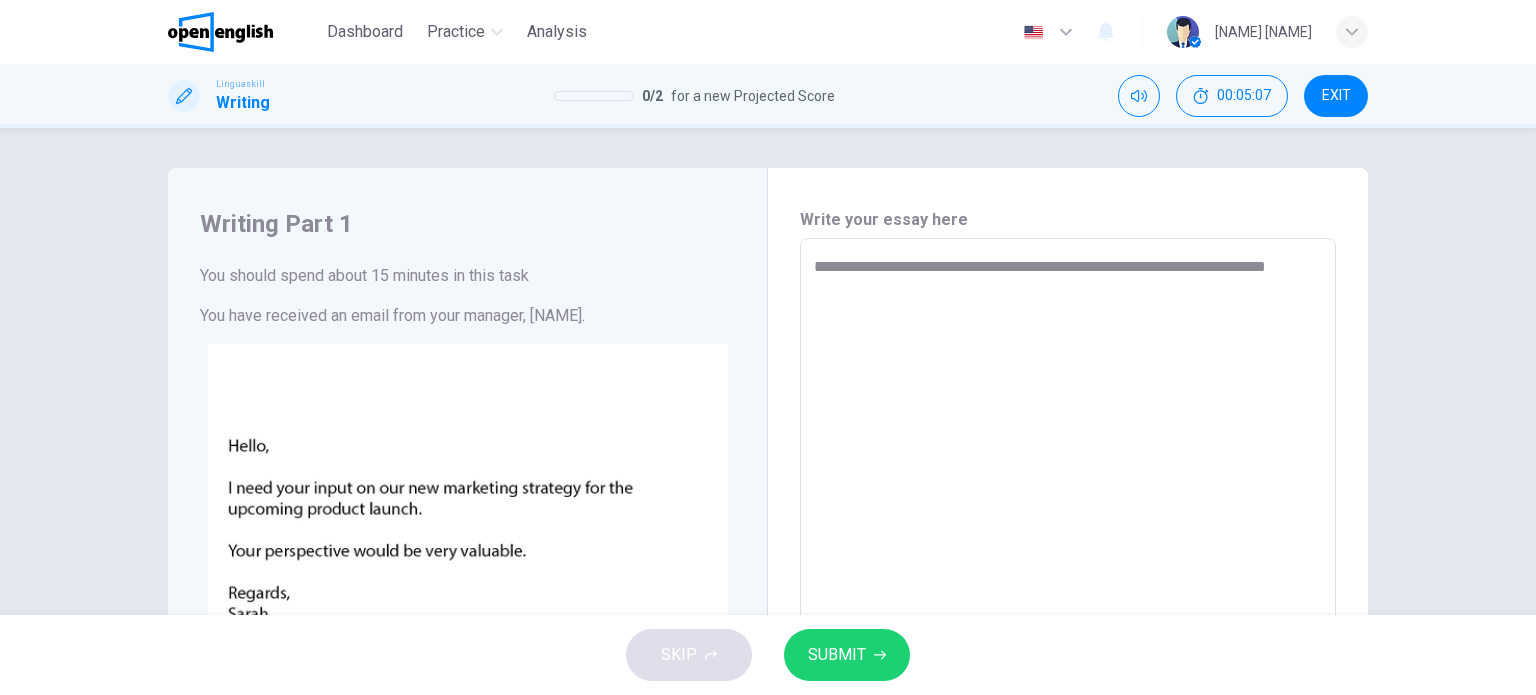 type on "**********" 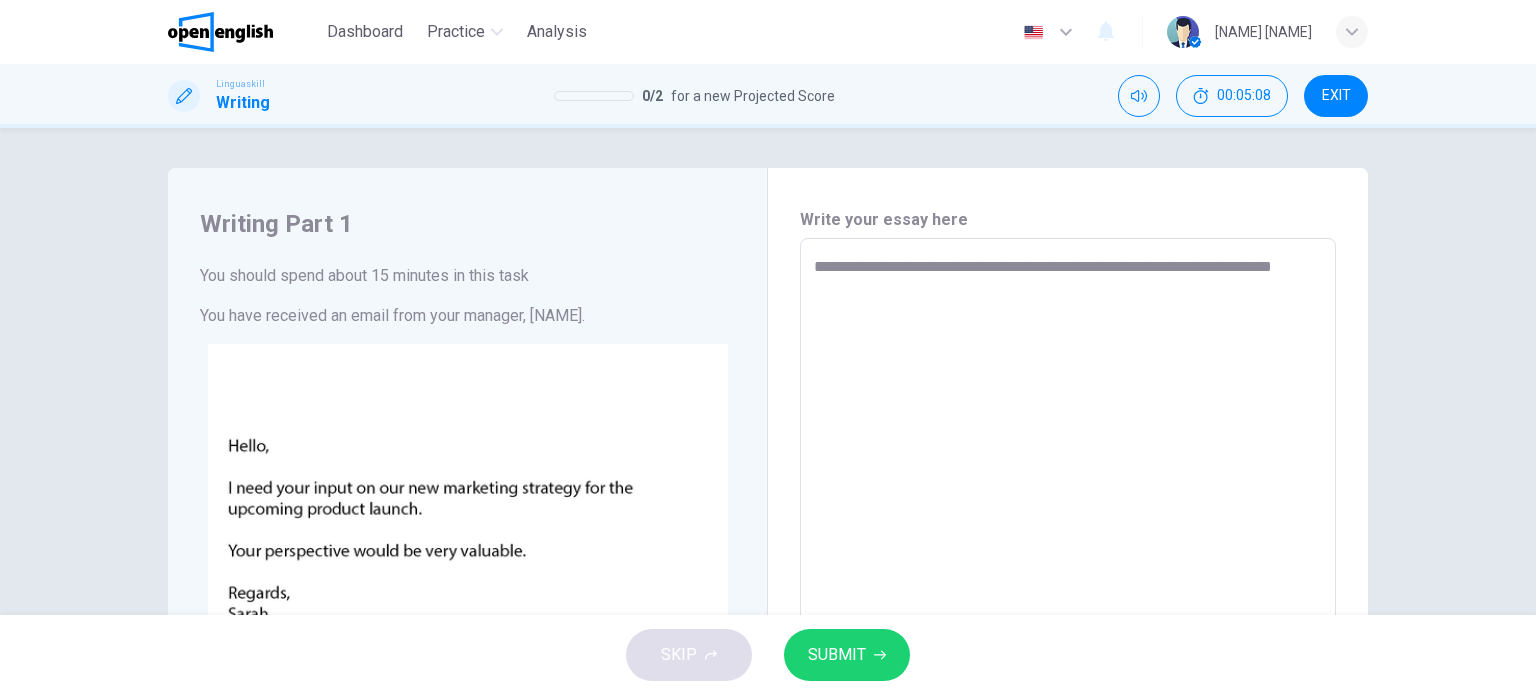 type on "**********" 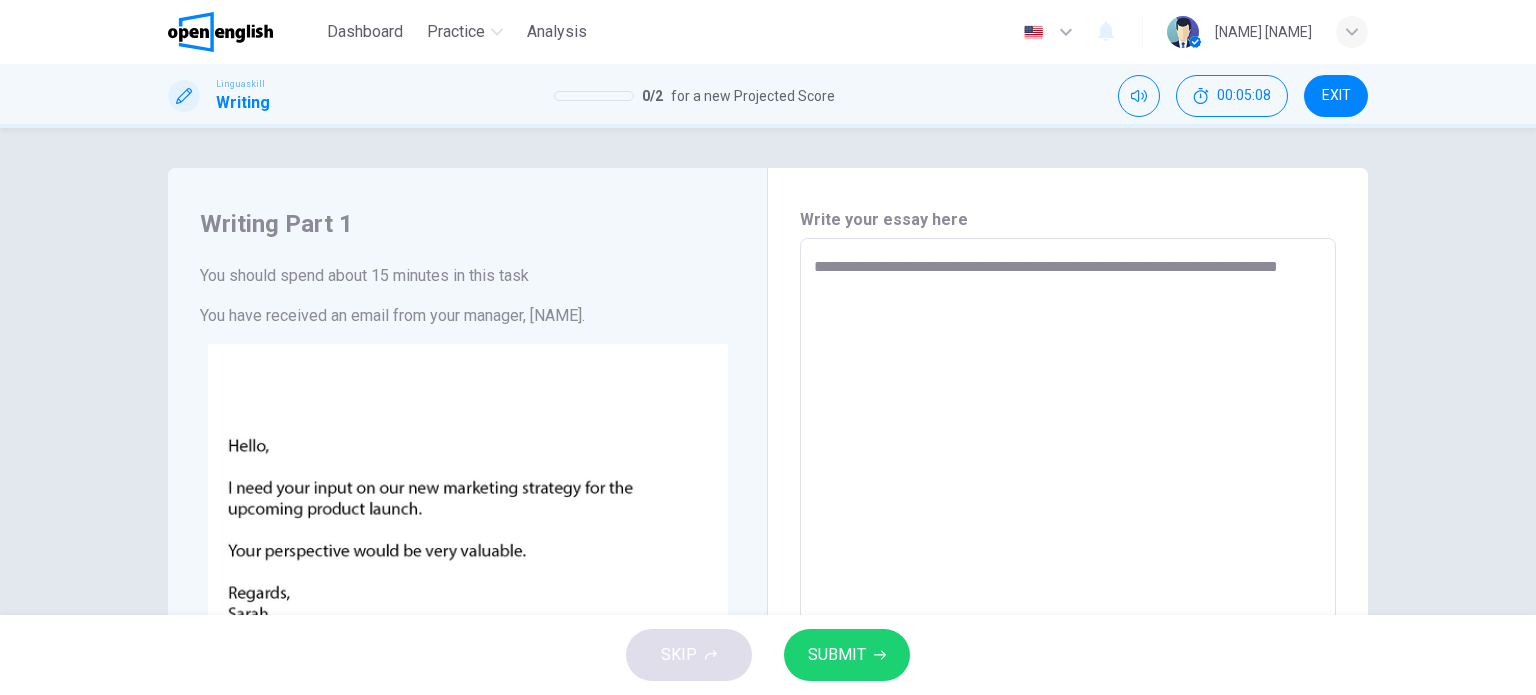 type on "*" 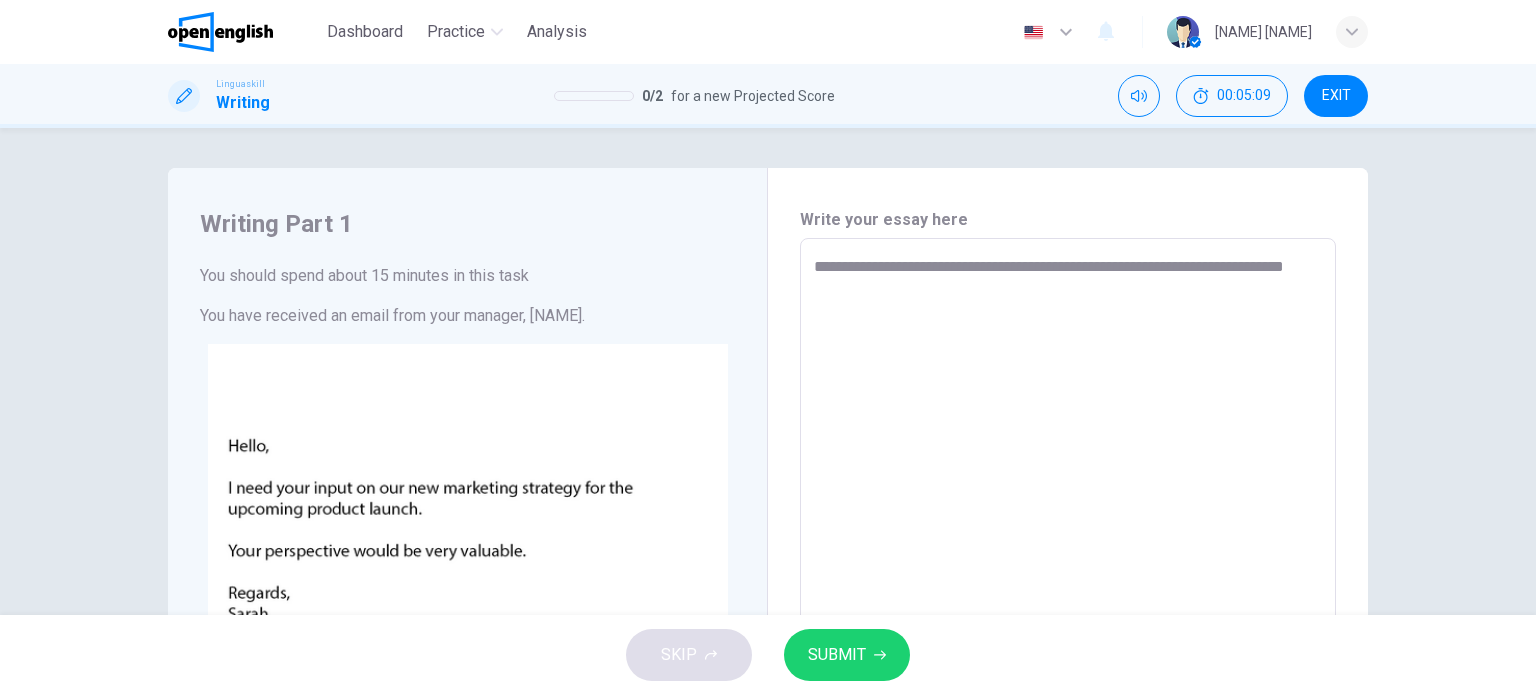 type on "**********" 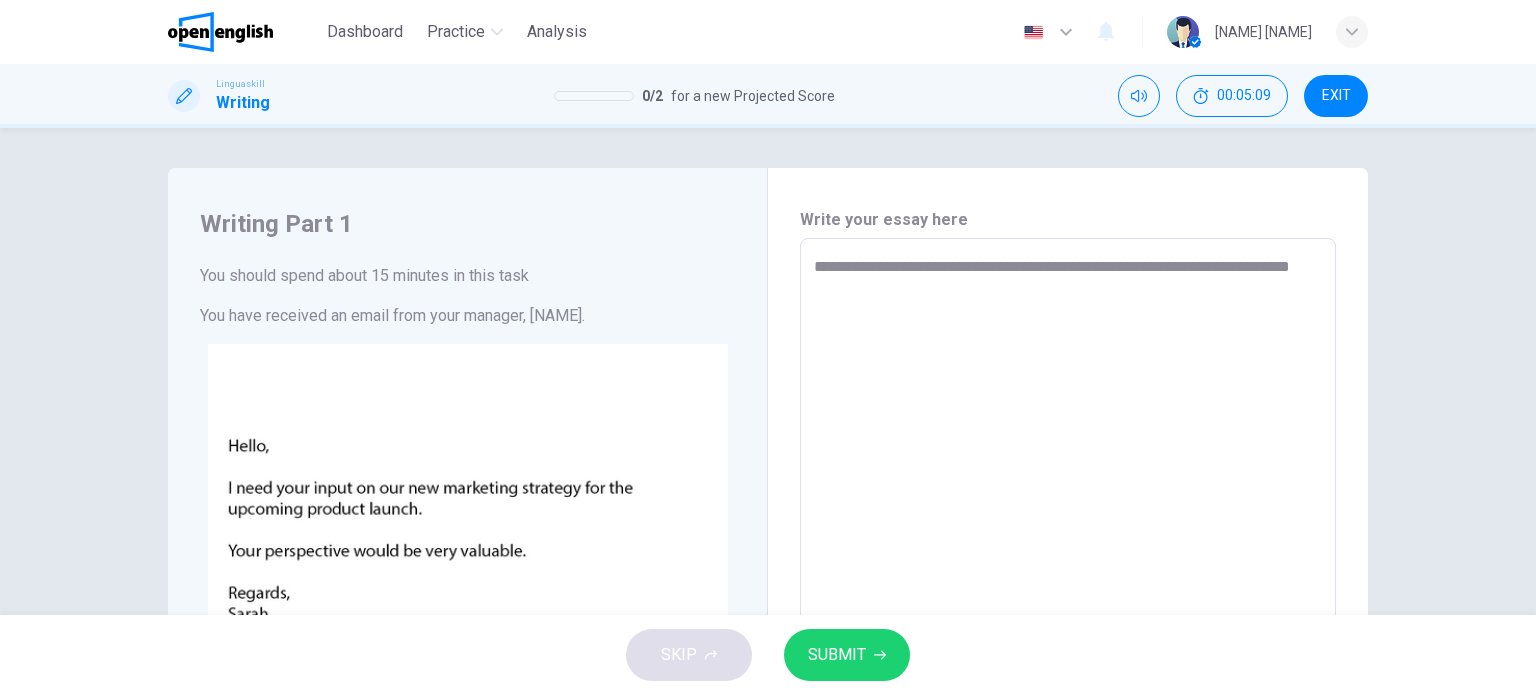 type on "**********" 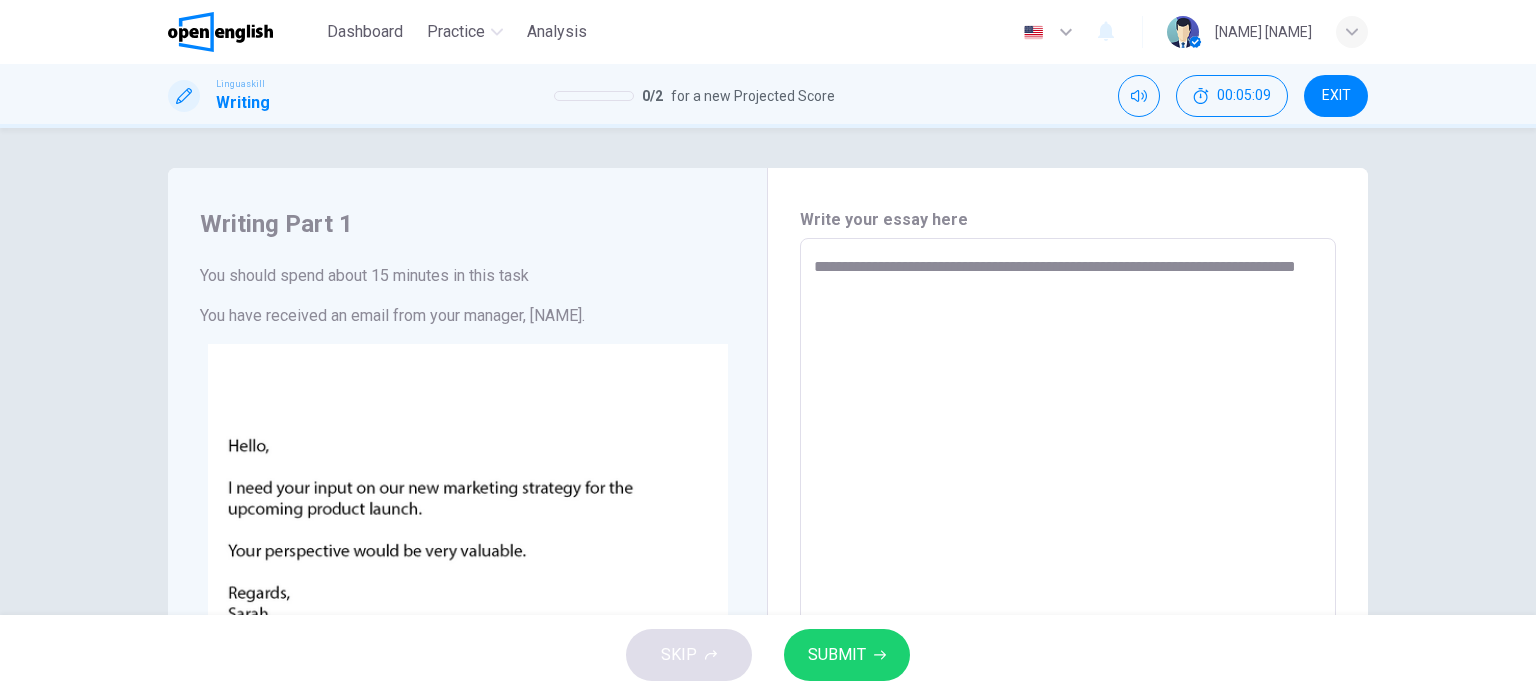 type on "*" 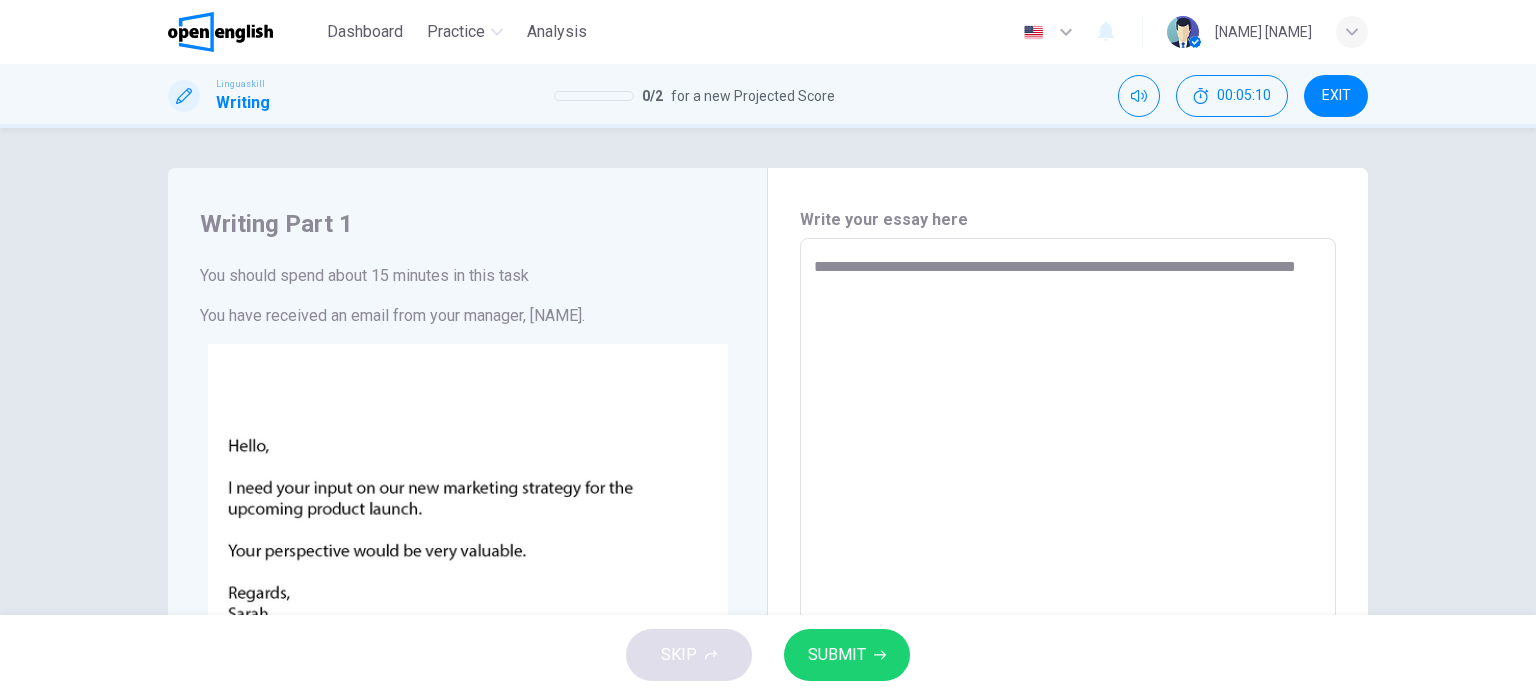 type on "**********" 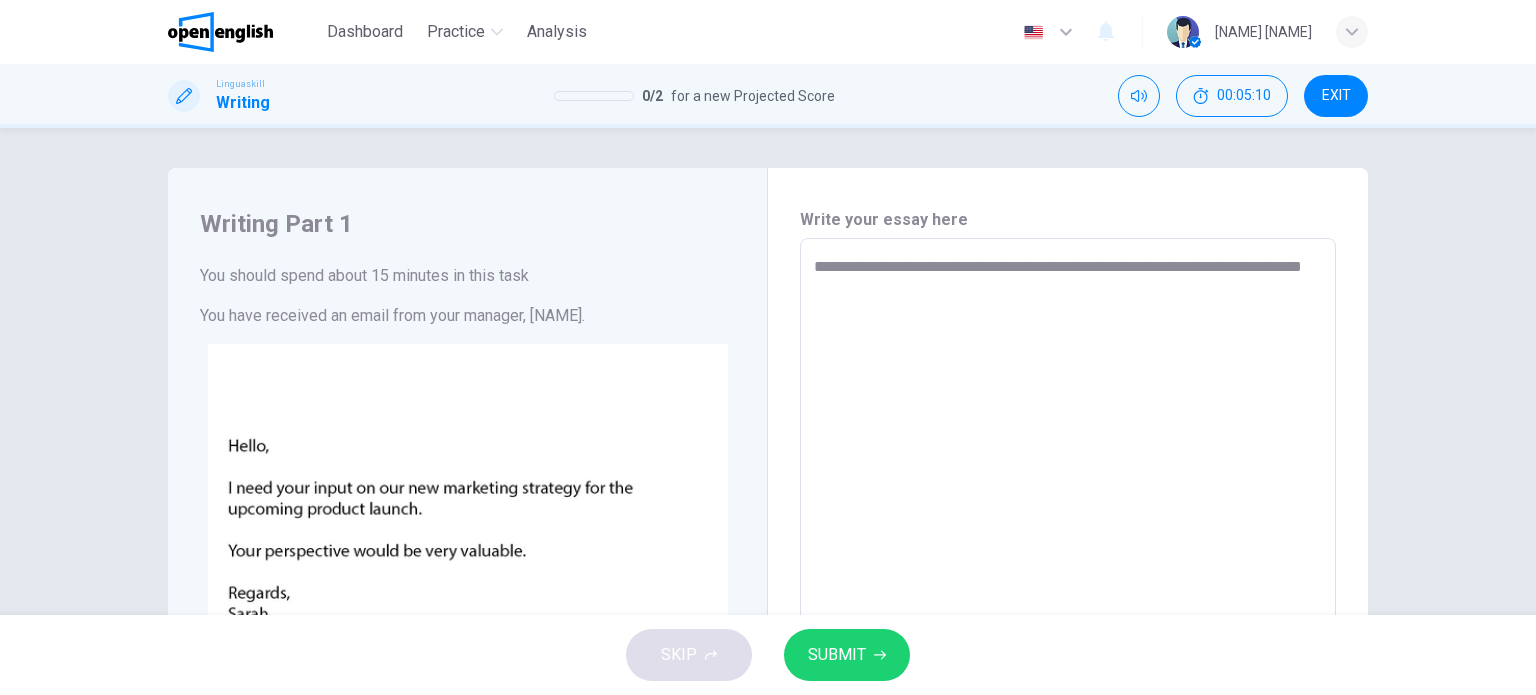 type on "*" 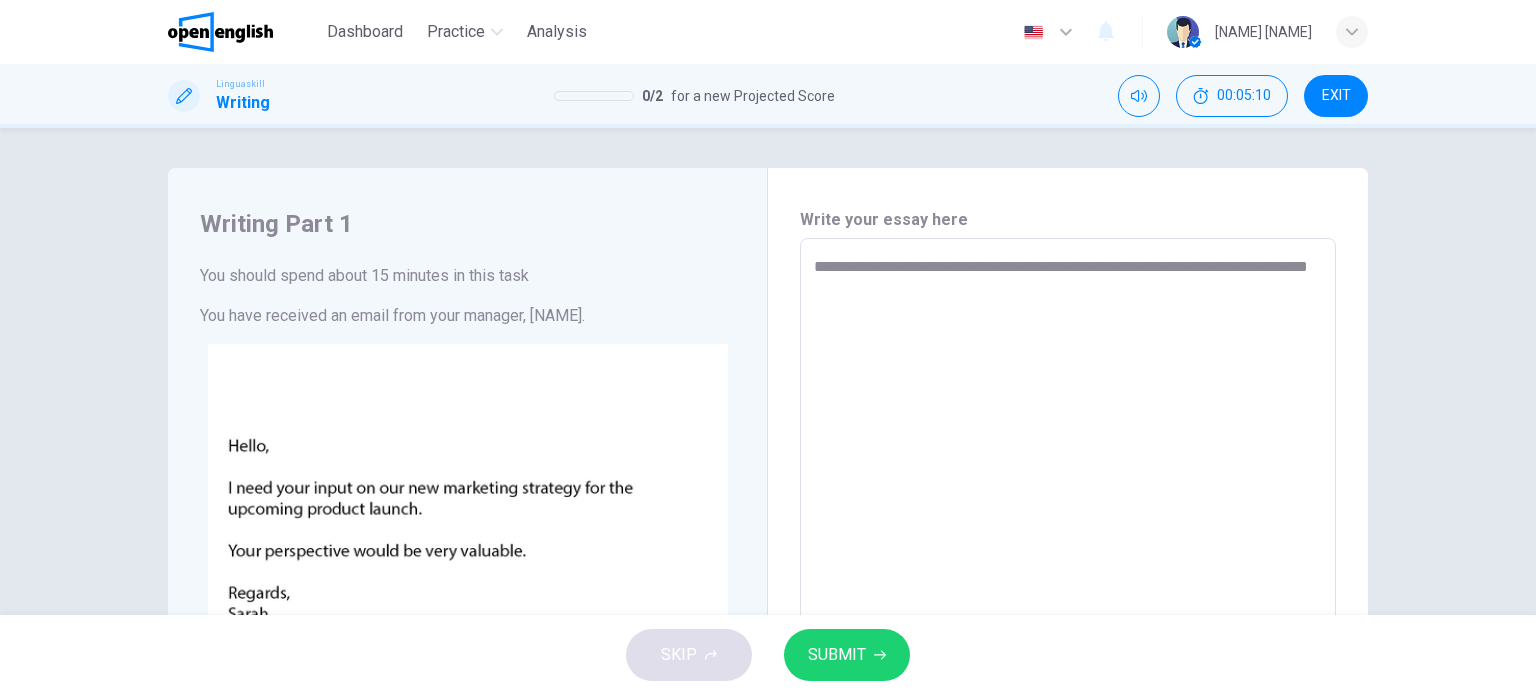 type on "**********" 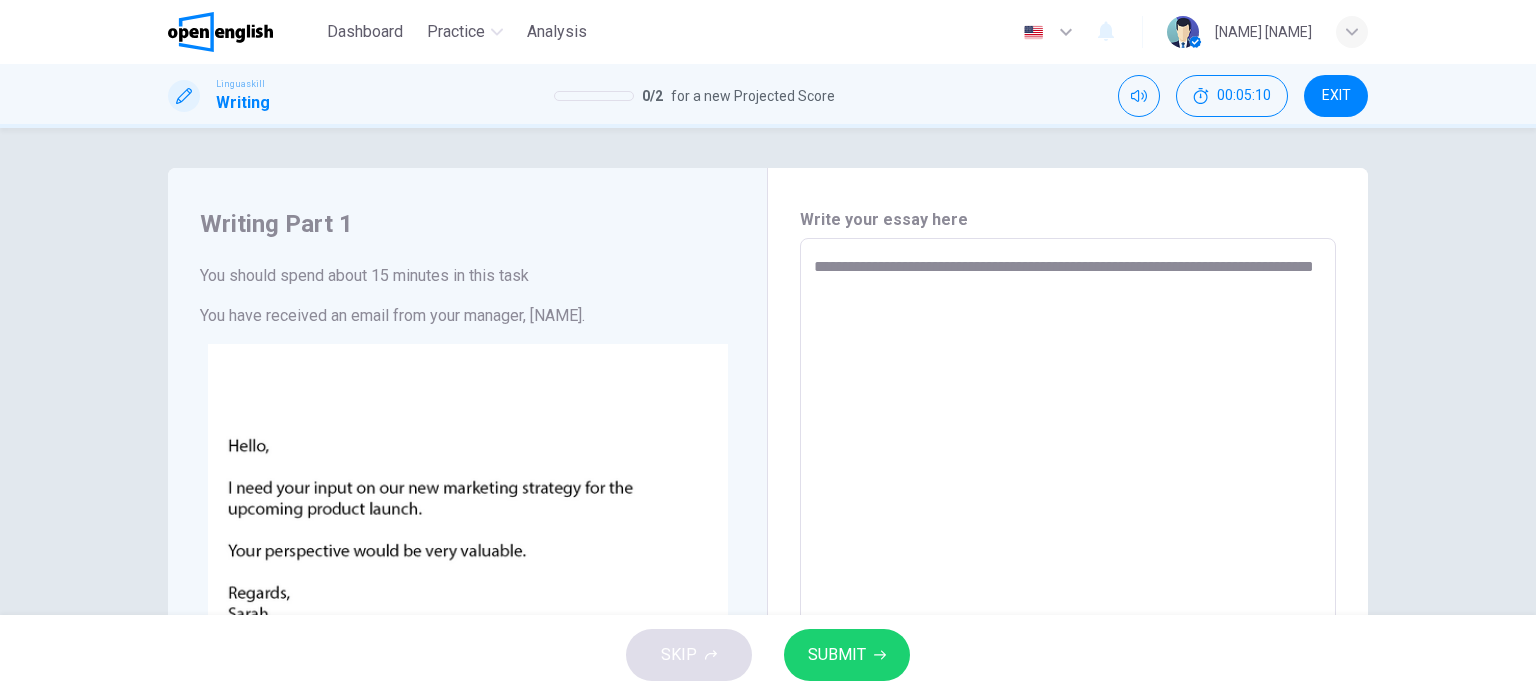 type on "*" 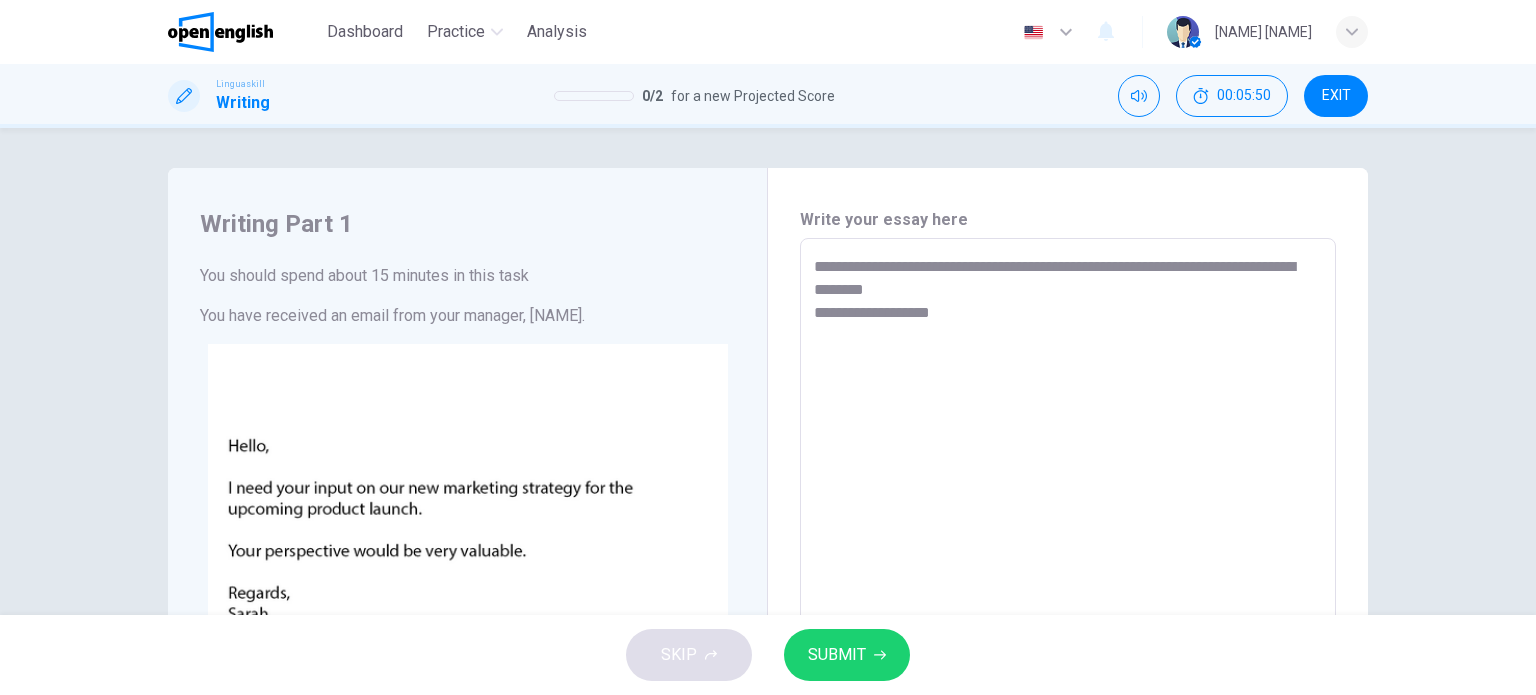 click on "**********" at bounding box center (1068, 611) 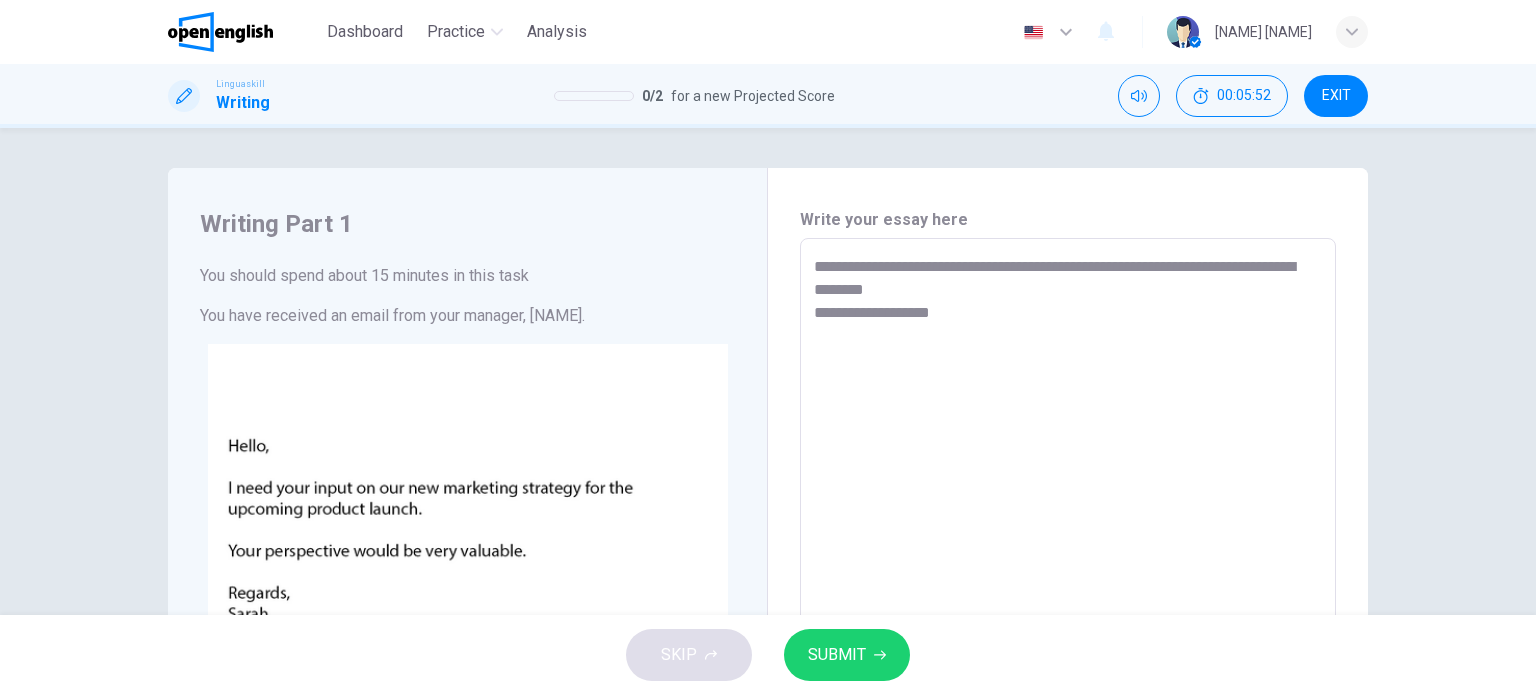 drag, startPoint x: 948, startPoint y: 319, endPoint x: 855, endPoint y: 315, distance: 93.08598 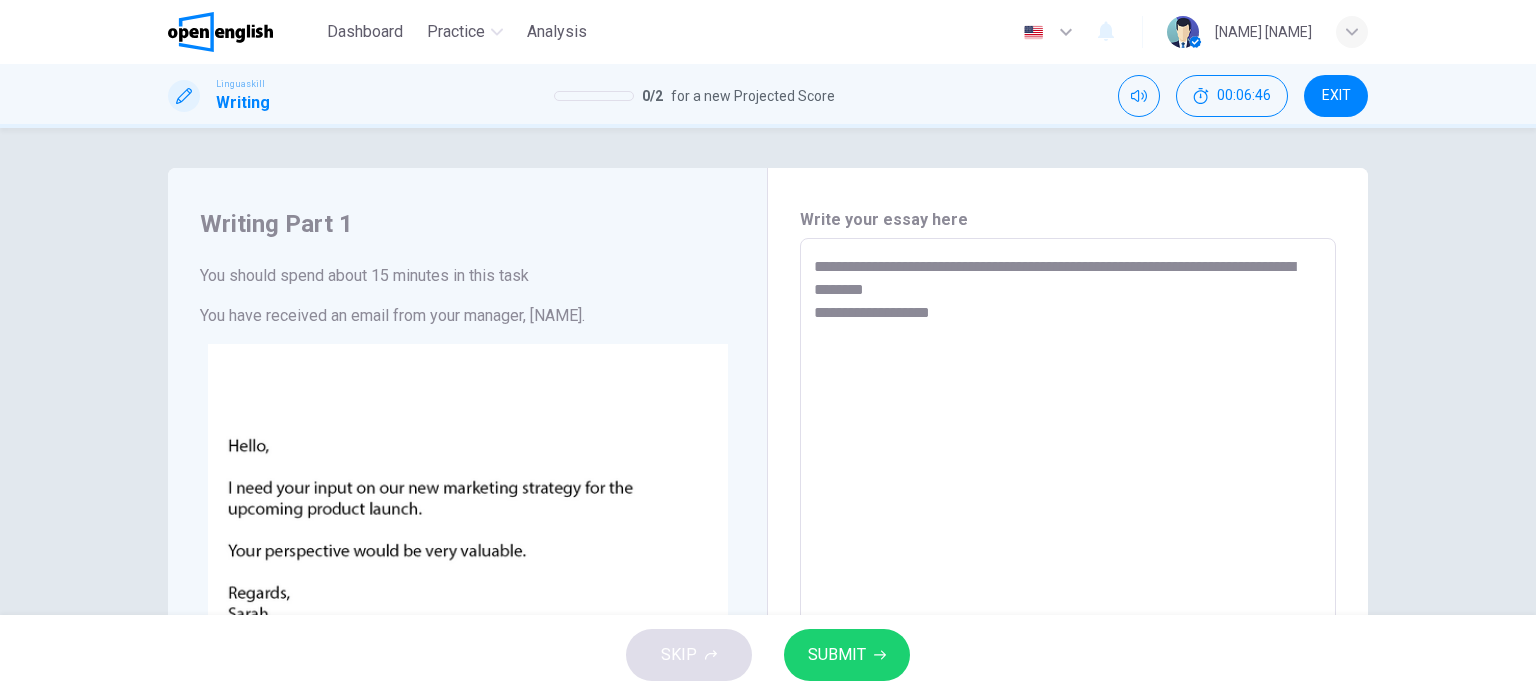 click on "**********" at bounding box center [1068, 611] 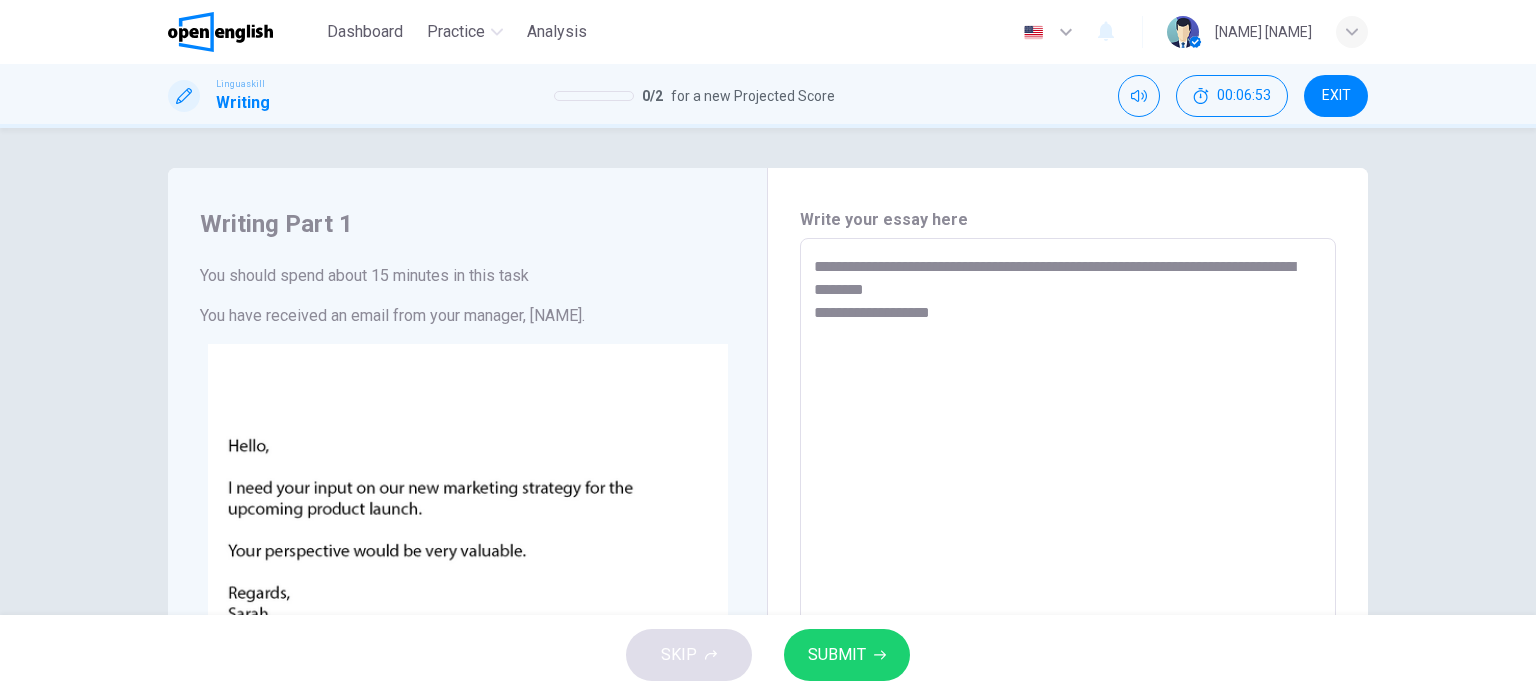 drag, startPoint x: 1000, startPoint y: 311, endPoint x: 853, endPoint y: 311, distance: 147 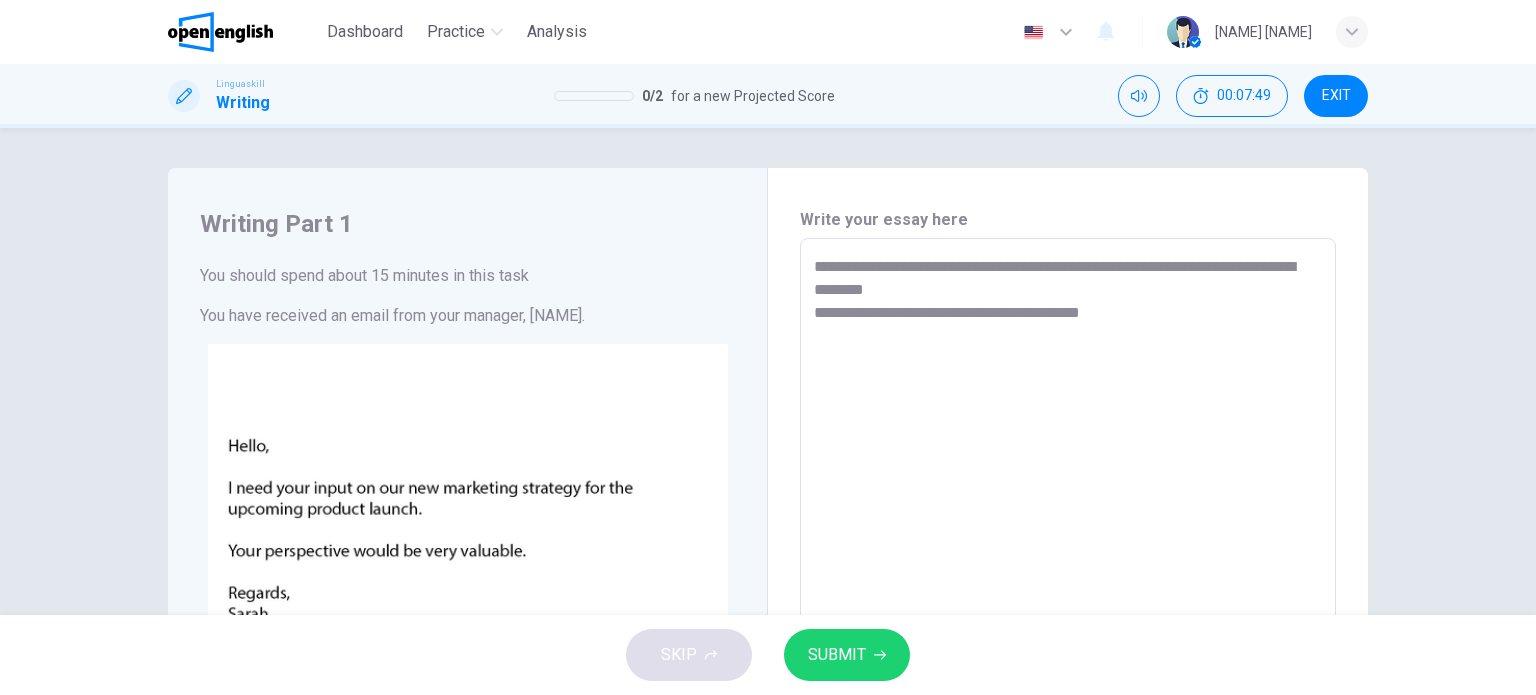 click on "**********" at bounding box center (1068, 611) 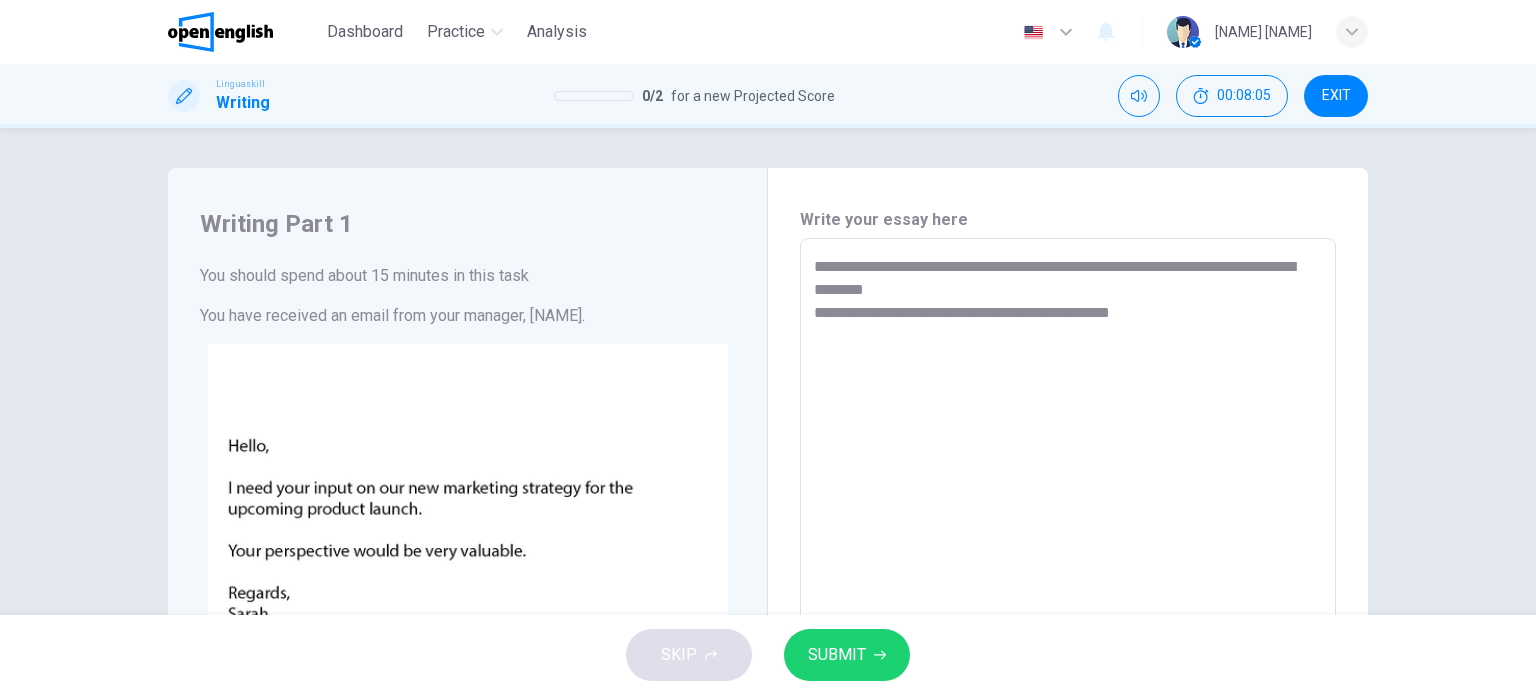 click on "**********" at bounding box center [1068, 611] 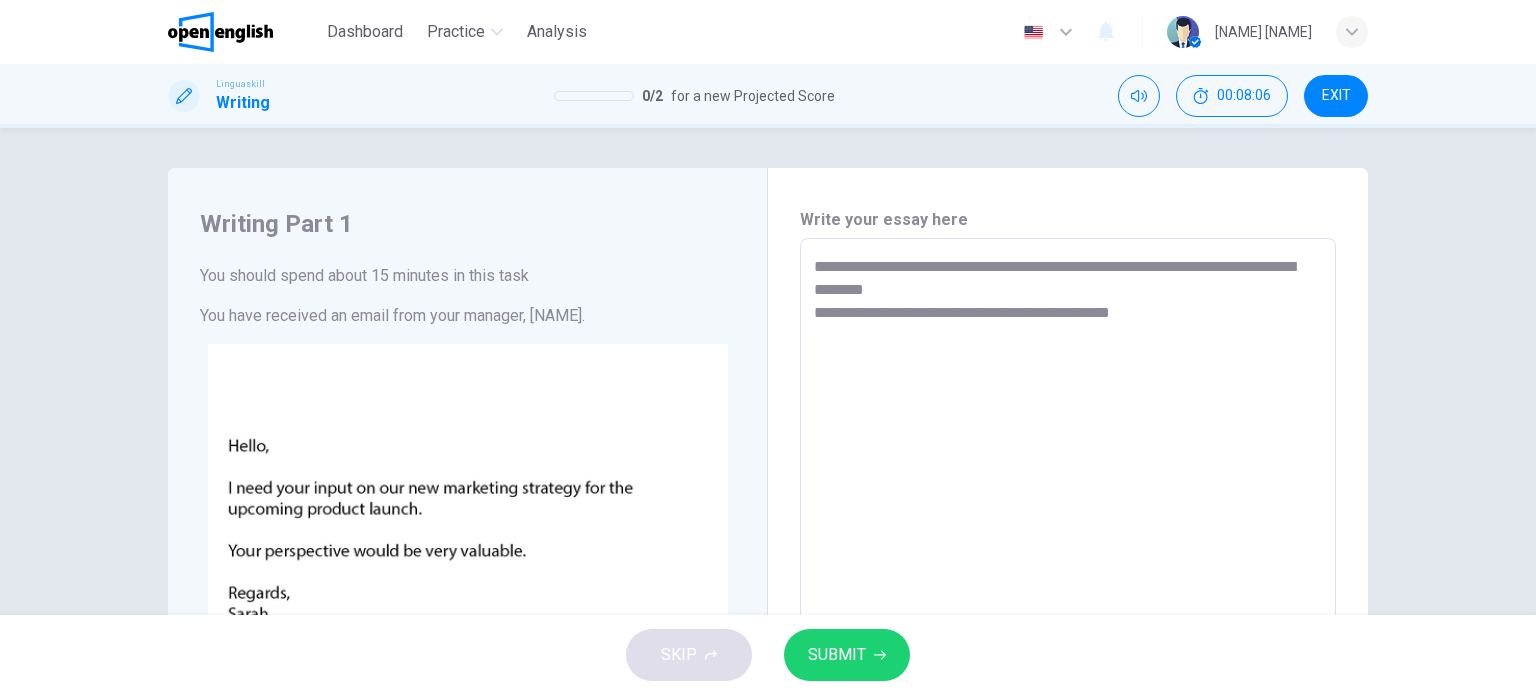 click on "**********" at bounding box center [1068, 611] 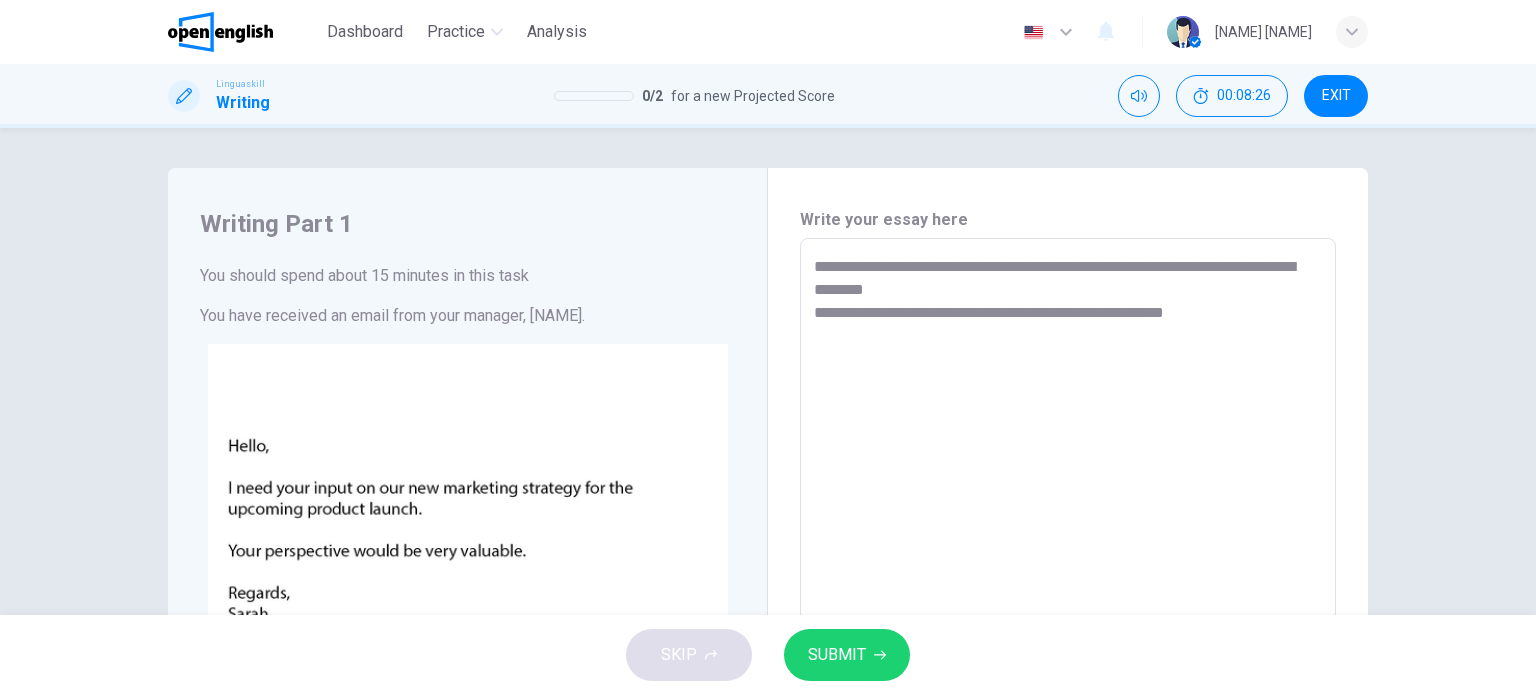 click on "**********" at bounding box center [1068, 611] 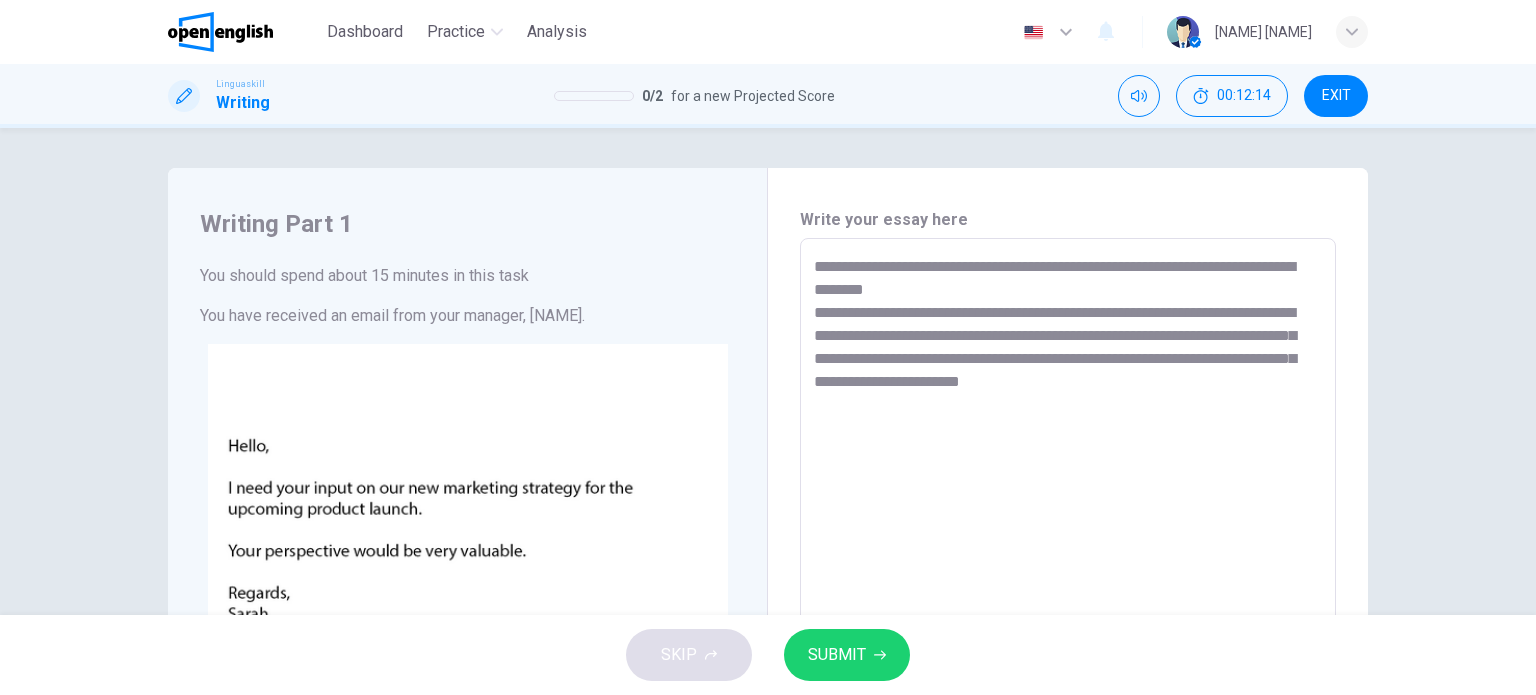 click on "**********" at bounding box center [1068, 611] 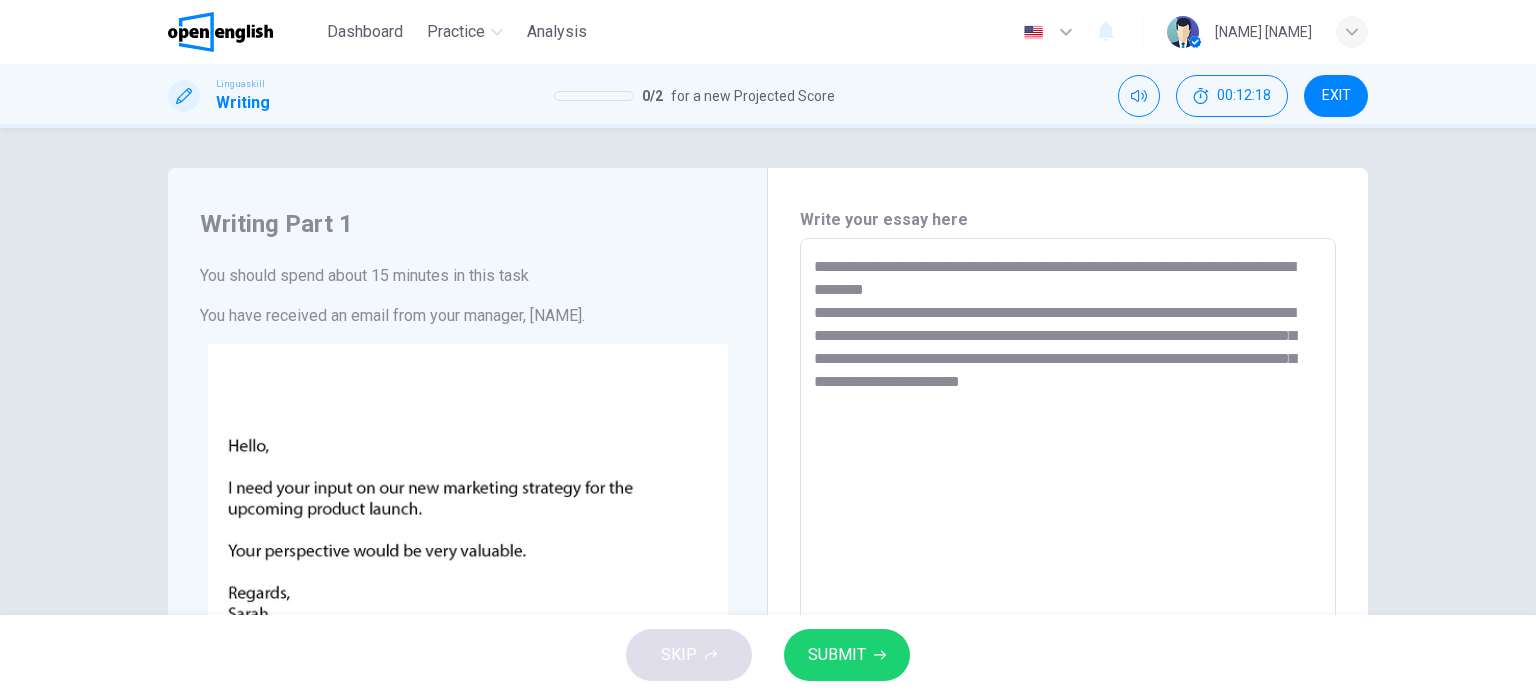 click on "**********" at bounding box center (1068, 611) 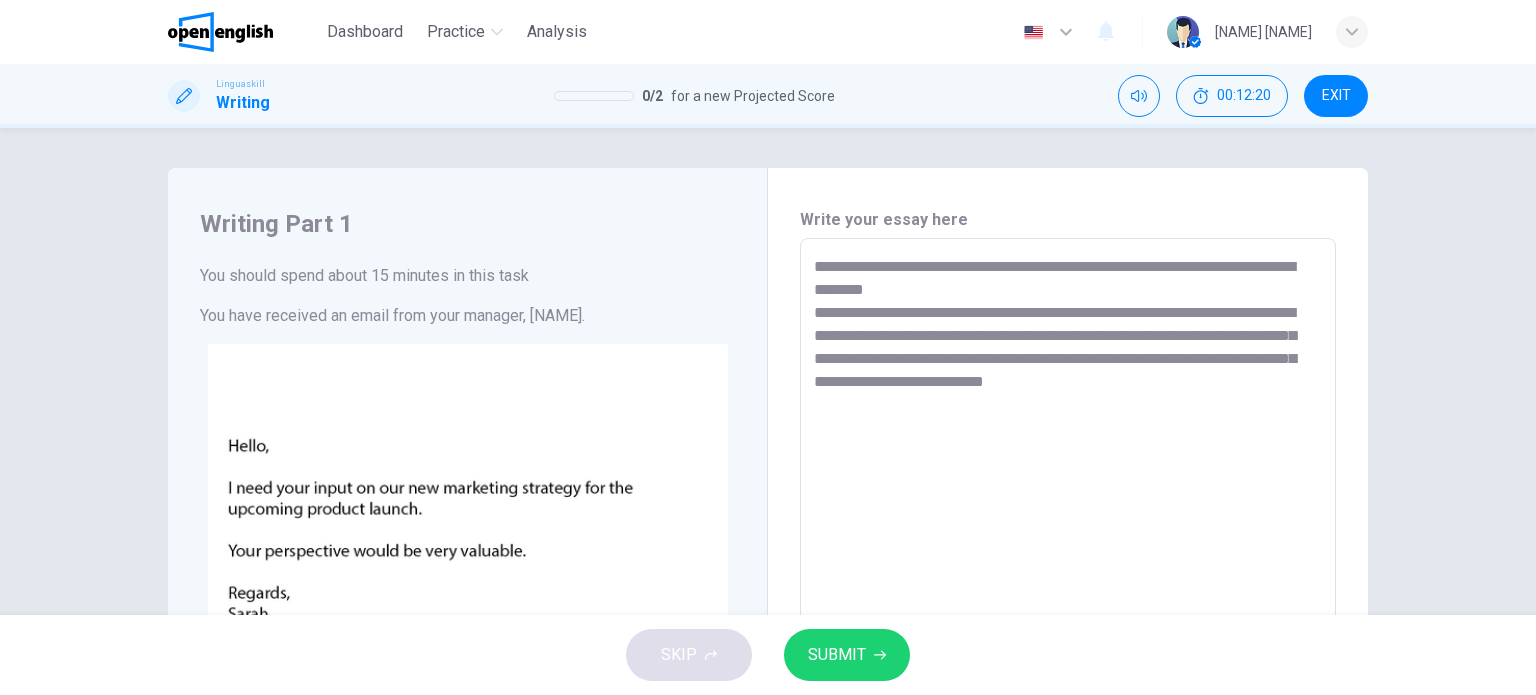 click on "**********" at bounding box center (1068, 611) 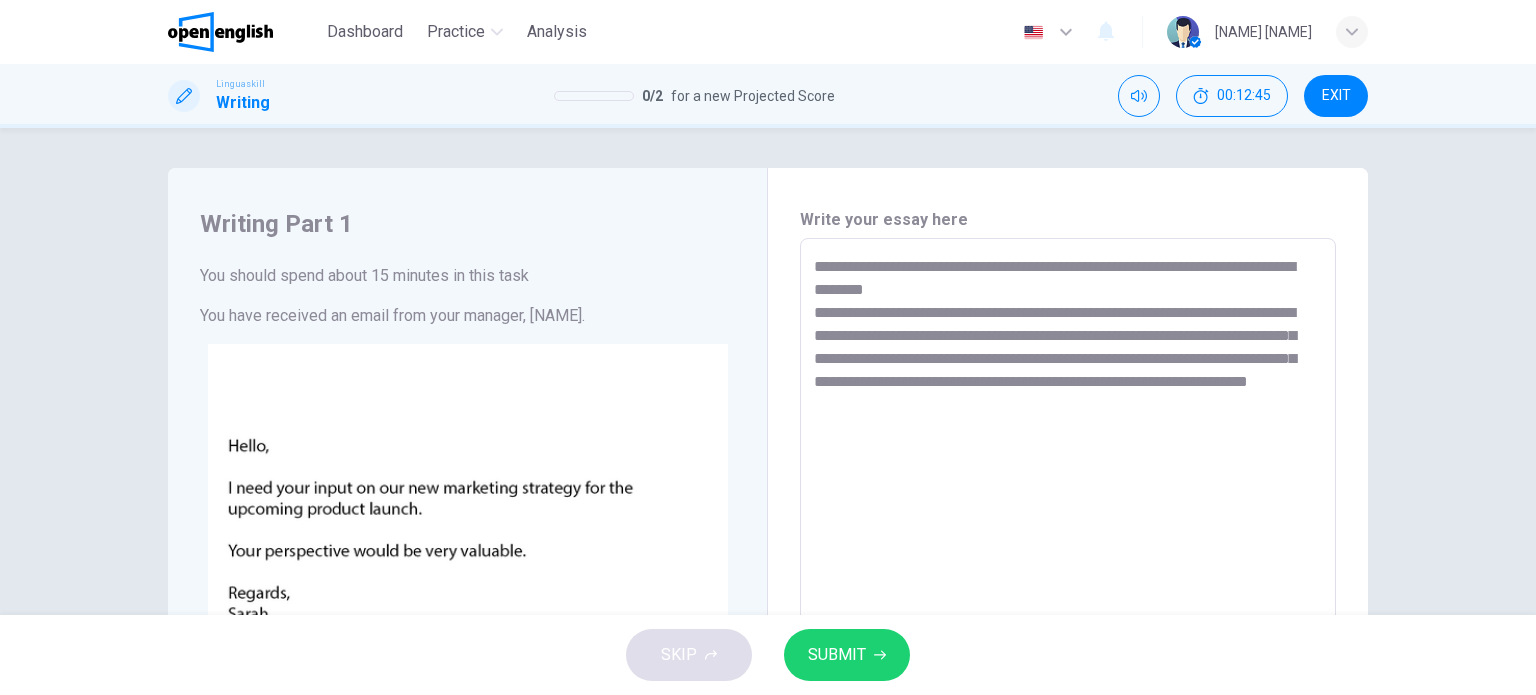 click on "**********" at bounding box center (1068, 611) 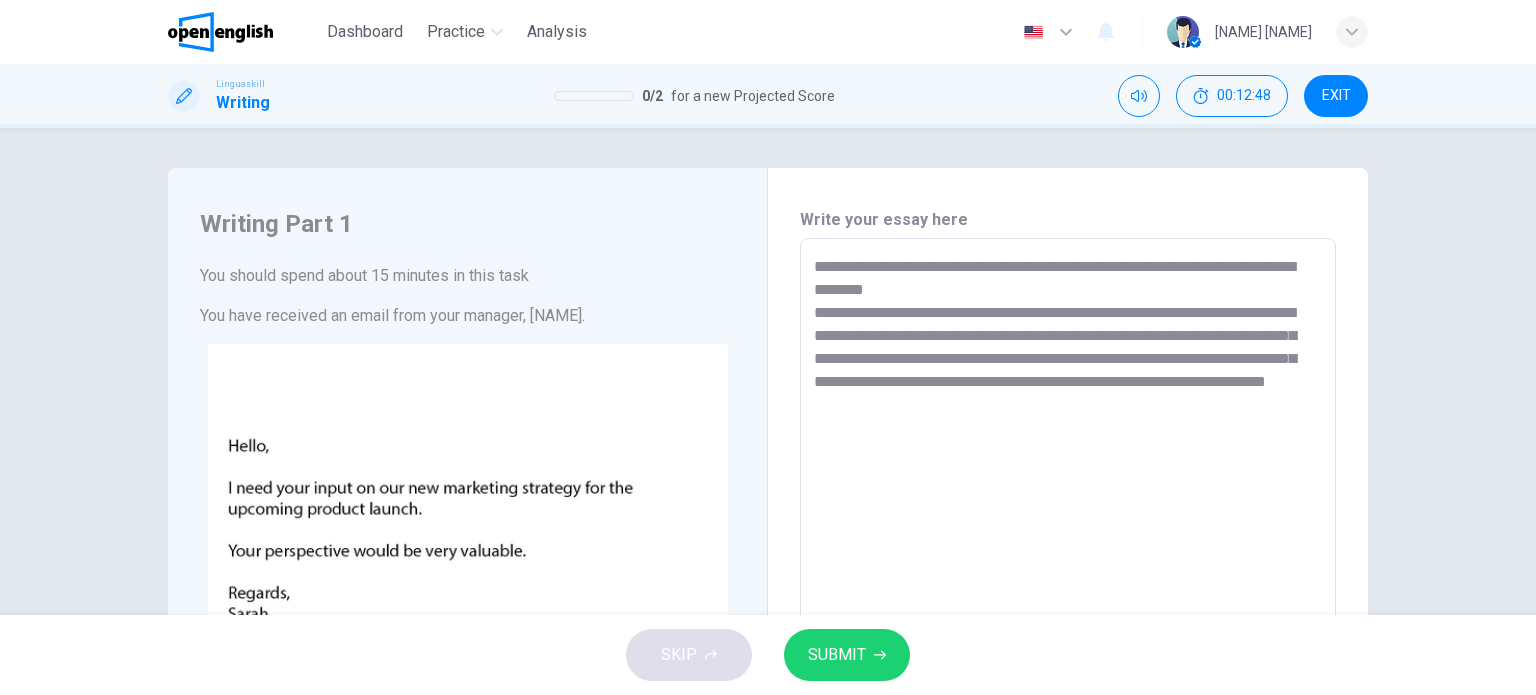 click on "**********" at bounding box center (1068, 611) 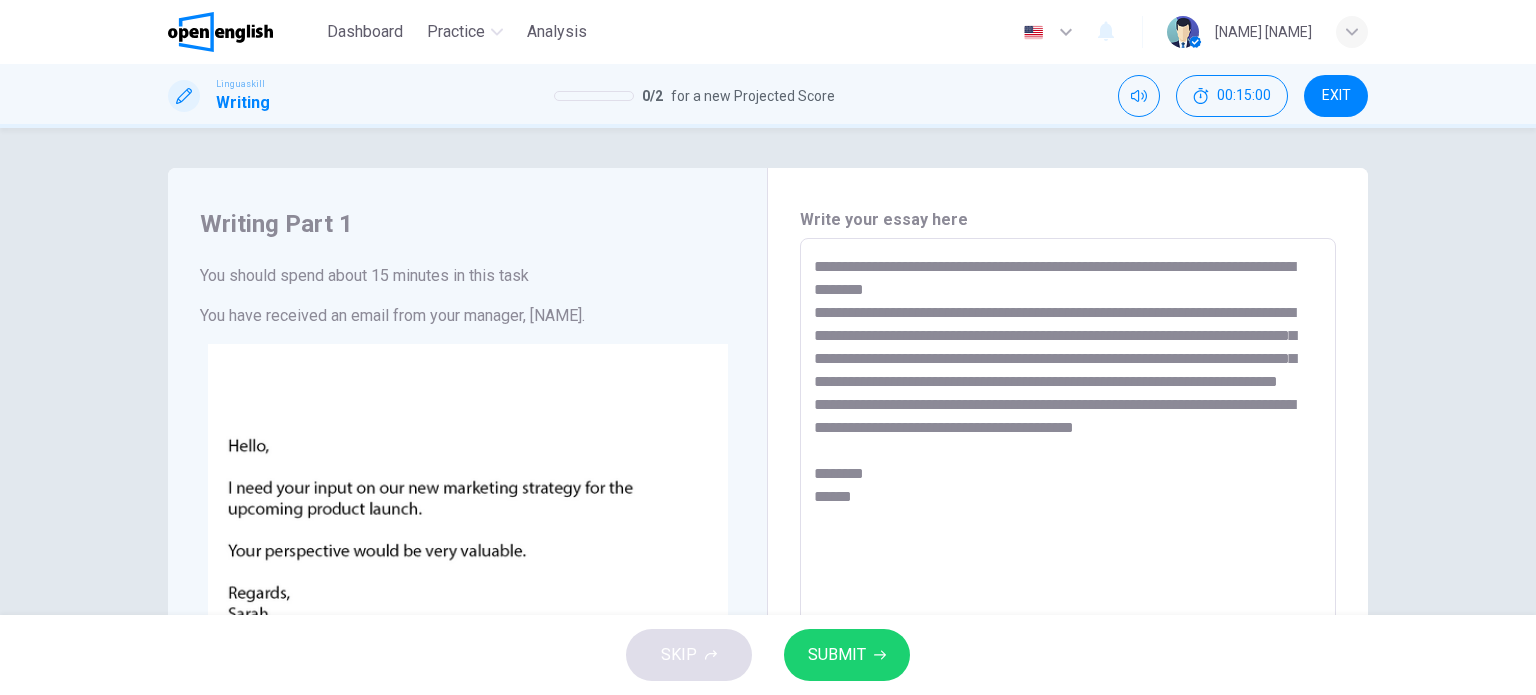click on "**********" at bounding box center (1068, 611) 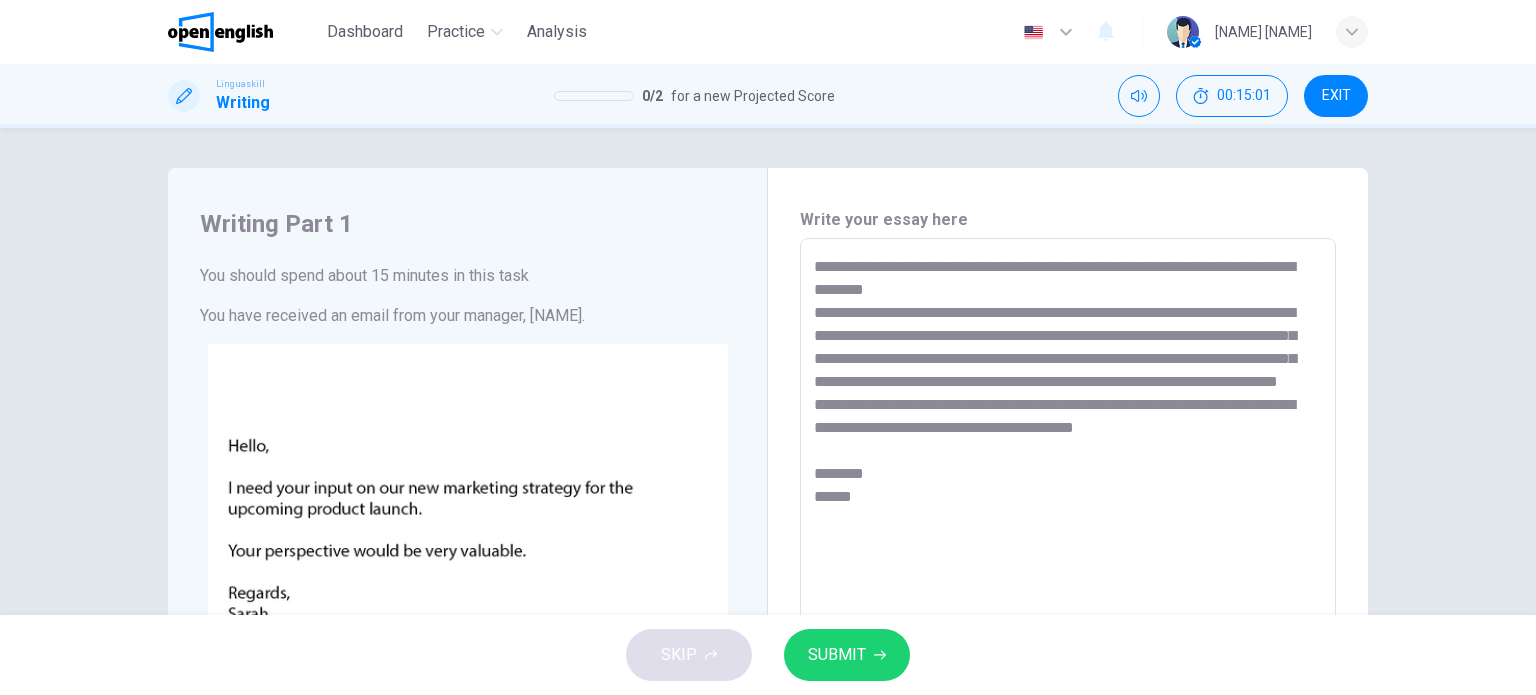 click on "**********" at bounding box center [1068, 611] 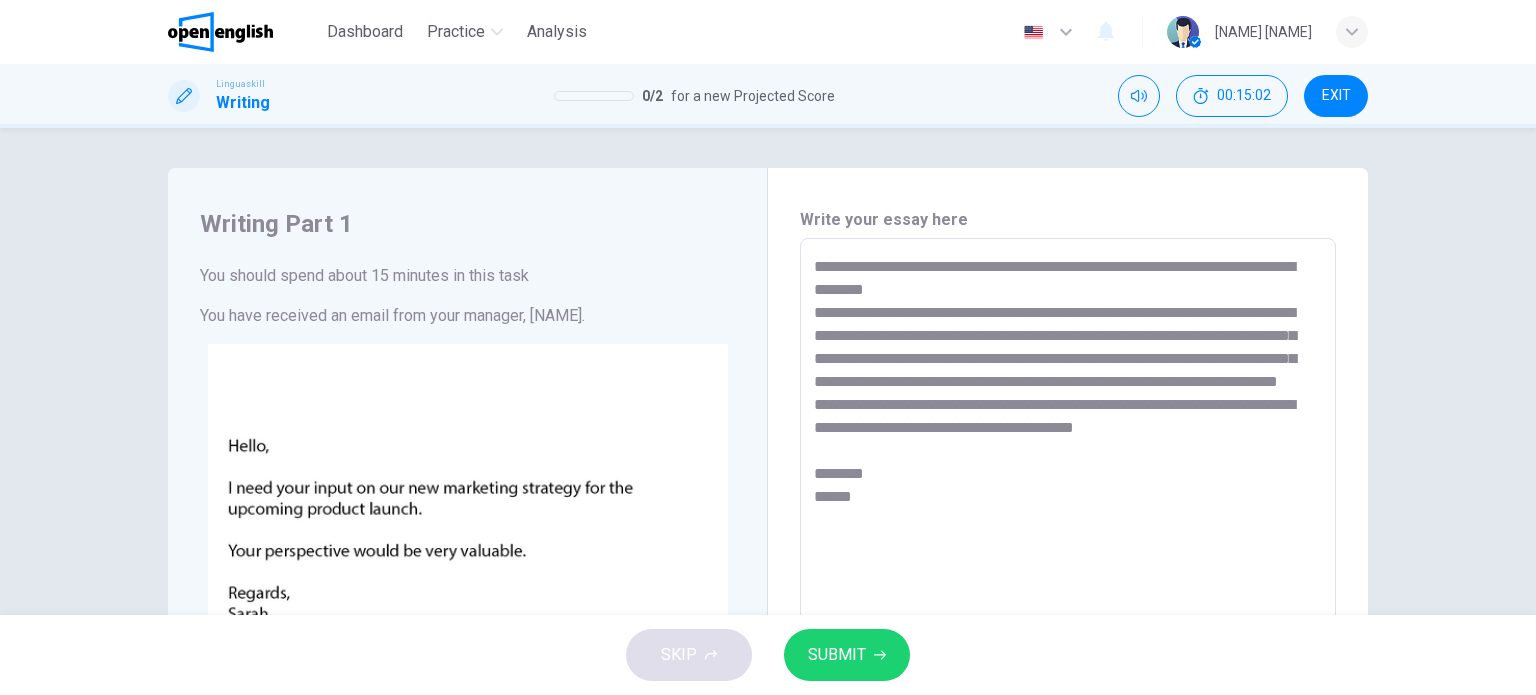 click on "**********" at bounding box center (1068, 611) 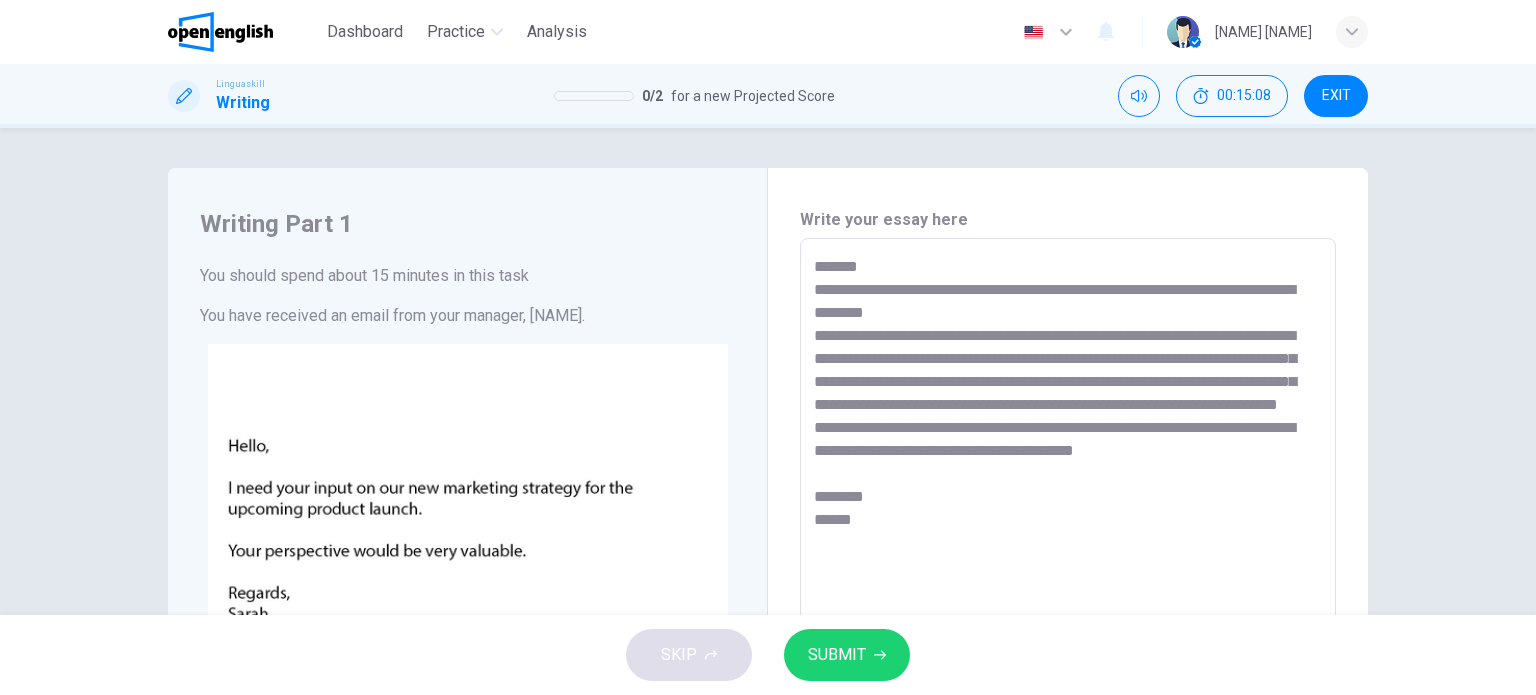 drag, startPoint x: 809, startPoint y: 264, endPoint x: 899, endPoint y: 543, distance: 293.15695 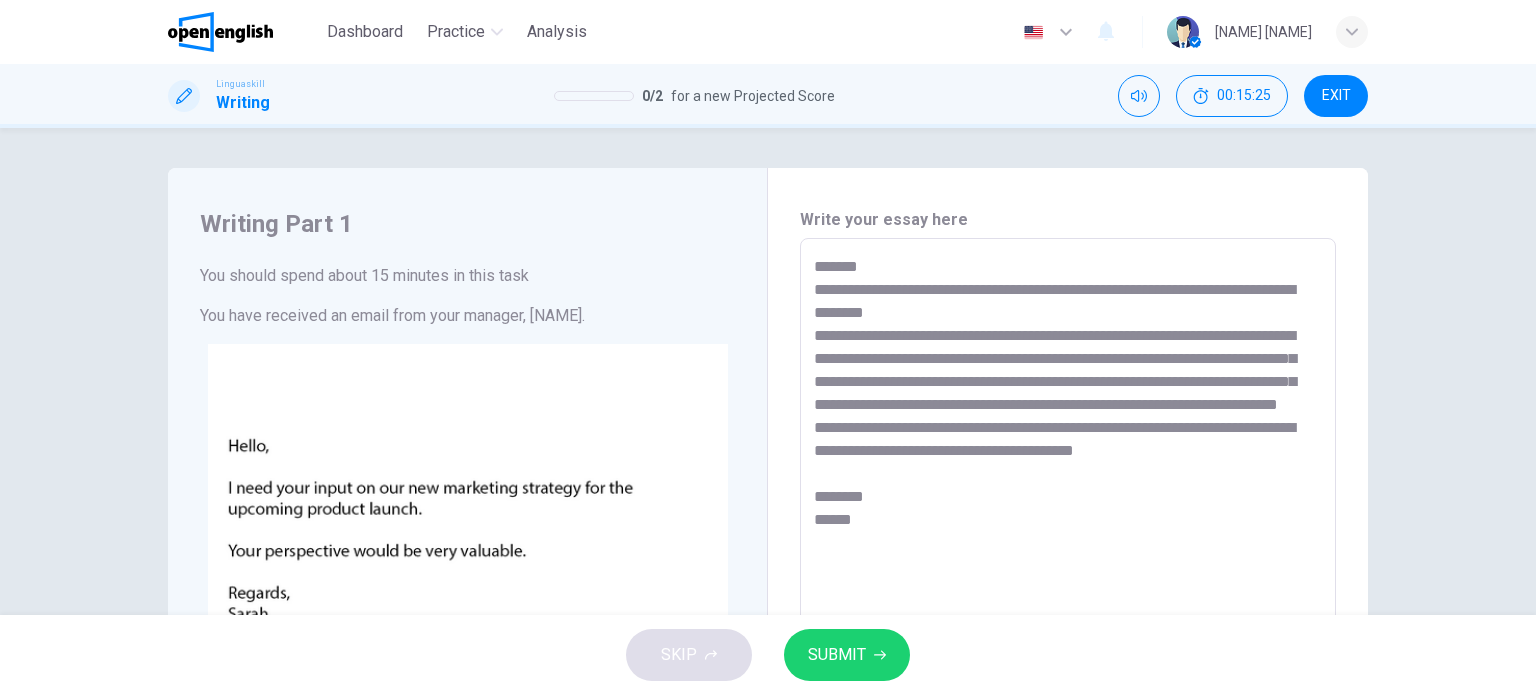 click on "SUBMIT" at bounding box center (837, 655) 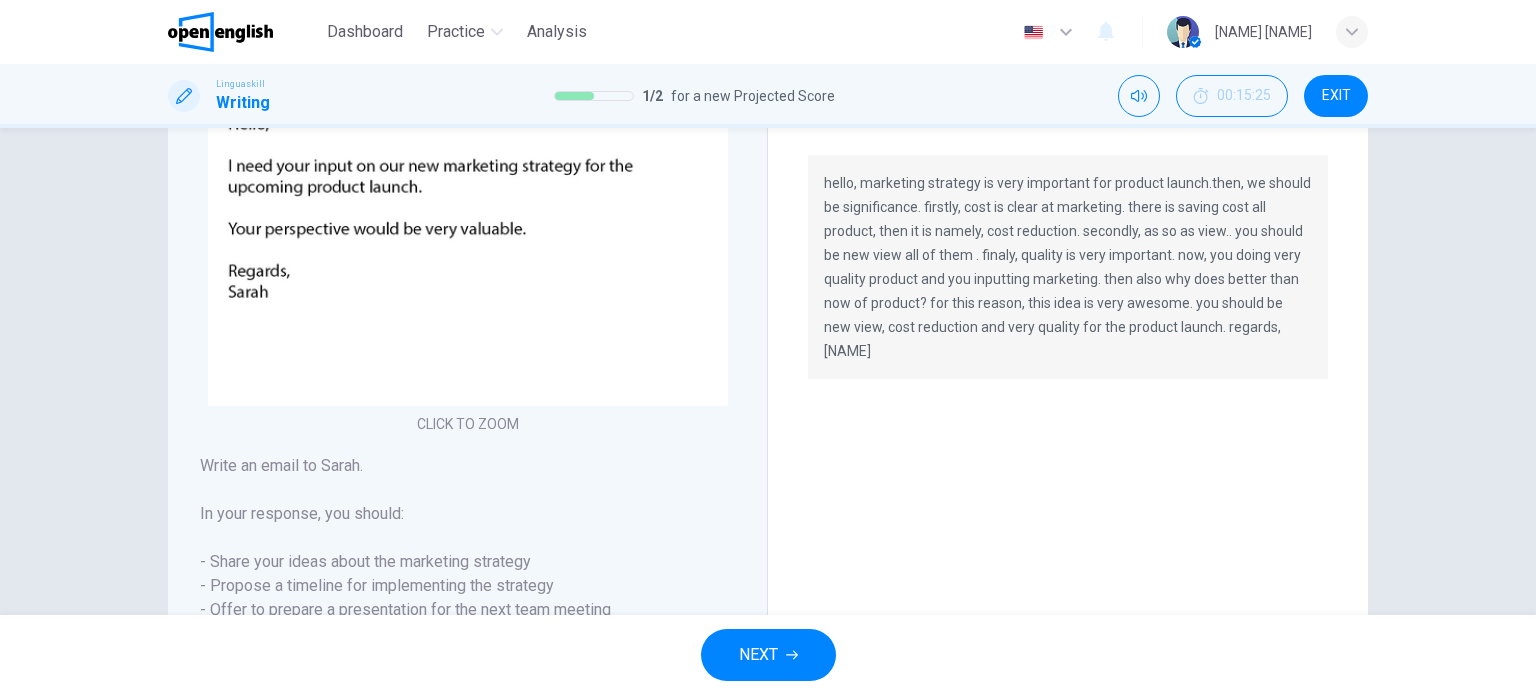 scroll, scrollTop: 200, scrollLeft: 0, axis: vertical 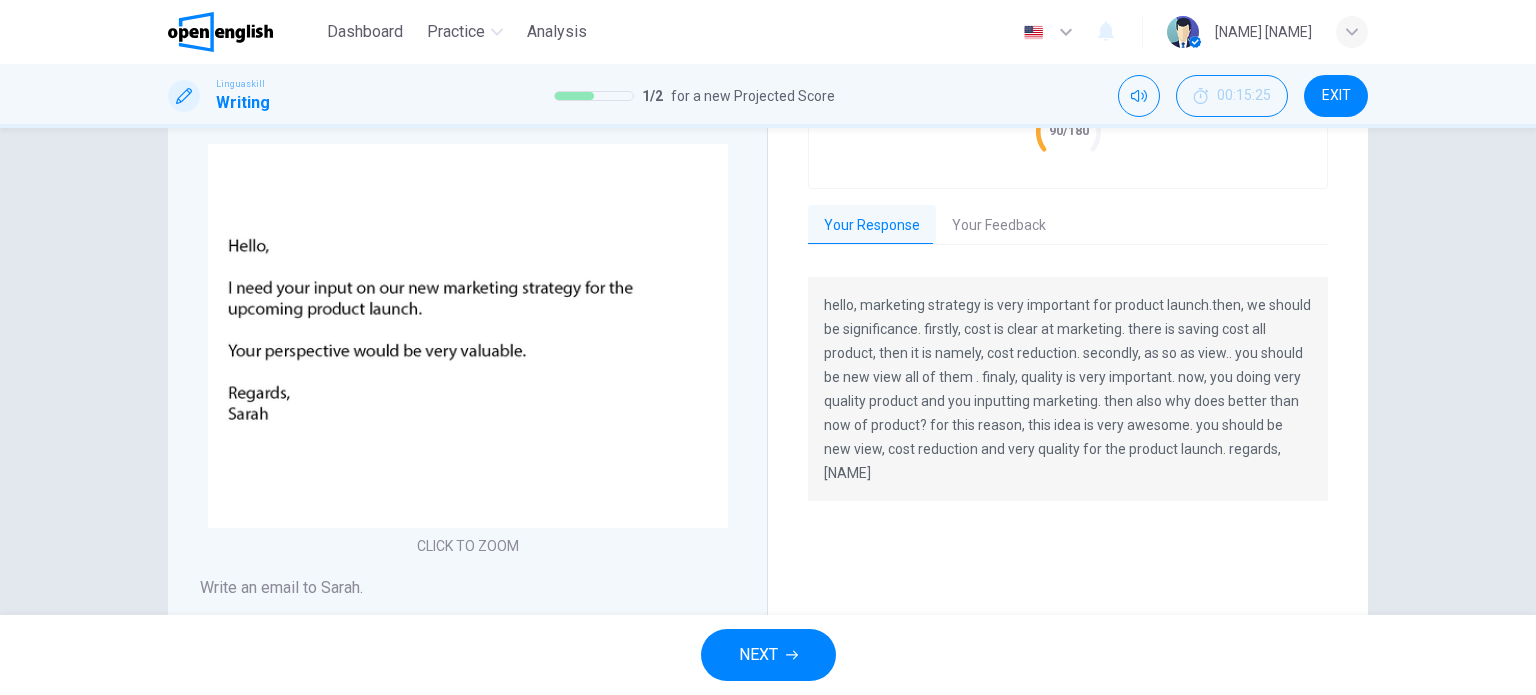 click on "Your Feedback" at bounding box center [999, 226] 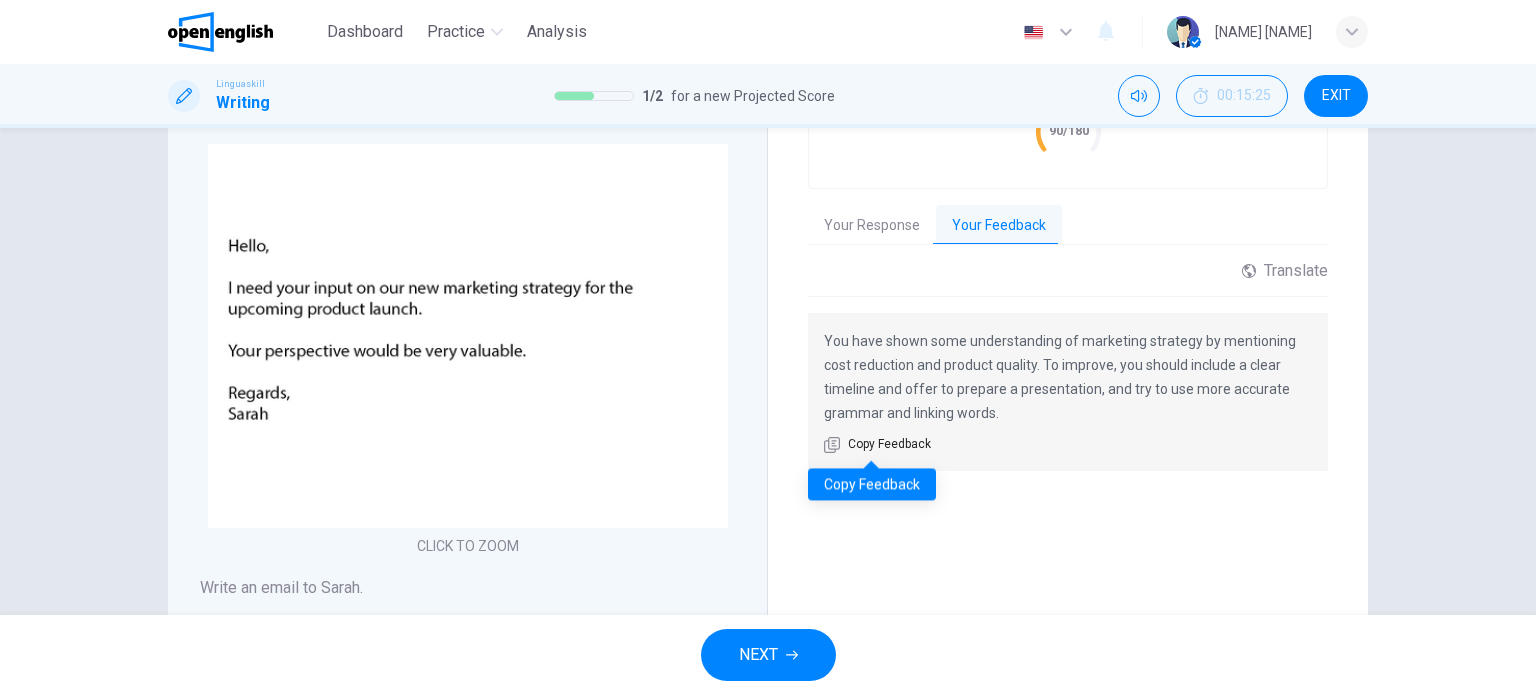 click on "Copy Feedback" at bounding box center (889, 445) 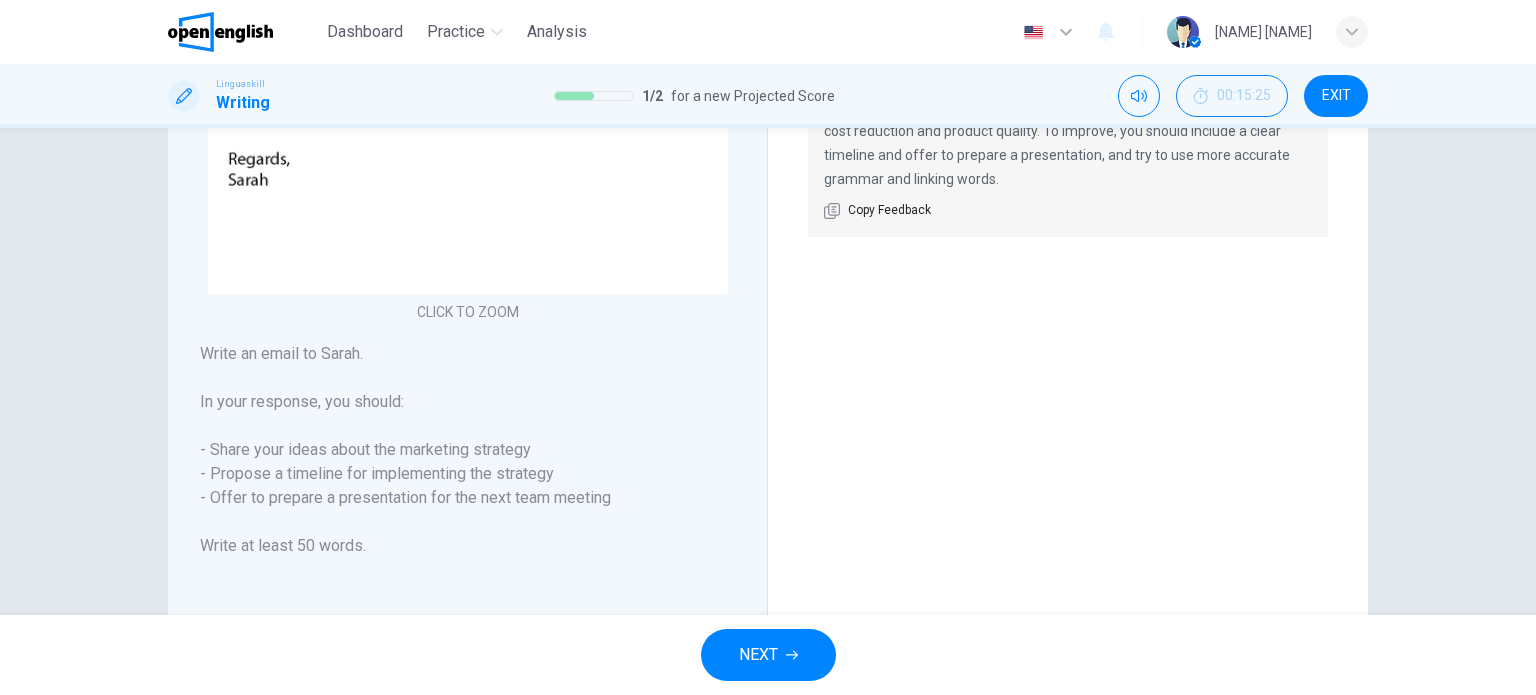 scroll, scrollTop: 480, scrollLeft: 0, axis: vertical 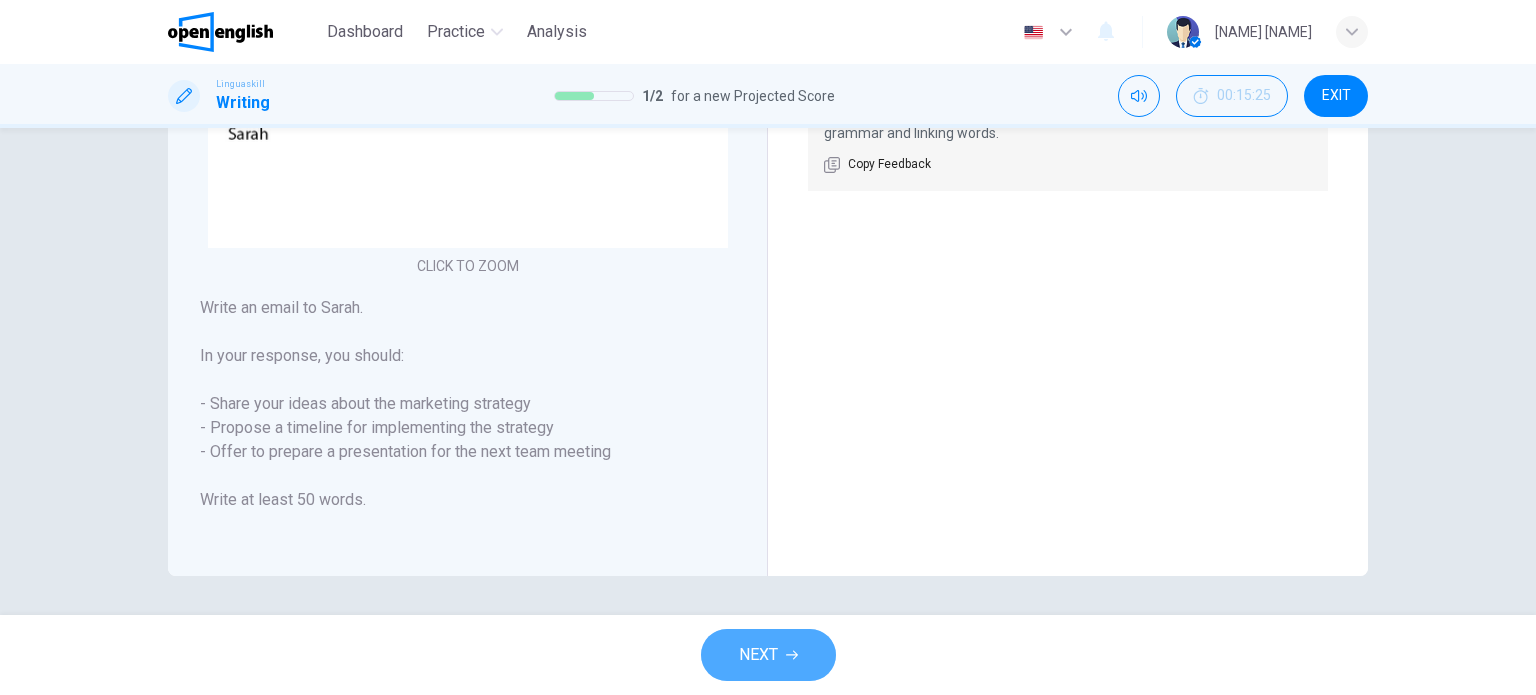 click on "NEXT" at bounding box center (768, 655) 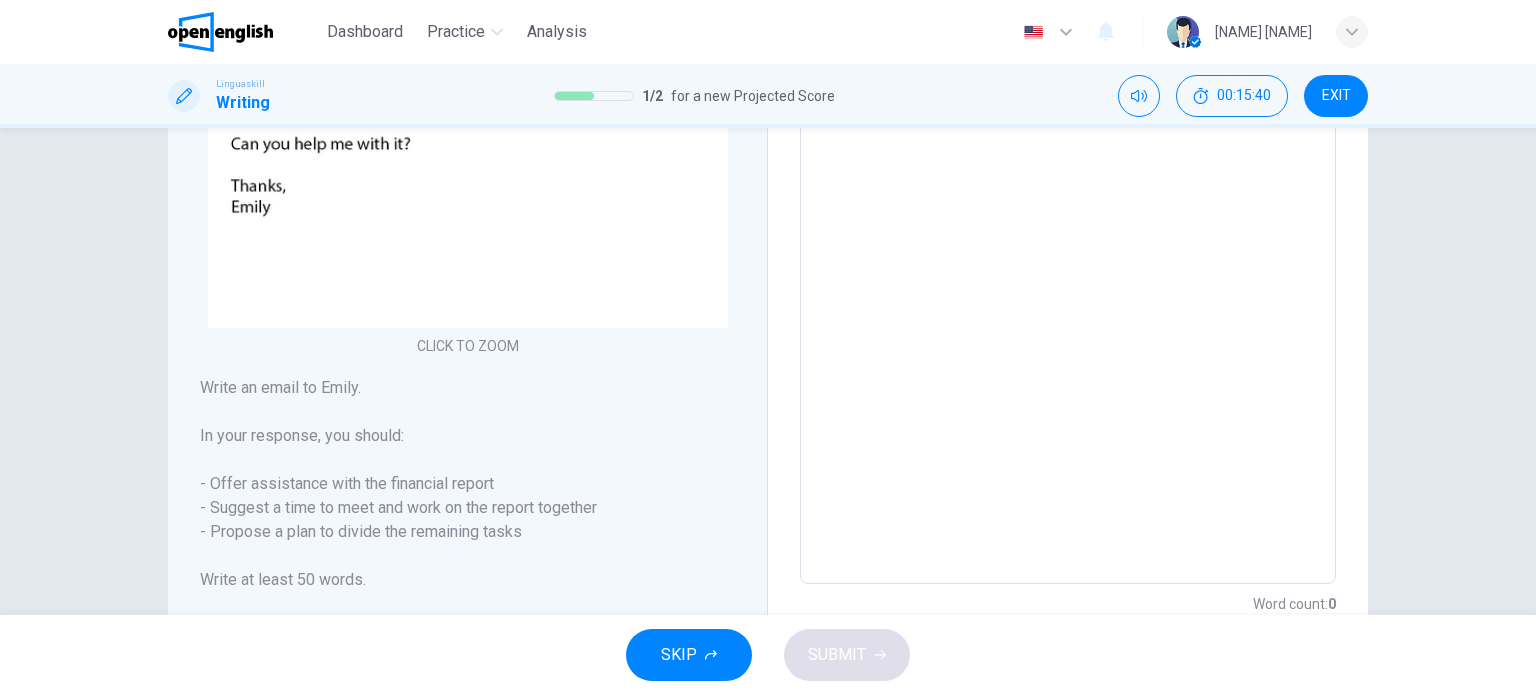 scroll, scrollTop: 480, scrollLeft: 0, axis: vertical 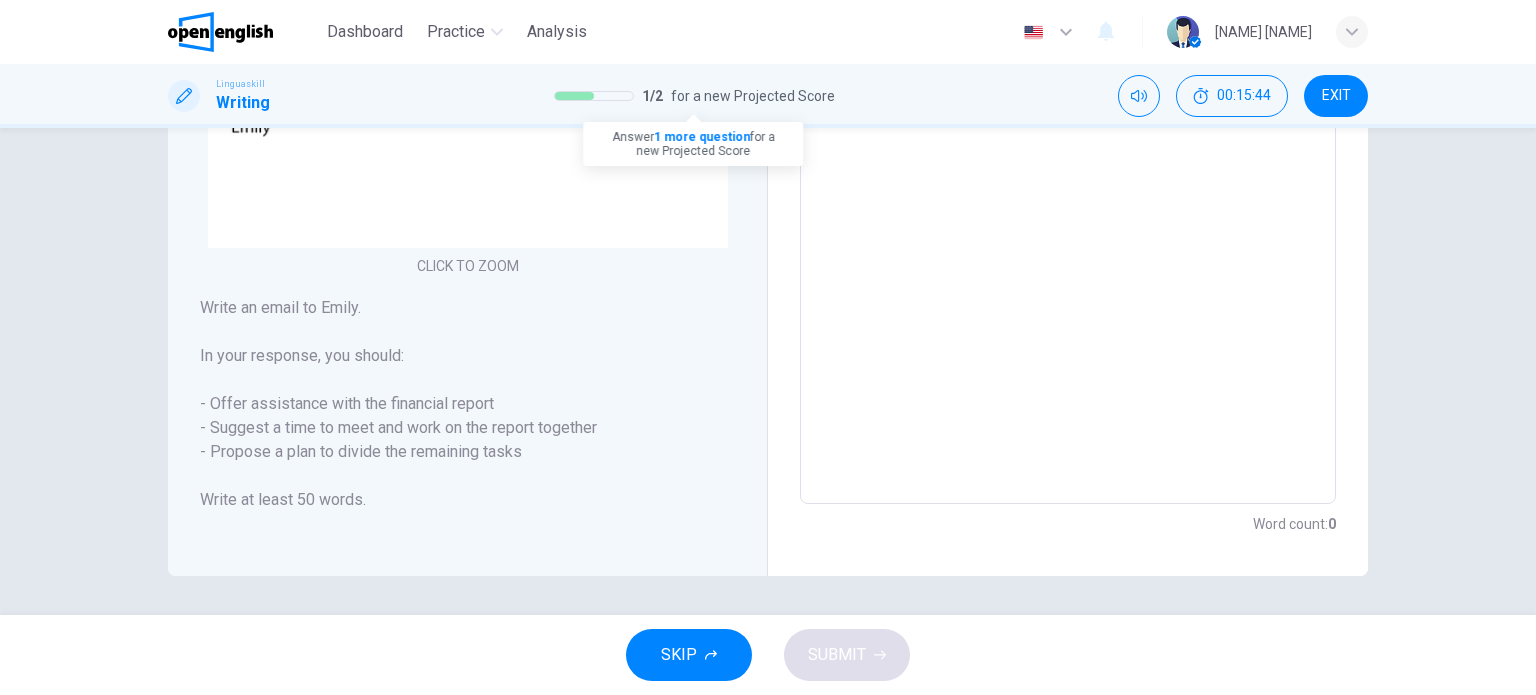 click at bounding box center [594, 96] 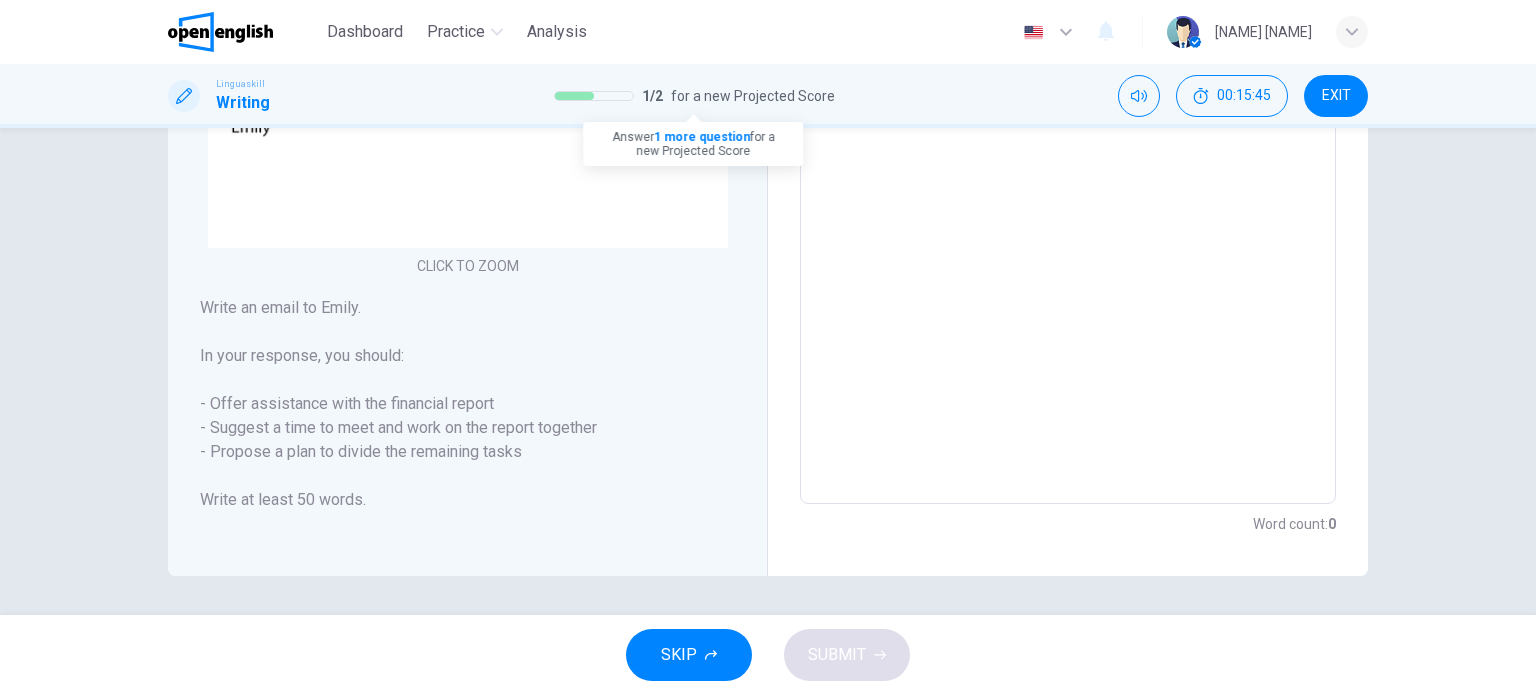 click on "1 more question" at bounding box center [702, 137] 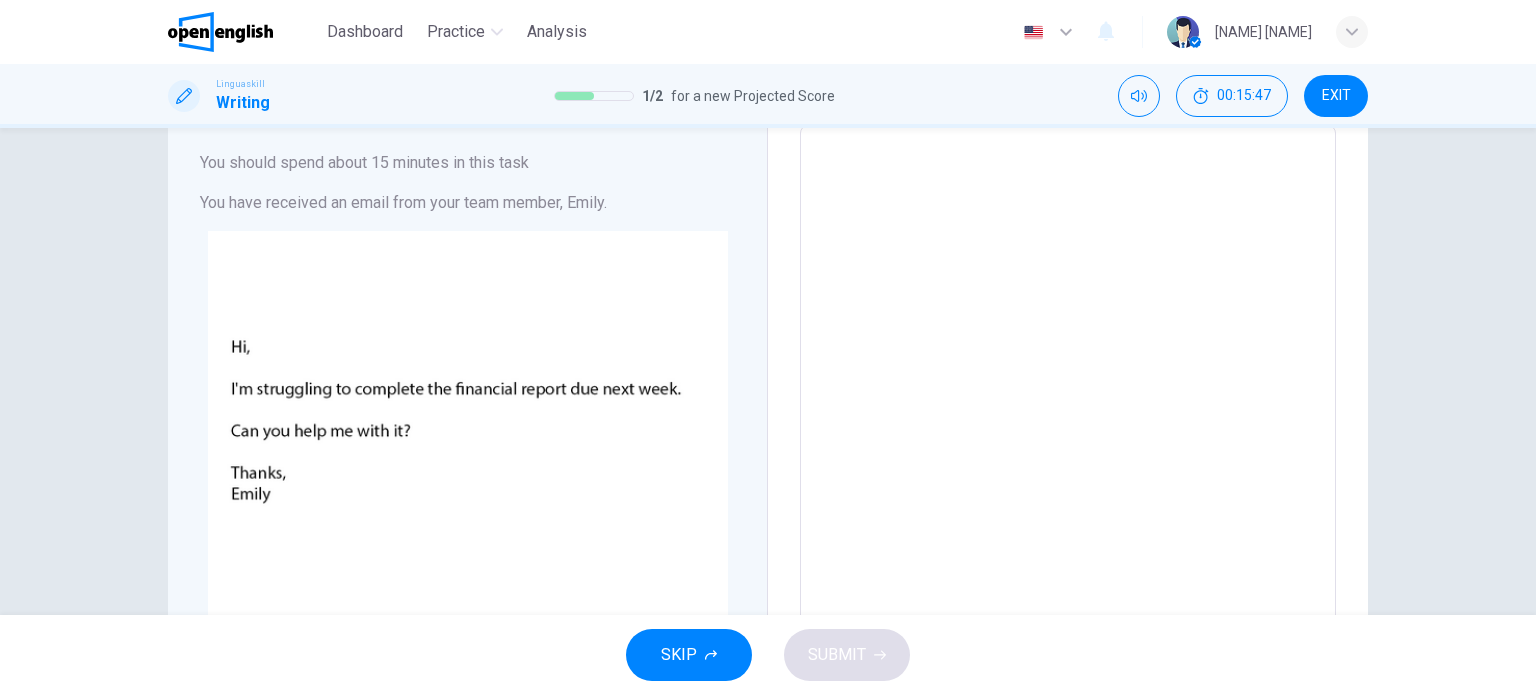 scroll, scrollTop: 80, scrollLeft: 0, axis: vertical 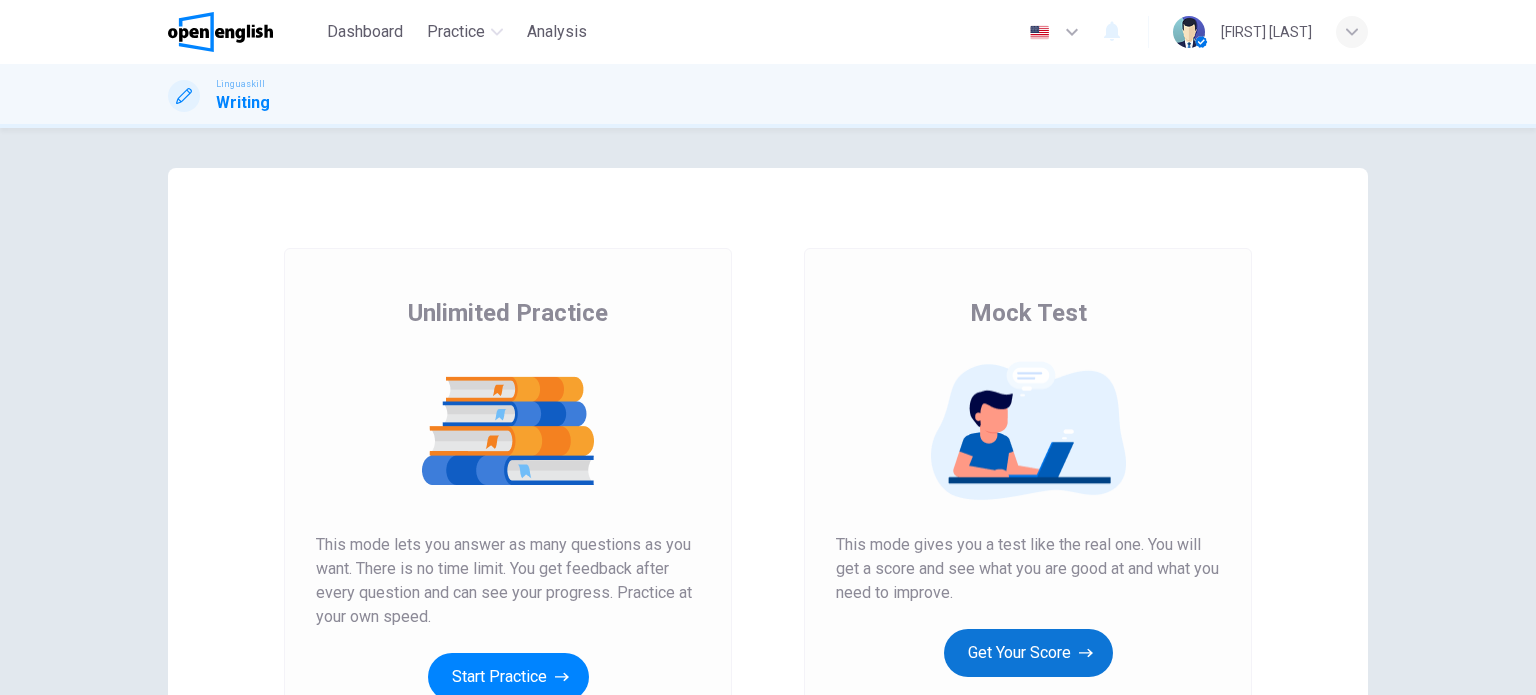 click on "Get Your Score" at bounding box center (1028, 653) 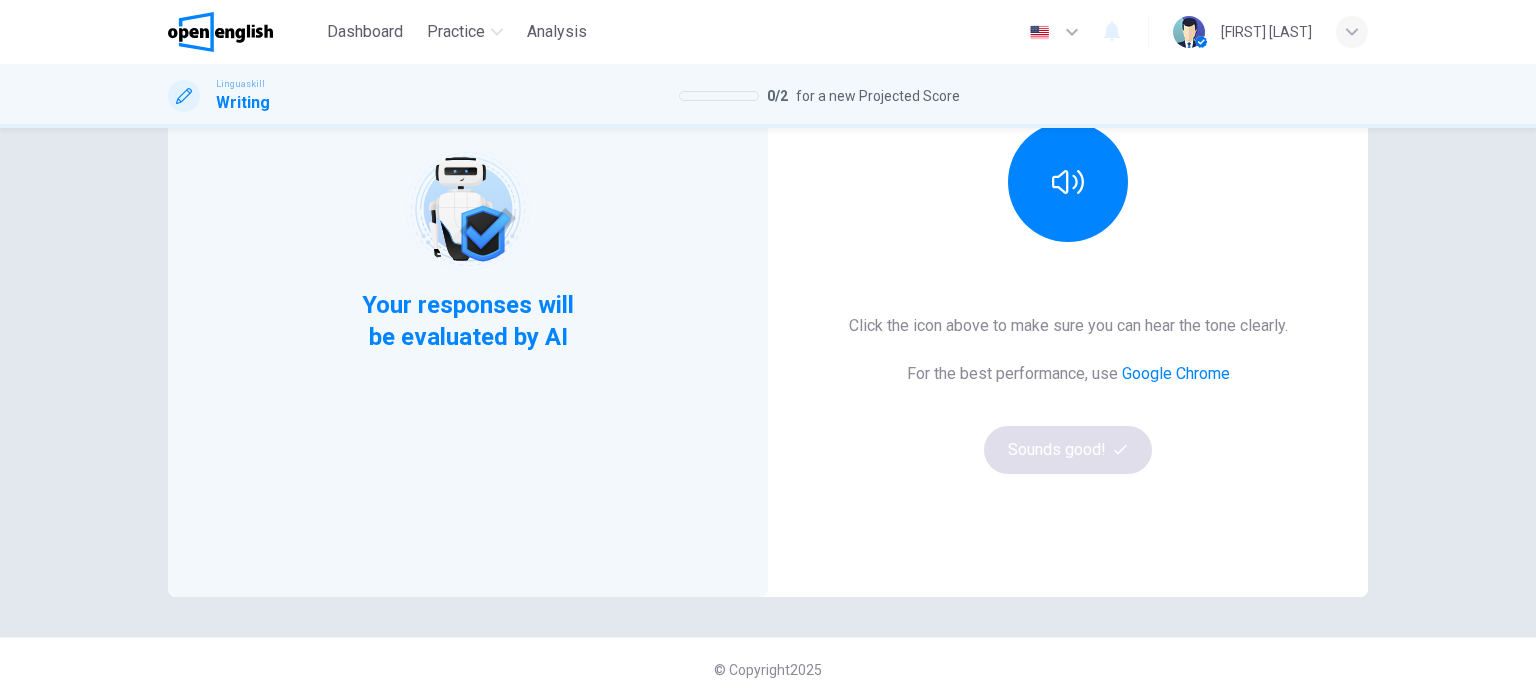 scroll, scrollTop: 272, scrollLeft: 0, axis: vertical 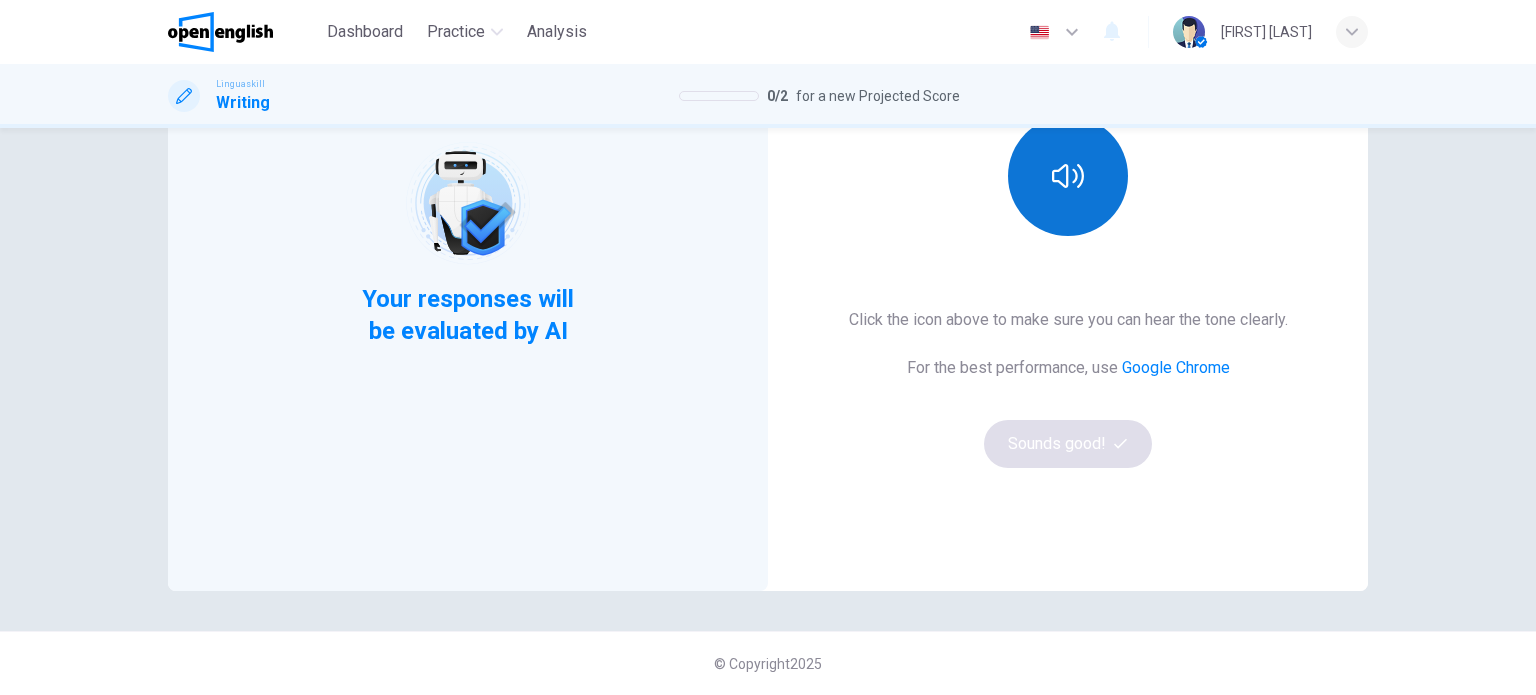click at bounding box center (1068, 176) 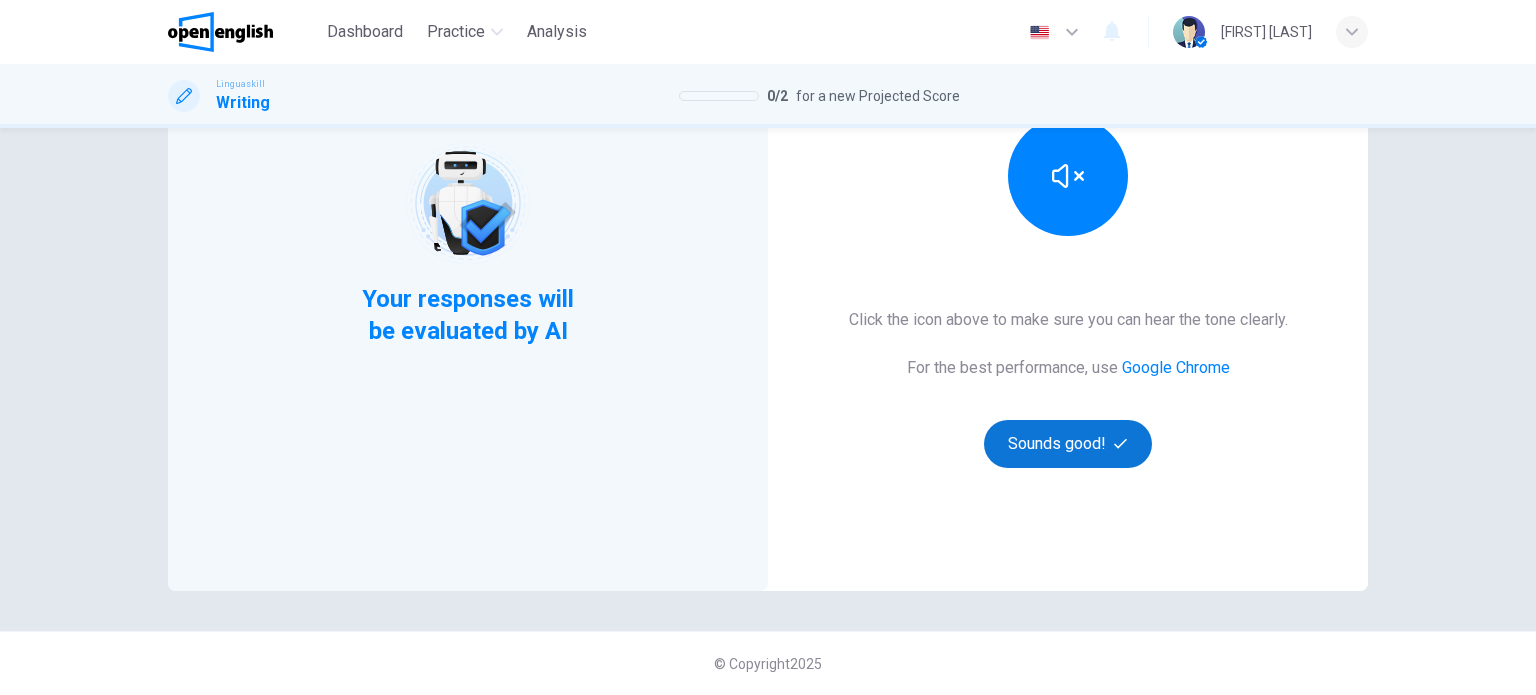 click on "Sounds good!" at bounding box center (1068, 444) 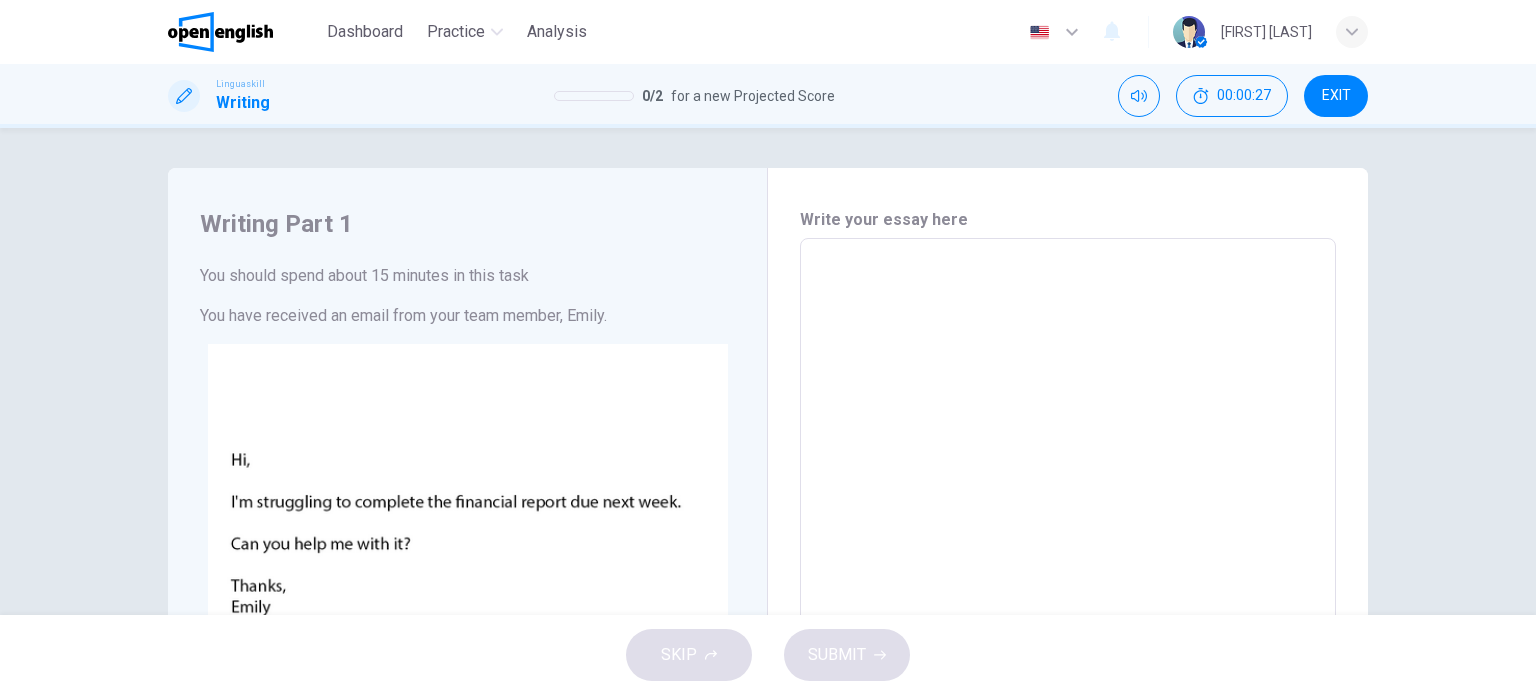 scroll, scrollTop: 100, scrollLeft: 0, axis: vertical 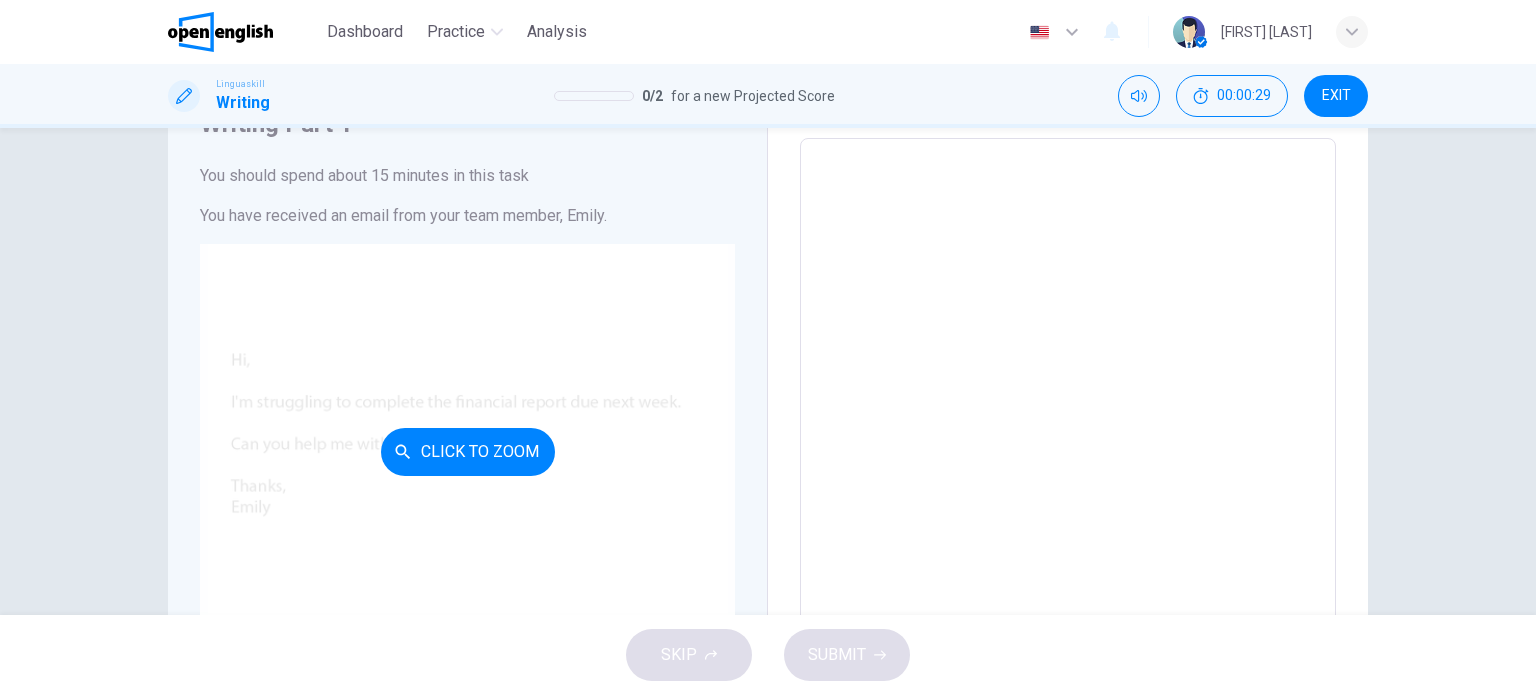 click on "Click to Zoom" at bounding box center (468, 452) 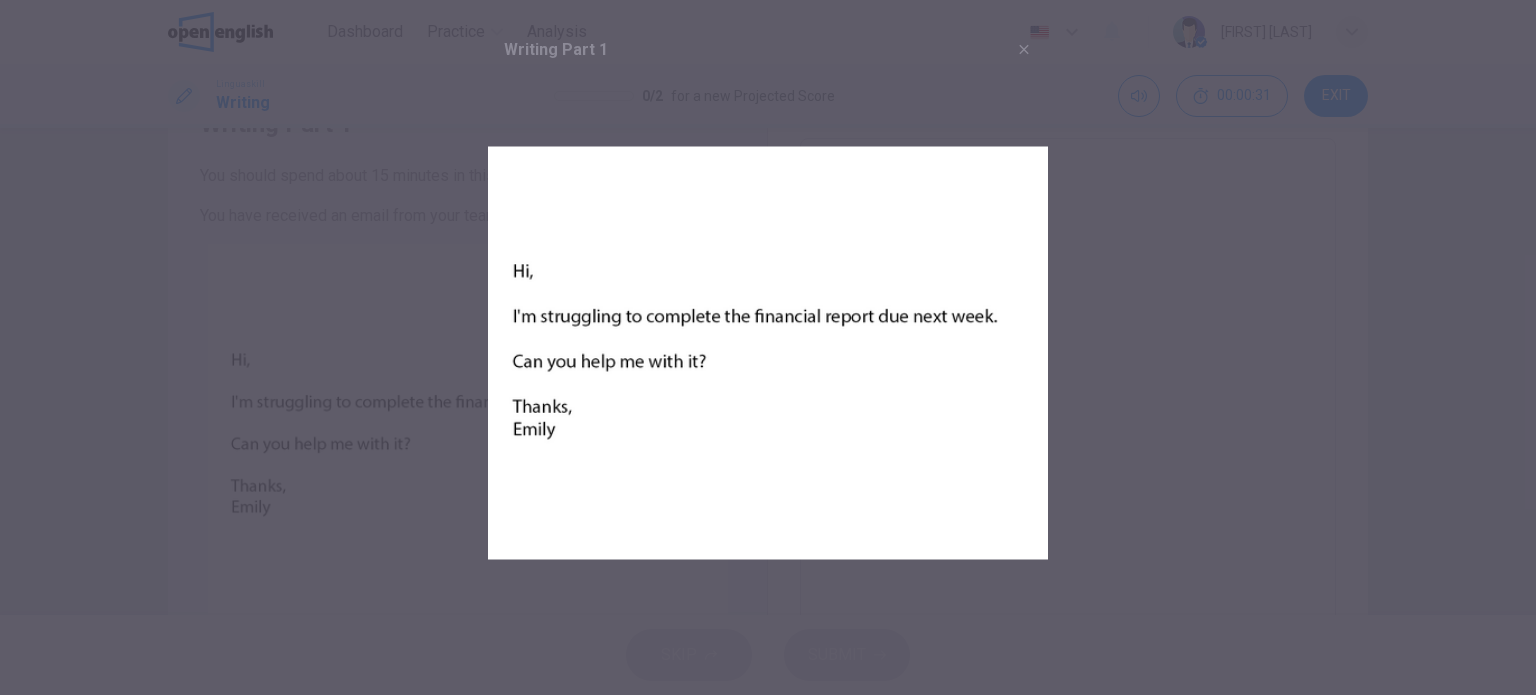 drag, startPoint x: 523, startPoint y: 313, endPoint x: 780, endPoint y: 323, distance: 257.1945 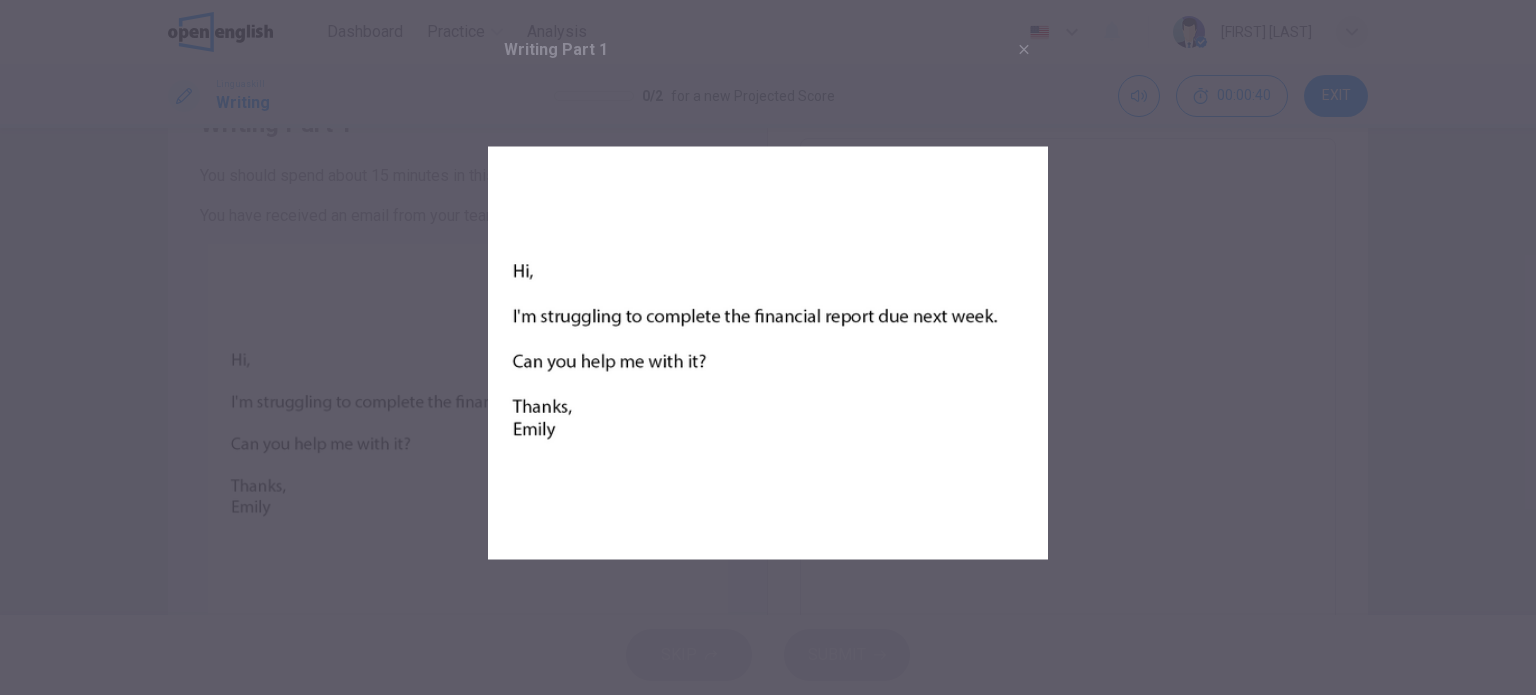 click at bounding box center [768, 347] 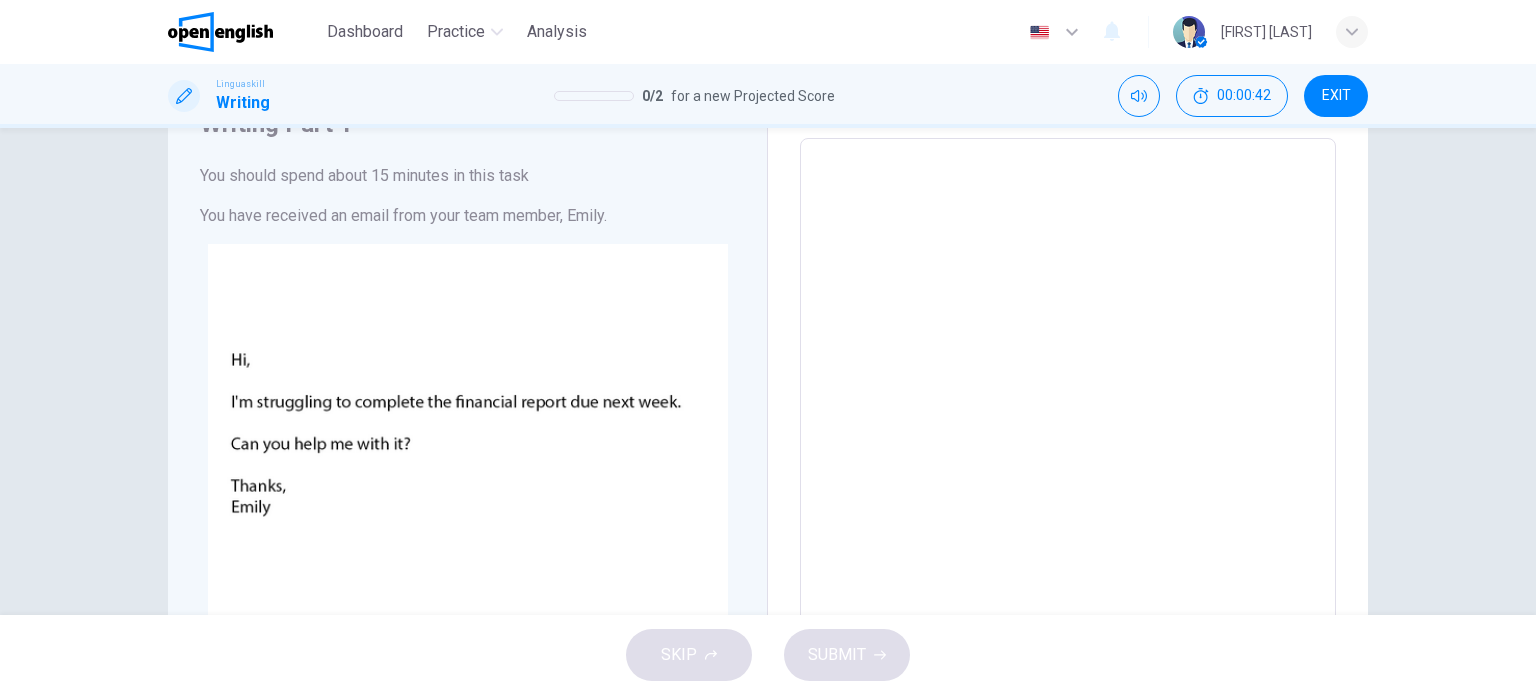 click on "EXIT" at bounding box center (1336, 96) 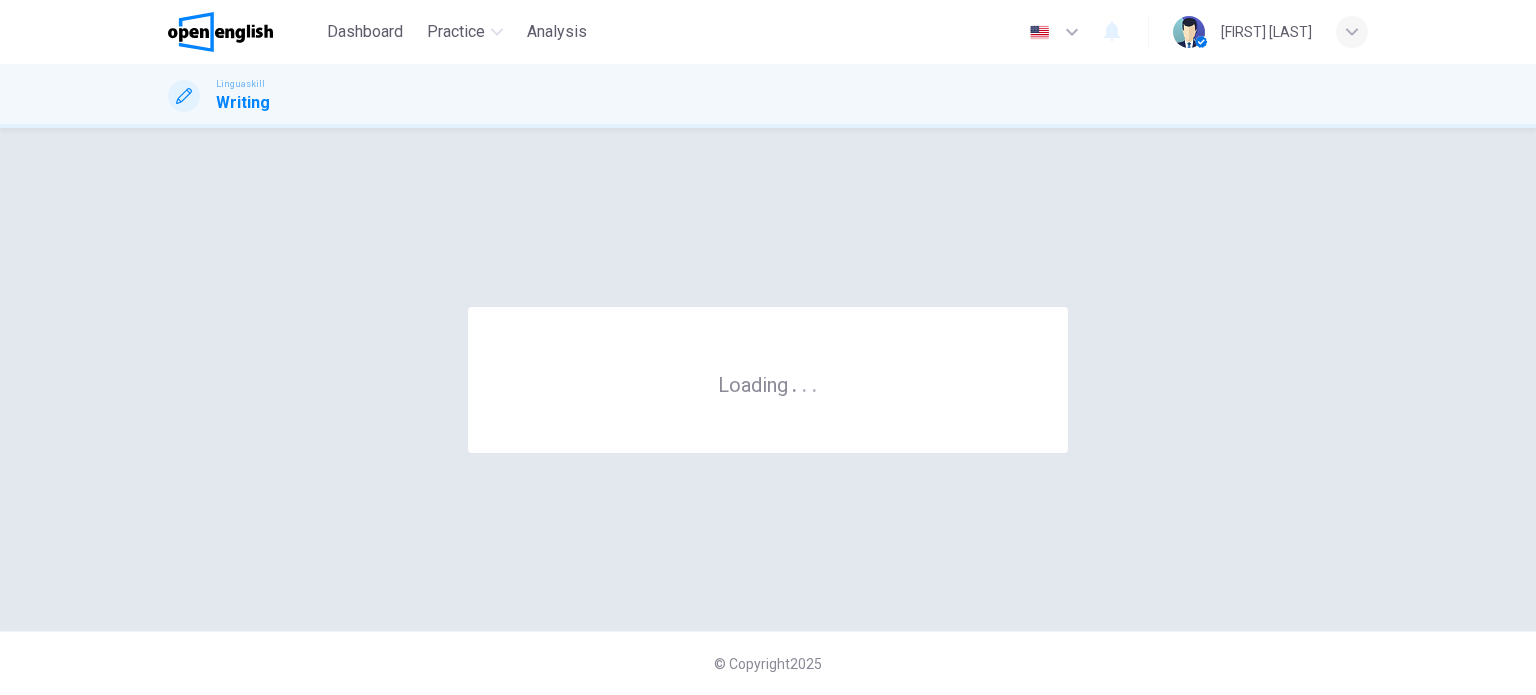scroll, scrollTop: 0, scrollLeft: 0, axis: both 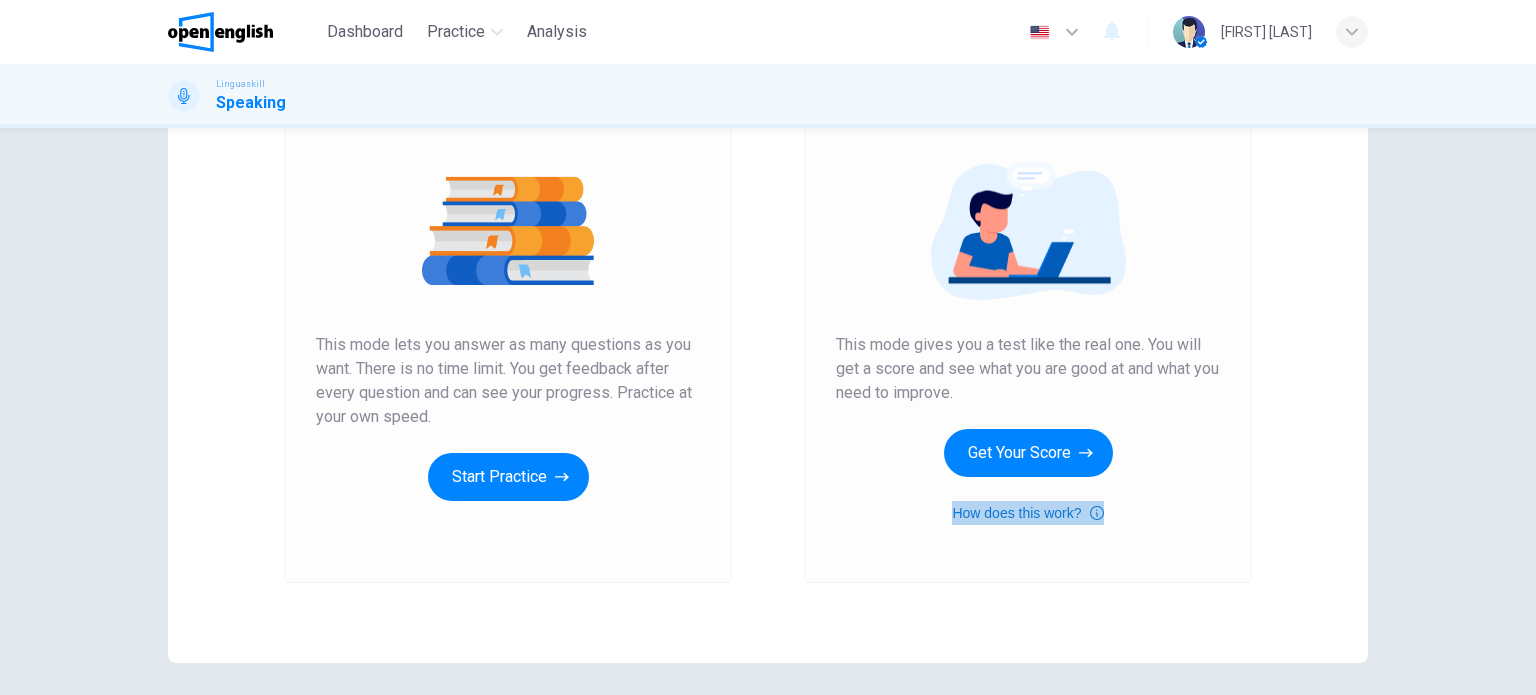 click 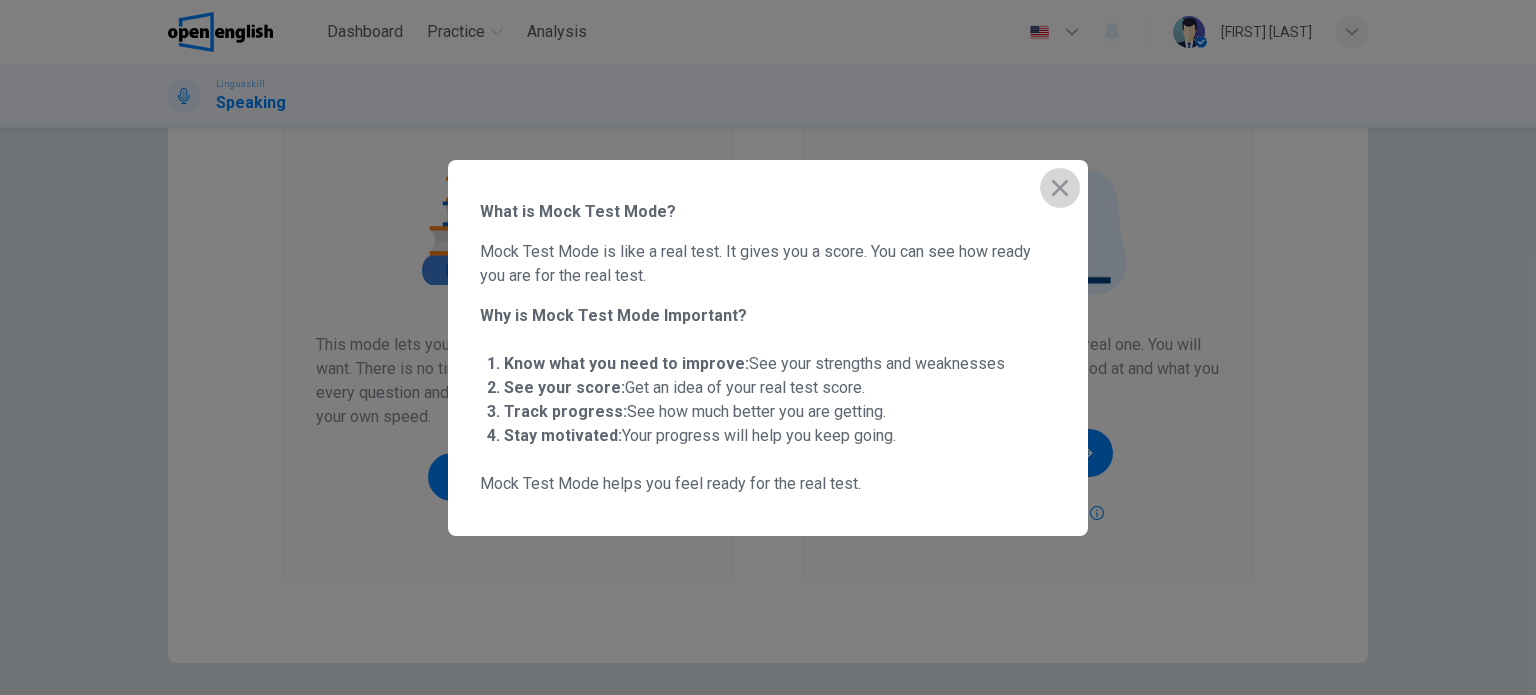 click 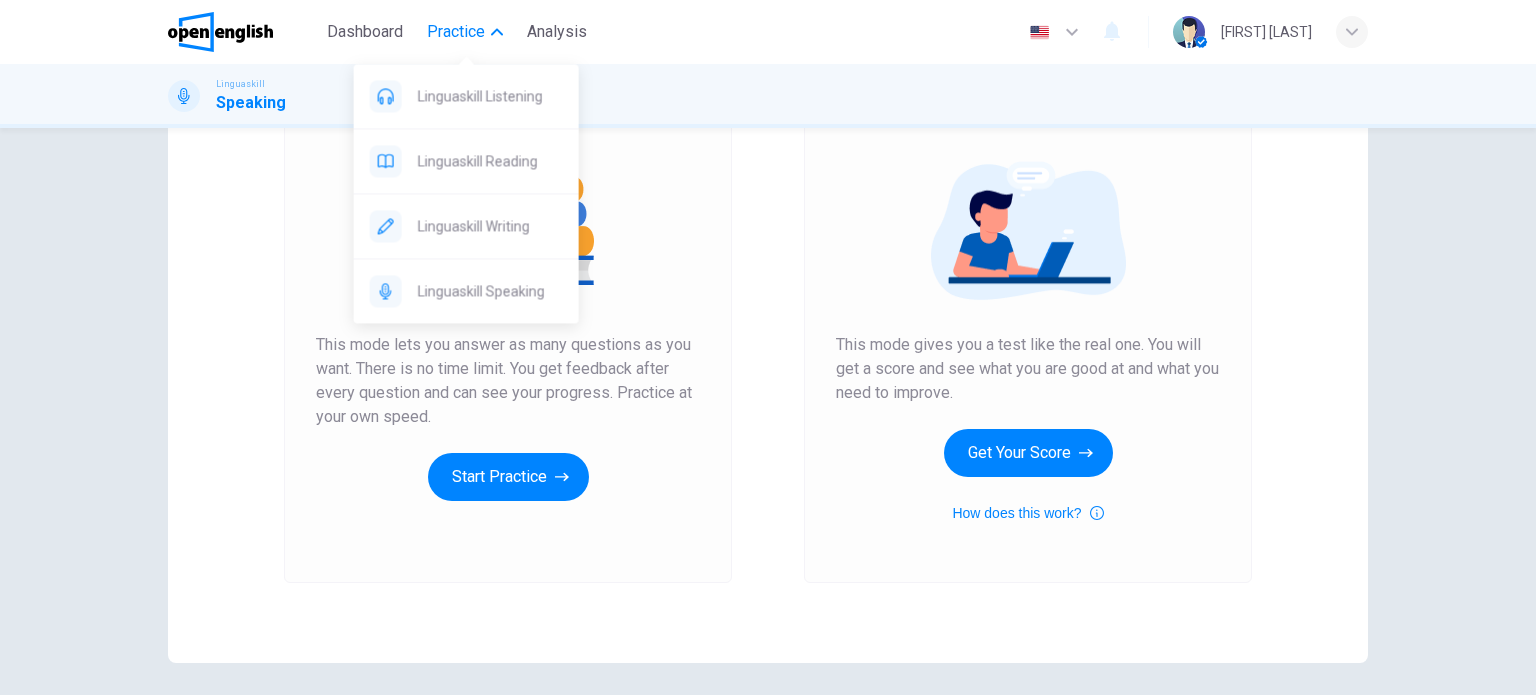 click on "Practice" at bounding box center (456, 32) 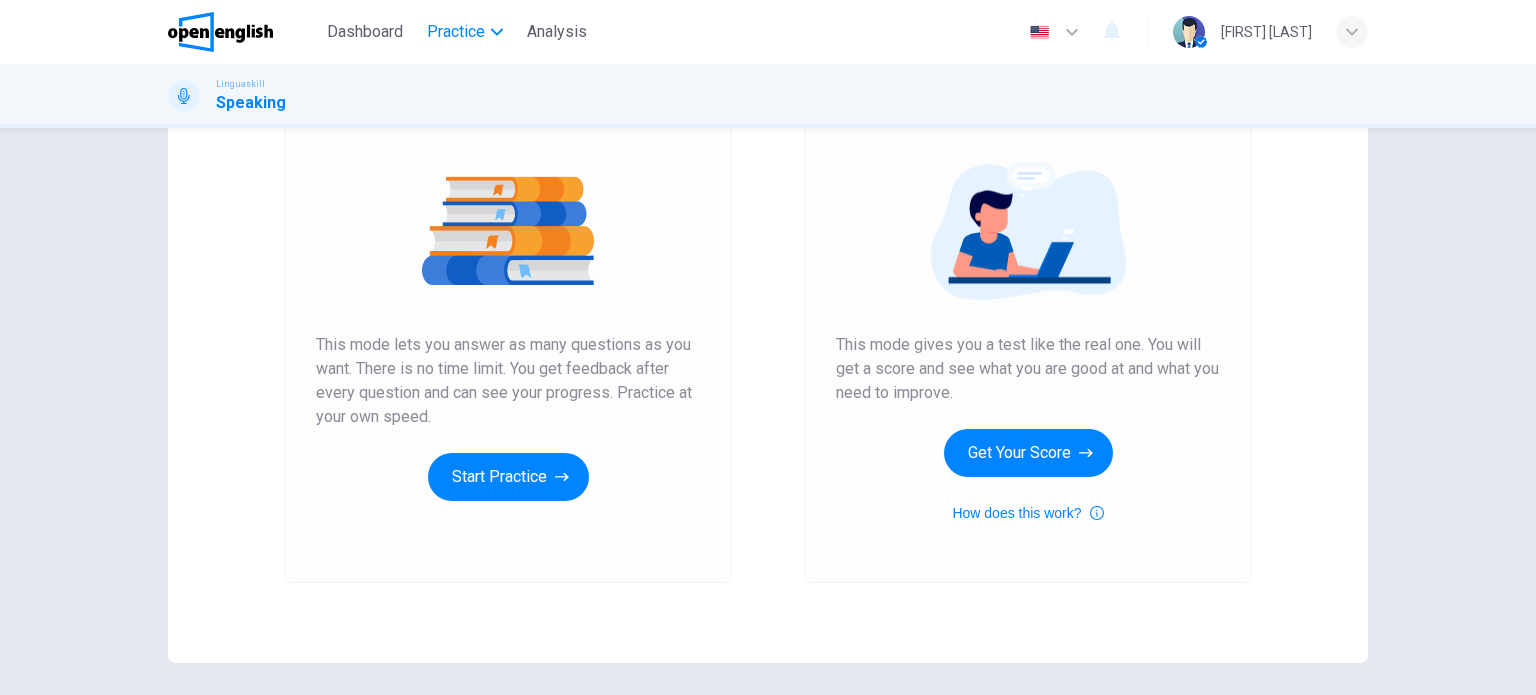 click on "Practice" at bounding box center (456, 32) 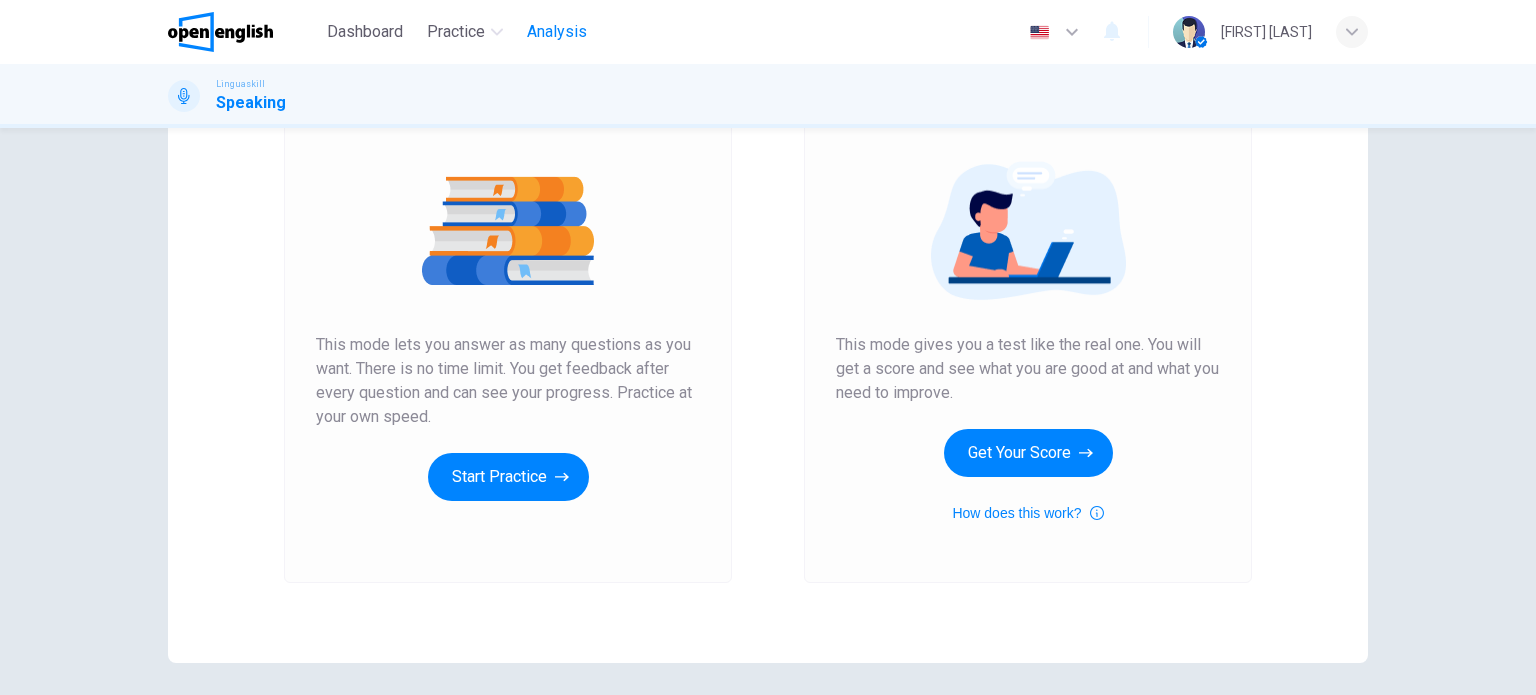 click on "Analysis" at bounding box center (557, 32) 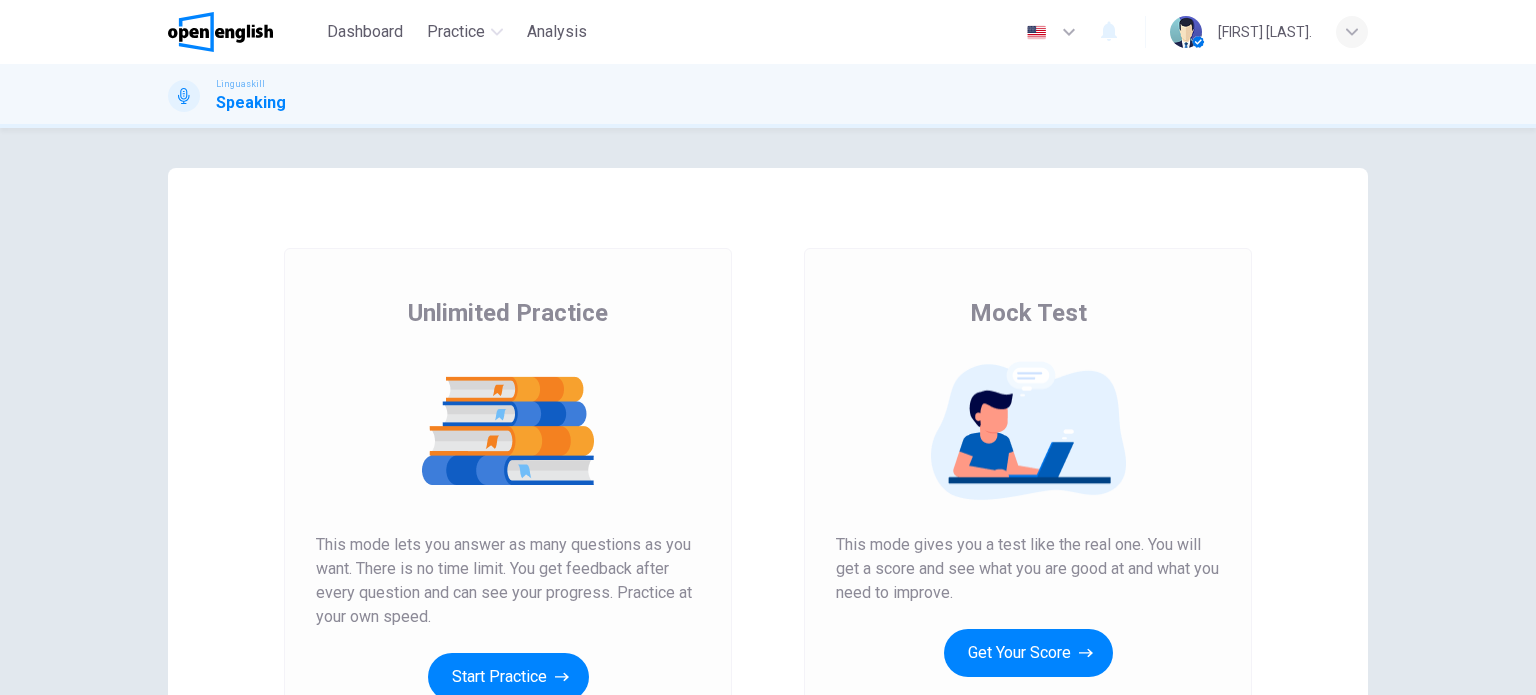 scroll, scrollTop: 0, scrollLeft: 0, axis: both 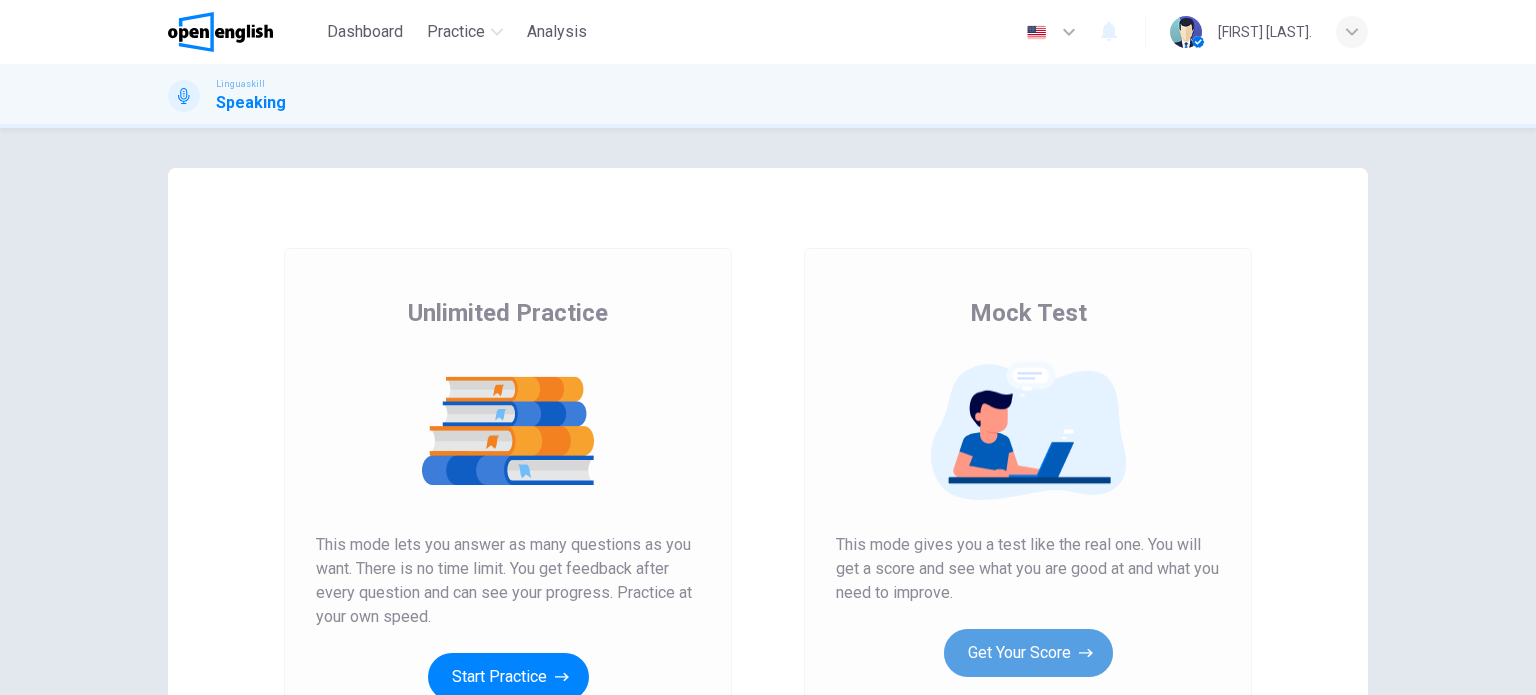 click on "Get Your Score" at bounding box center [1028, 653] 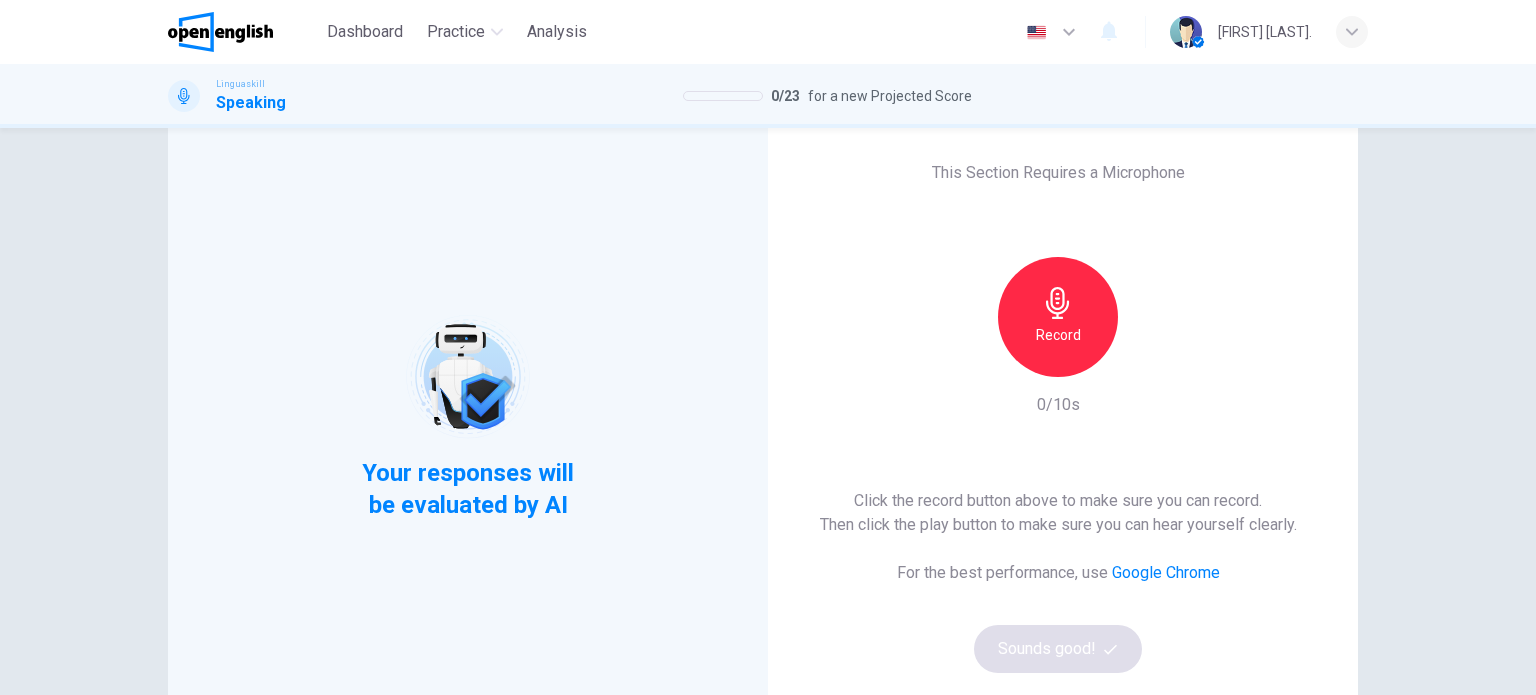 scroll, scrollTop: 0, scrollLeft: 0, axis: both 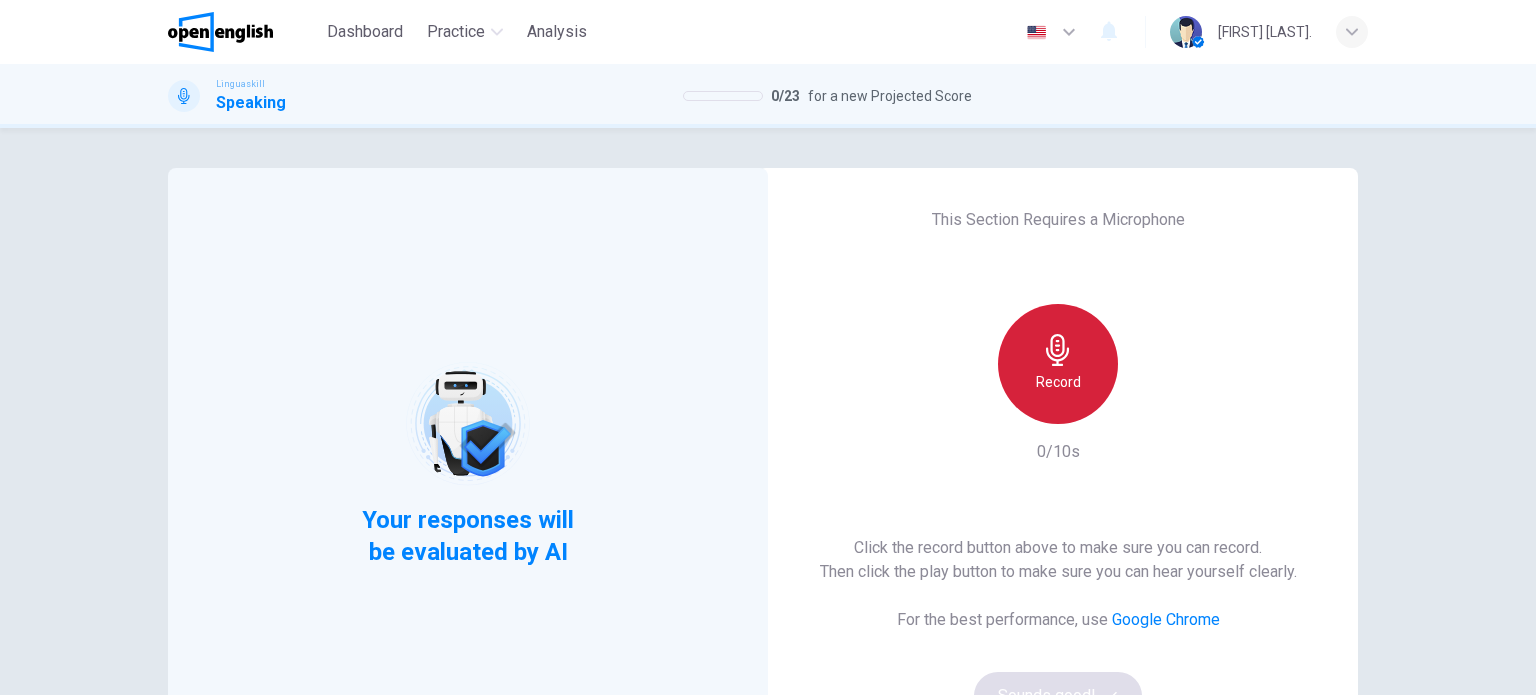 click on "Record" at bounding box center (1058, 382) 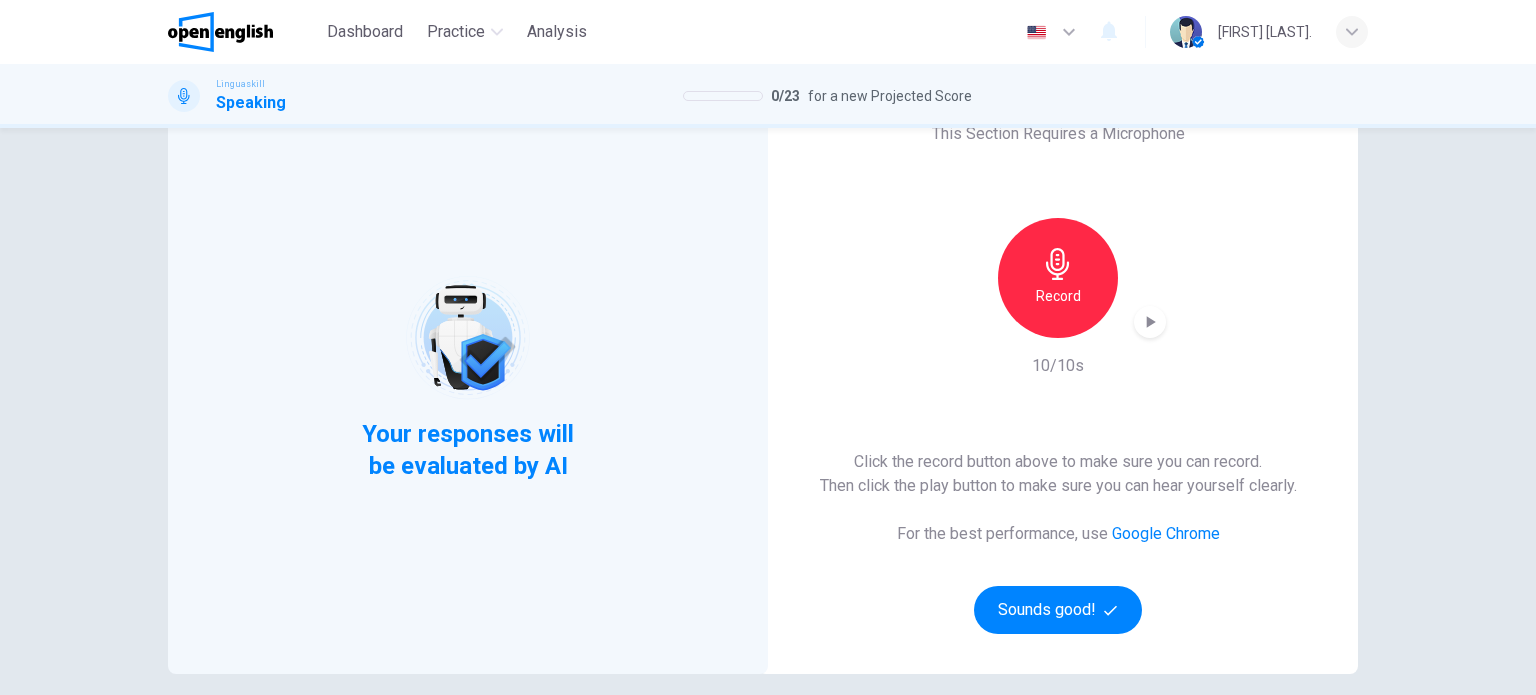 scroll, scrollTop: 272, scrollLeft: 0, axis: vertical 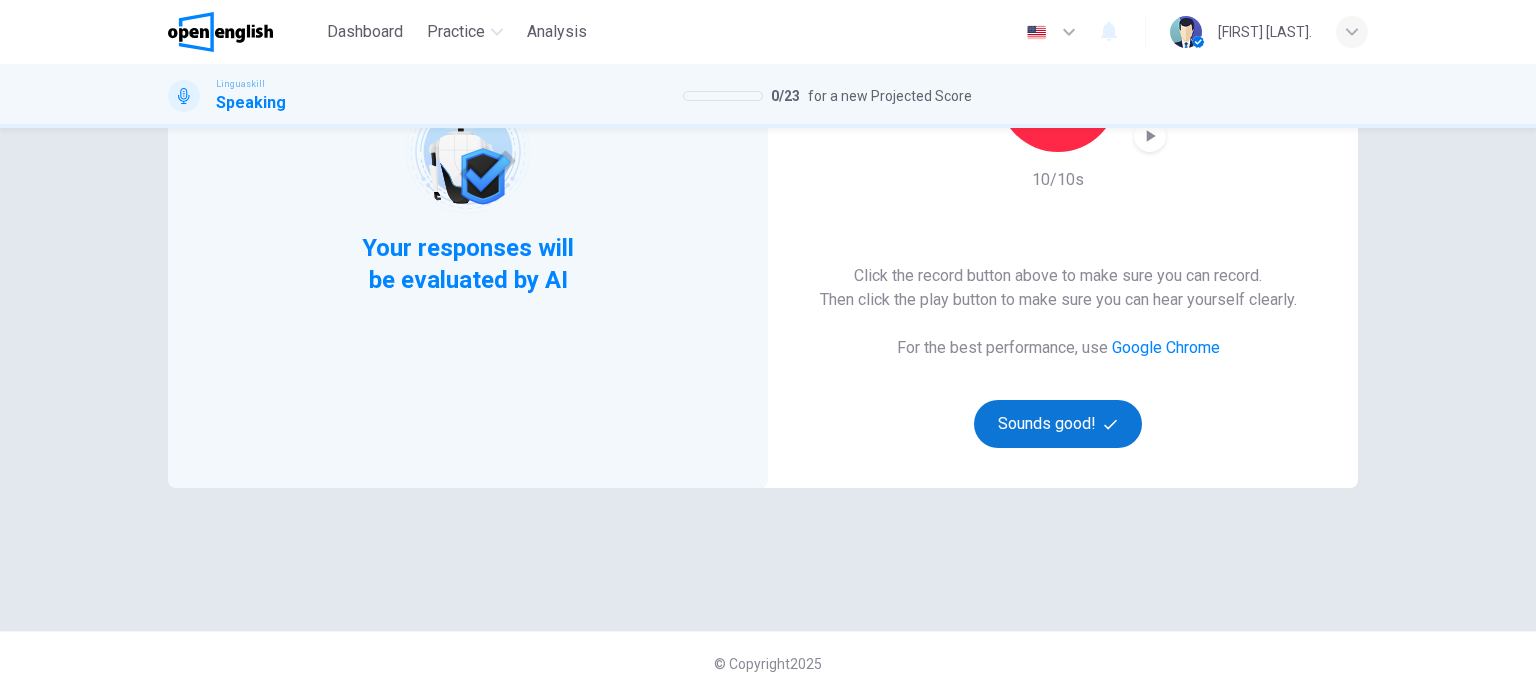 click on "Sounds good!" at bounding box center [1058, 424] 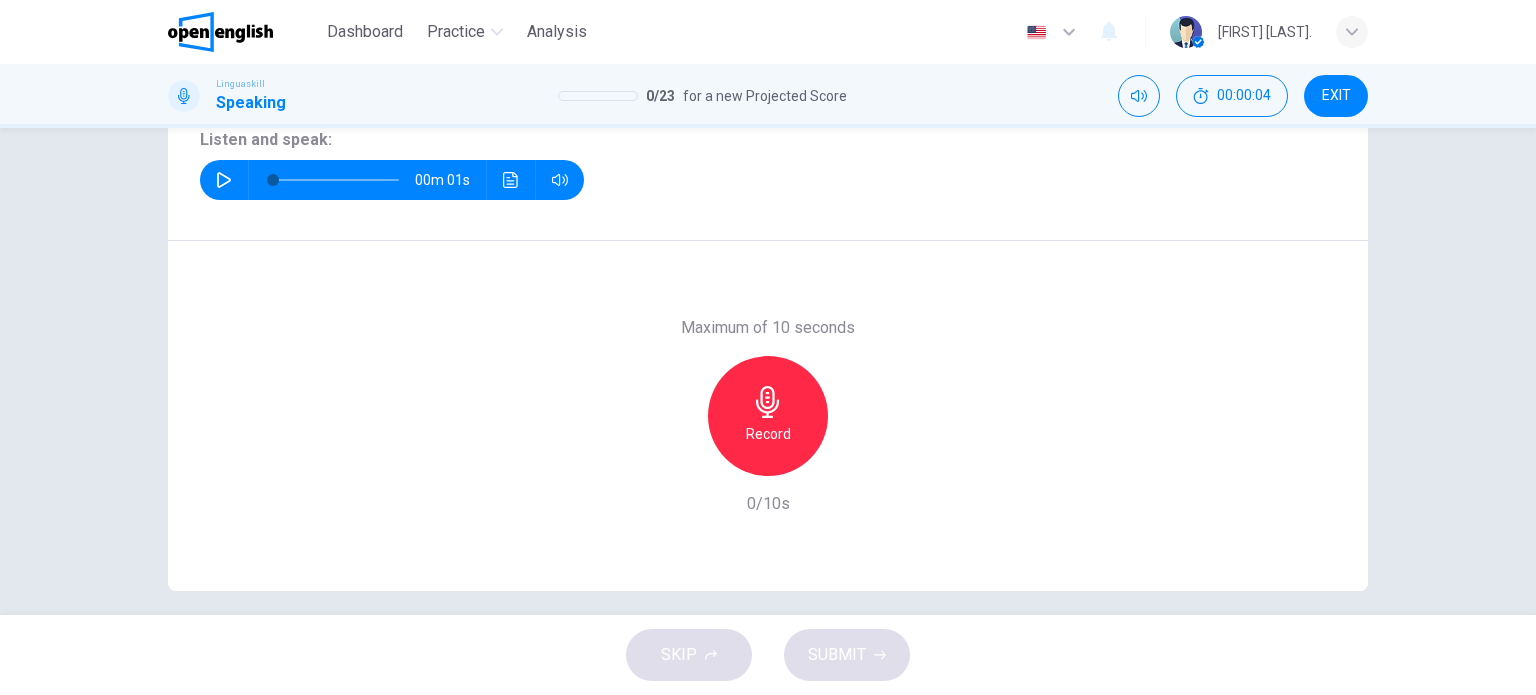 click 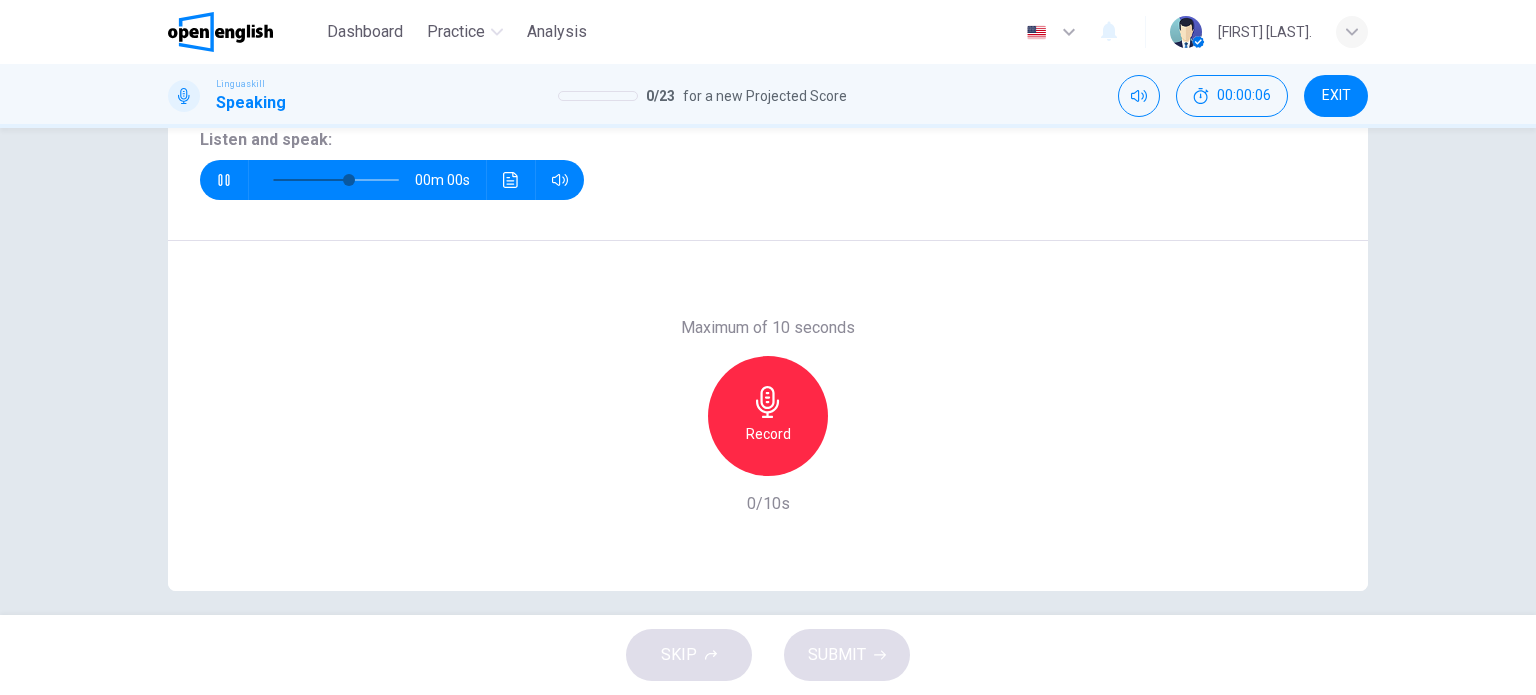 type on "*" 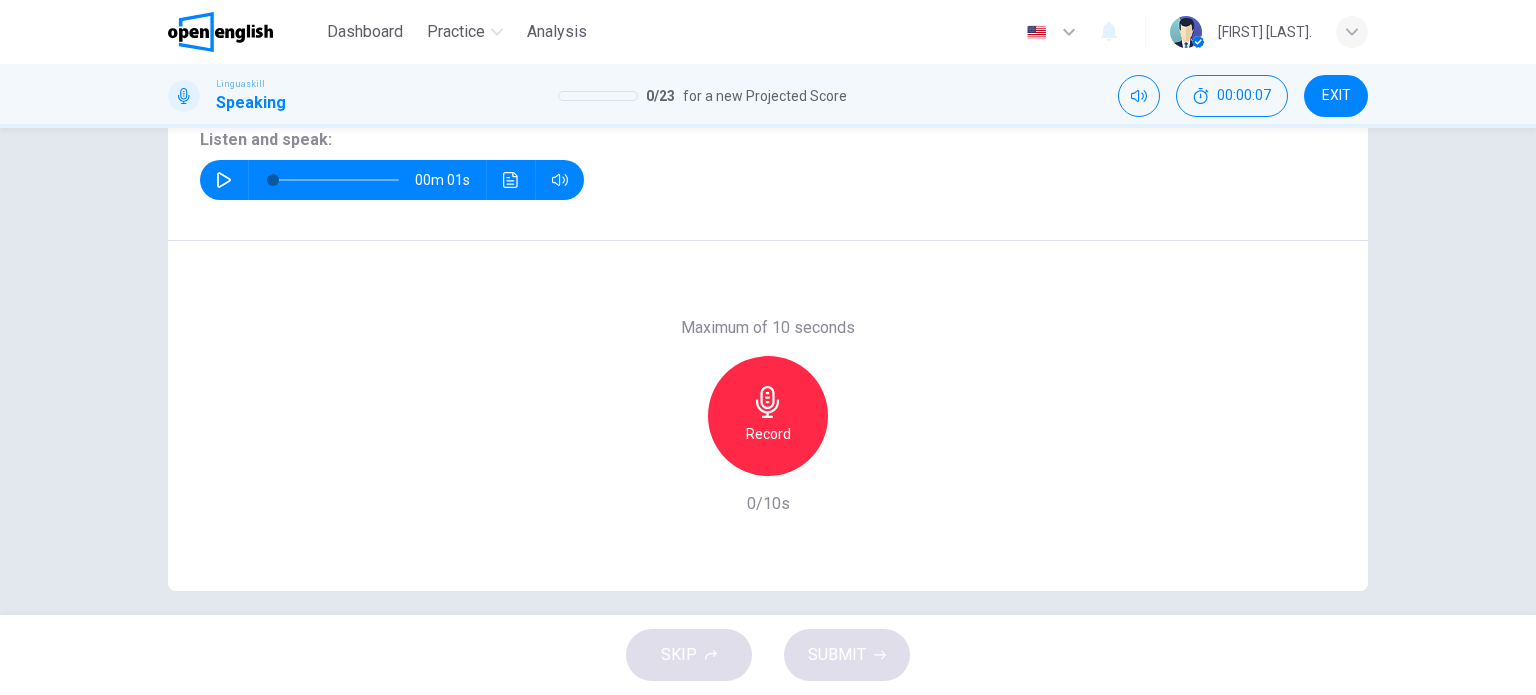 click on "Record" at bounding box center (768, 416) 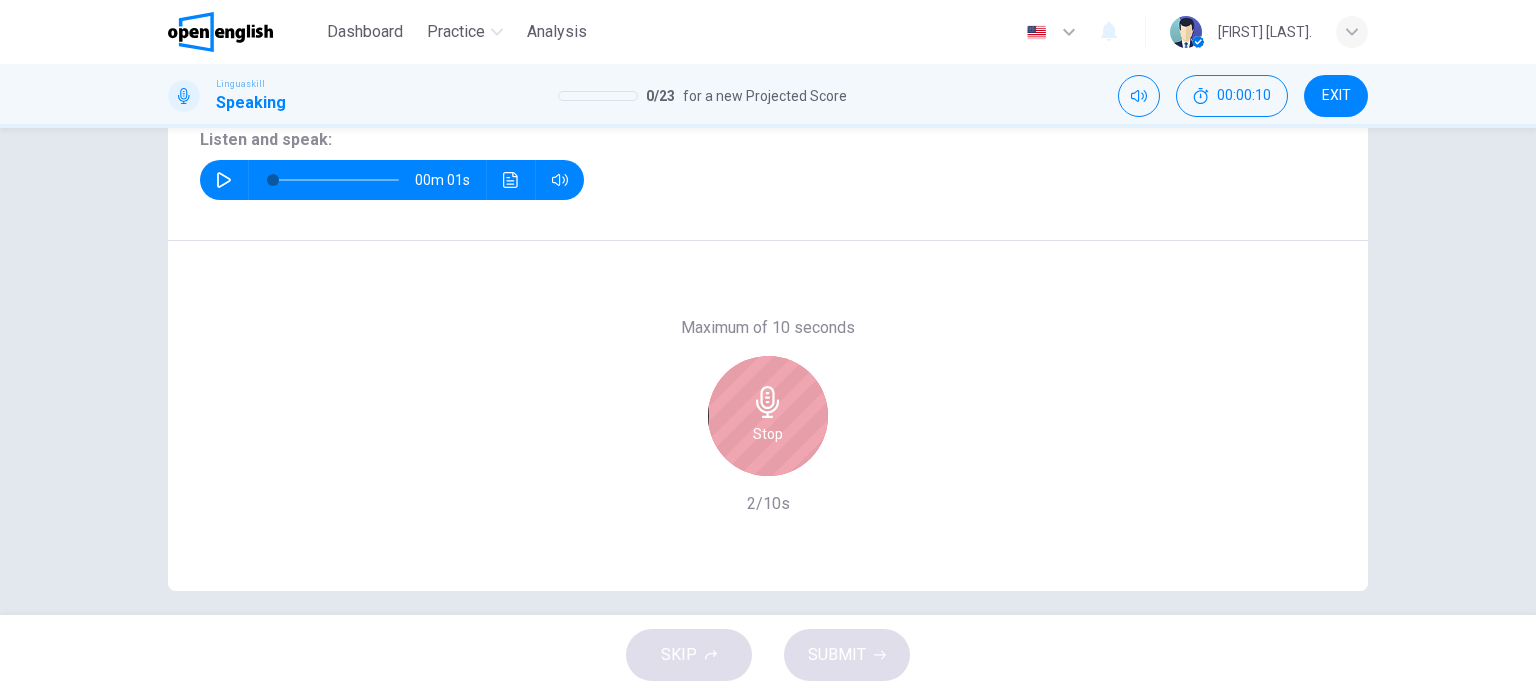 click on "Stop" at bounding box center [768, 416] 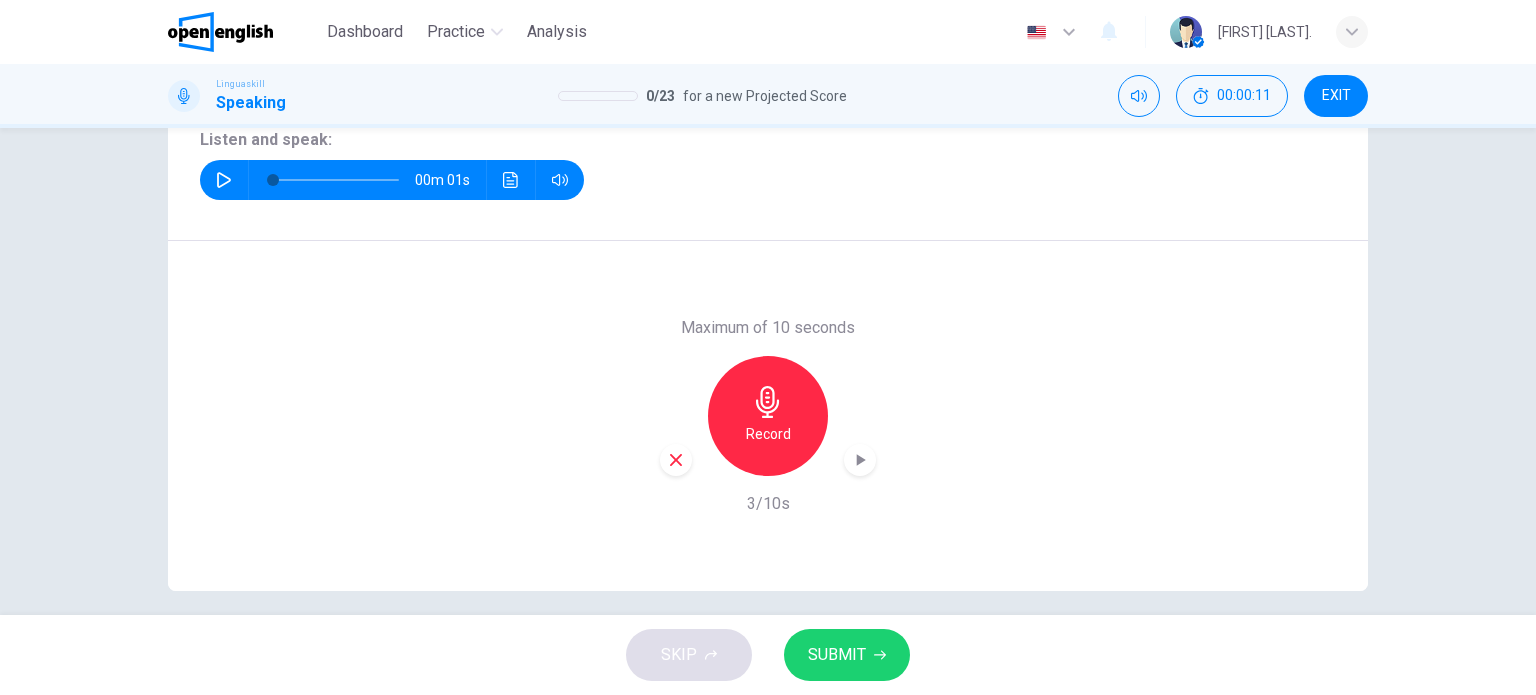 click on "SUBMIT" at bounding box center [837, 655] 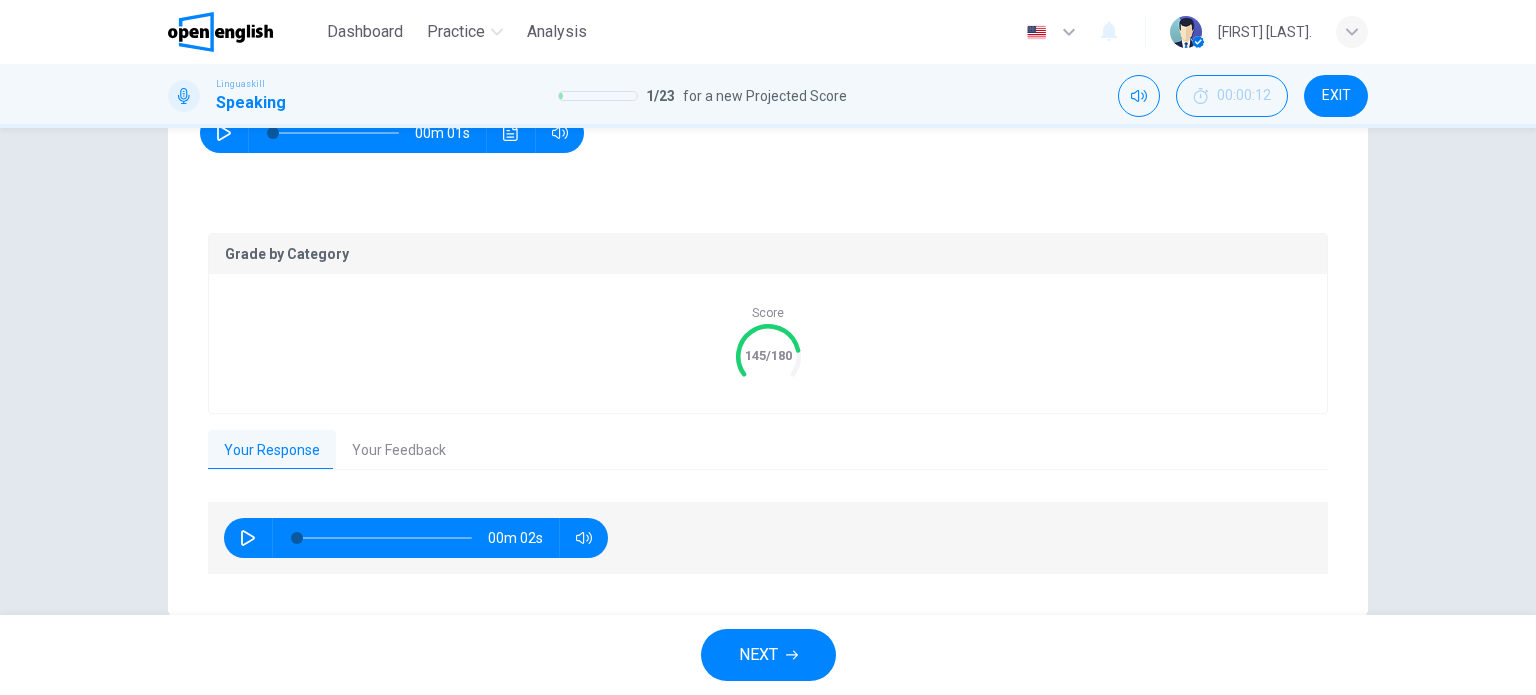 scroll, scrollTop: 360, scrollLeft: 0, axis: vertical 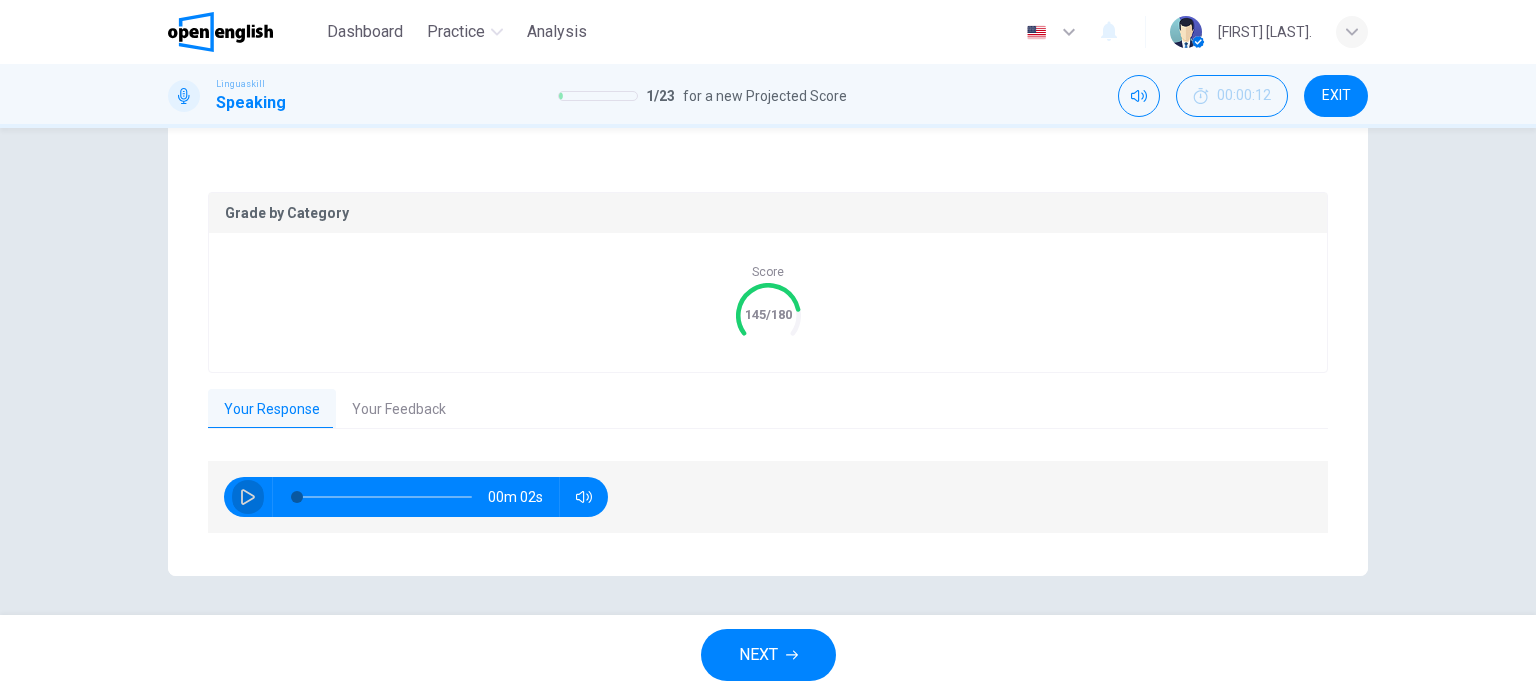 click 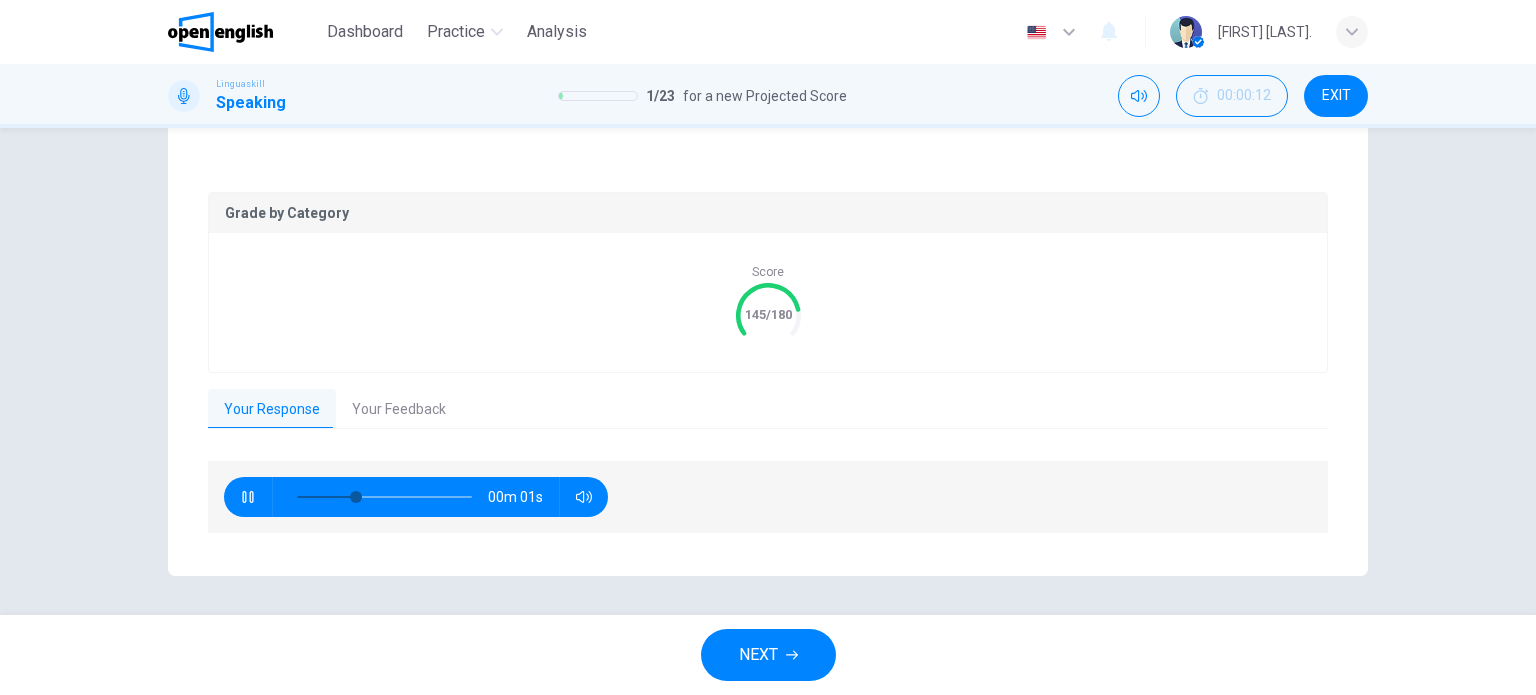 type on "**" 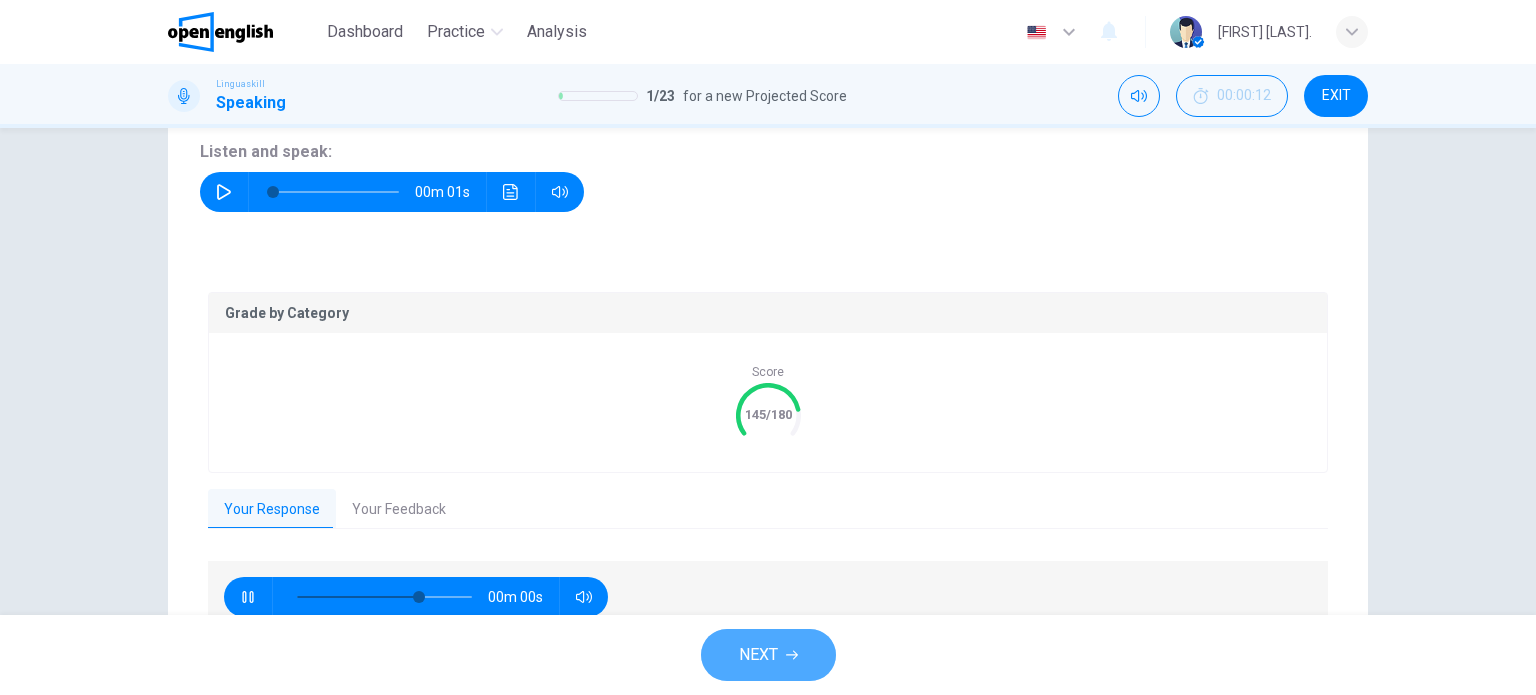 click on "NEXT" at bounding box center [758, 655] 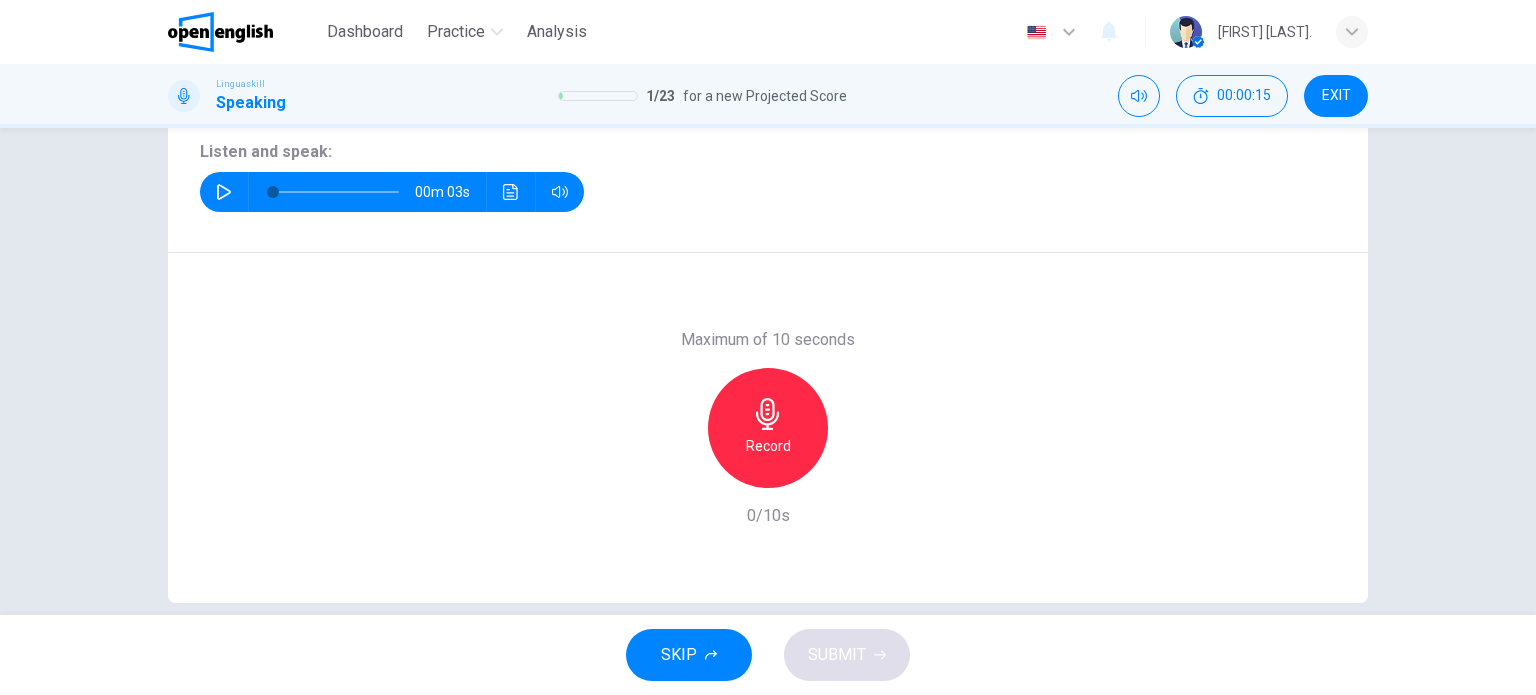 click 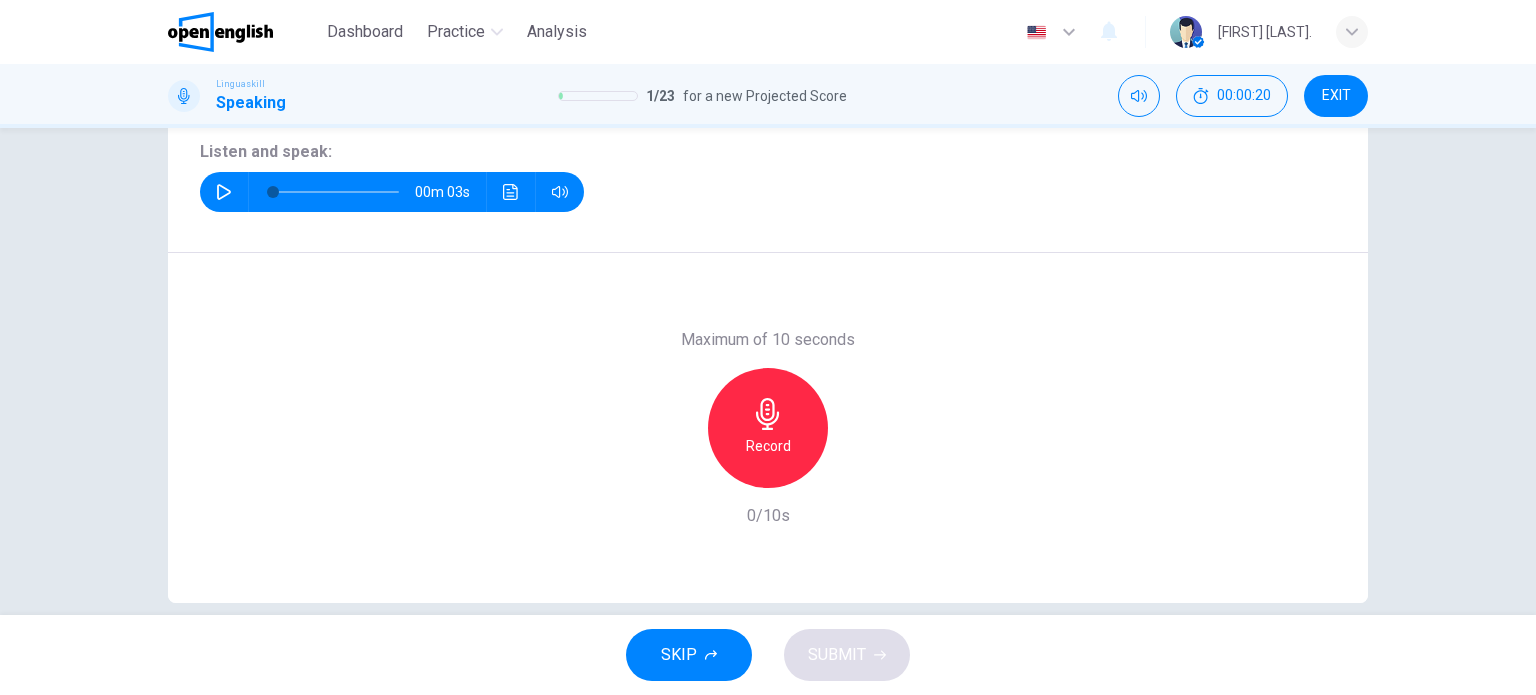 click 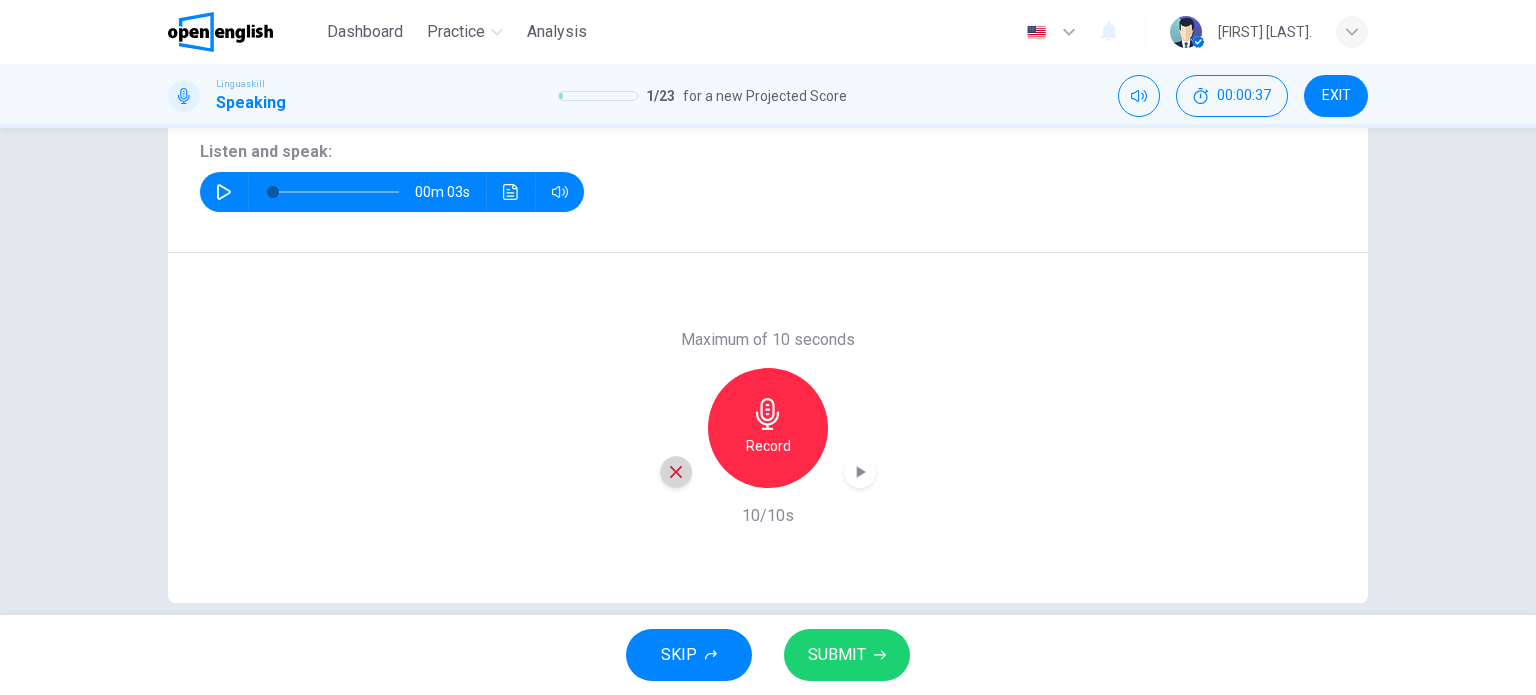 click 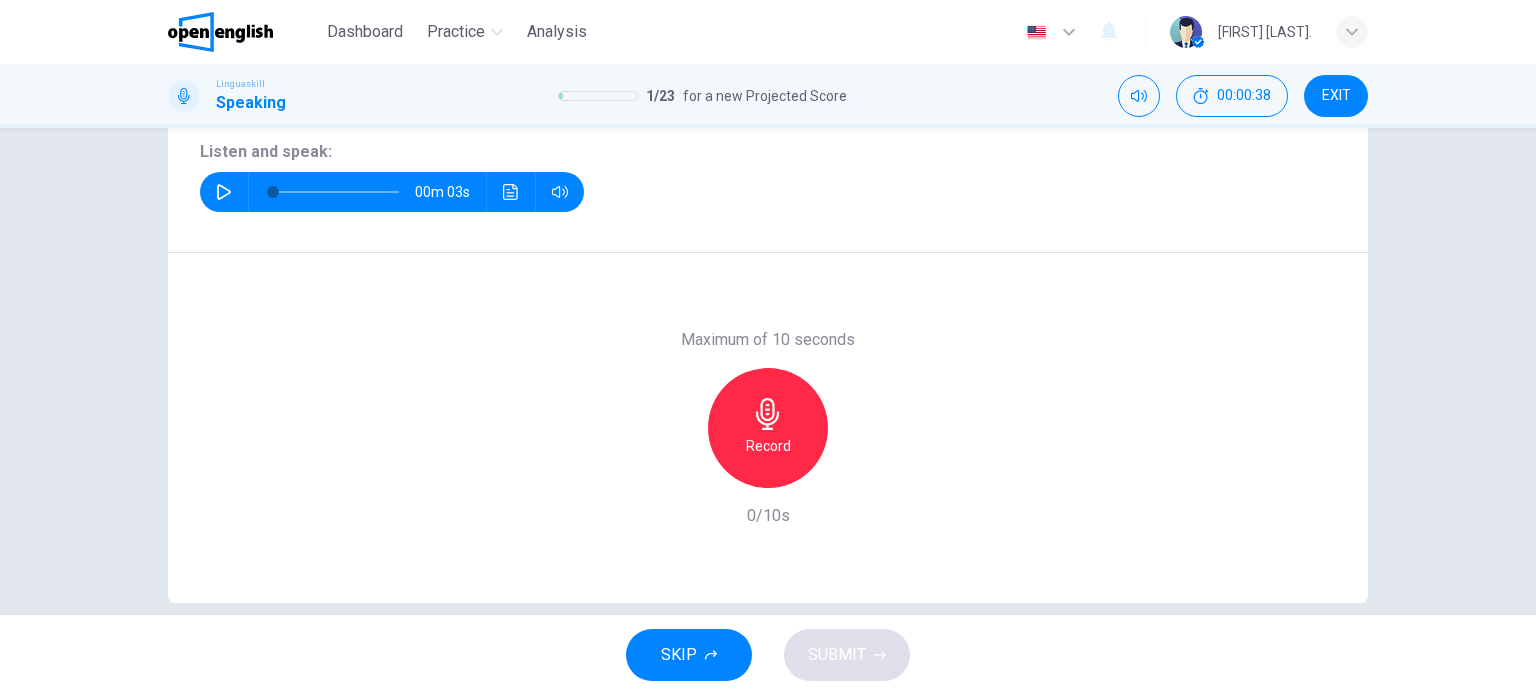 click 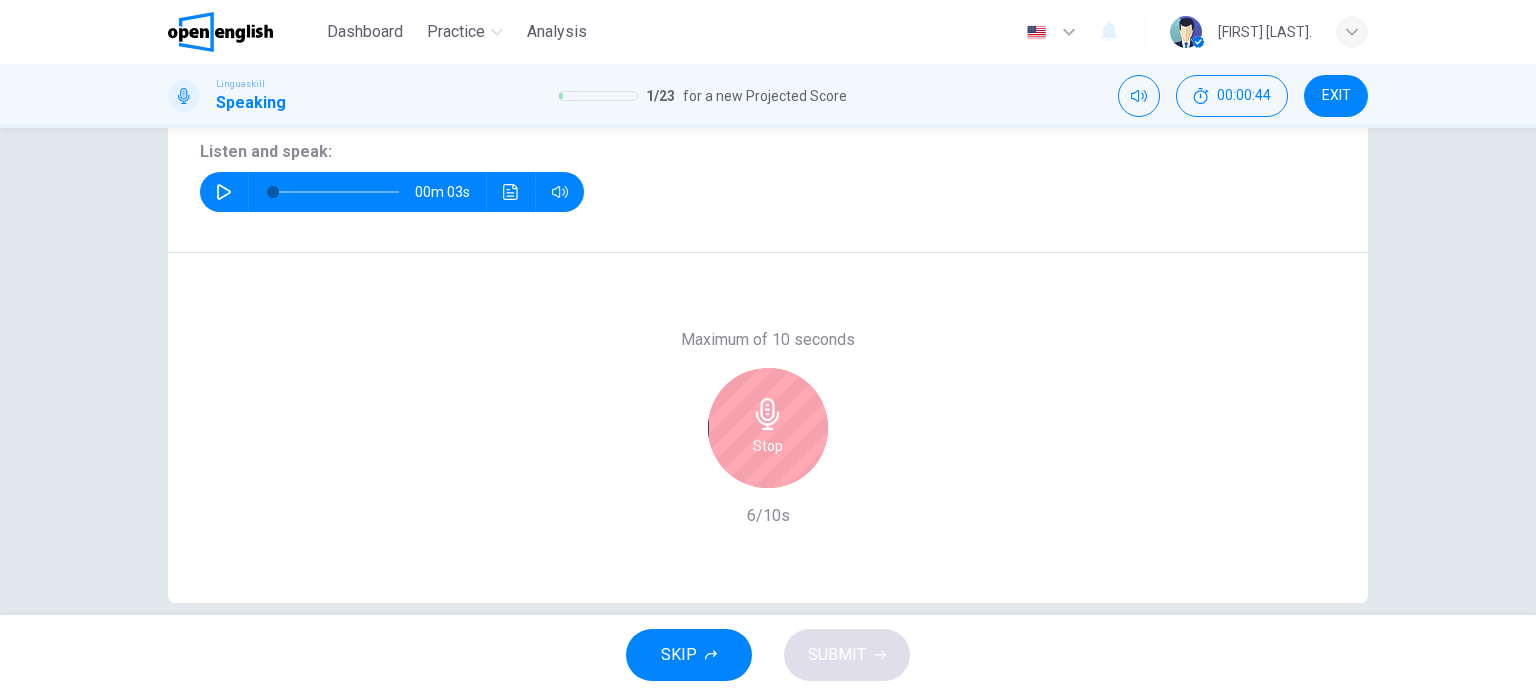 click on "Stop" at bounding box center [768, 428] 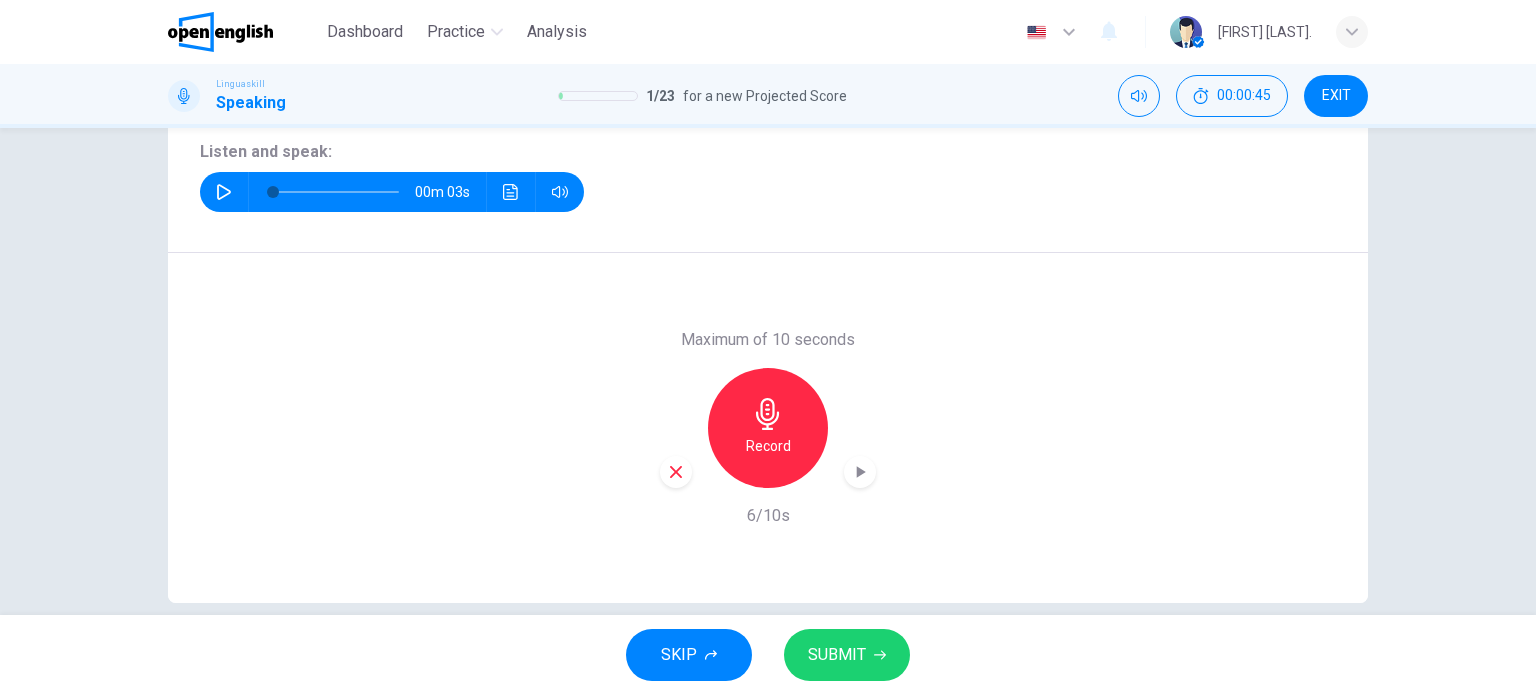 click on "SUBMIT" at bounding box center [837, 655] 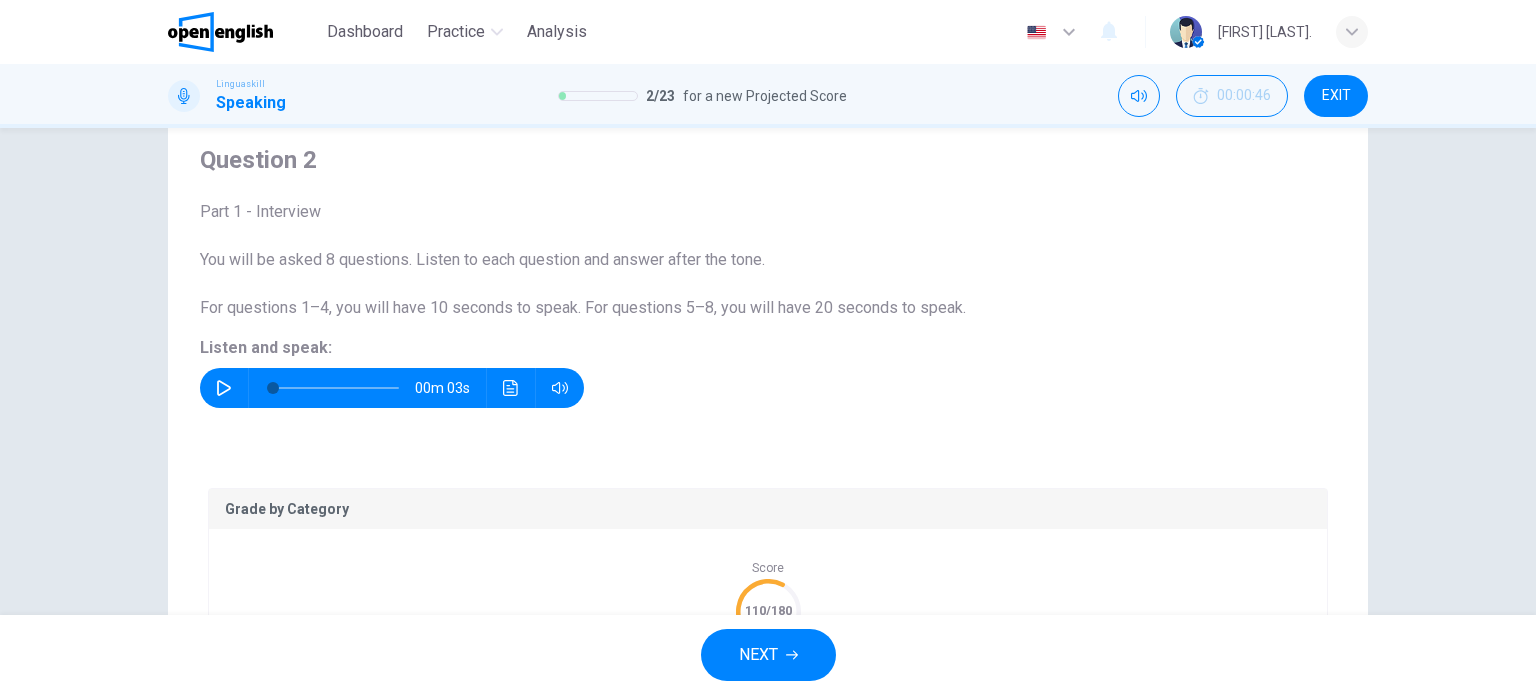 scroll, scrollTop: 300, scrollLeft: 0, axis: vertical 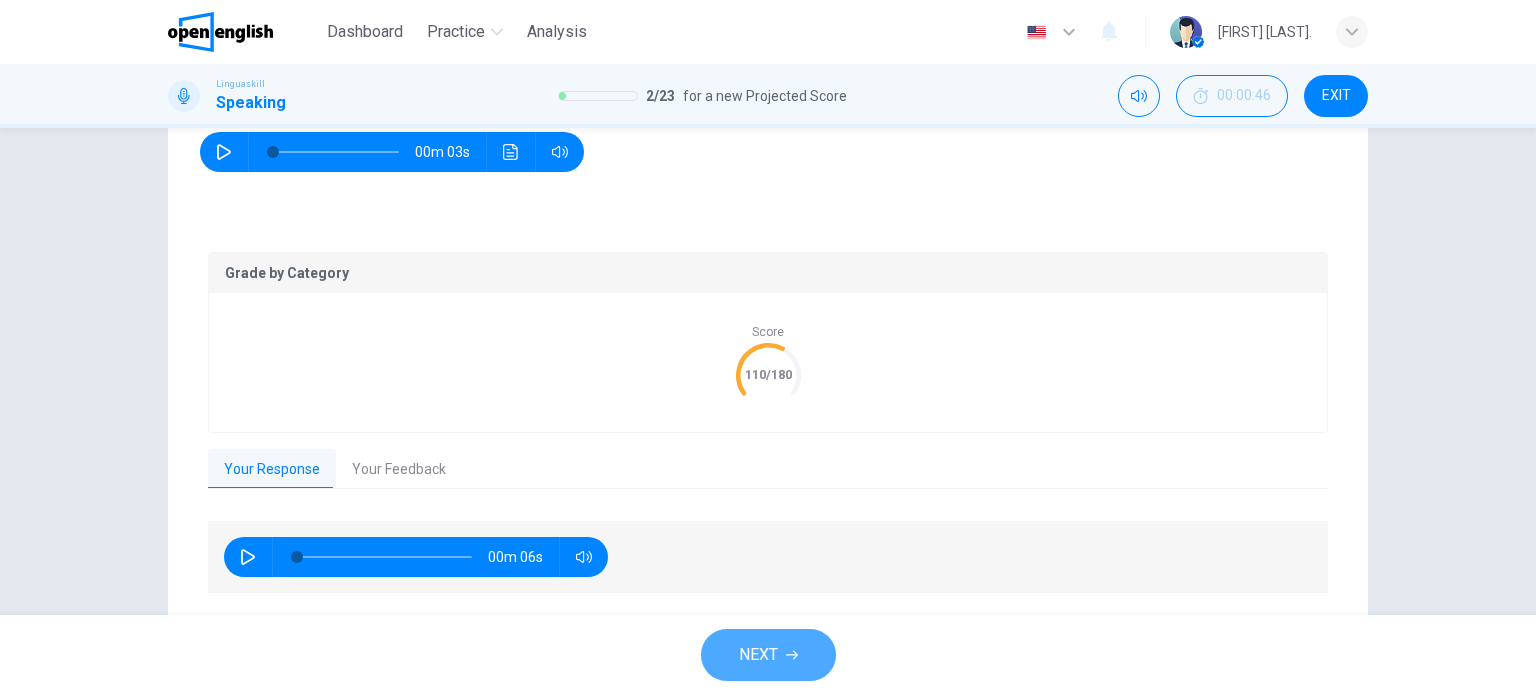click on "NEXT" at bounding box center (768, 655) 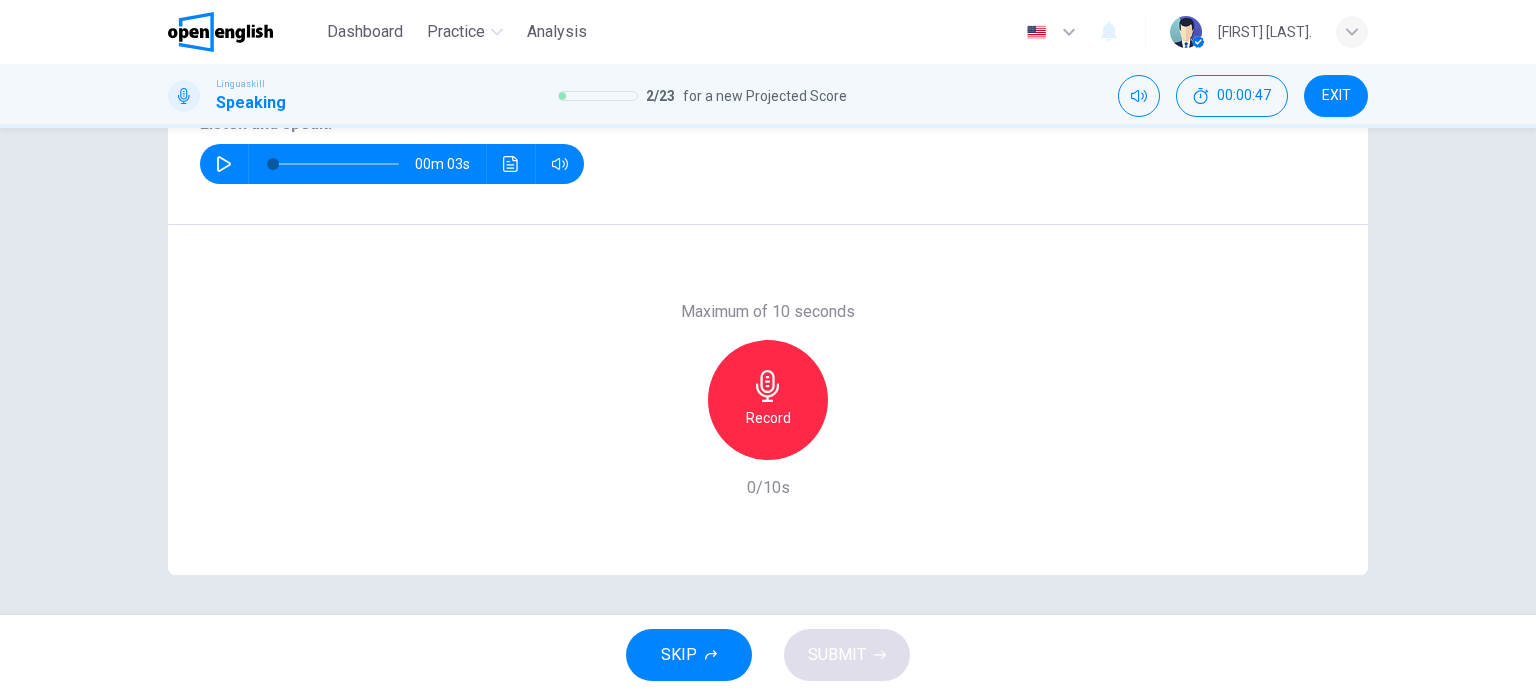 click 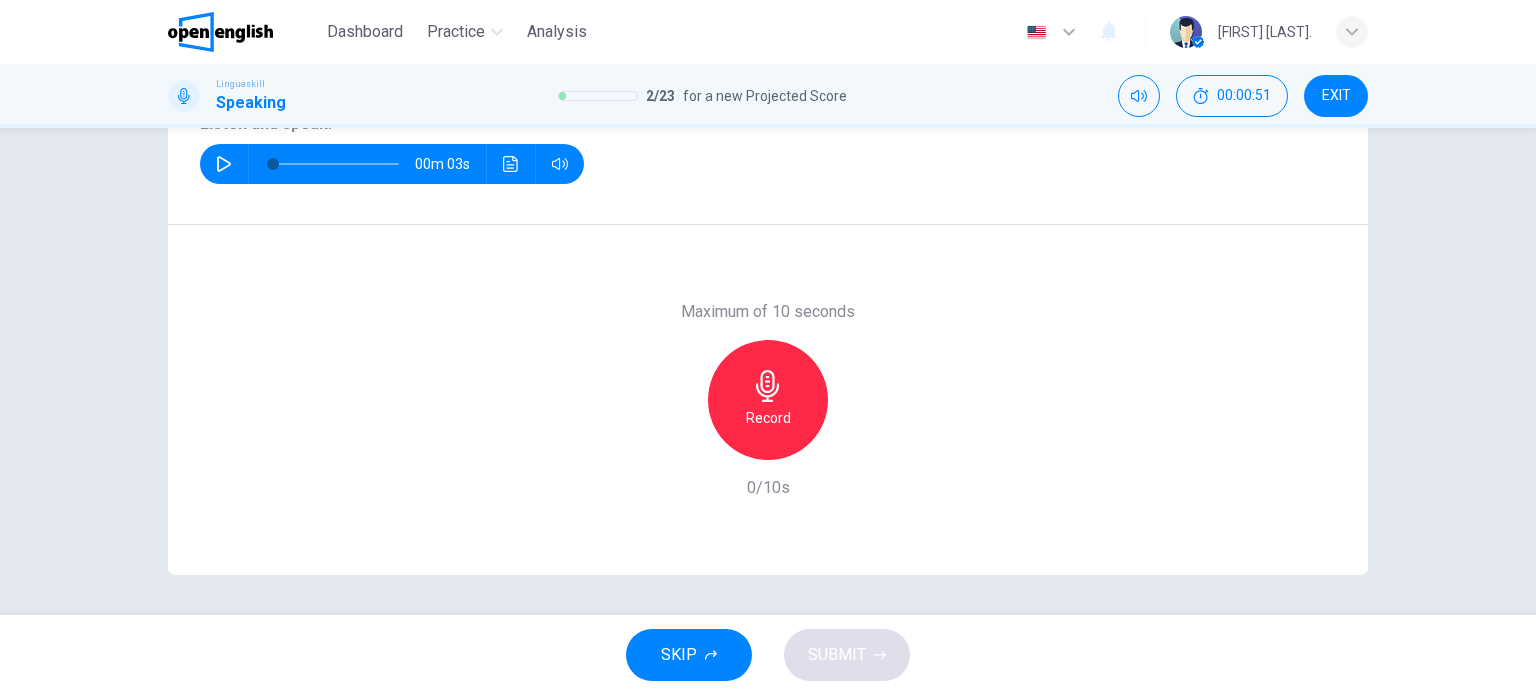 click on "Record" at bounding box center [768, 418] 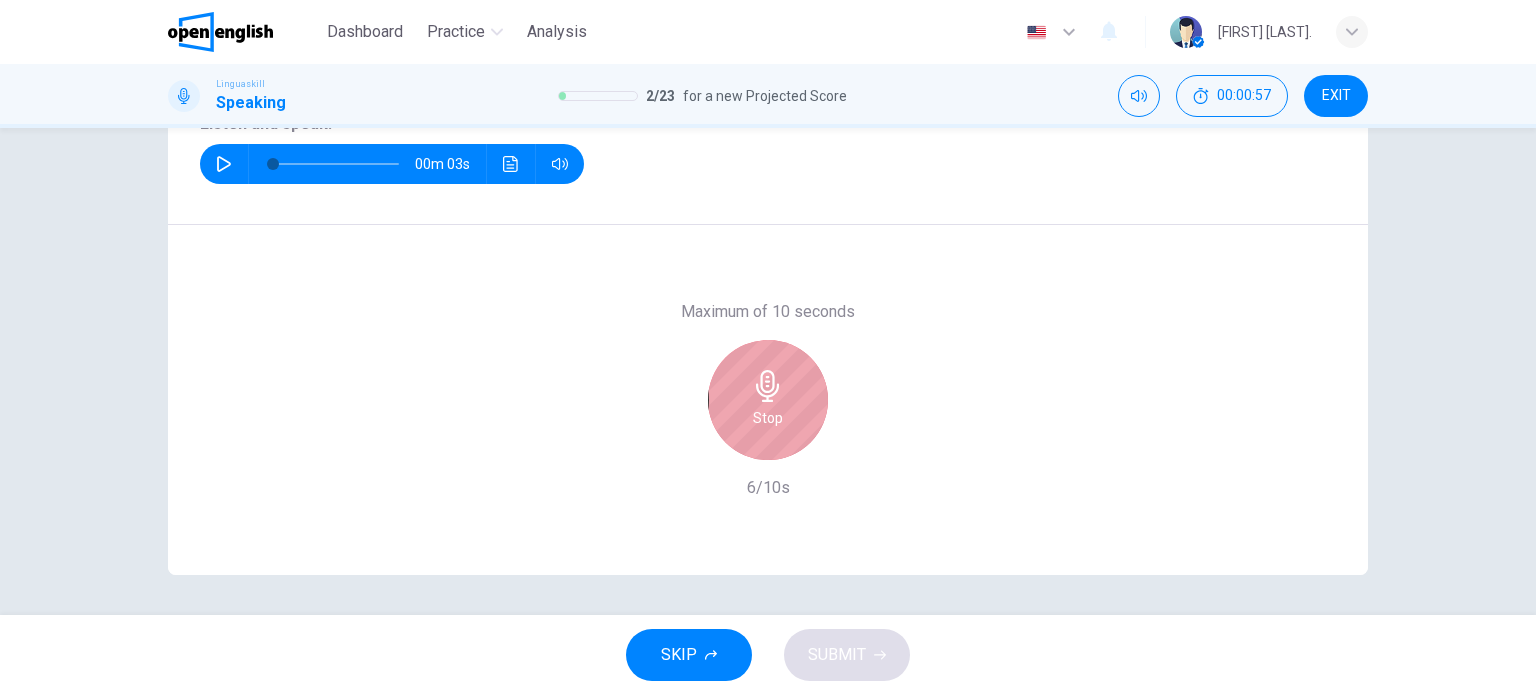 click 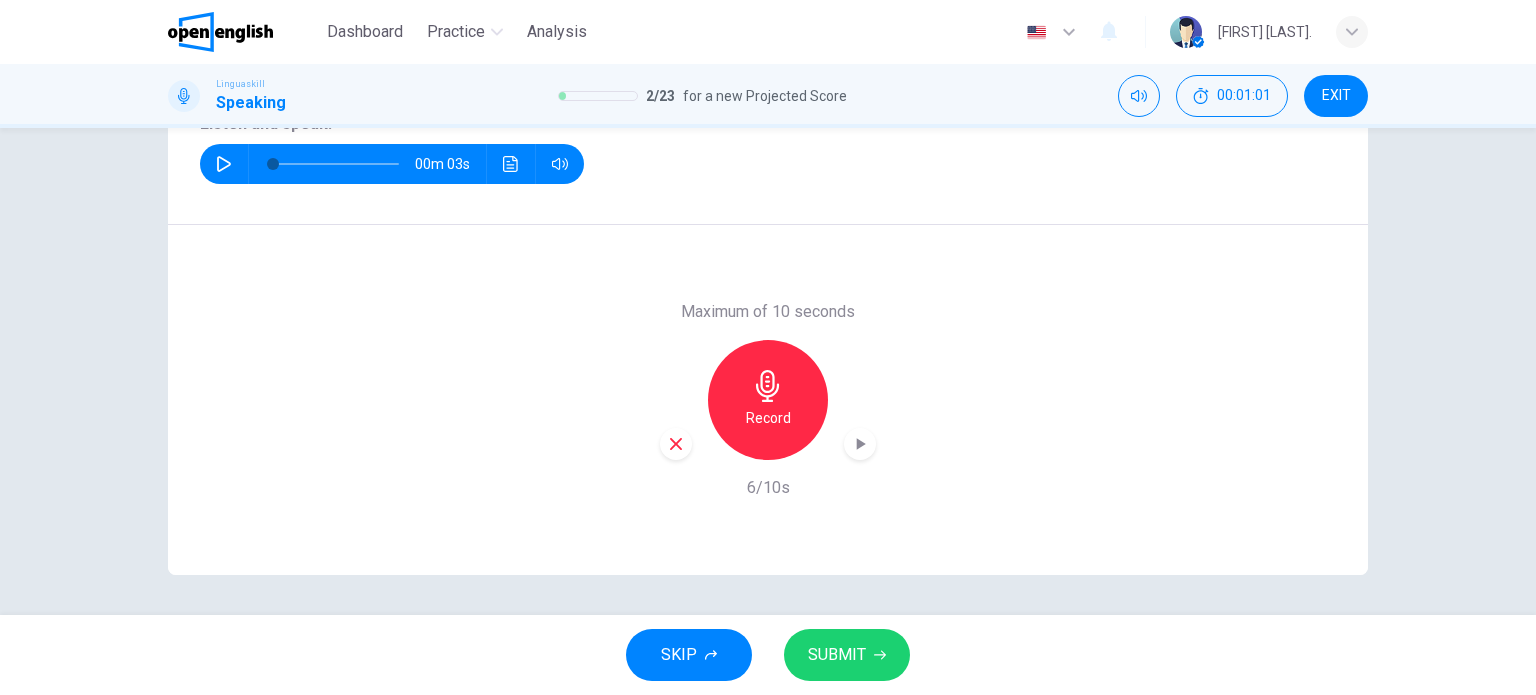 click on "SUBMIT" at bounding box center [837, 655] 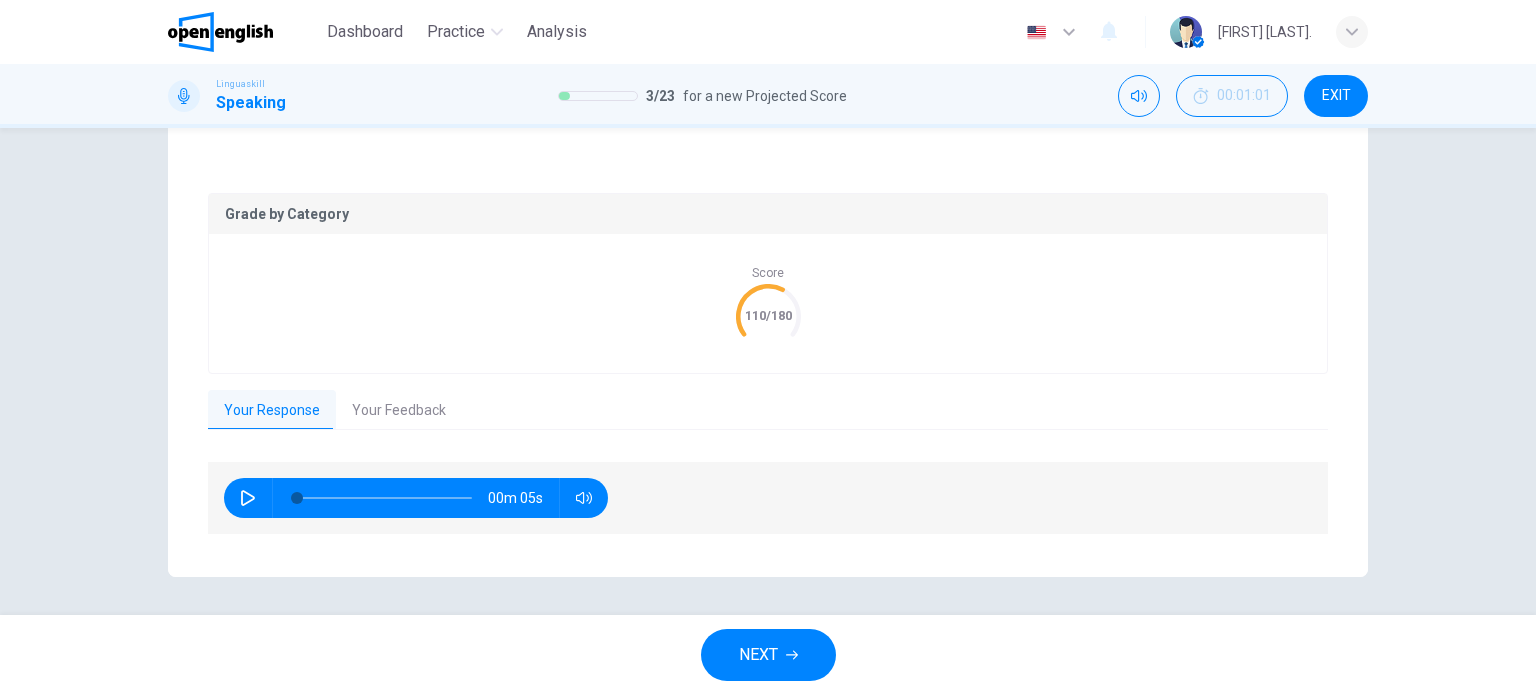 scroll, scrollTop: 360, scrollLeft: 0, axis: vertical 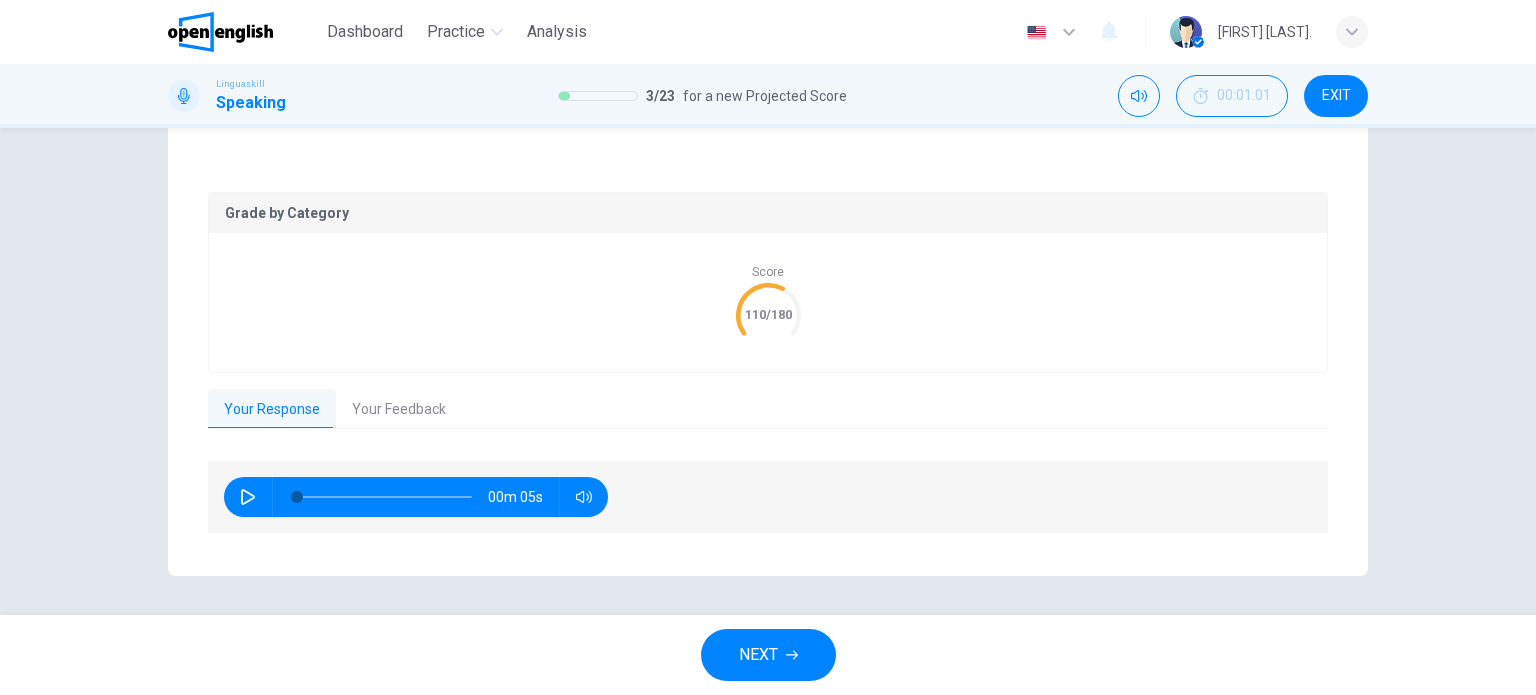 click on "Your Feedback" at bounding box center (399, 410) 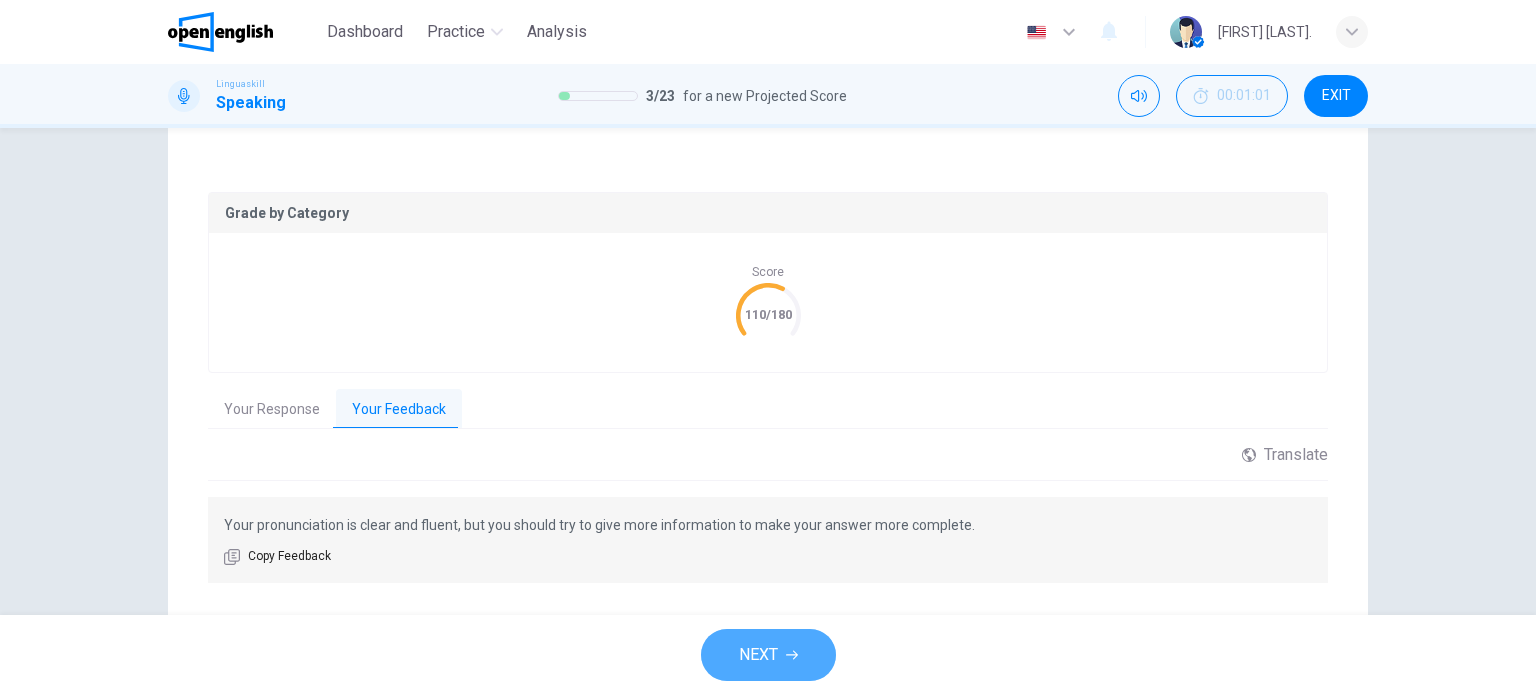 click on "NEXT" at bounding box center (768, 655) 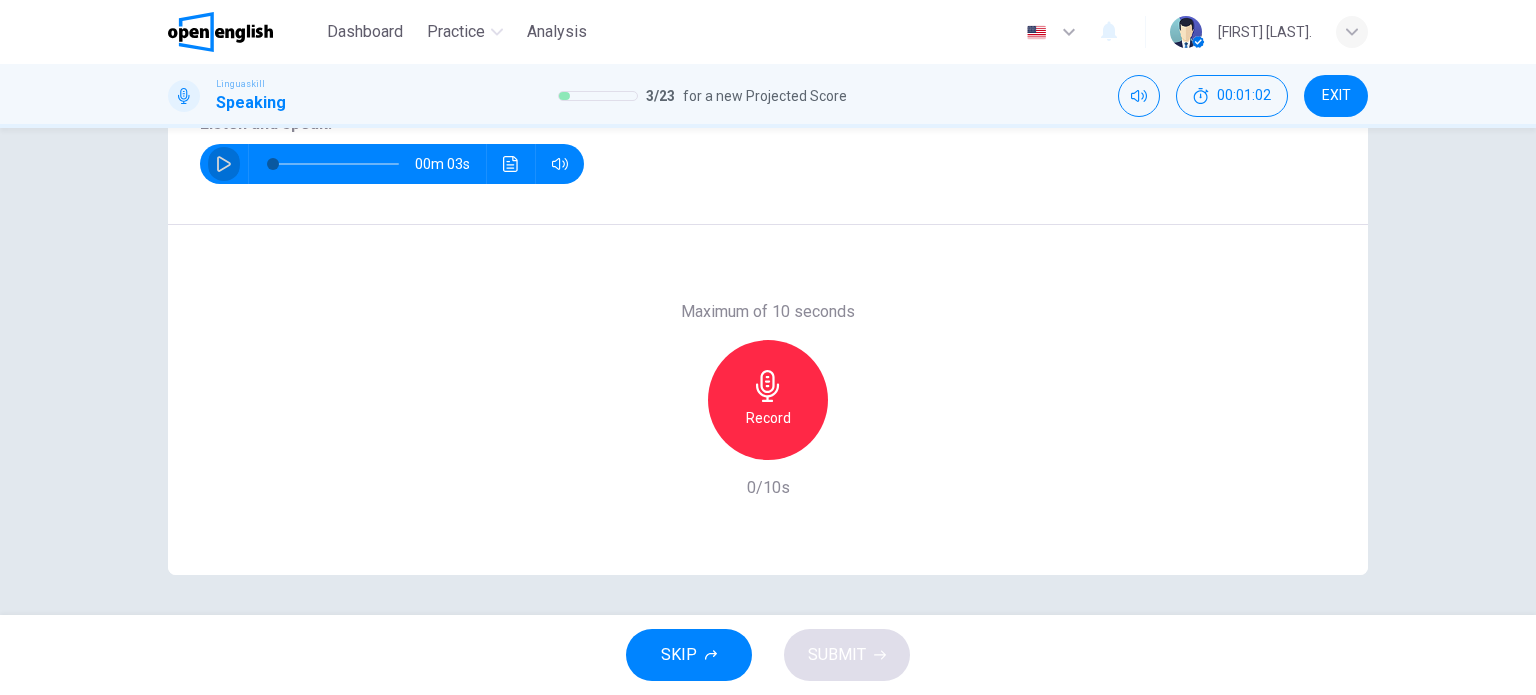 click 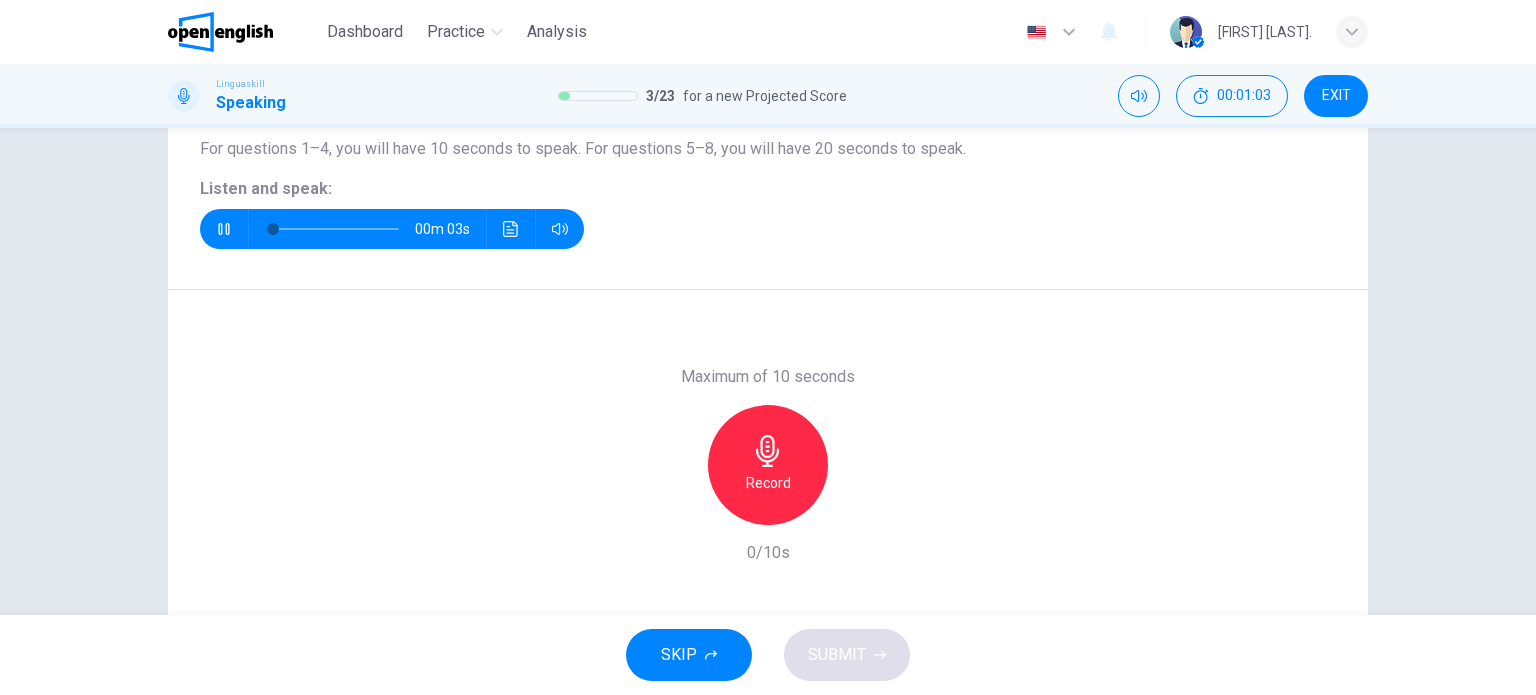 scroll, scrollTop: 188, scrollLeft: 0, axis: vertical 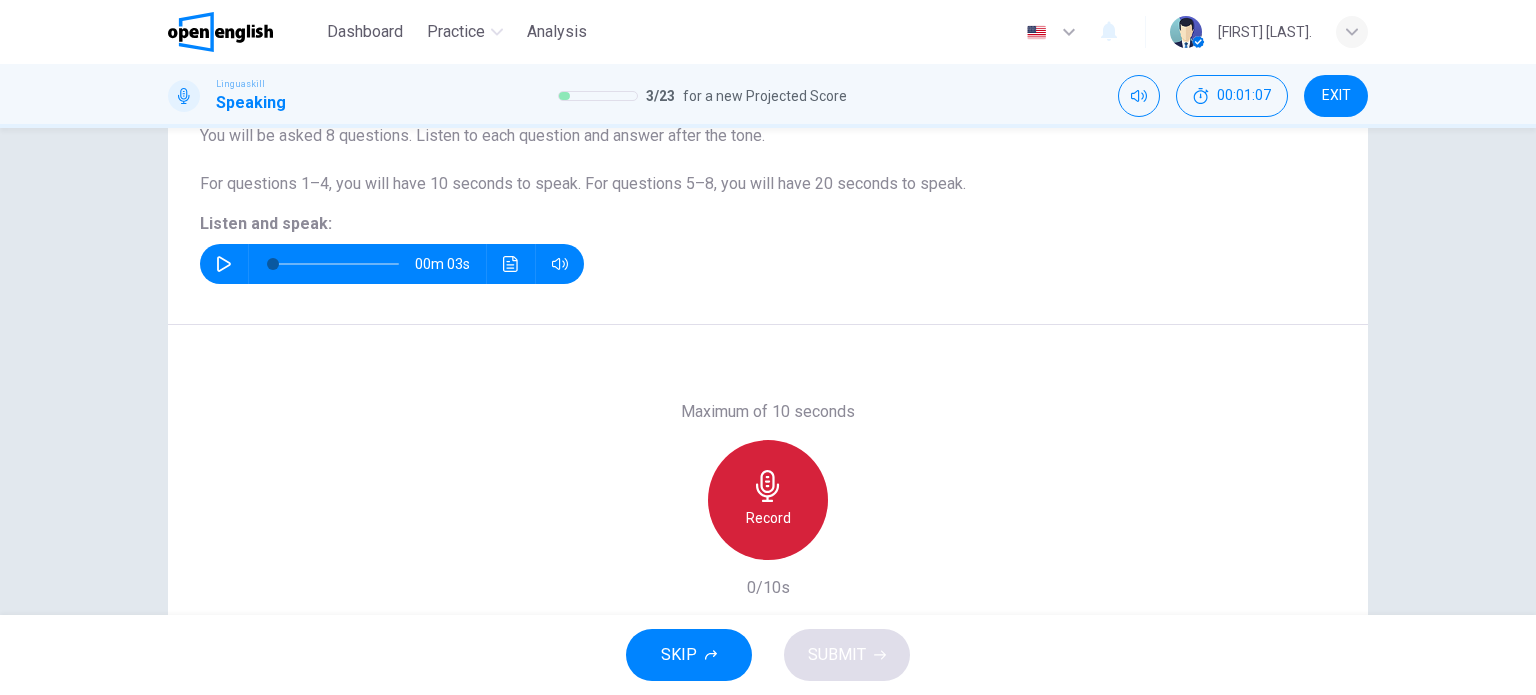 click 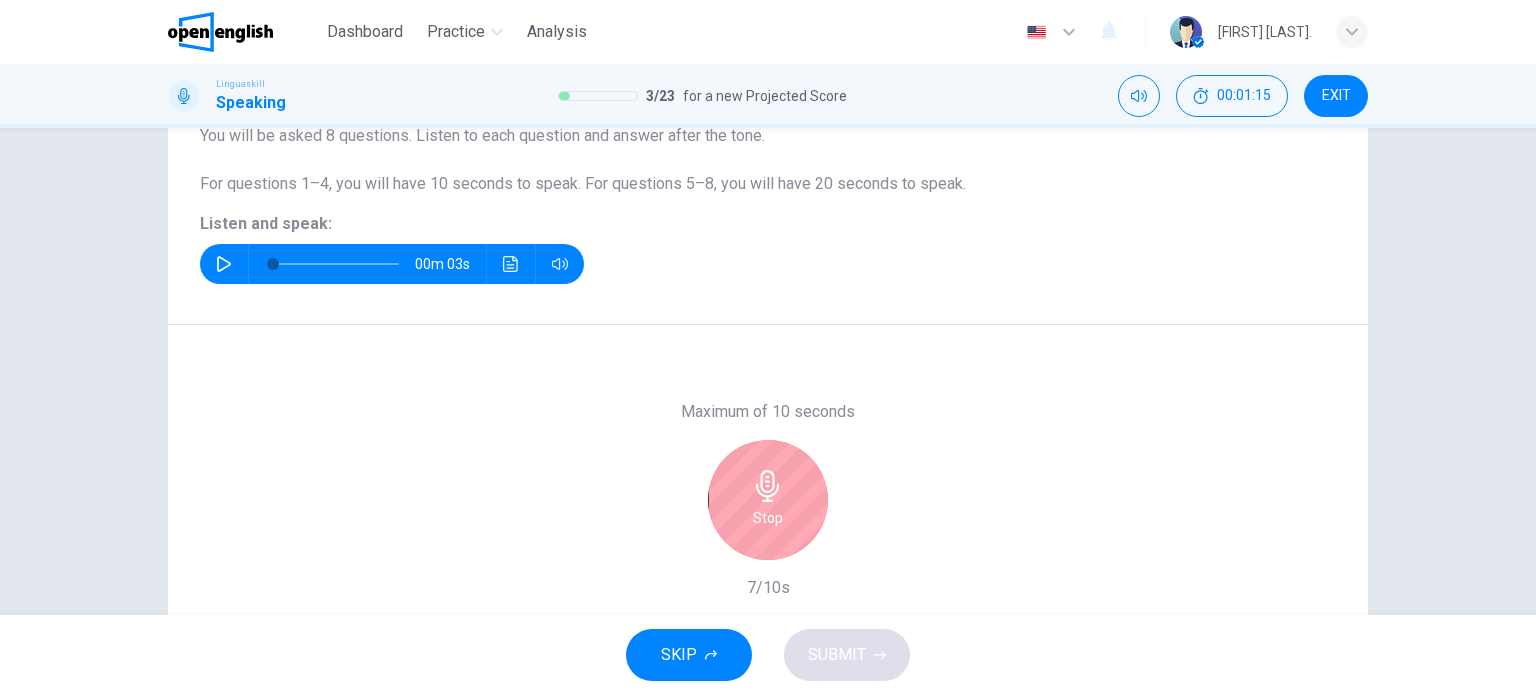 click on "Stop" at bounding box center [768, 500] 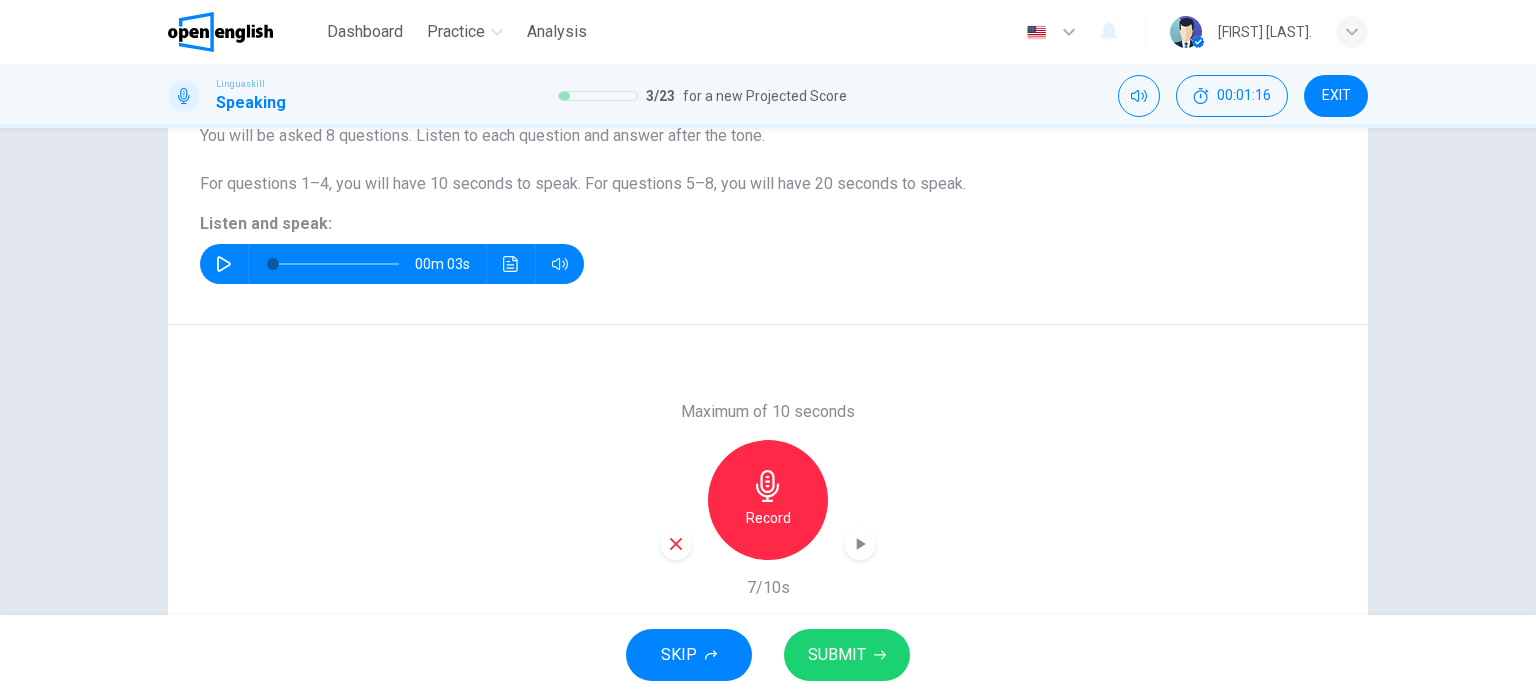 click on "SUBMIT" at bounding box center (847, 655) 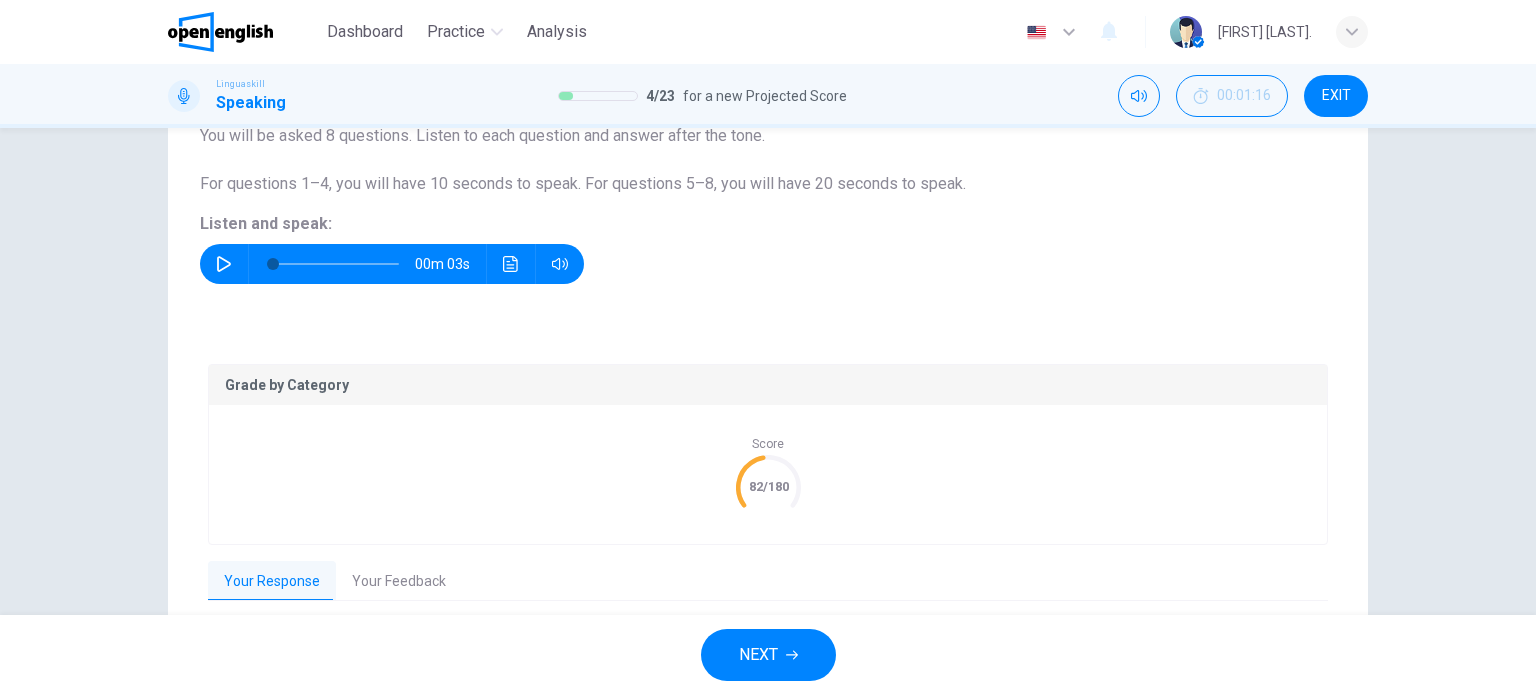 click on "Your Feedback" at bounding box center (399, 582) 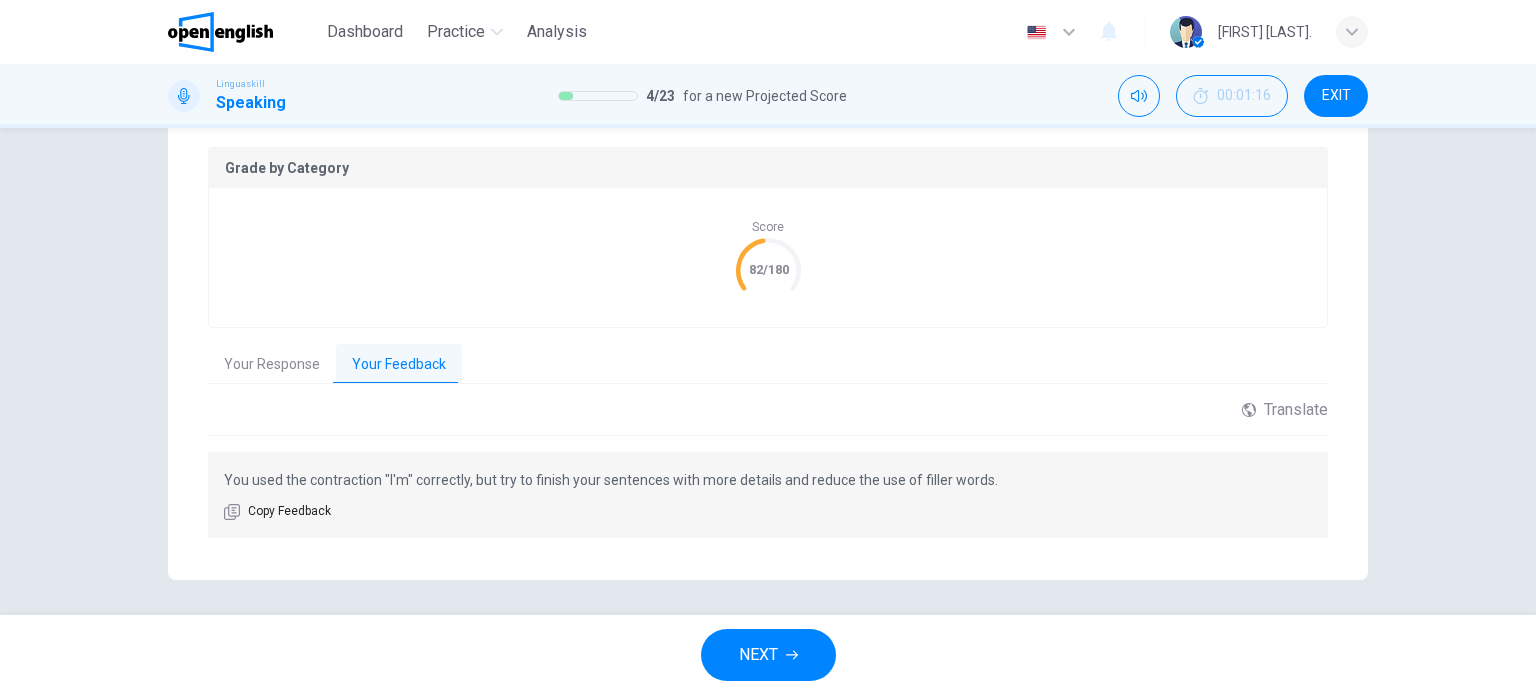 scroll, scrollTop: 409, scrollLeft: 0, axis: vertical 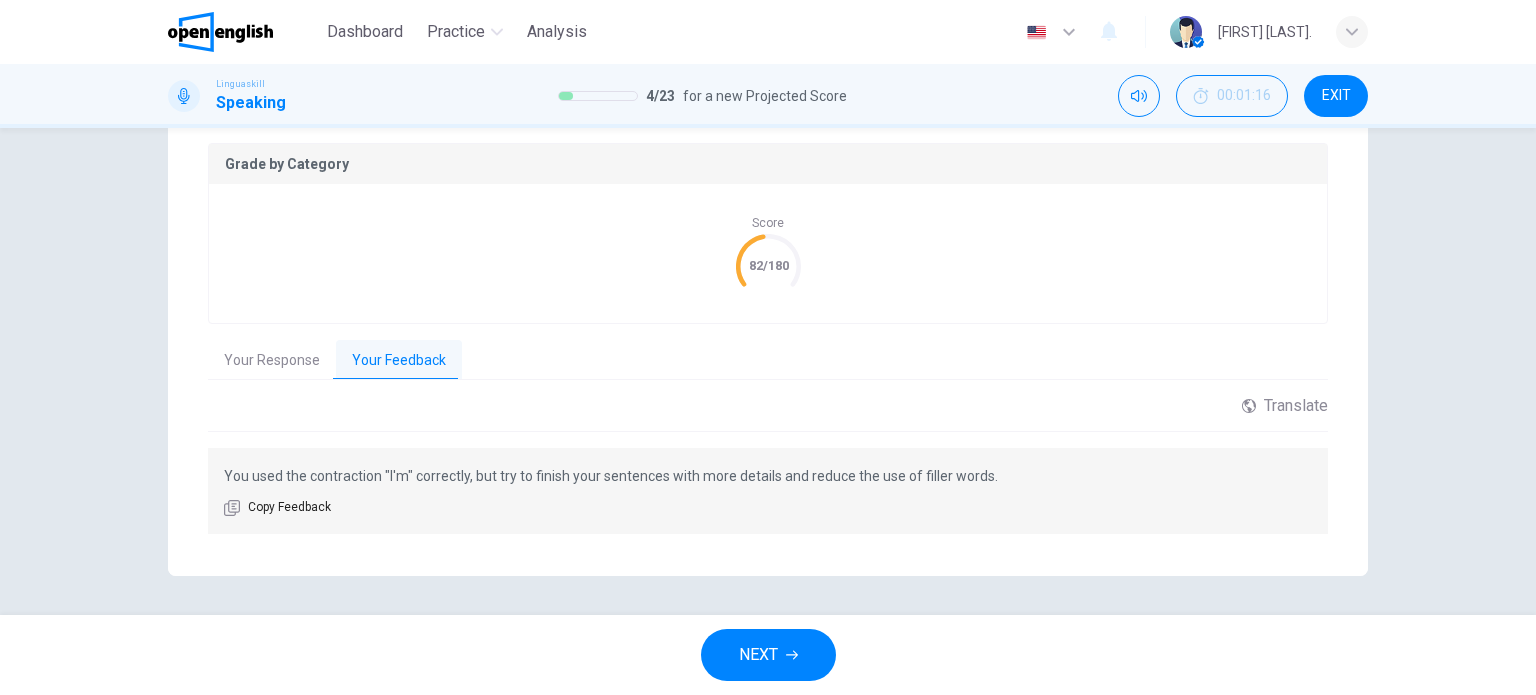 click on "NEXT" at bounding box center (758, 655) 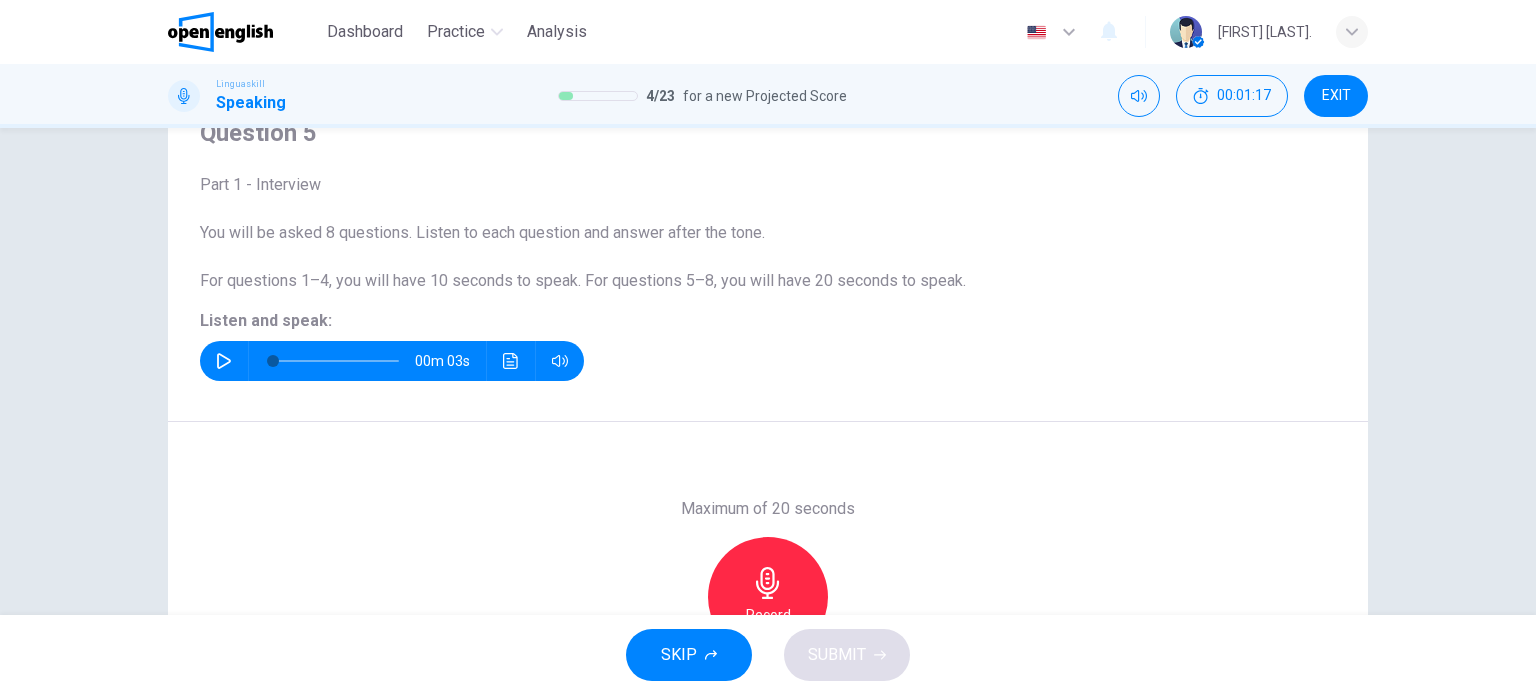 scroll, scrollTop: 88, scrollLeft: 0, axis: vertical 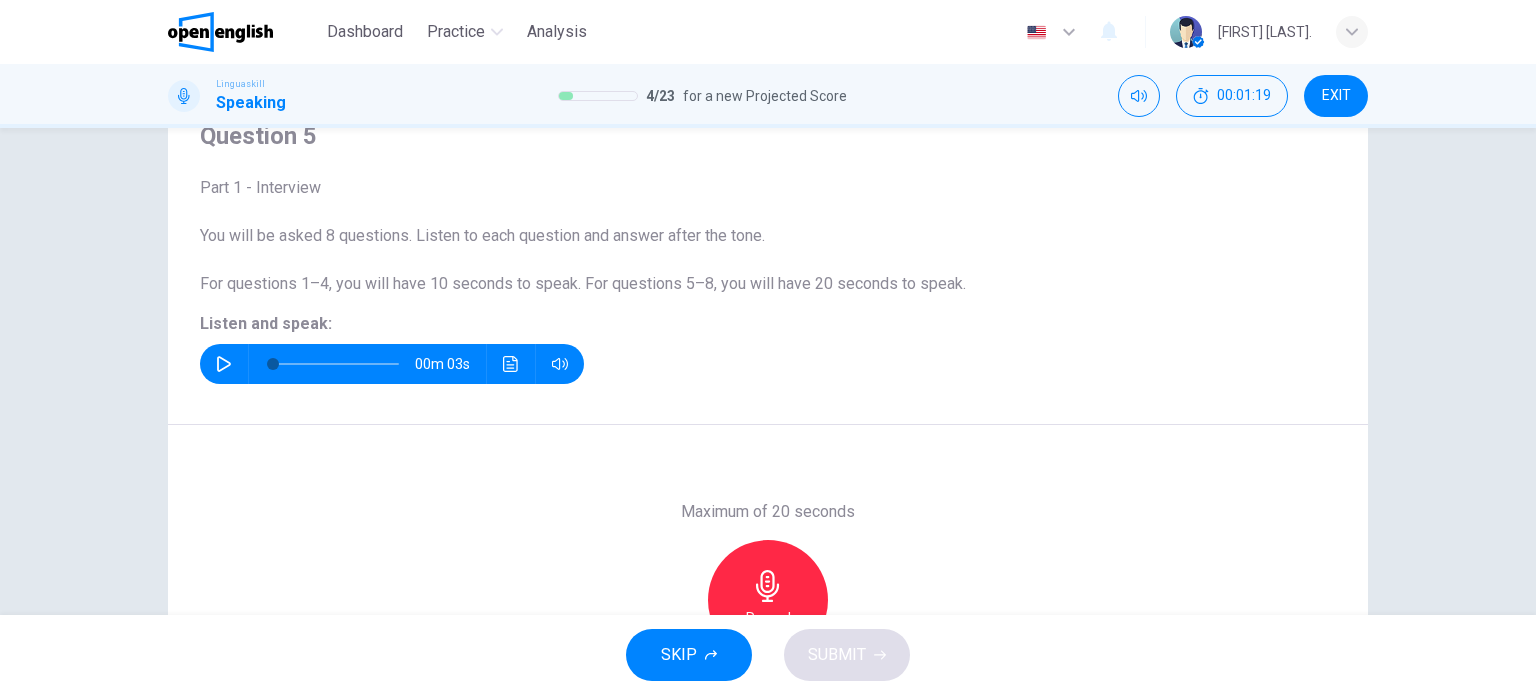 click at bounding box center [224, 364] 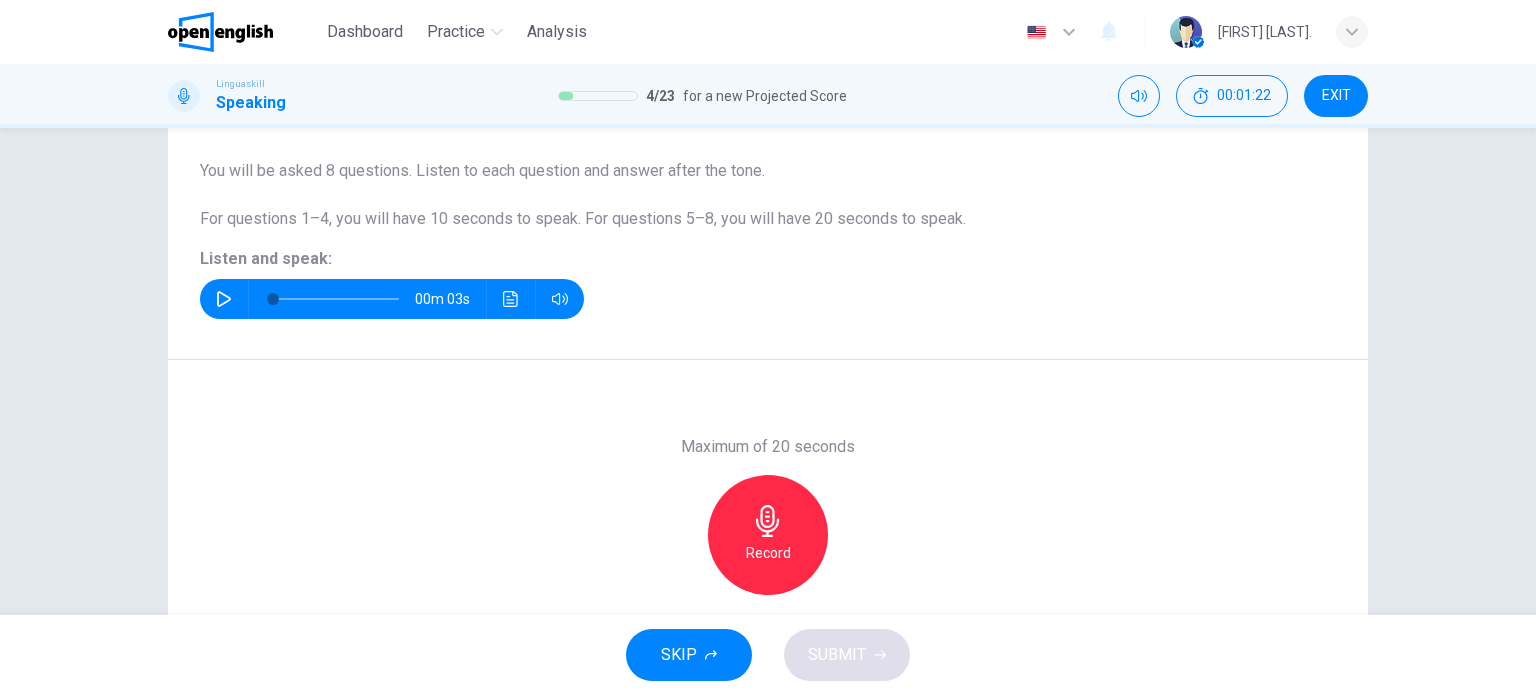 scroll, scrollTop: 188, scrollLeft: 0, axis: vertical 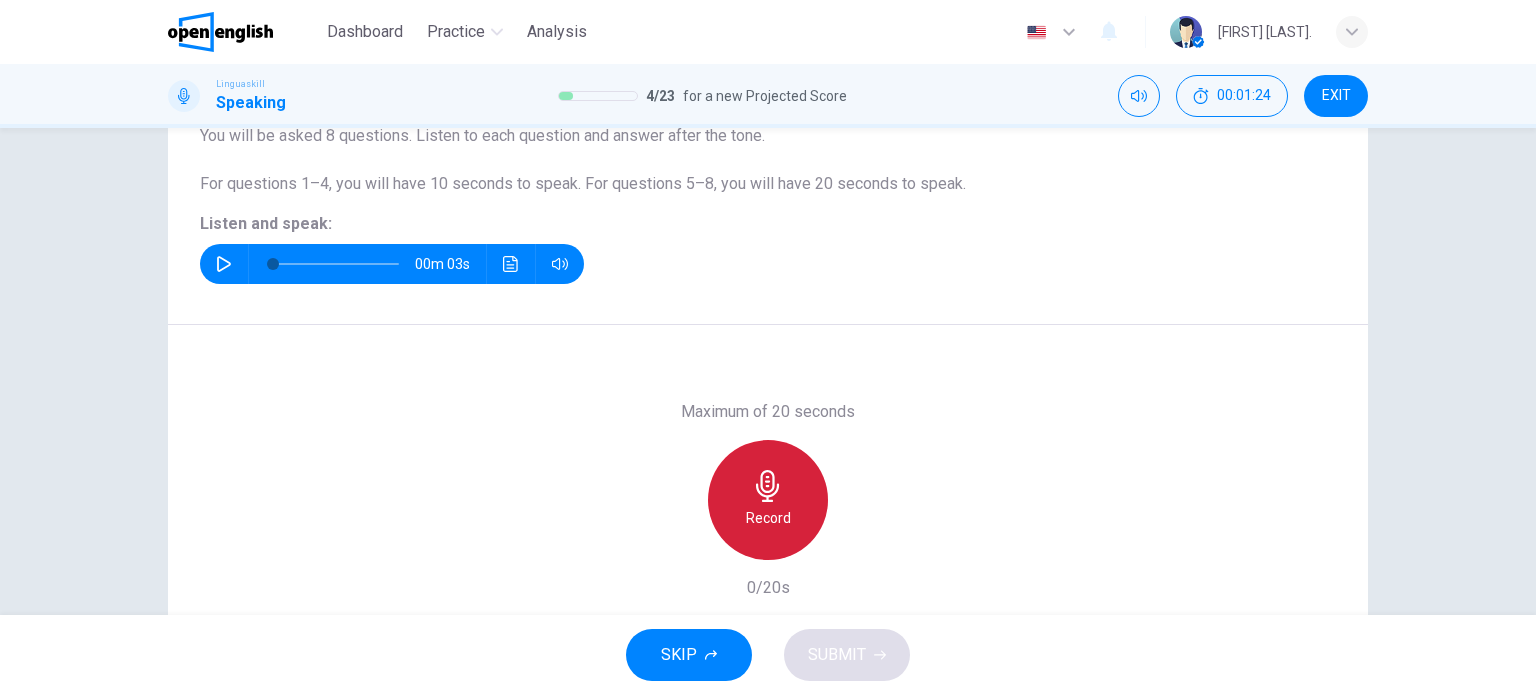 click on "Record" at bounding box center [768, 500] 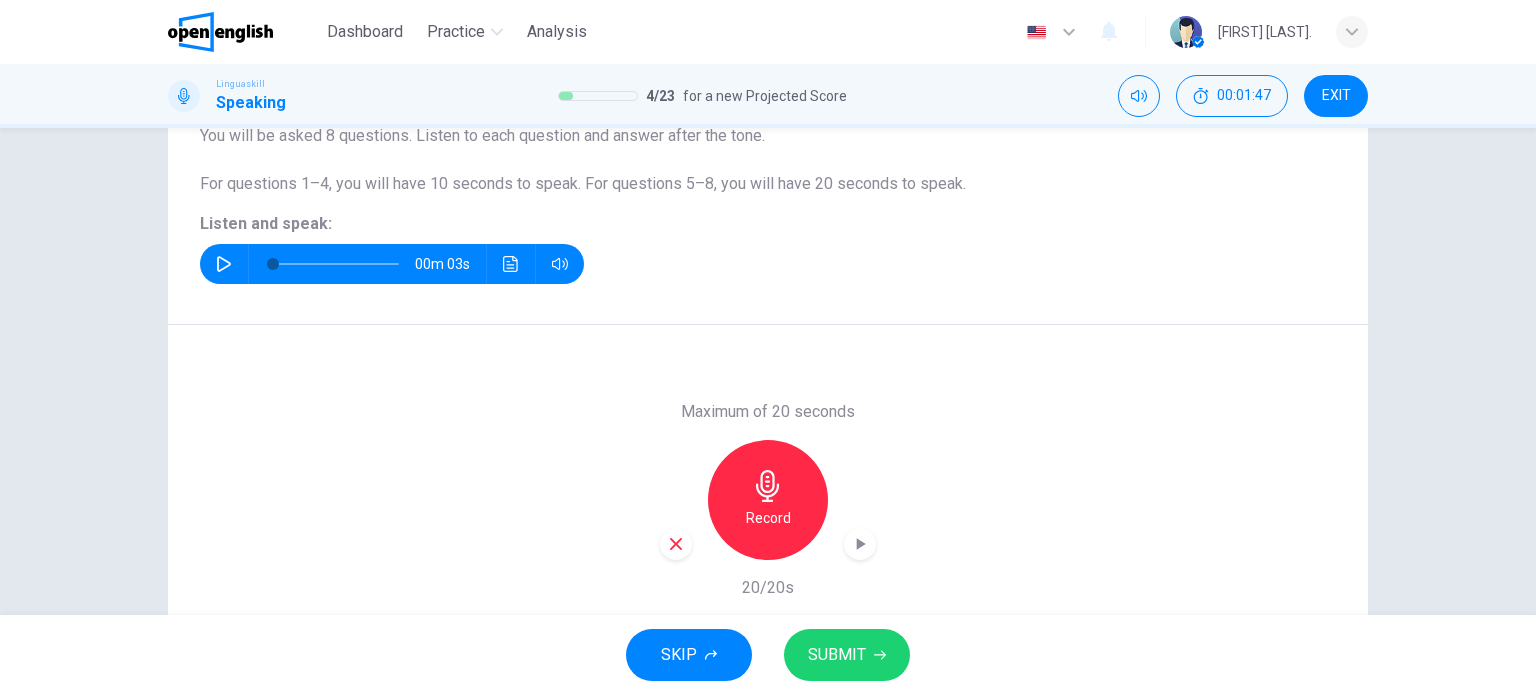 click on "SUBMIT" at bounding box center [837, 655] 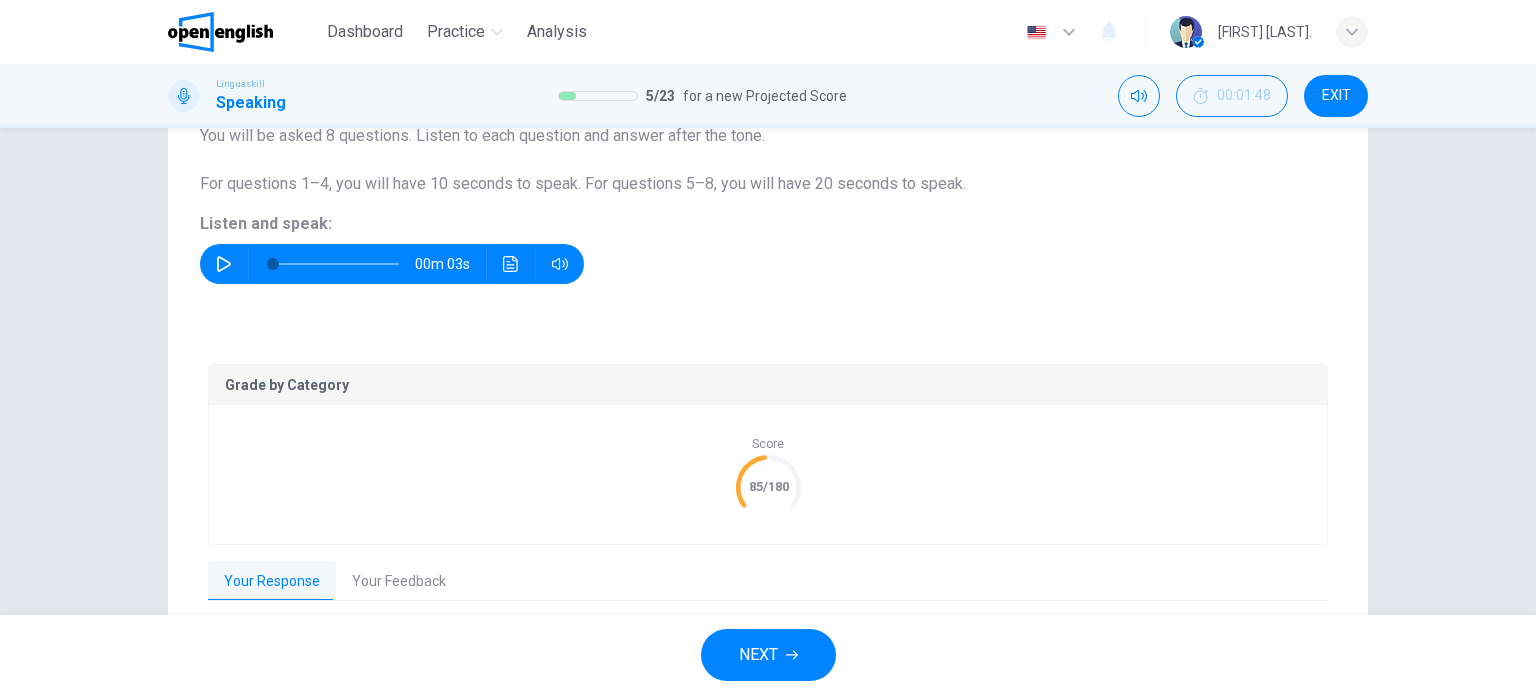click on "Your Feedback" at bounding box center [399, 582] 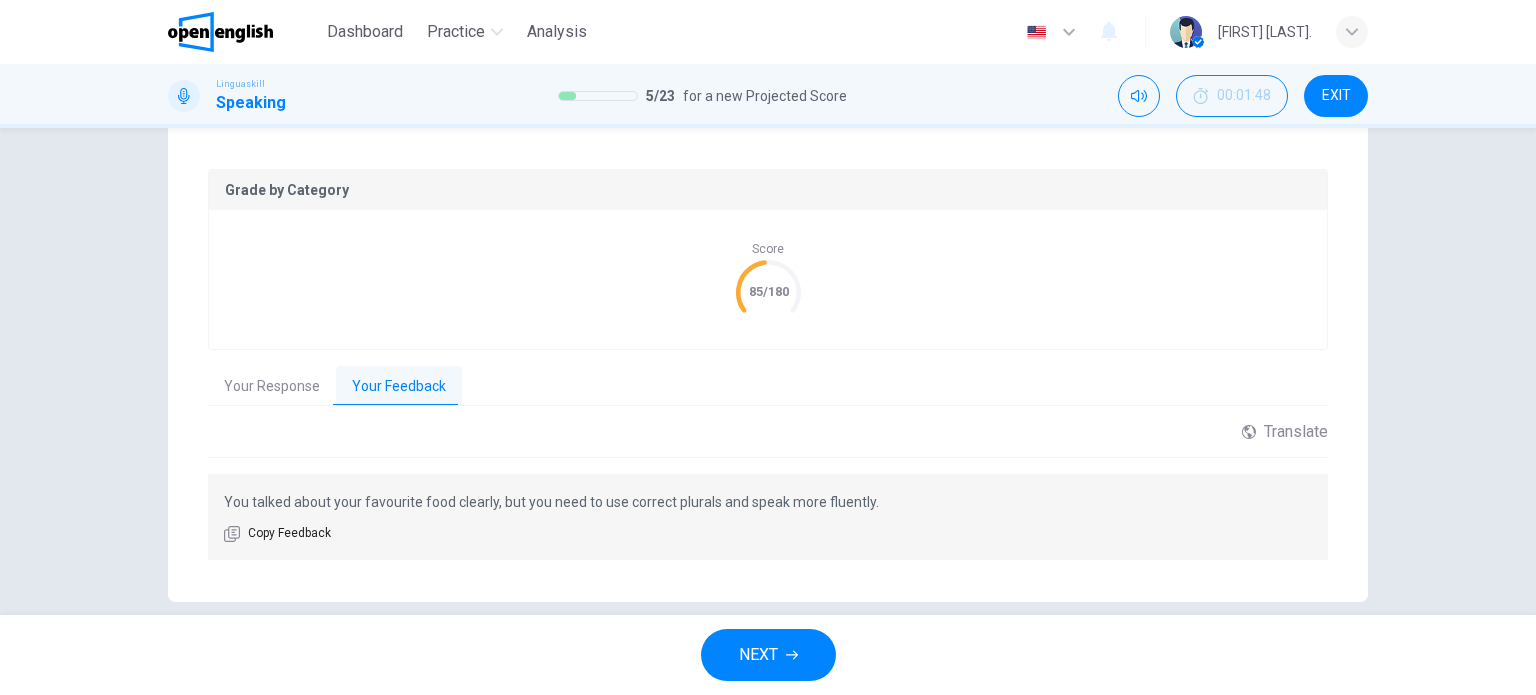 scroll, scrollTop: 409, scrollLeft: 0, axis: vertical 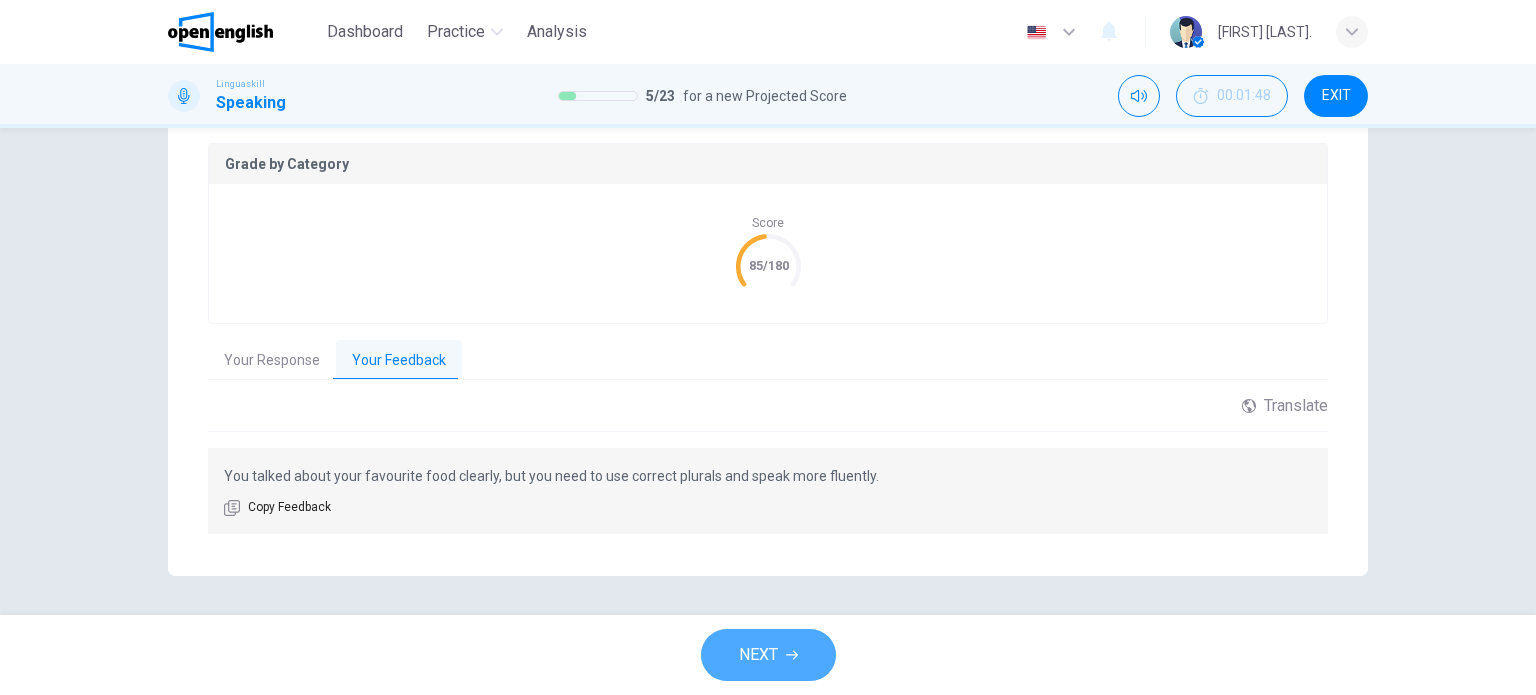 click on "NEXT" at bounding box center [758, 655] 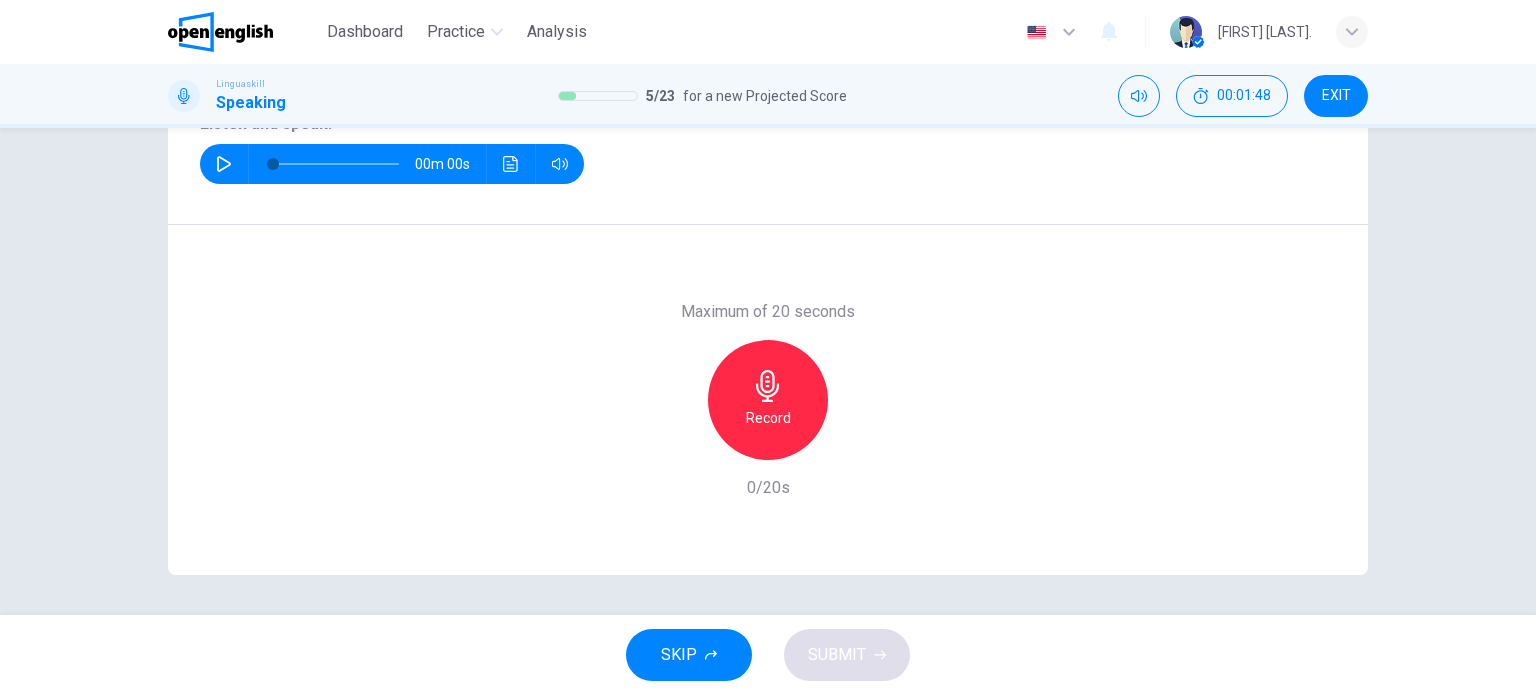 scroll, scrollTop: 288, scrollLeft: 0, axis: vertical 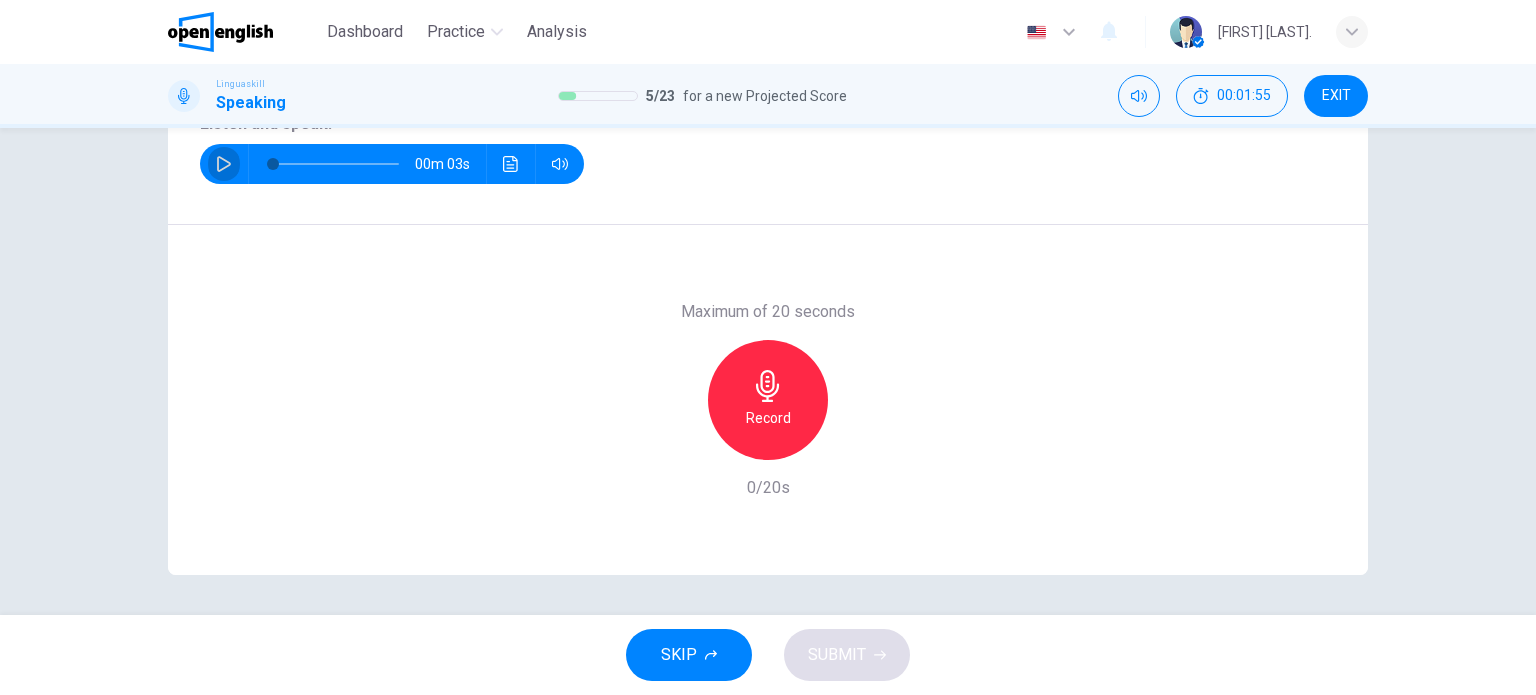 click 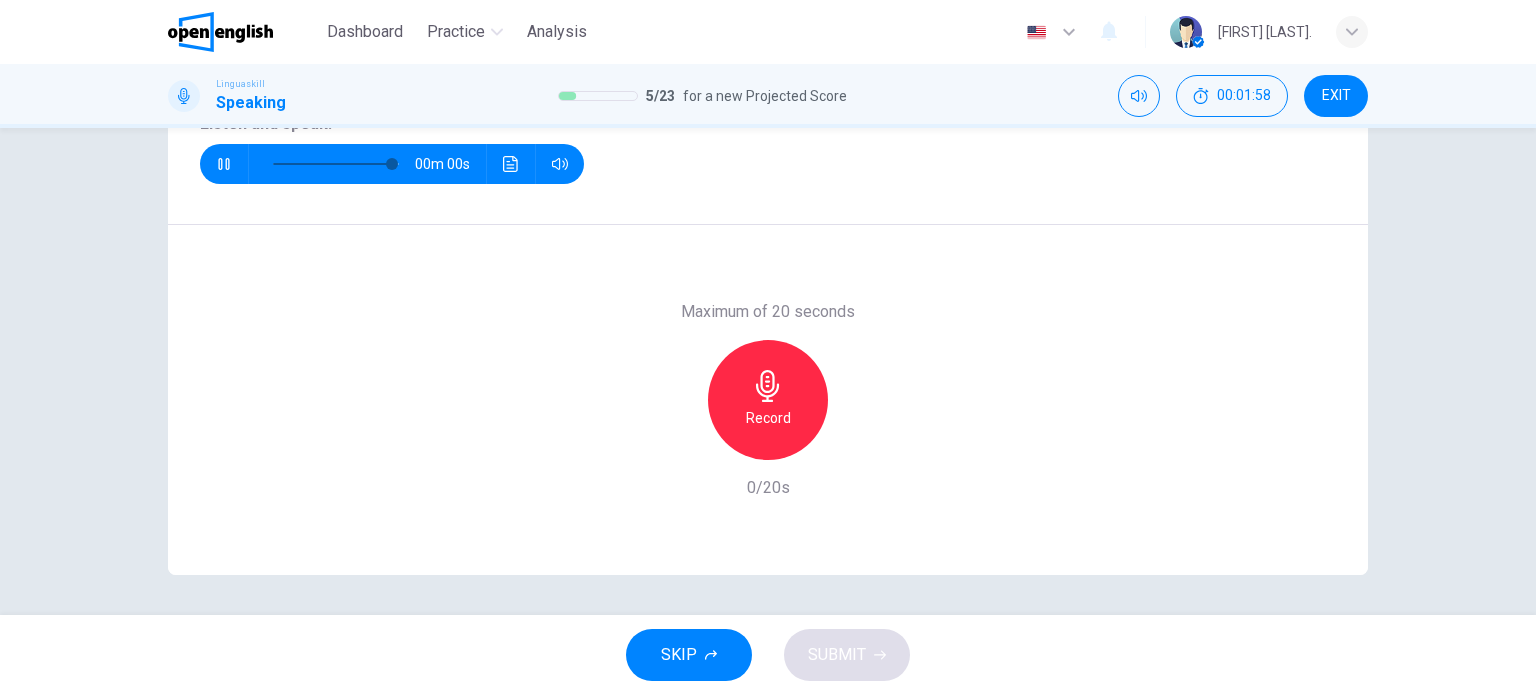 type on "*" 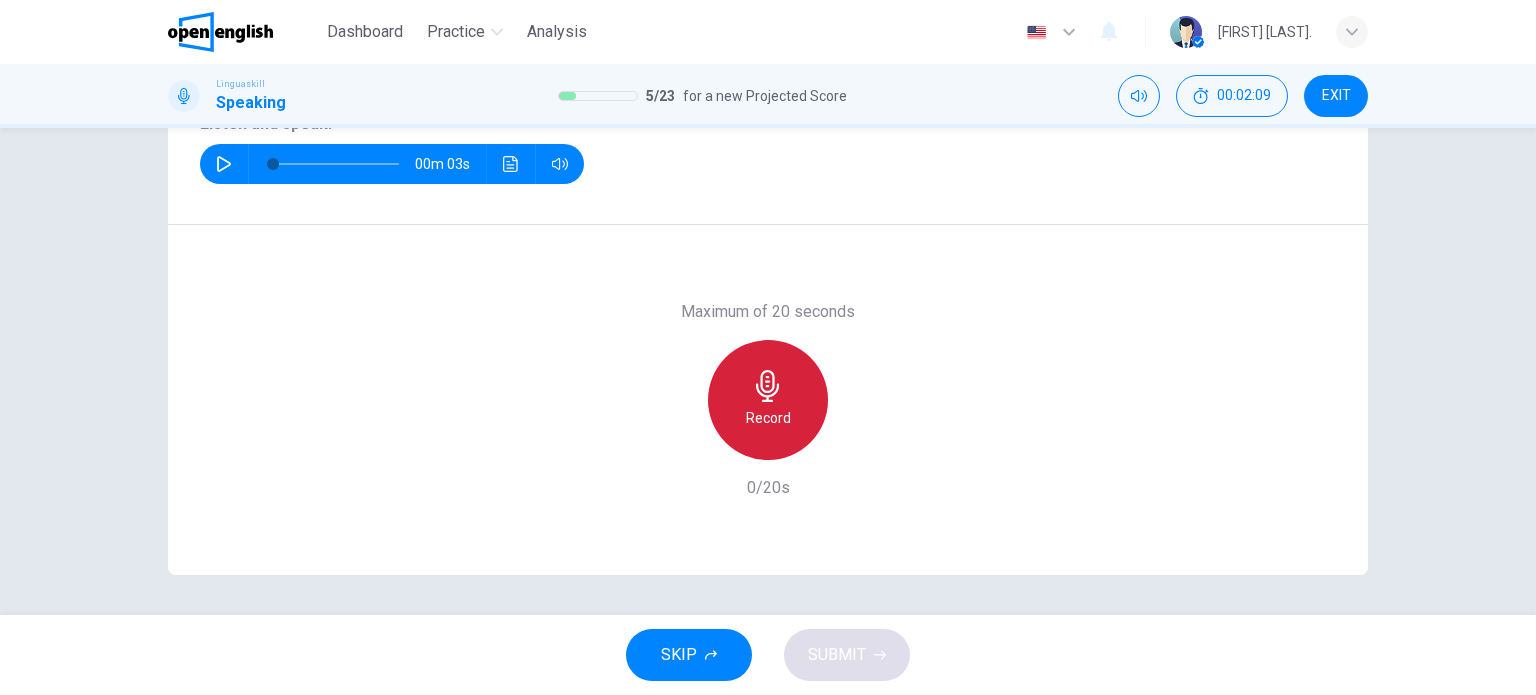 click 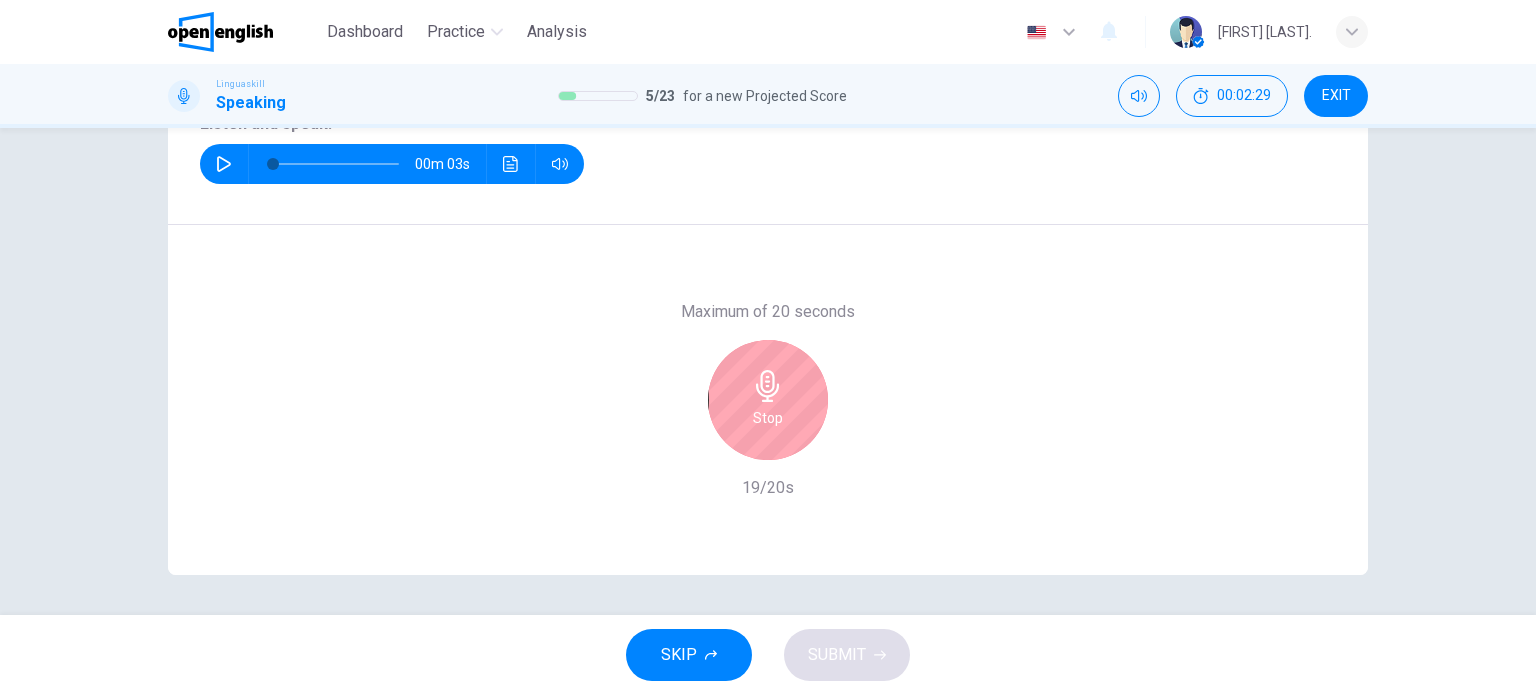 click 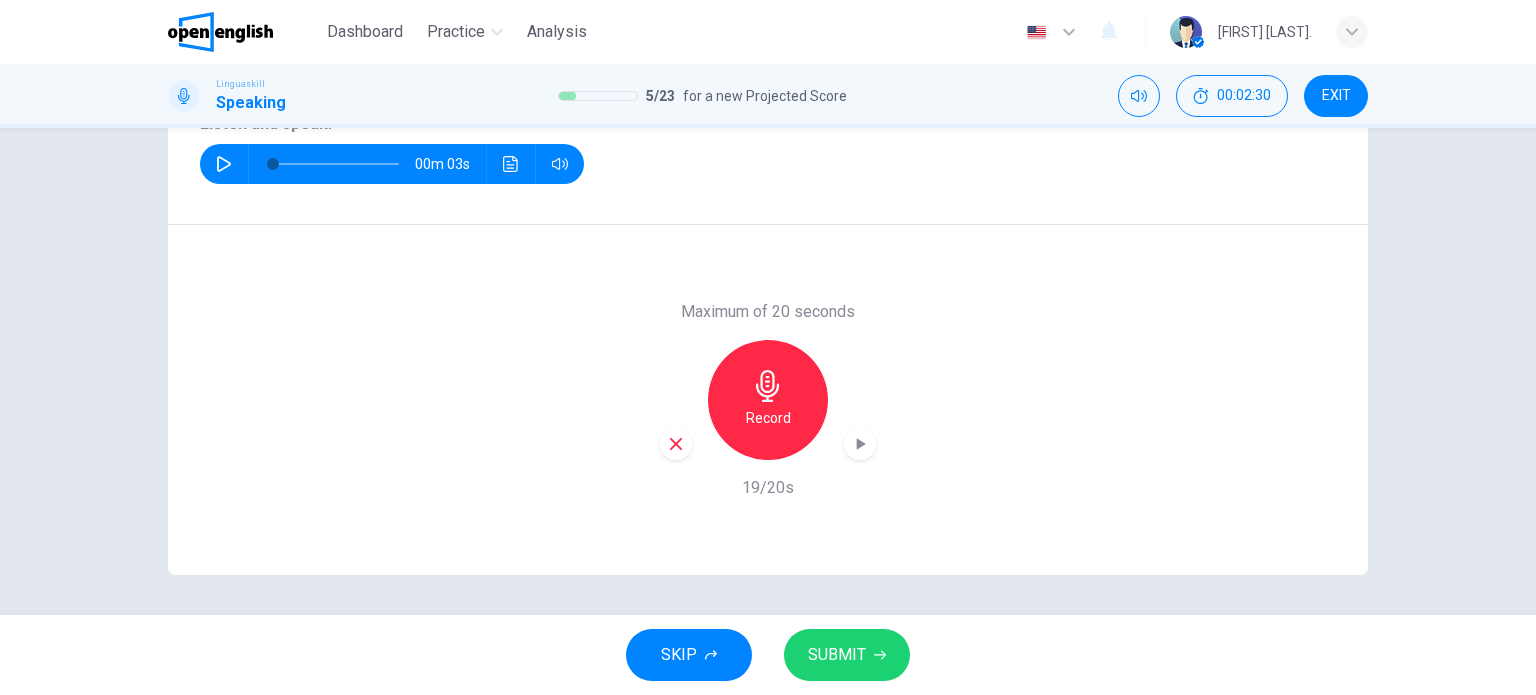 click on "SUBMIT" at bounding box center [837, 655] 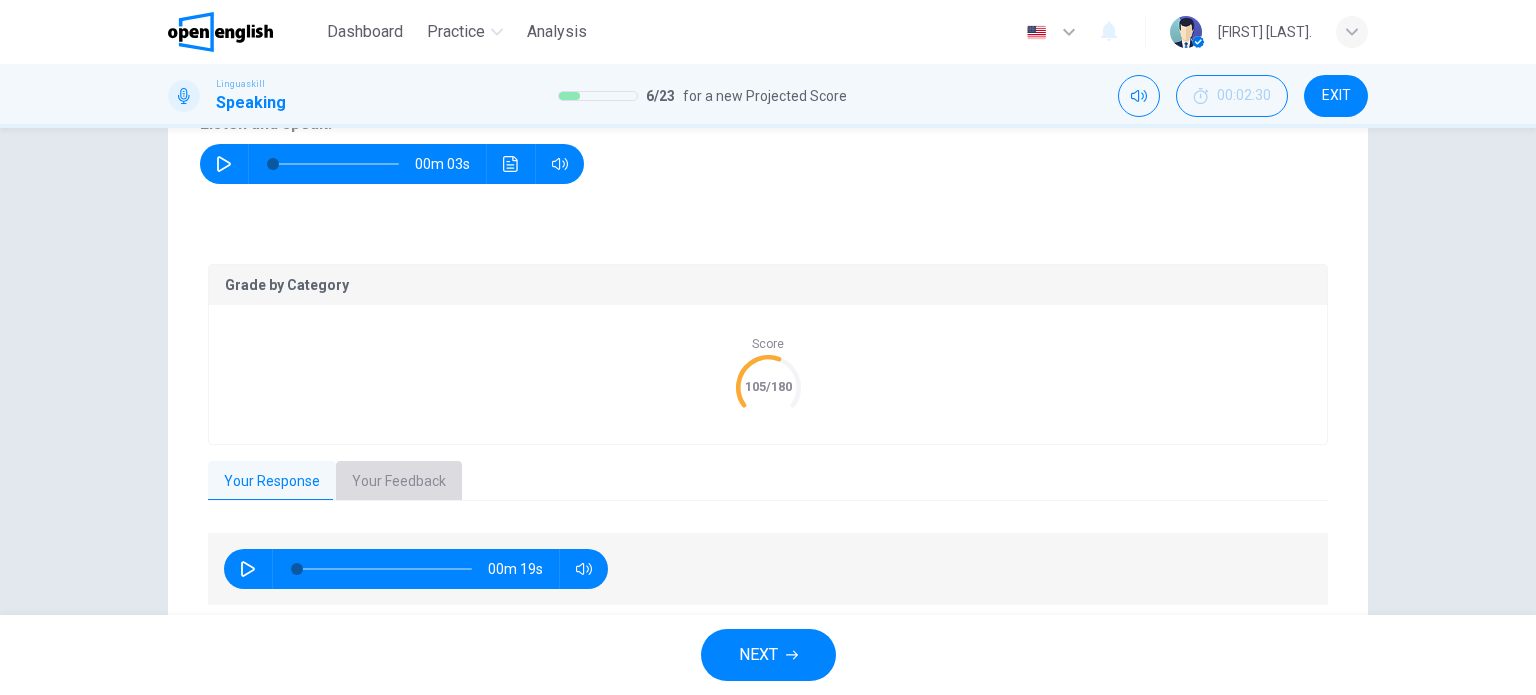 click on "Your Feedback" at bounding box center [399, 482] 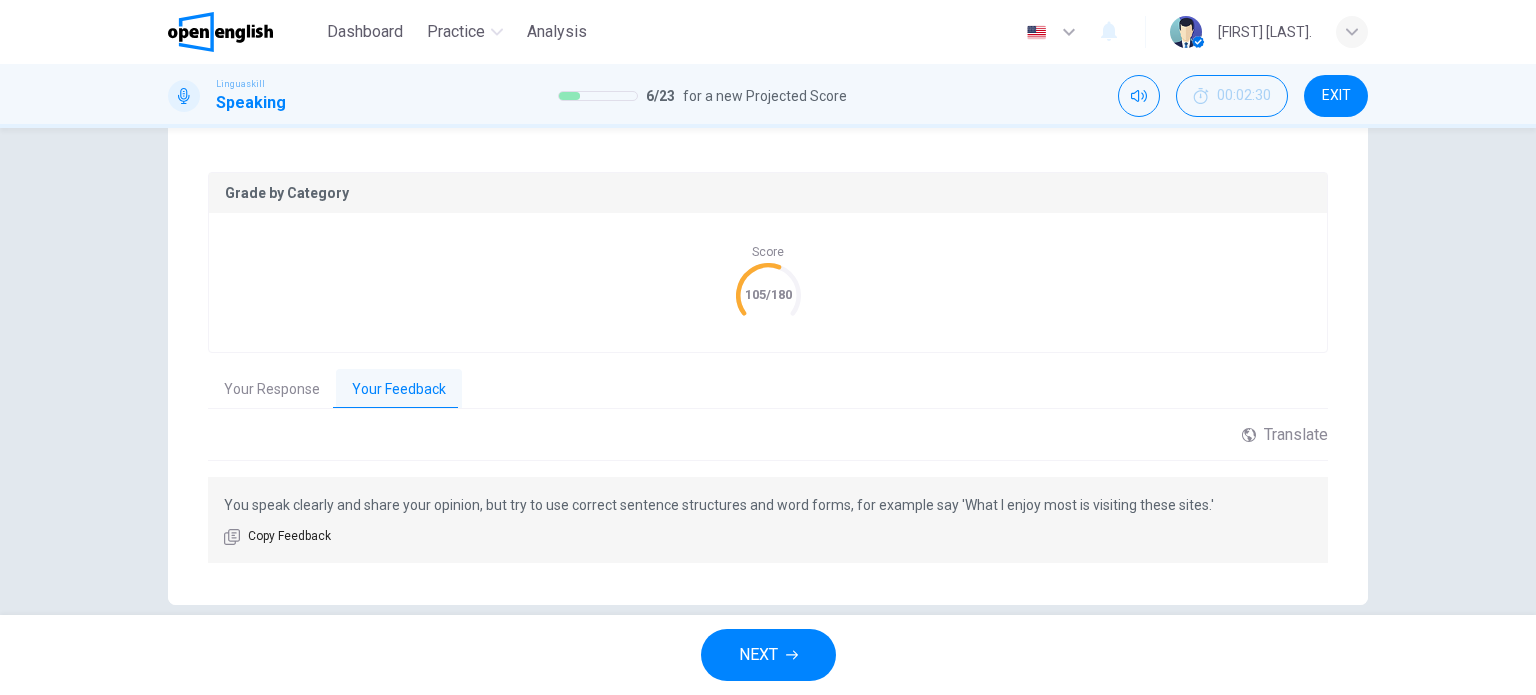scroll, scrollTop: 388, scrollLeft: 0, axis: vertical 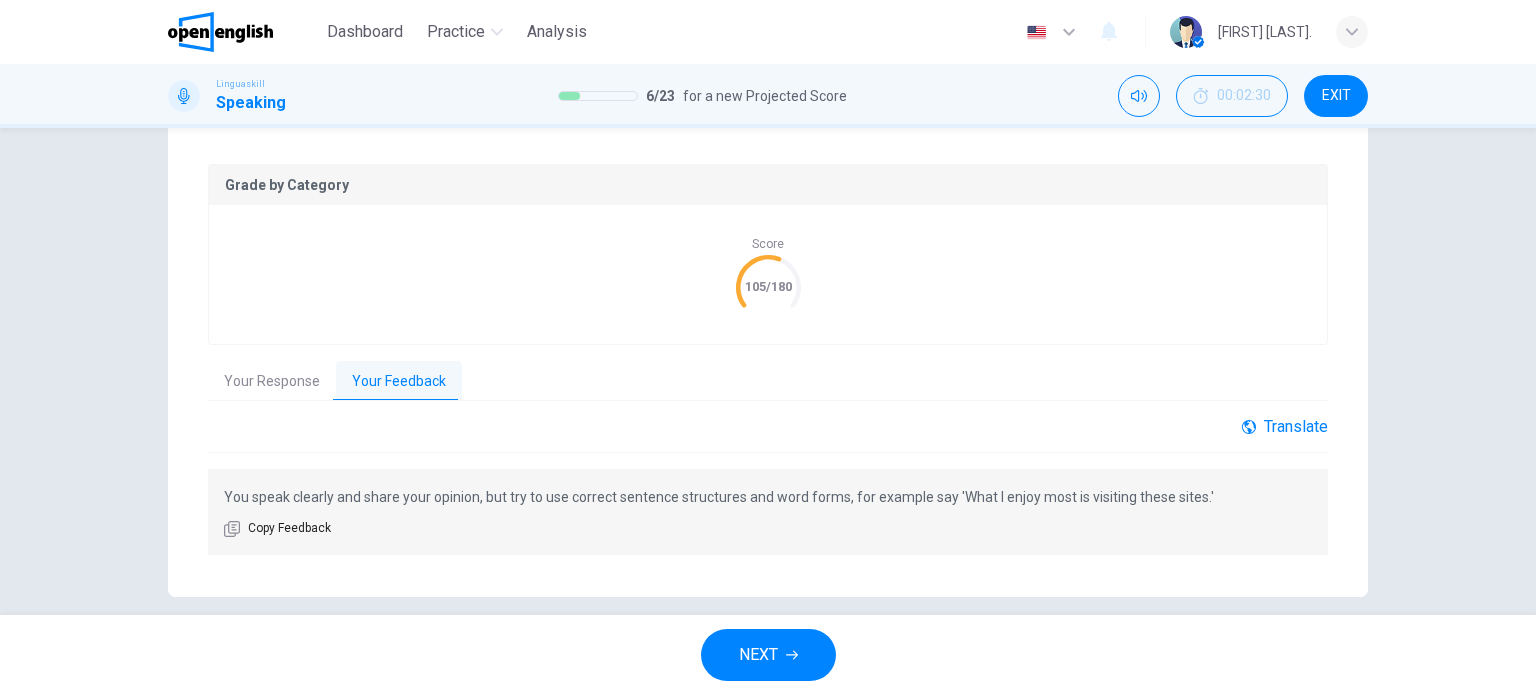 click 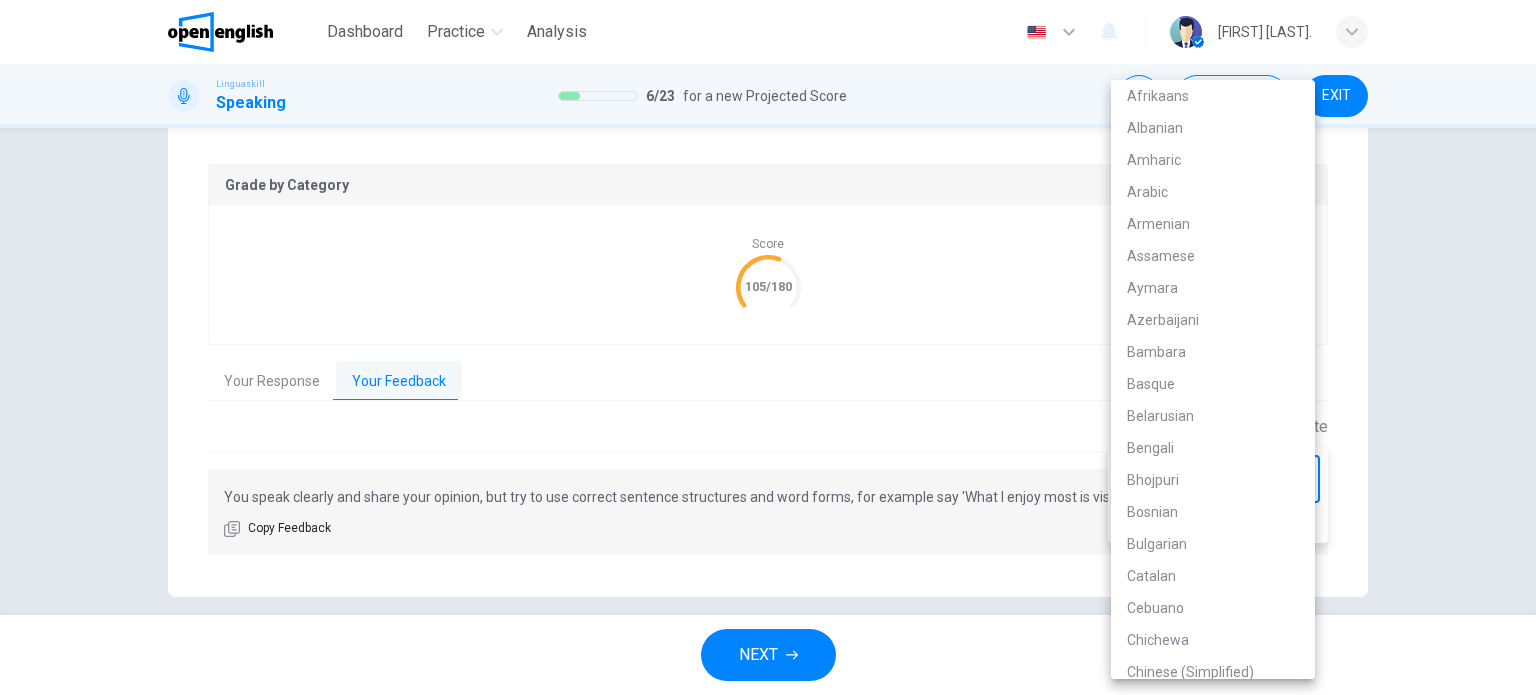 click on "This site uses cookies, as explained in our  Privacy Policy . If you agree to the use of cookies, please click the Accept button and continue to browse our site.   Privacy Policy Accept Dashboard Practice Analysis English ** ​ Fadime B. Linguaskill Speaking 6 / 23 for a new Projected Score 00:02:30 EXIT Question   6 Part 1 - Interview You will be asked 8 questions. Listen to each question and answer after the tone. For questions 1–4, you will have 10 seconds to speak. For questions 5–8, you will have 20 seconds to speak. Listen and speak:  00m 03s Grade by Category Score 105/180 Your Response Your Feedback 00m 19s  Translate ​ ​ Powered by  You speak clearly and share your opinion, but try to use correct sentence structures and word forms, for example say 'What I enjoy most is visiting these sites.'   Copy Feedback NEXT Open English - Online English Dashboard Practice Analysis Notifications 1 © Copyright  2025 Afrikaans Albanian Amharic Arabic Armenian Assamese Aymara Azerbaijani Bambara Basque Ewe" at bounding box center (768, 347) 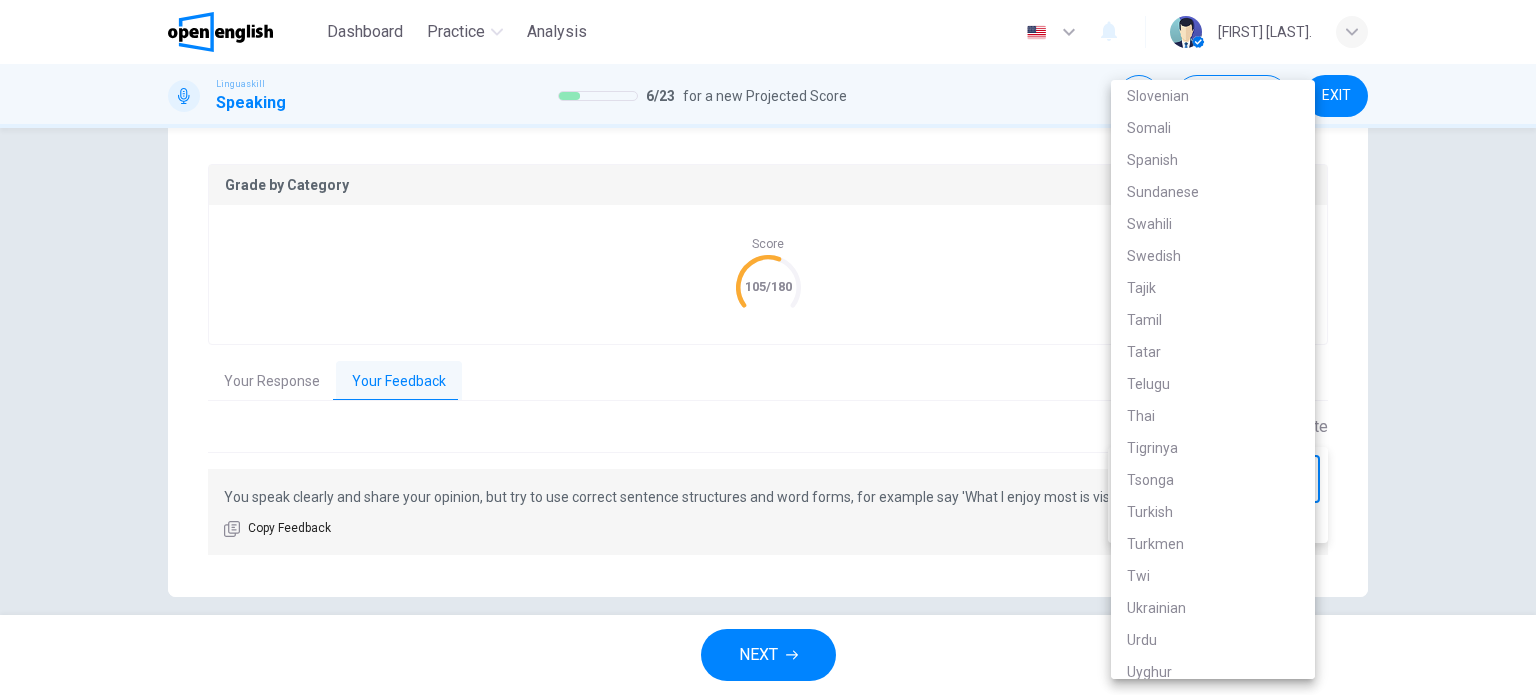 scroll, scrollTop: 3600, scrollLeft: 0, axis: vertical 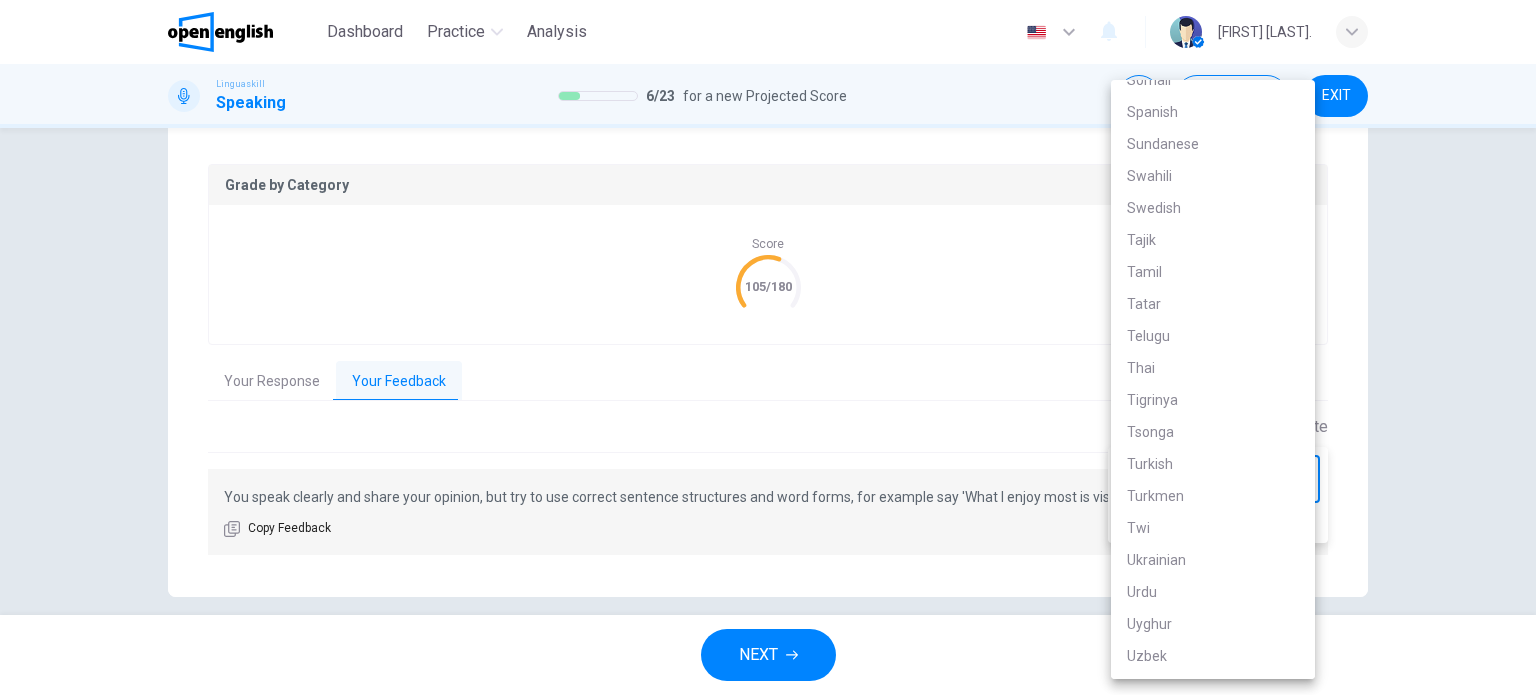 click on "Turkish" at bounding box center [1213, 464] 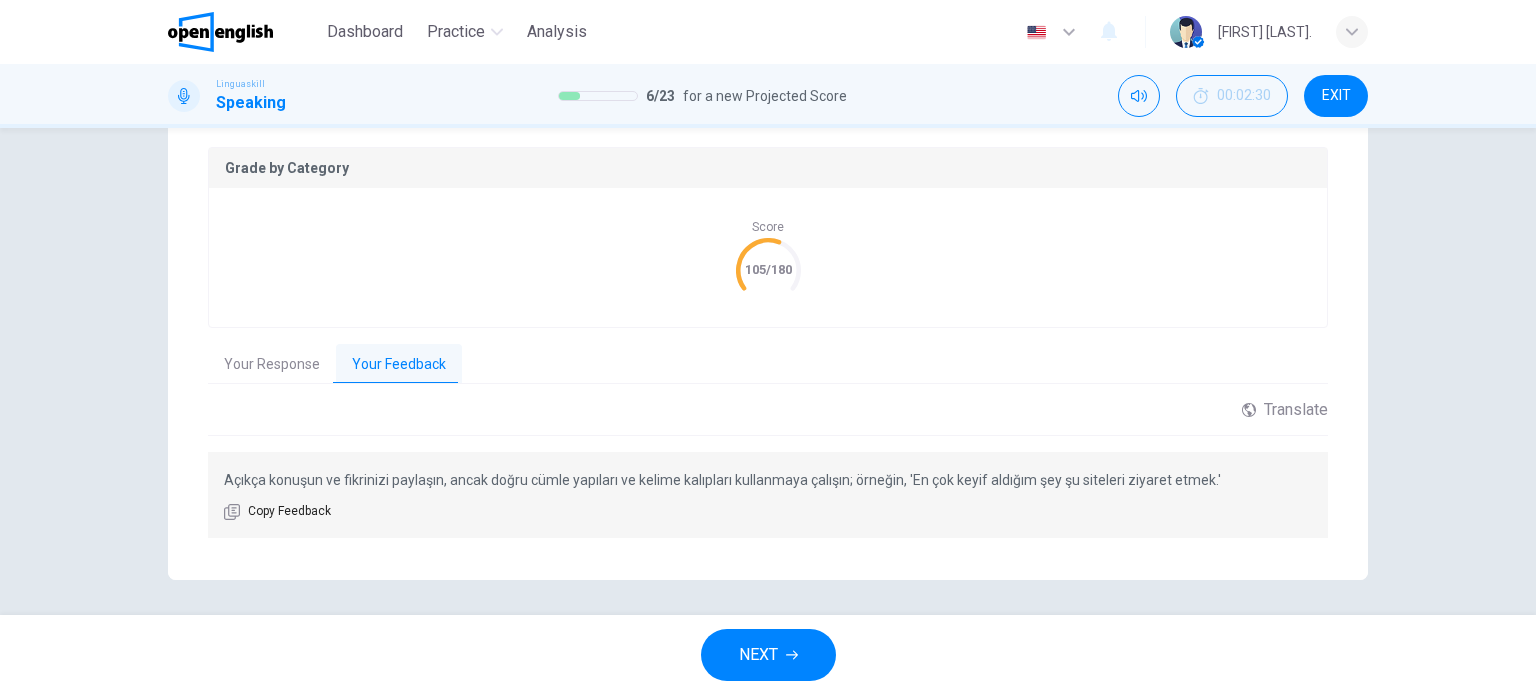scroll, scrollTop: 409, scrollLeft: 0, axis: vertical 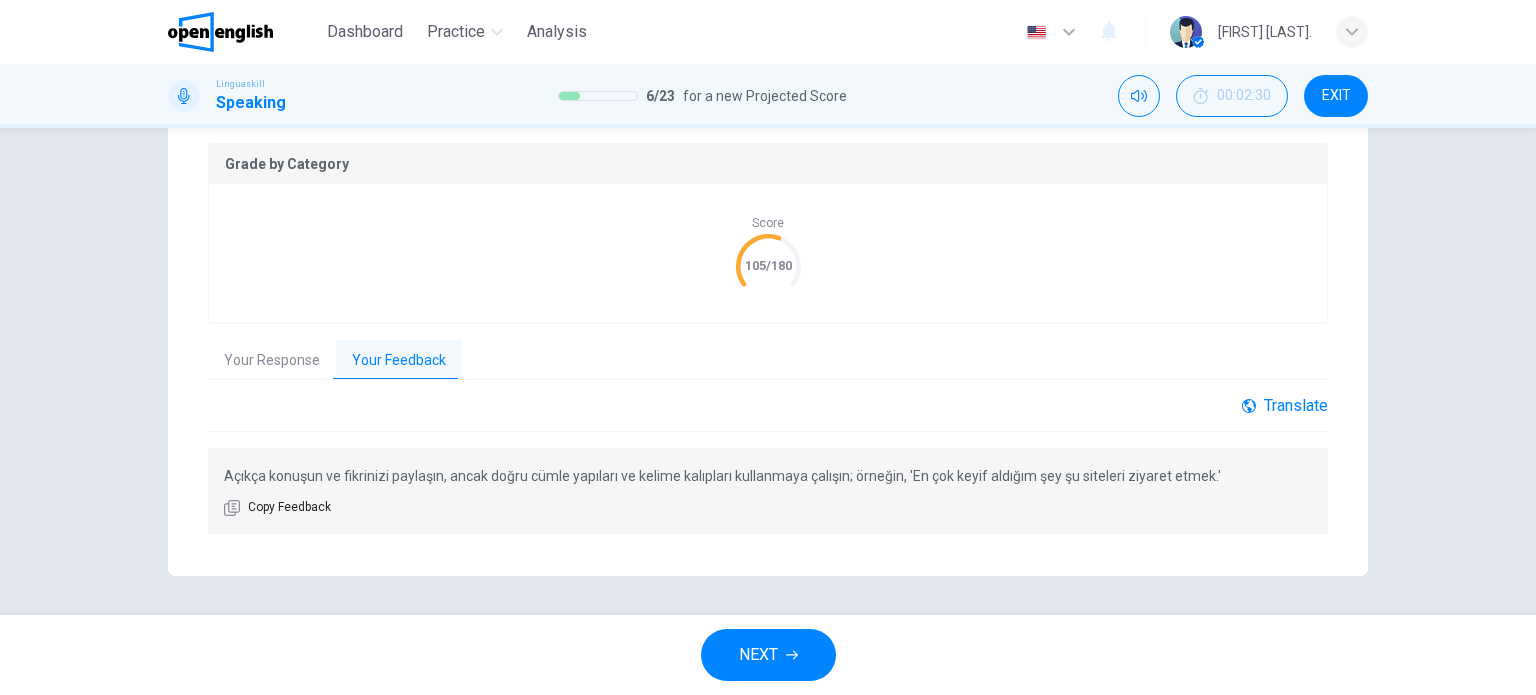 click on "Translate" at bounding box center [1285, 405] 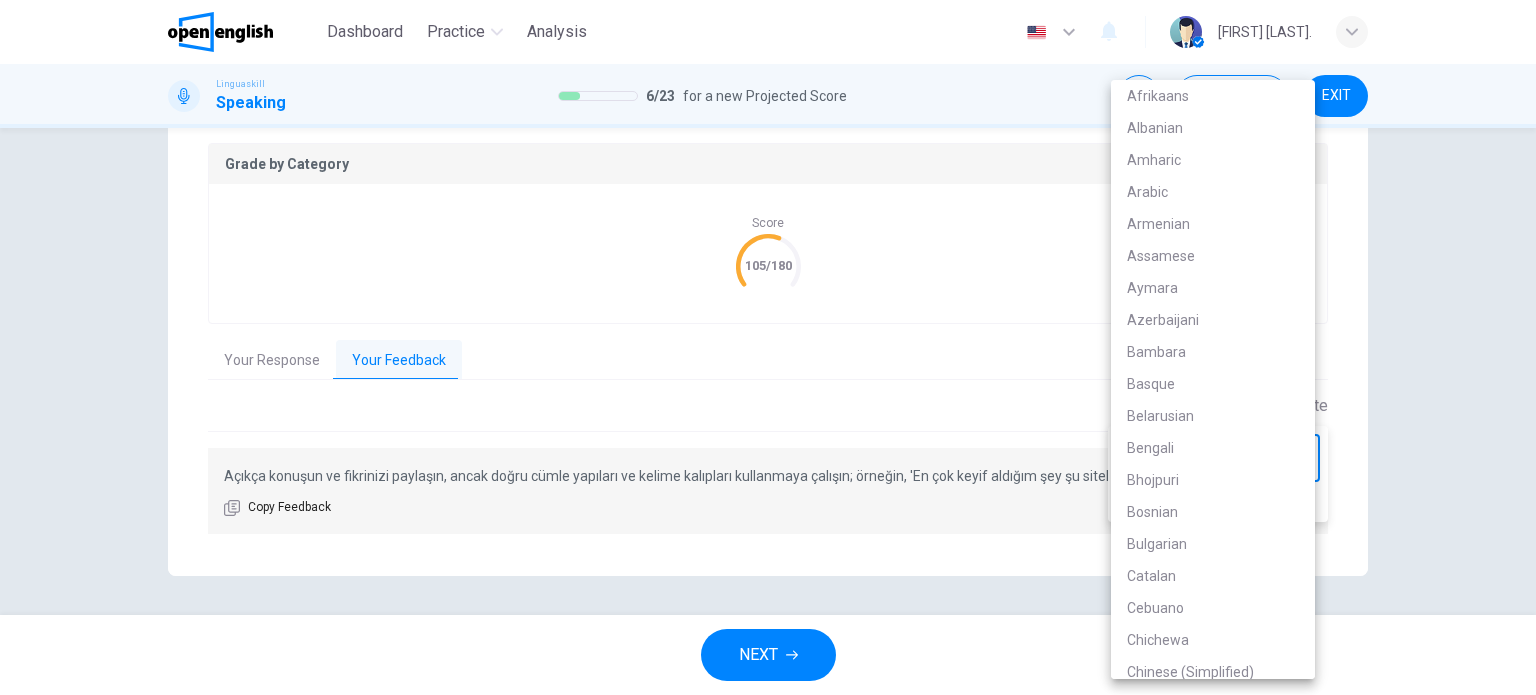 click on "This site uses cookies, as explained in our  Privacy Policy . If you agree to the use of cookies, please click the Accept button and continue to browse our site.   Privacy Policy Accept Dashboard Practice Analysis English ** ​ Fadime B. Linguaskill Speaking 6 / 23 for a new Projected Score 00:02:30 EXIT Question   6 Part 1 - Interview You will be asked 8 questions. Listen to each question and answer after the tone. For questions 1–4, you will have 10 seconds to speak. For questions 5–8, you will have 20 seconds to speak. Listen and speak:  00m 03s Grade by Category Score 105/180 Your Response Your Feedback 00m 19s  Translate Turkish ** ​ Powered by  Açıkça konuşun ve fikrinizi paylaşın, ancak doğru cümle yapıları ve kelime kalıpları kullanmaya çalışın; örneğin, 'En çok keyif aldığım şey şu siteleri ziyaret etmek.'   Copy Feedback NEXT Open English - Online English Dashboard Practice Analysis Notifications 1 © Copyright  2025 Afrikaans Albanian Amharic Arabic Armenian Assamese" at bounding box center [768, 347] 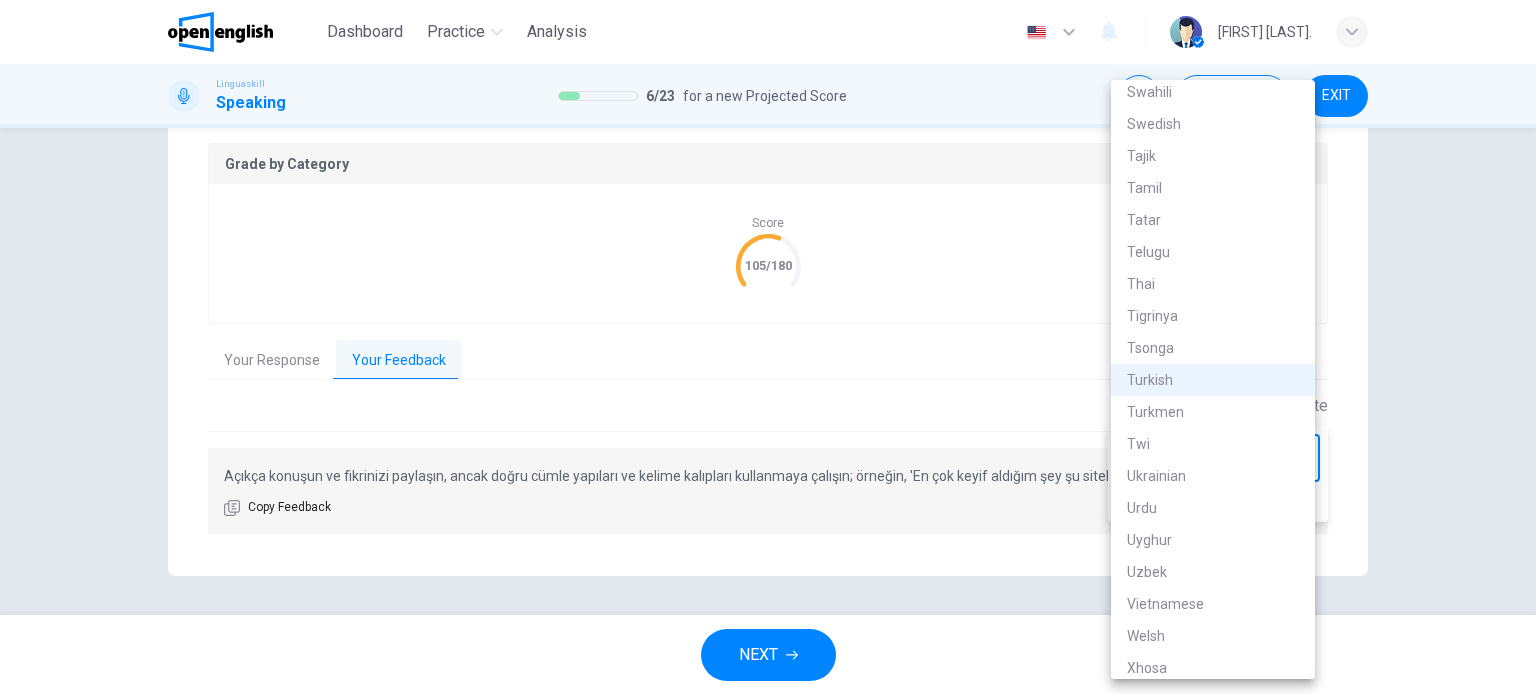 type 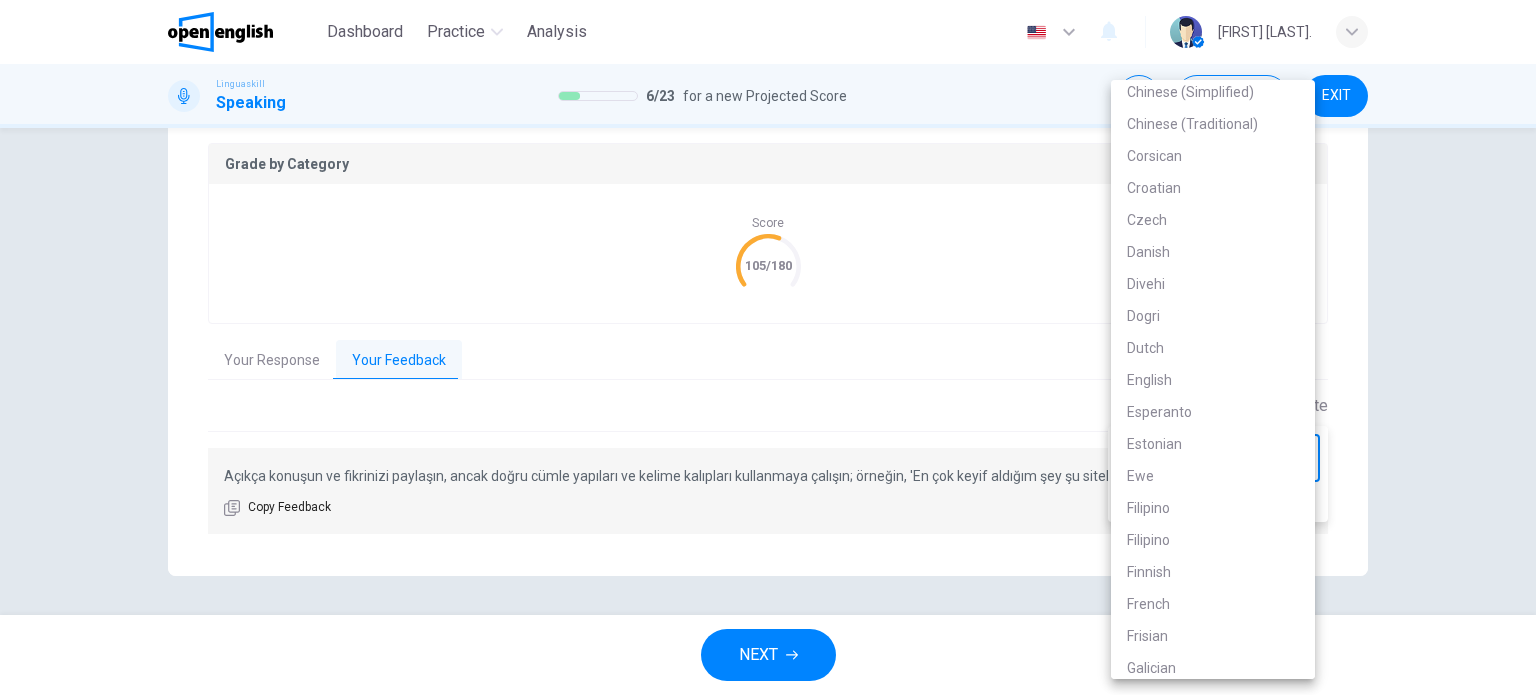 type 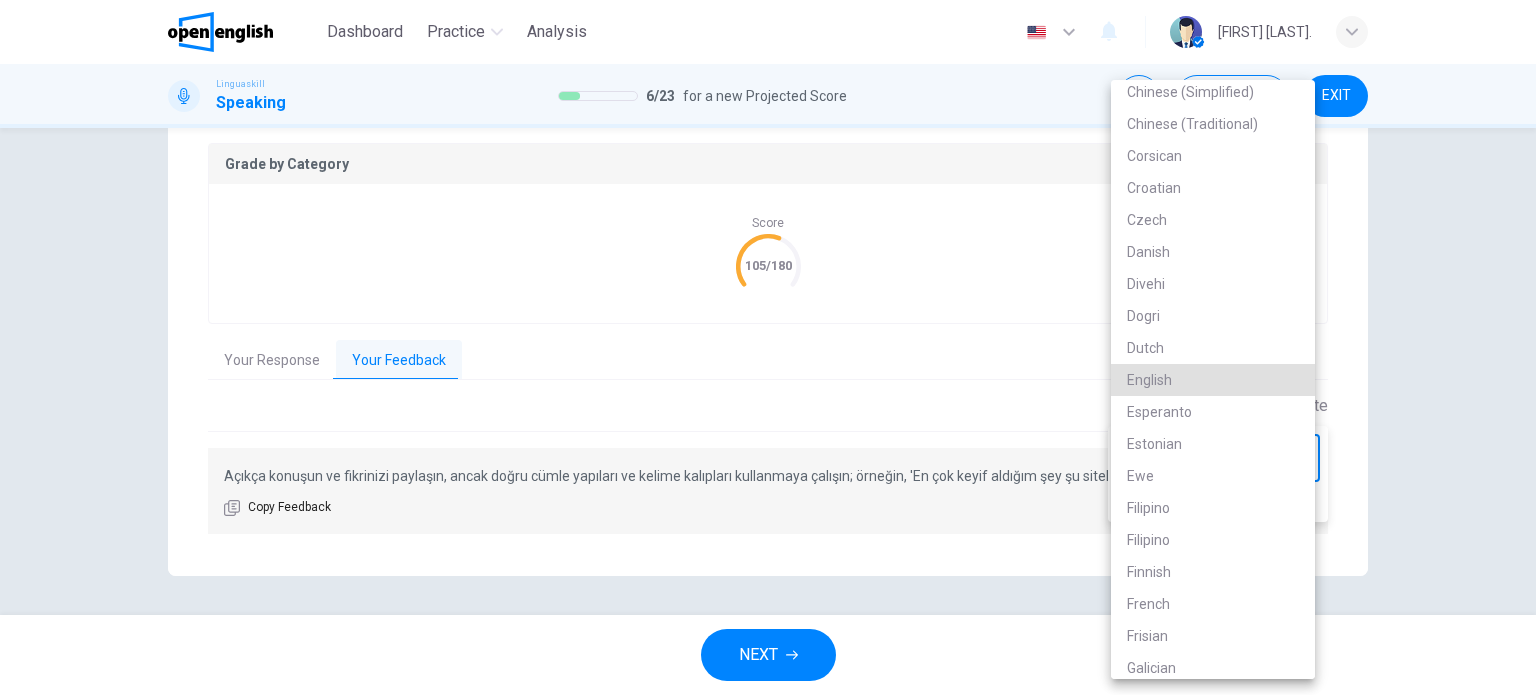 click on "English" at bounding box center (1213, 380) 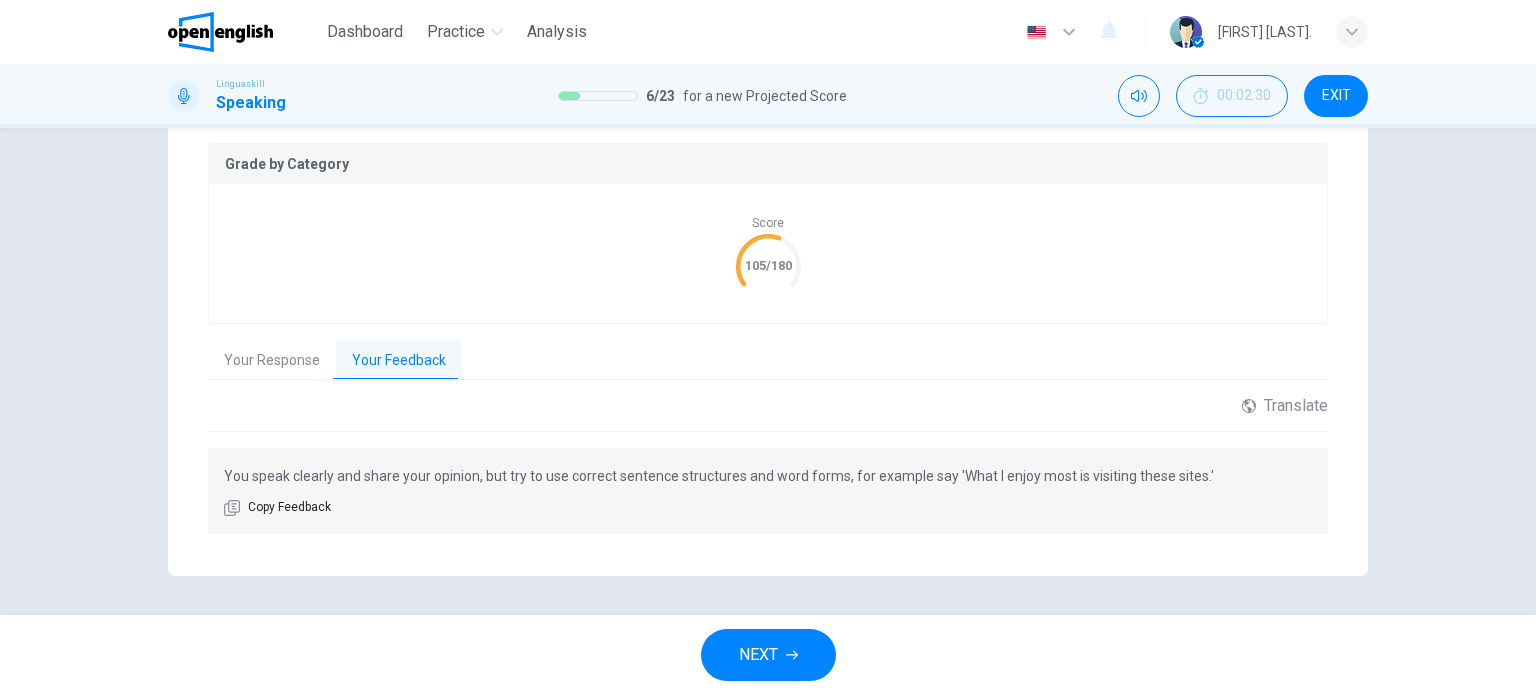 click at bounding box center (220, 32) 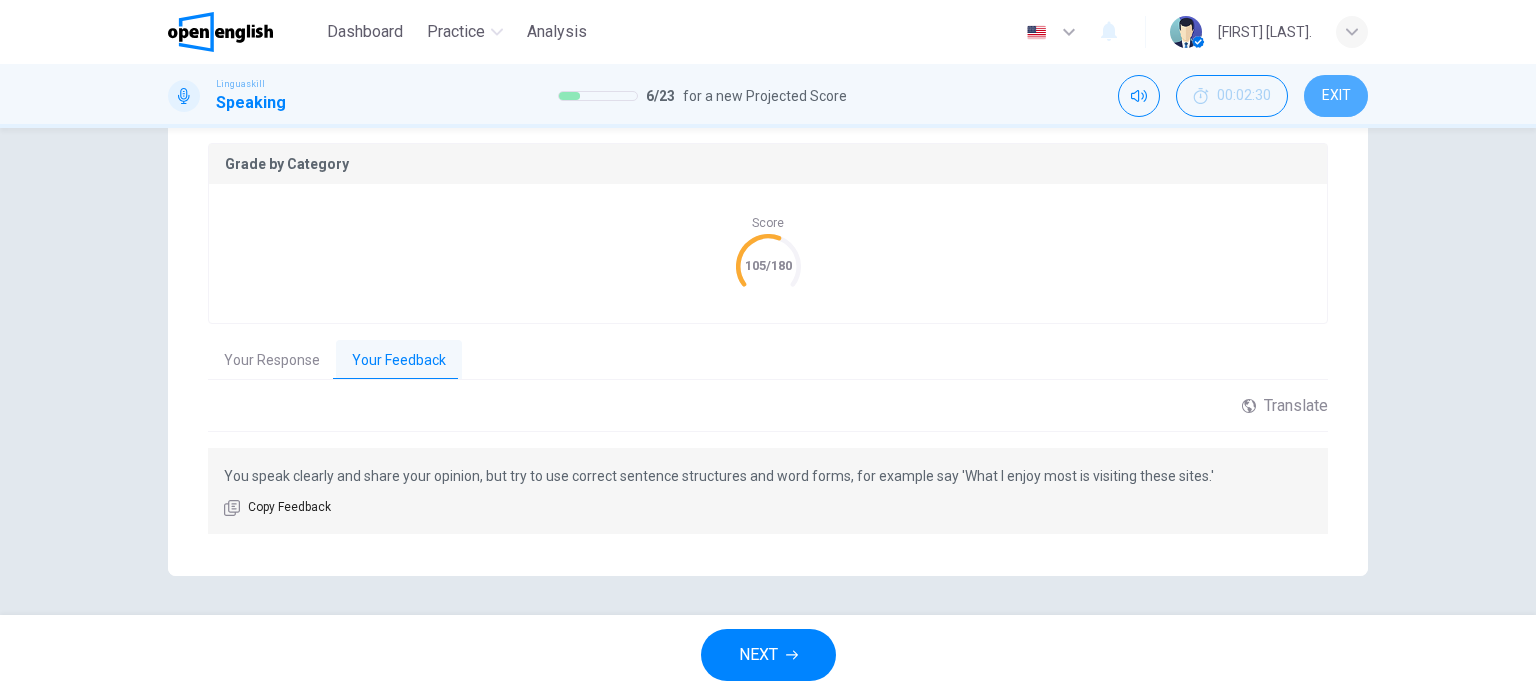 click on "EXIT" at bounding box center [1336, 96] 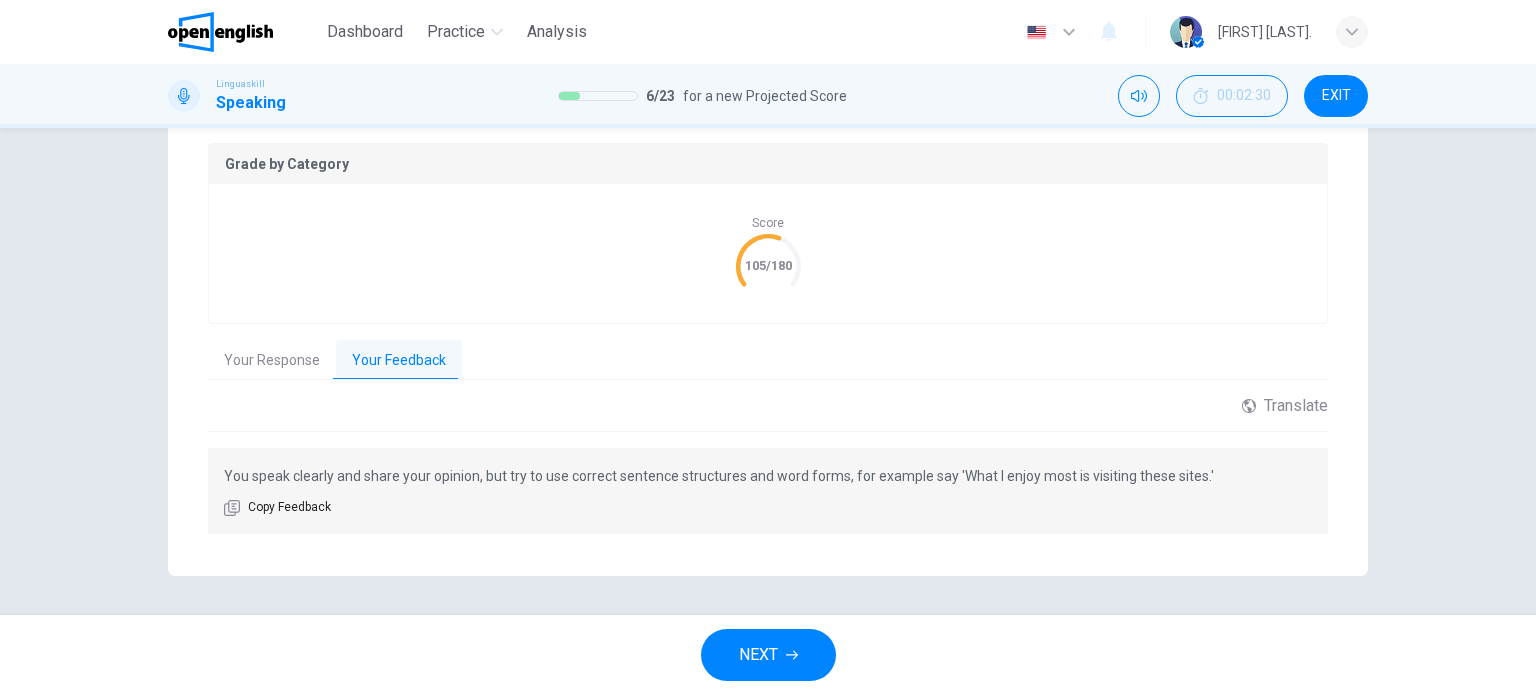 click on "NEXT" at bounding box center [758, 655] 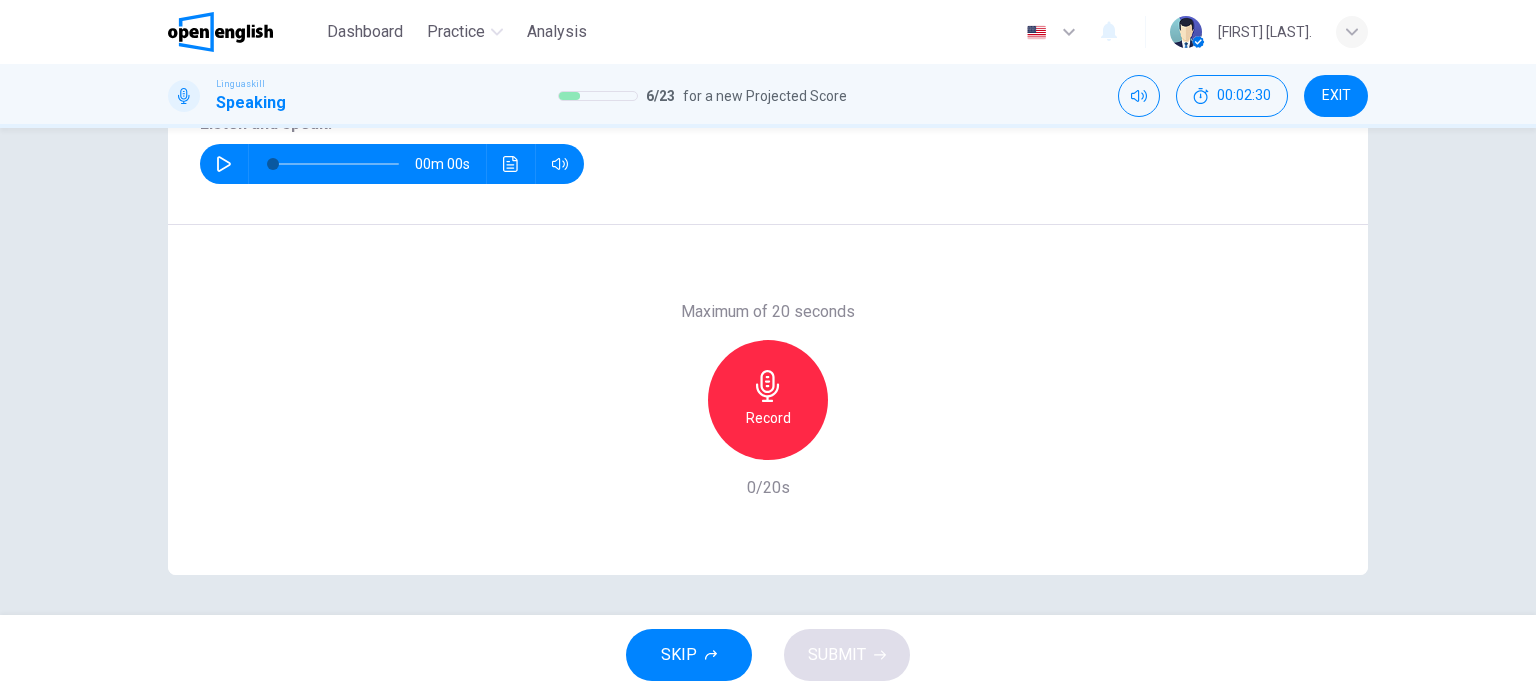 scroll, scrollTop: 288, scrollLeft: 0, axis: vertical 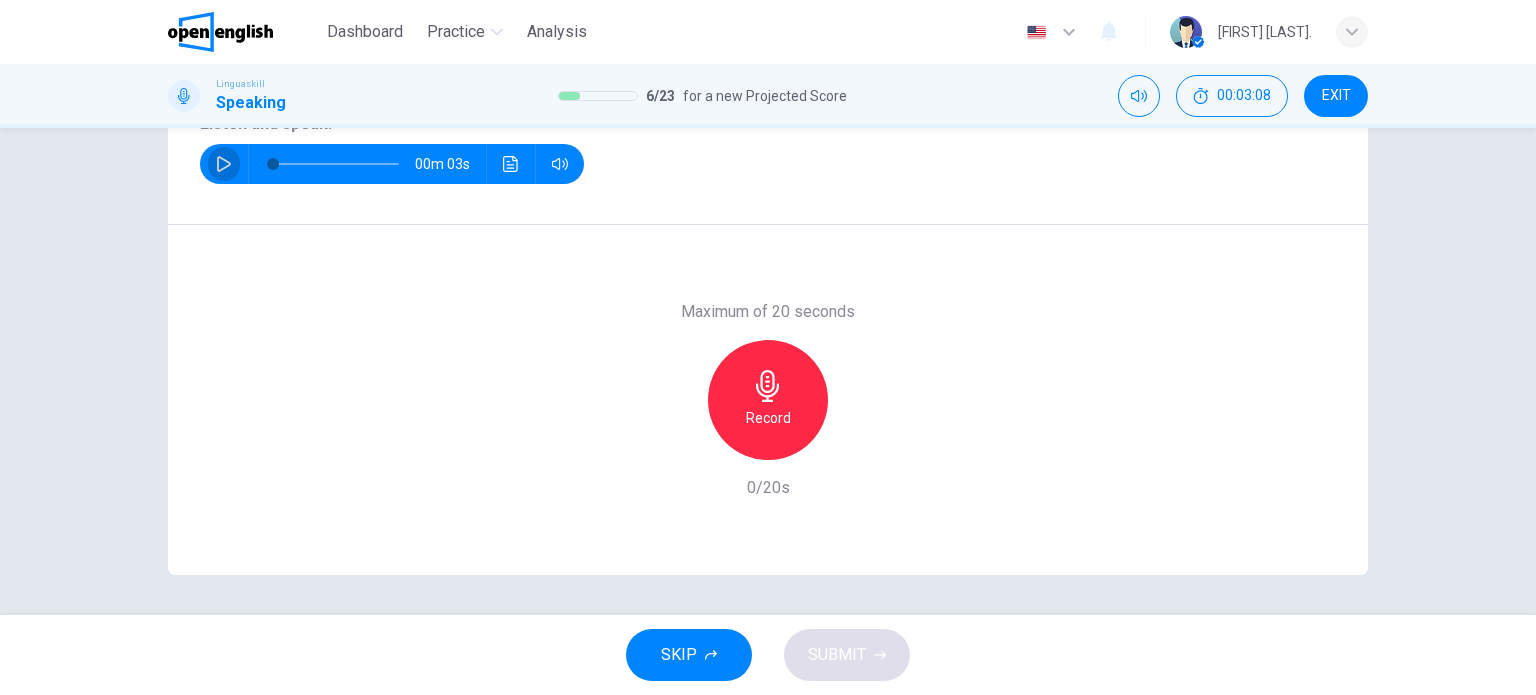 click 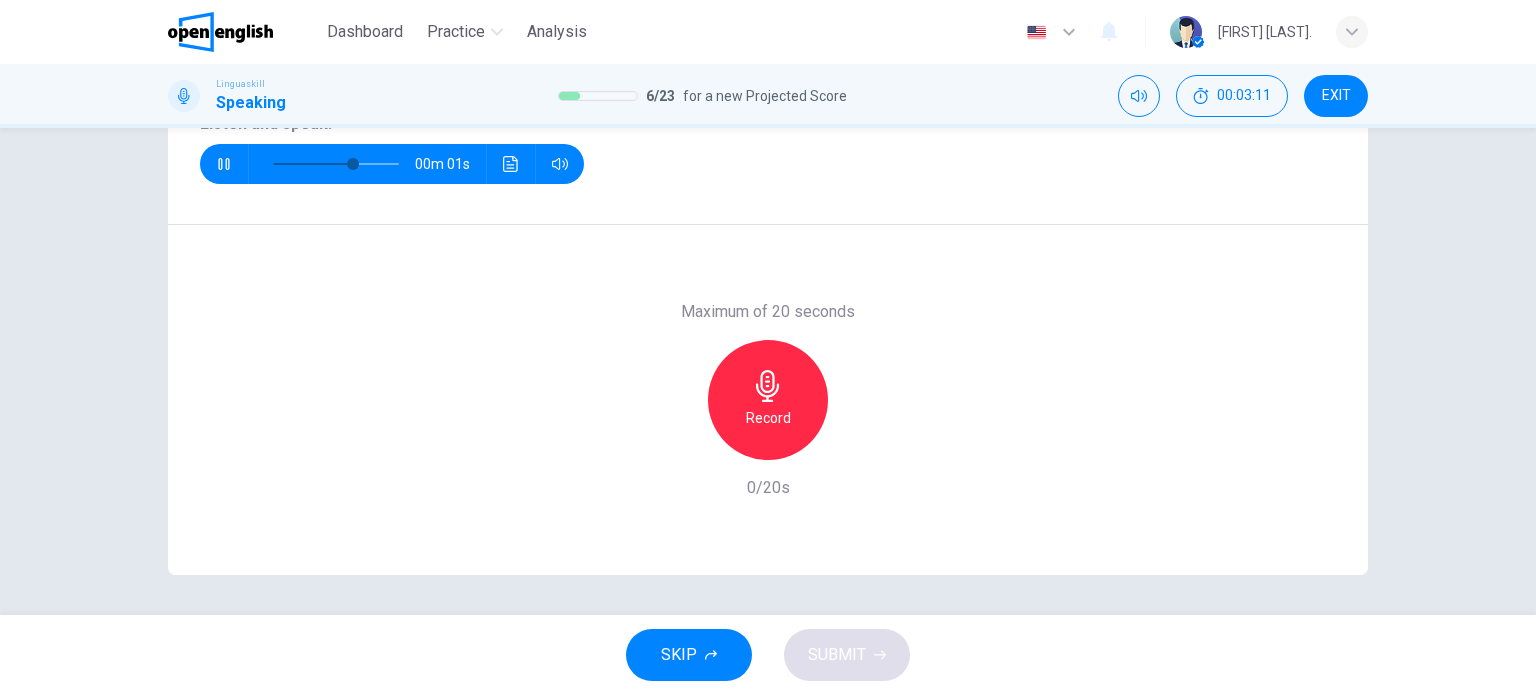 type on "*" 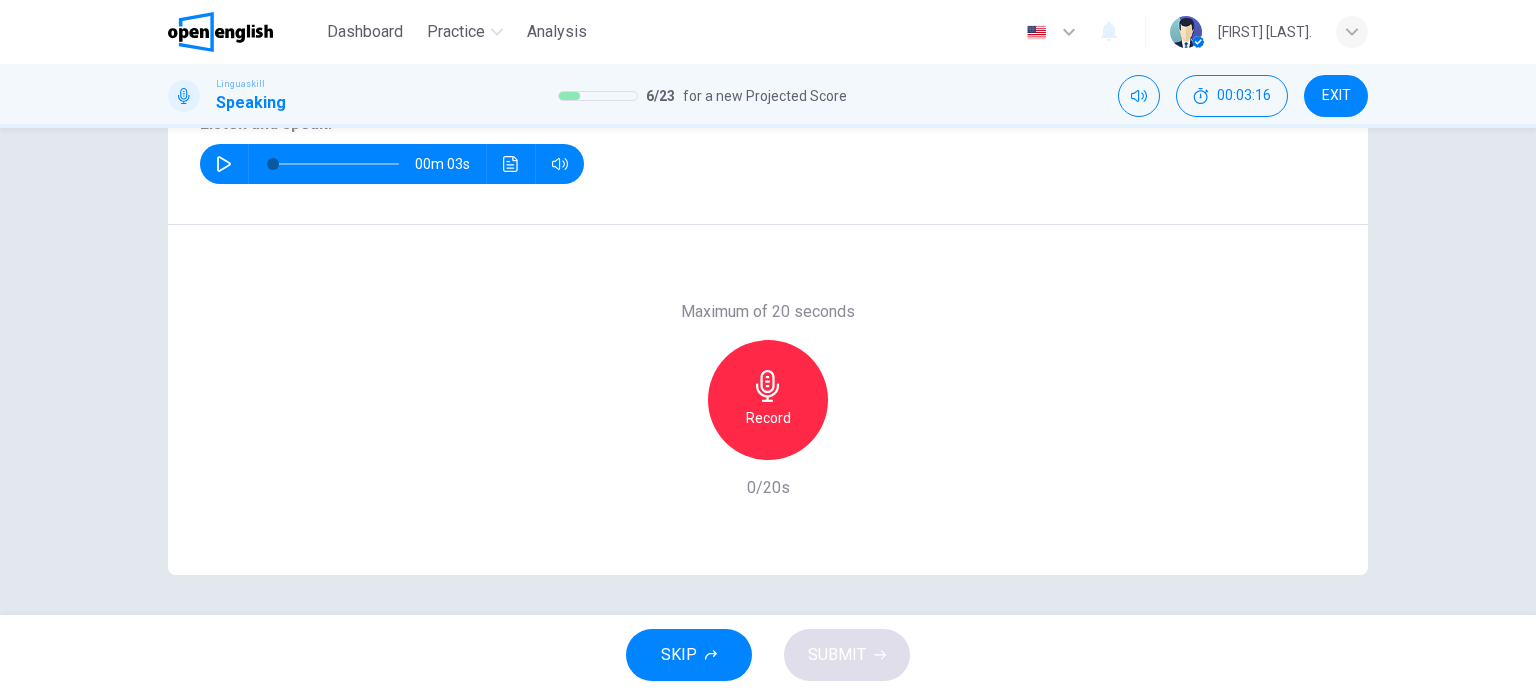 type 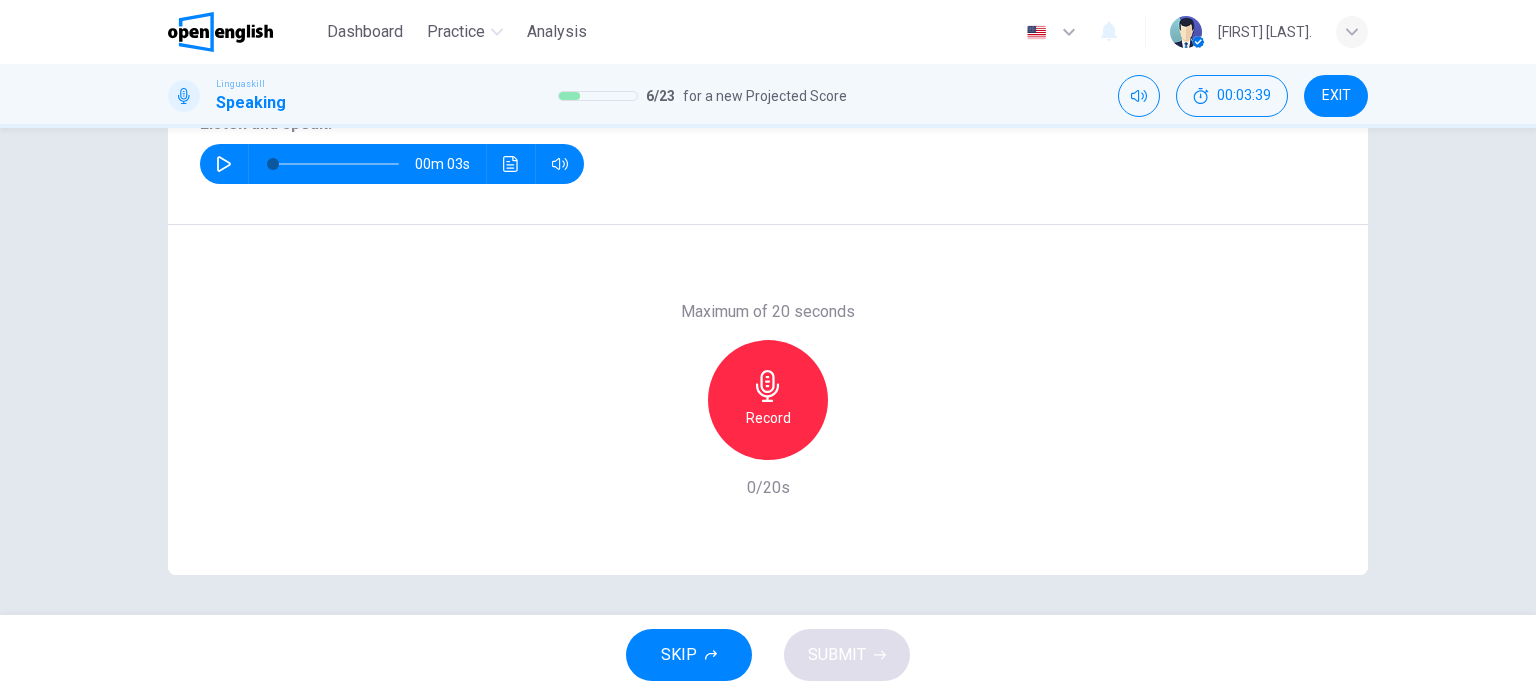 click 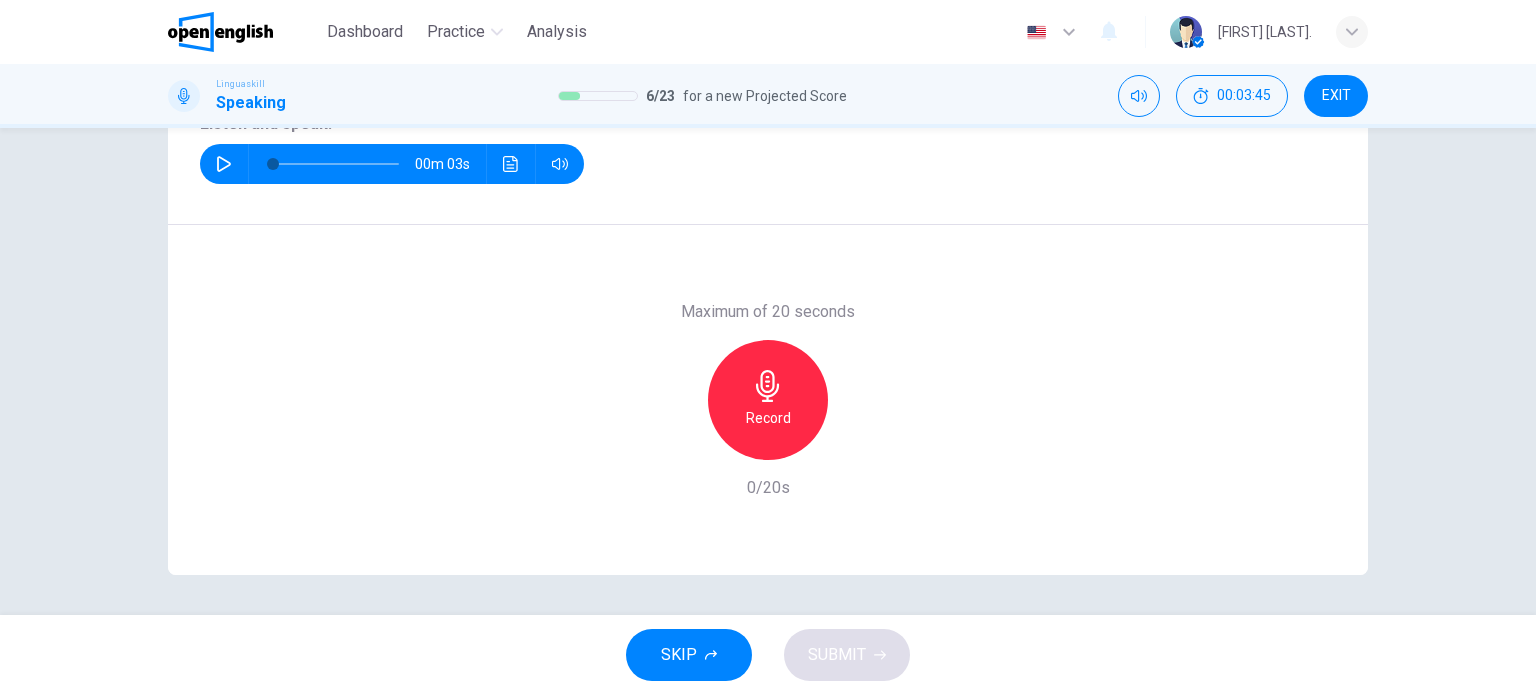 click 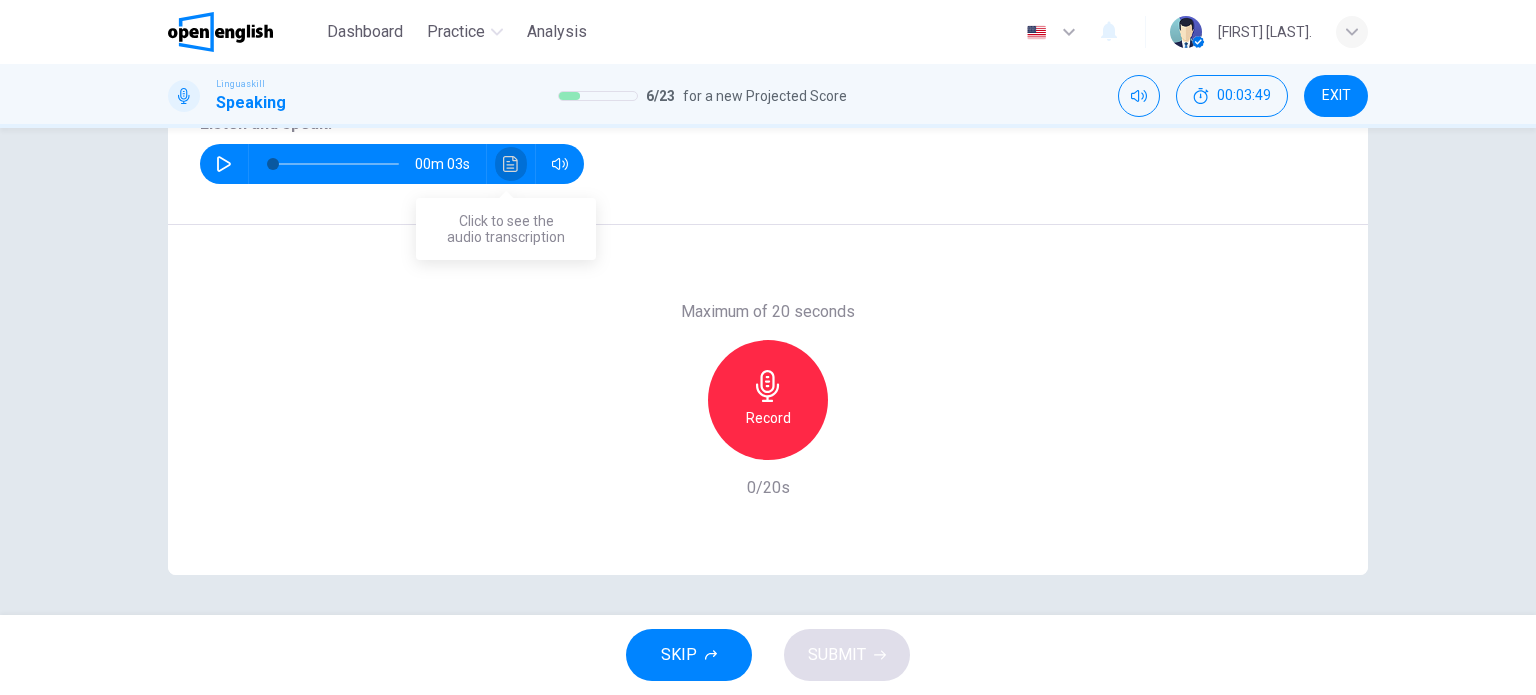 click 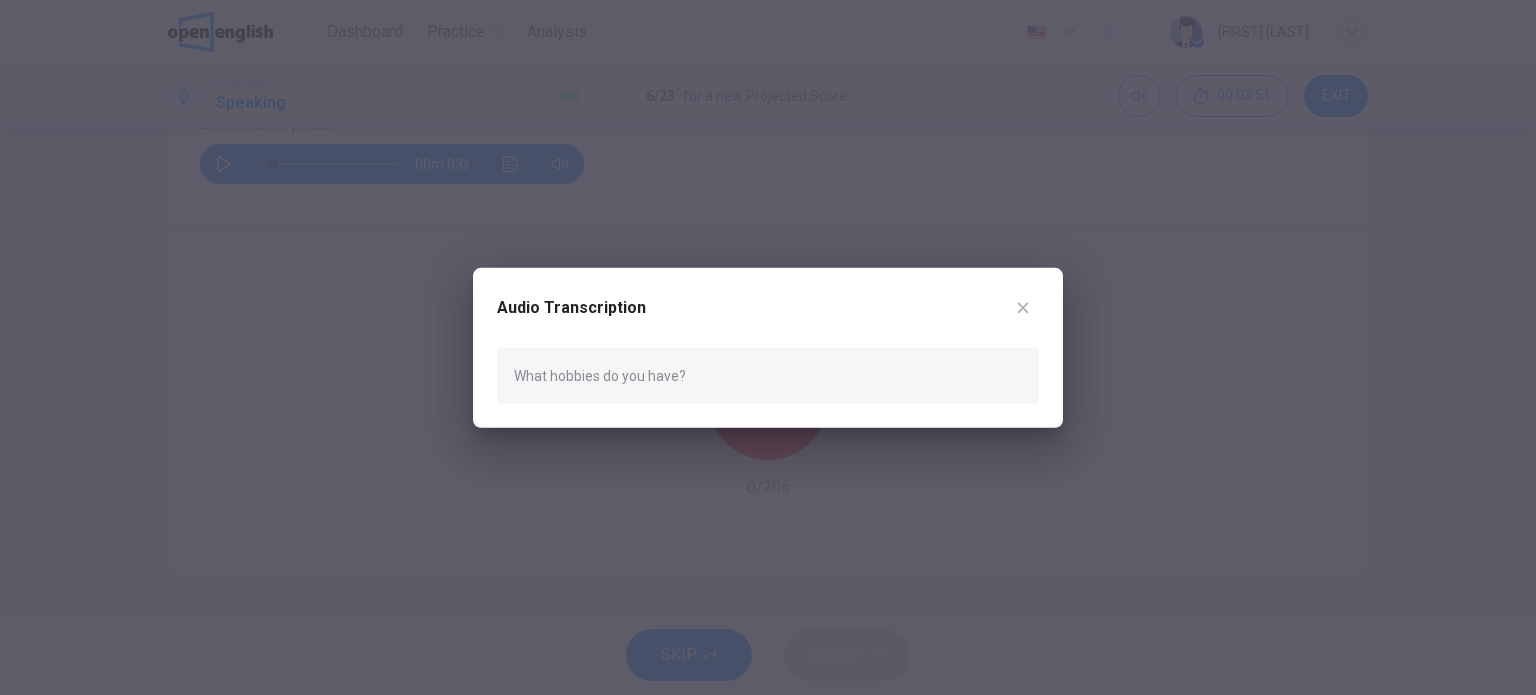 click on "What hobbies do you have?" at bounding box center [768, 375] 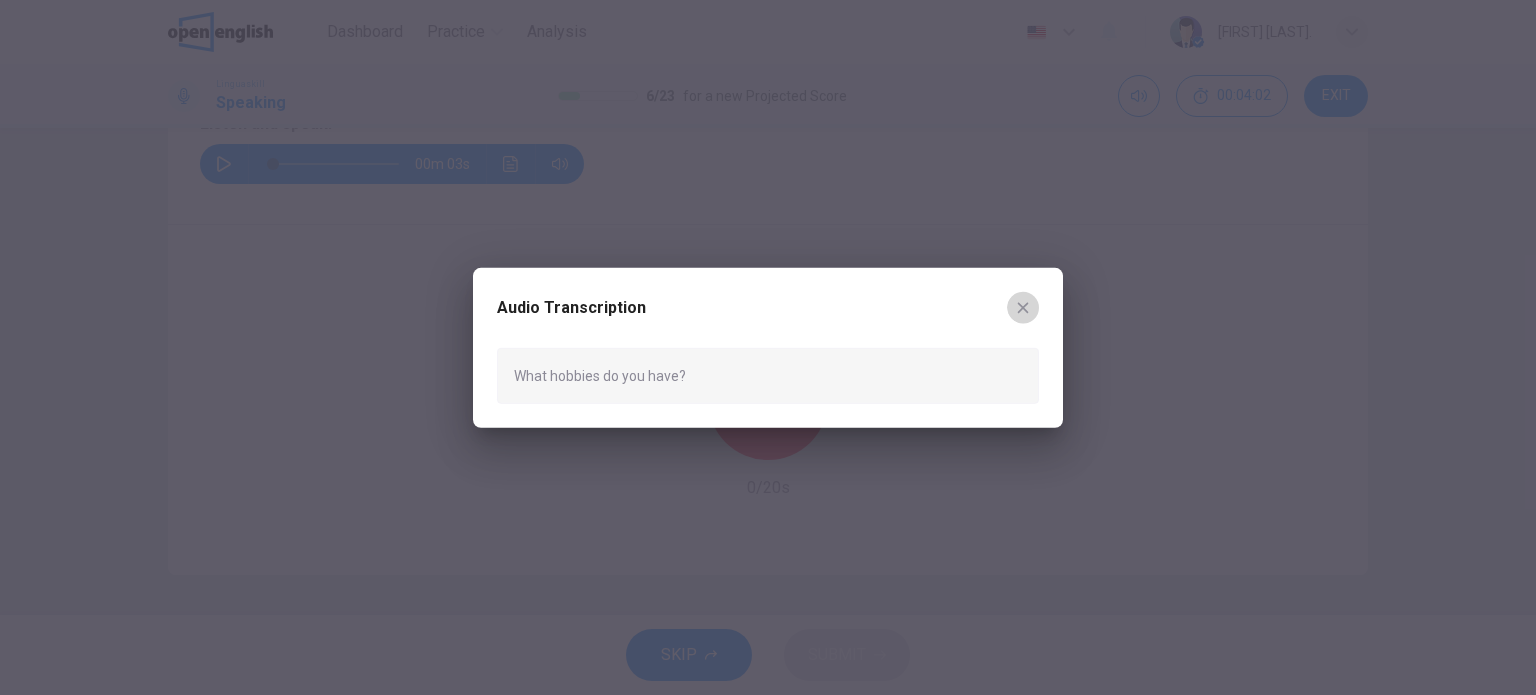 click 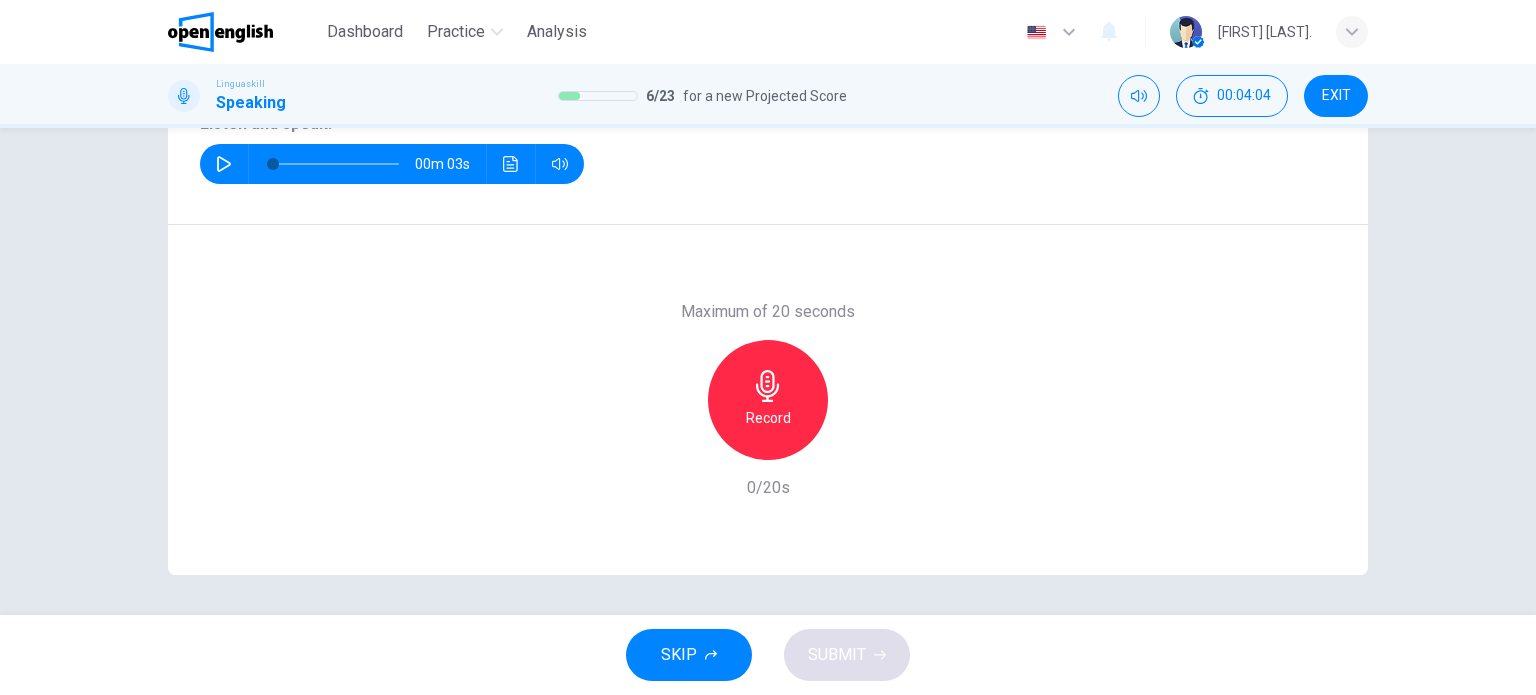 click on "Record" at bounding box center (768, 400) 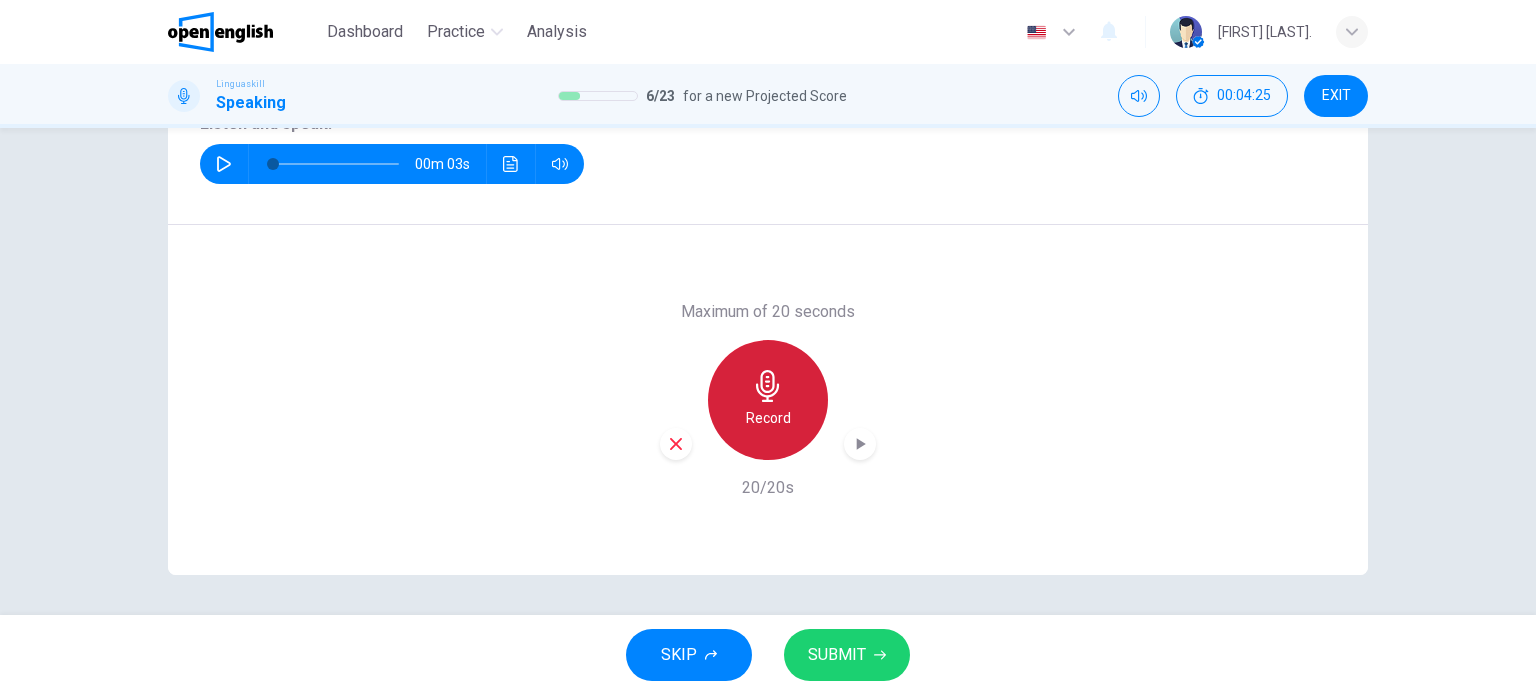 scroll, scrollTop: 188, scrollLeft: 0, axis: vertical 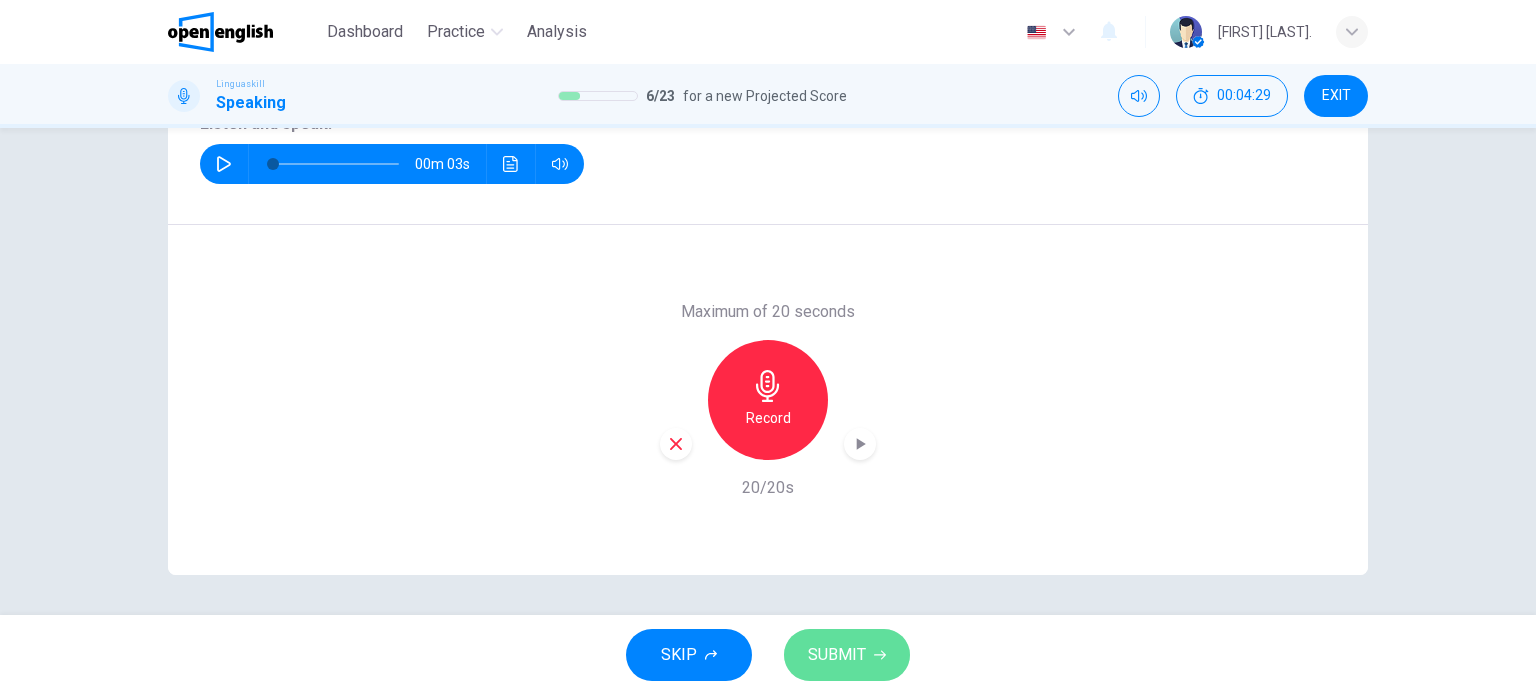 click on "SUBMIT" at bounding box center [837, 655] 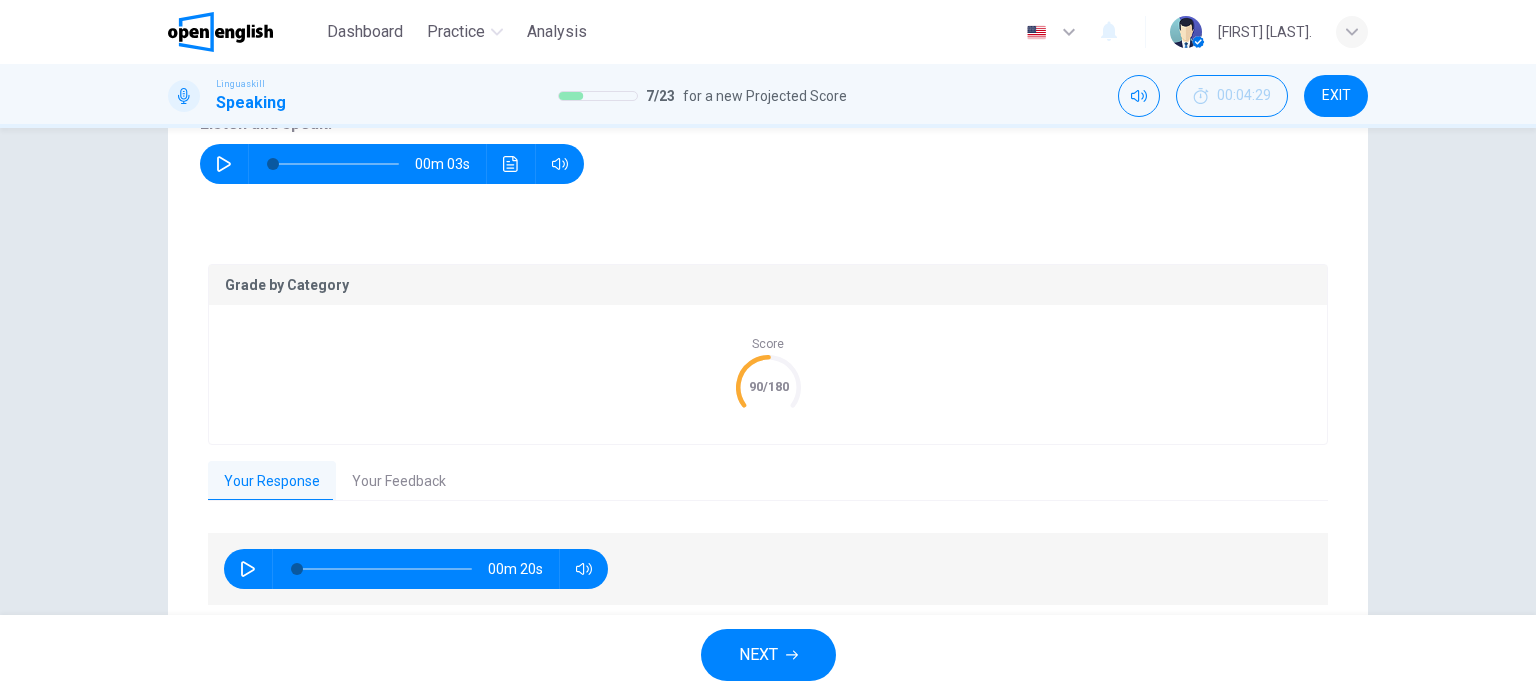 click on "Your Feedback" at bounding box center [399, 482] 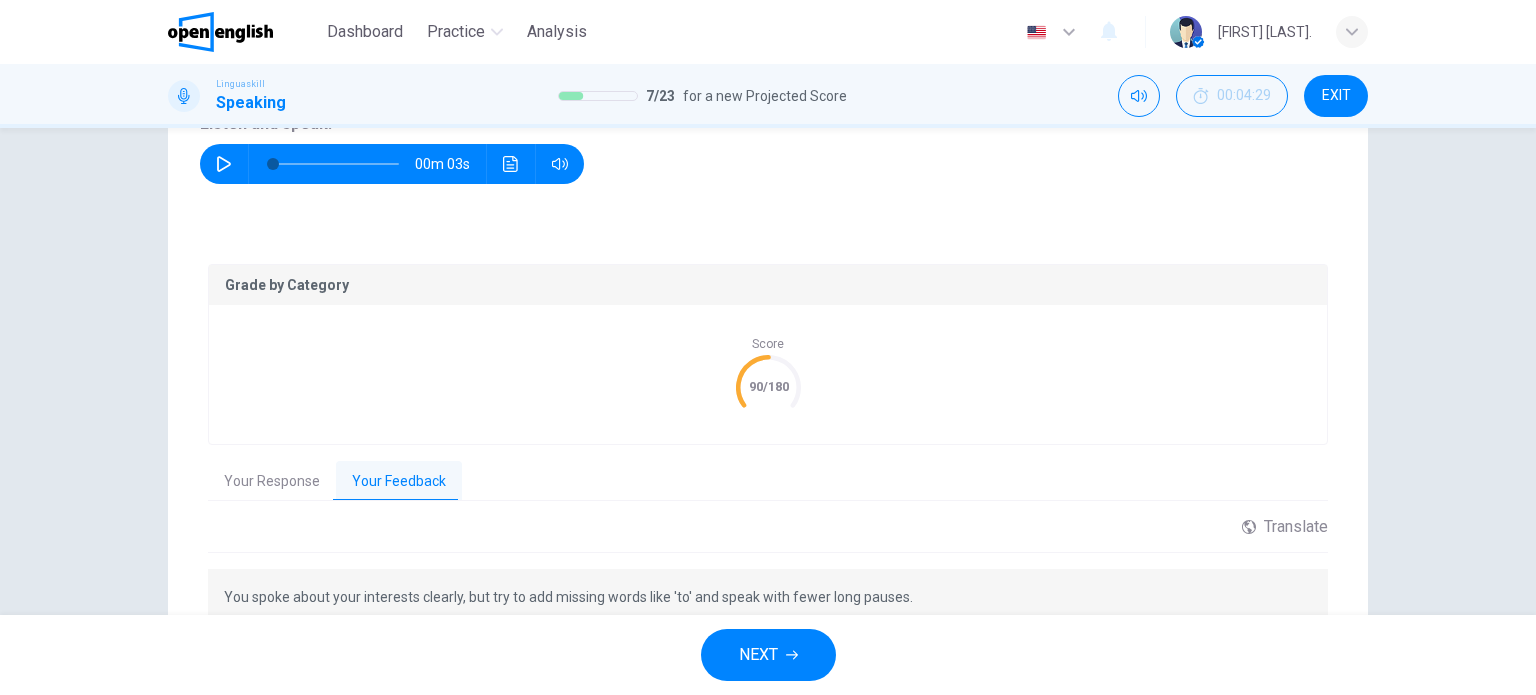 scroll, scrollTop: 388, scrollLeft: 0, axis: vertical 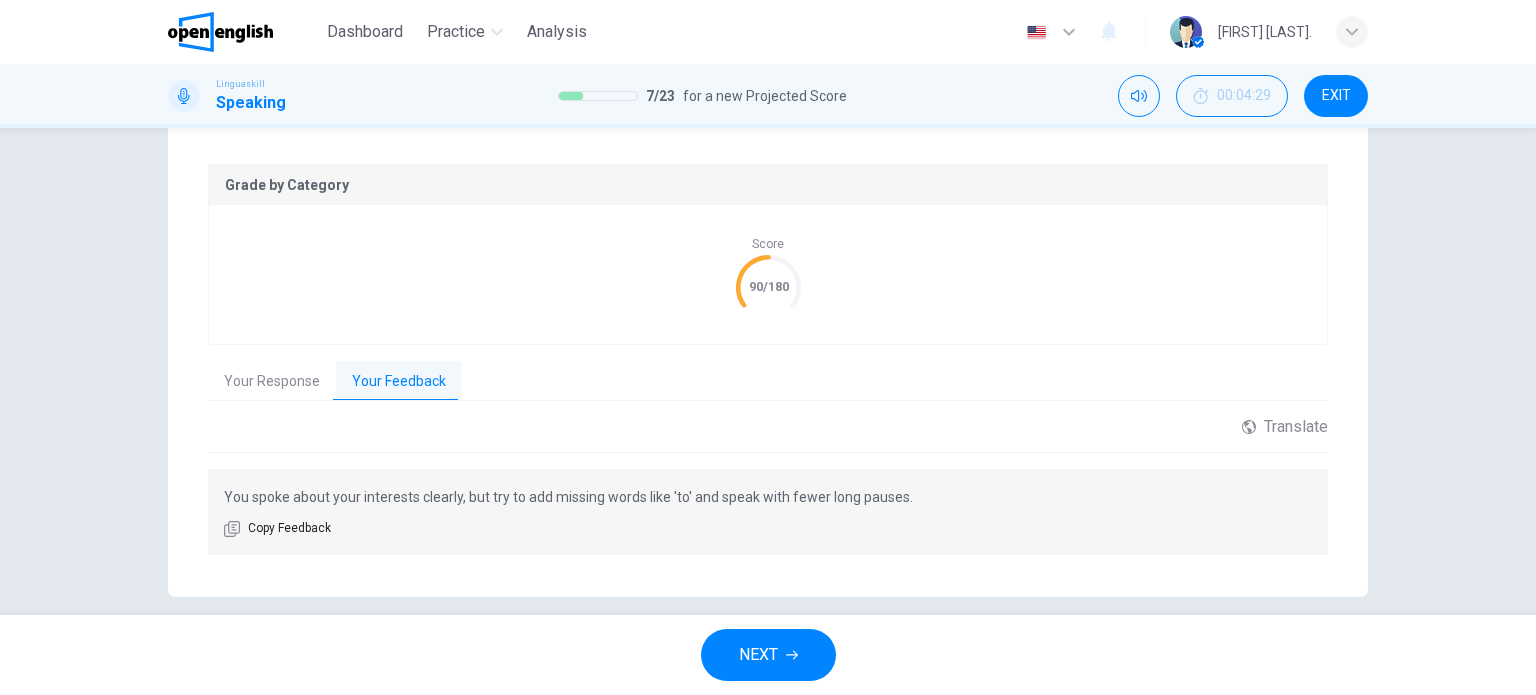 click on "NEXT" at bounding box center (758, 655) 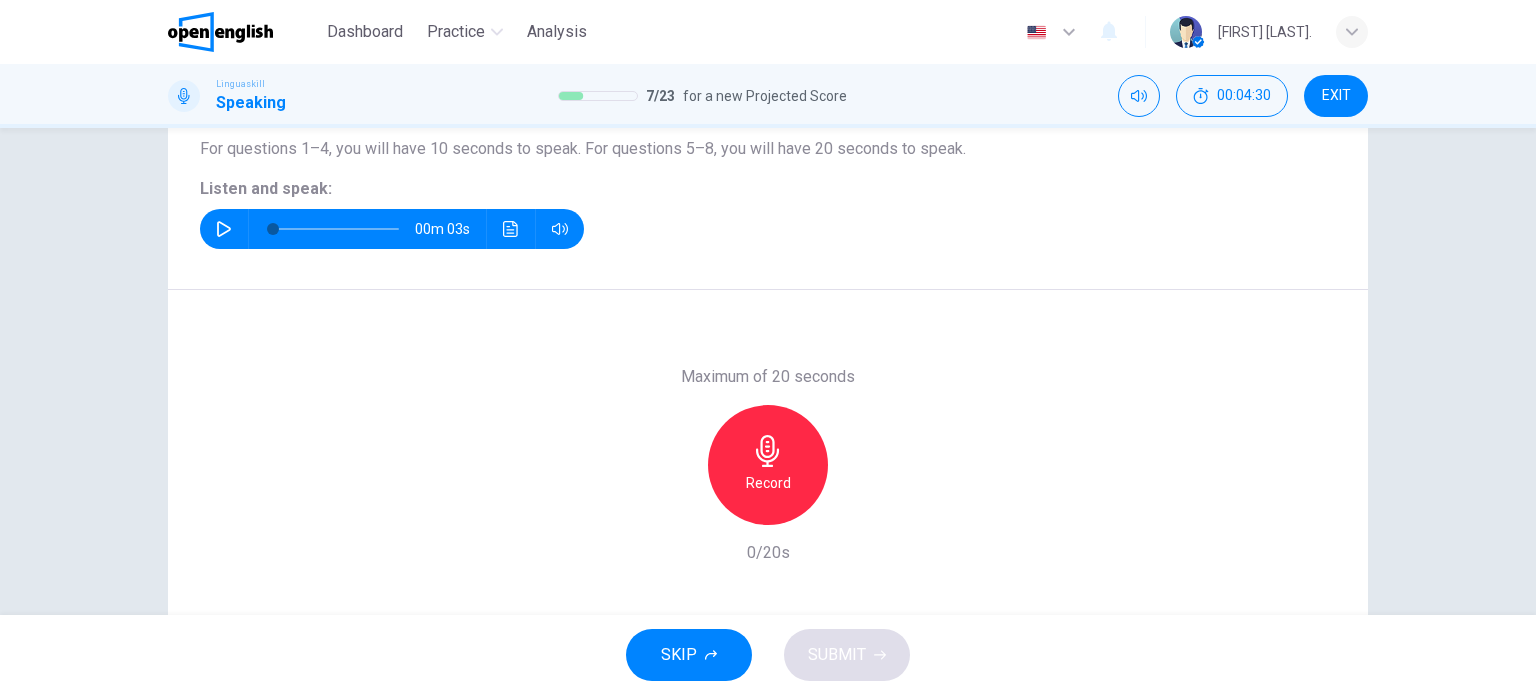 scroll, scrollTop: 188, scrollLeft: 0, axis: vertical 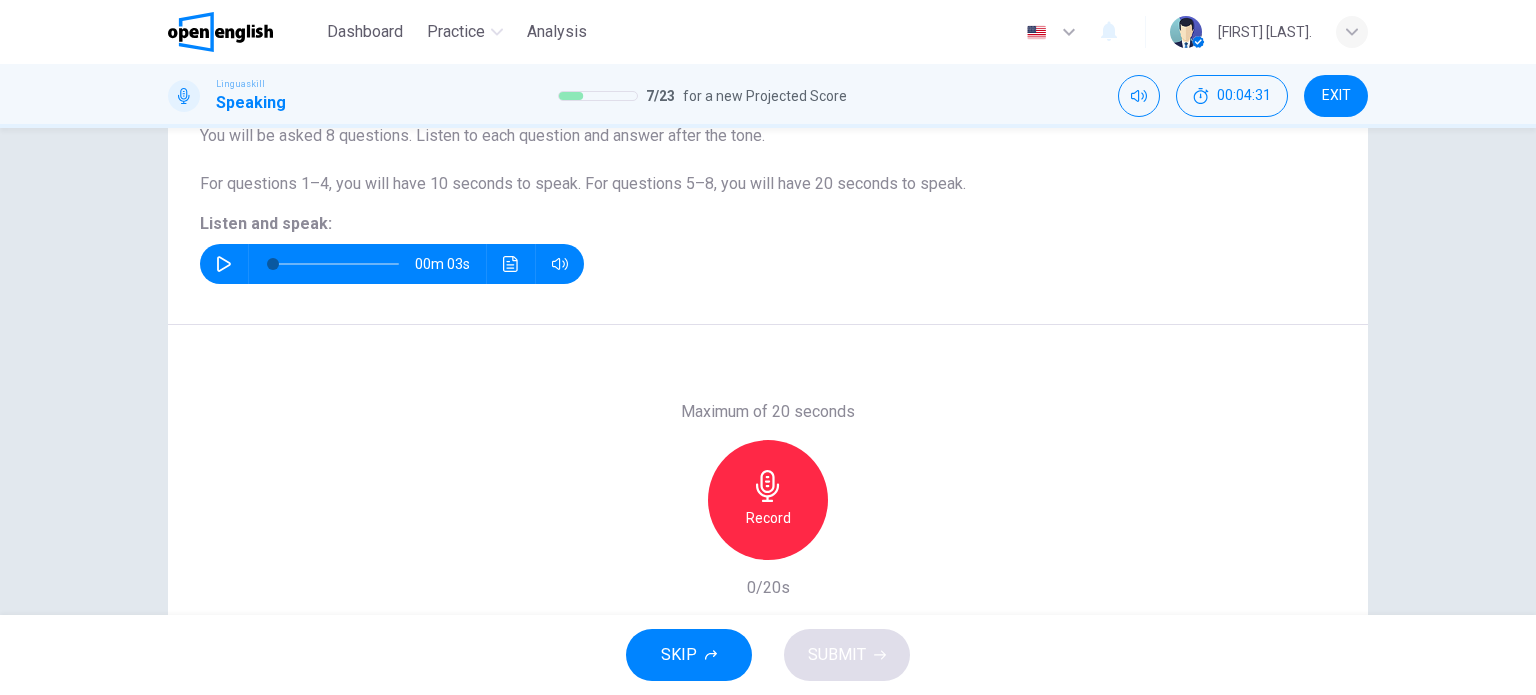 click 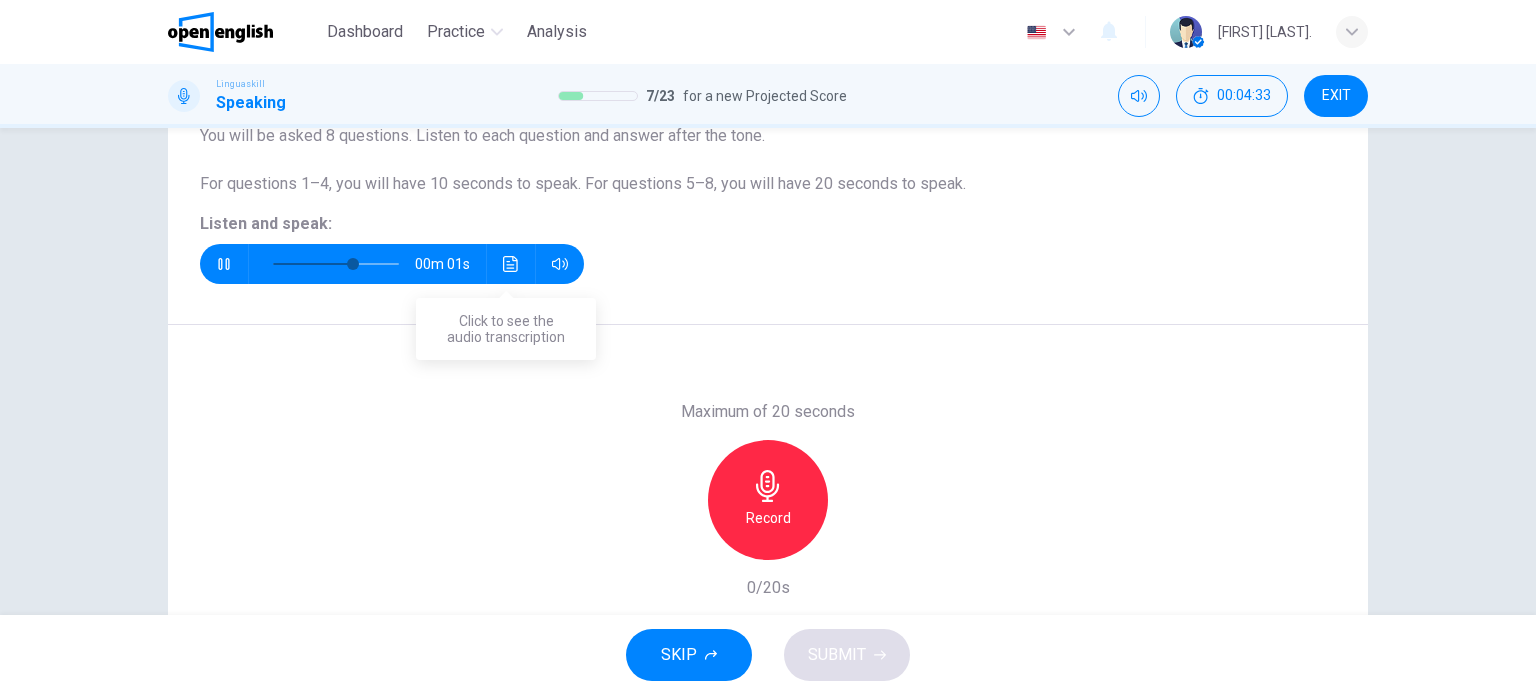 click at bounding box center [511, 264] 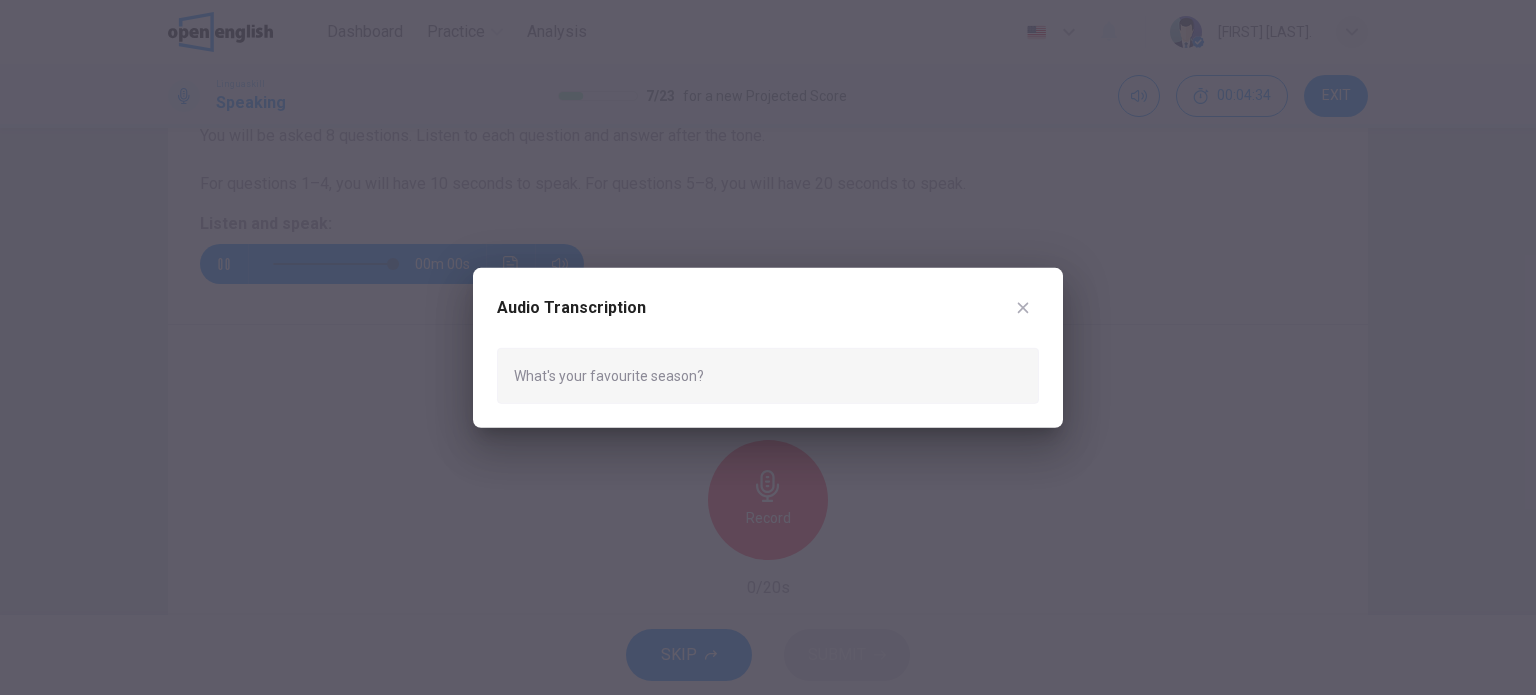 type on "*" 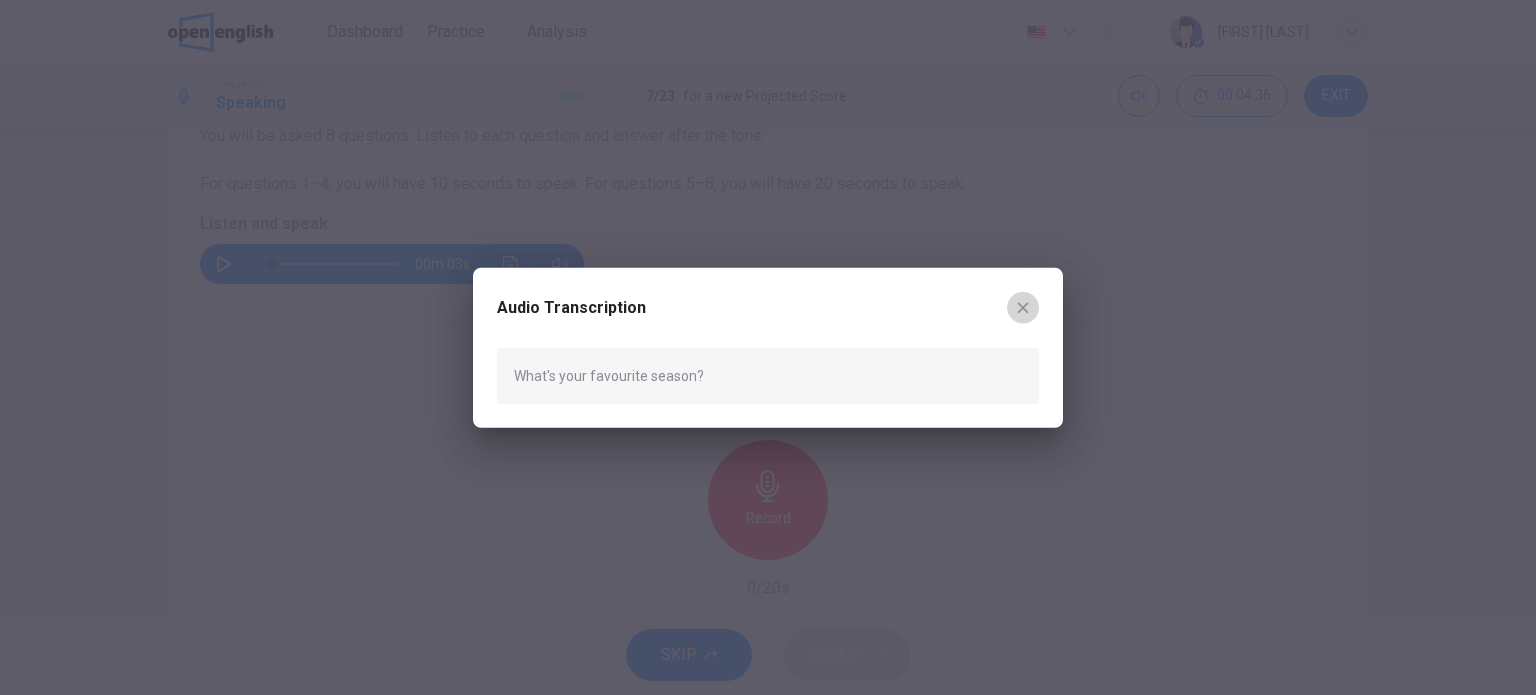 click 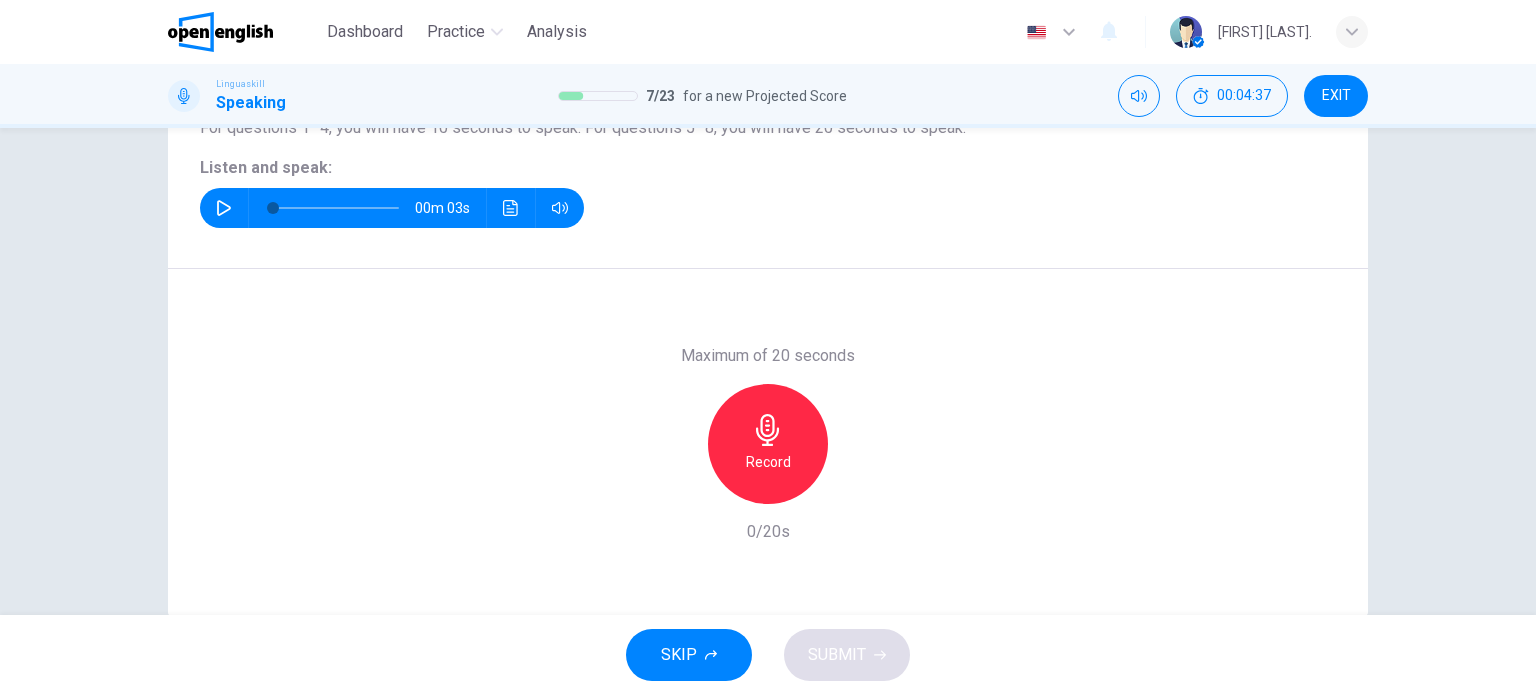 scroll, scrollTop: 288, scrollLeft: 0, axis: vertical 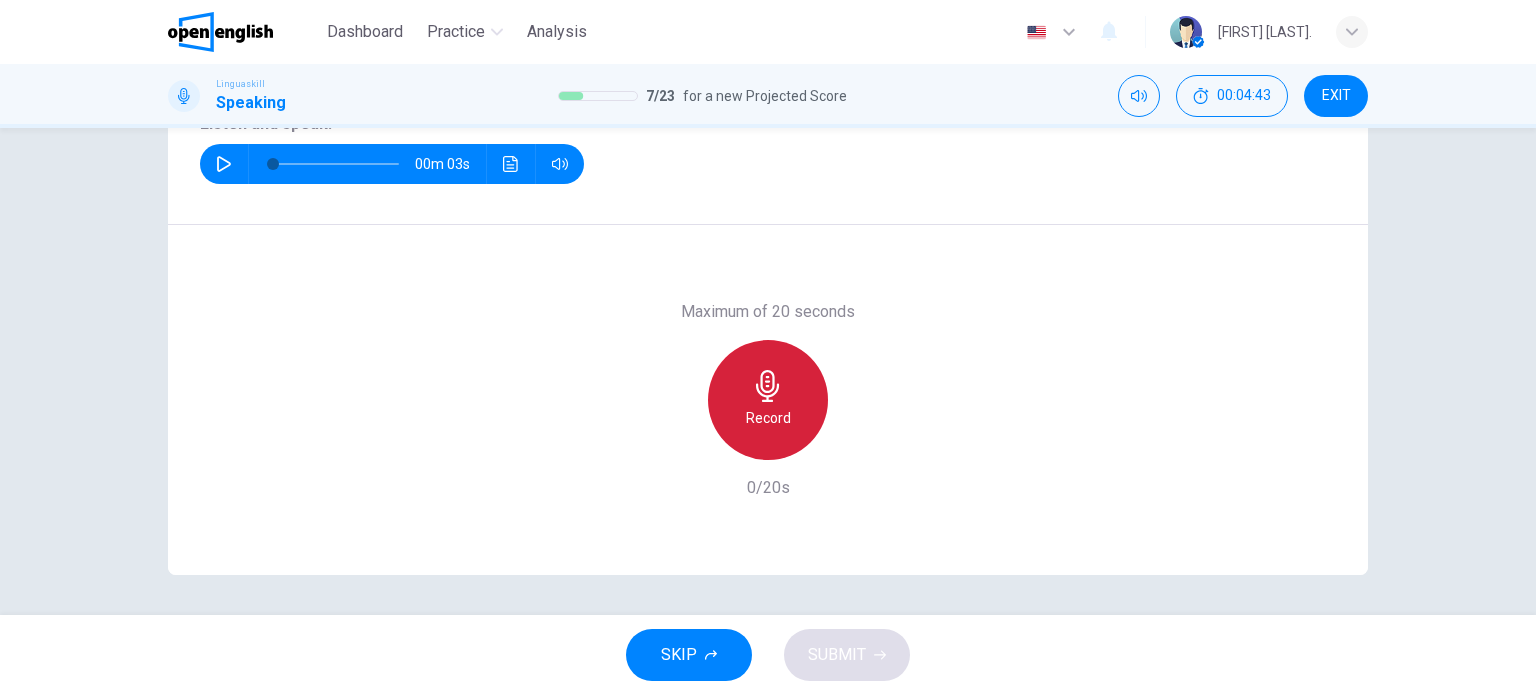 click on "Record" at bounding box center [768, 400] 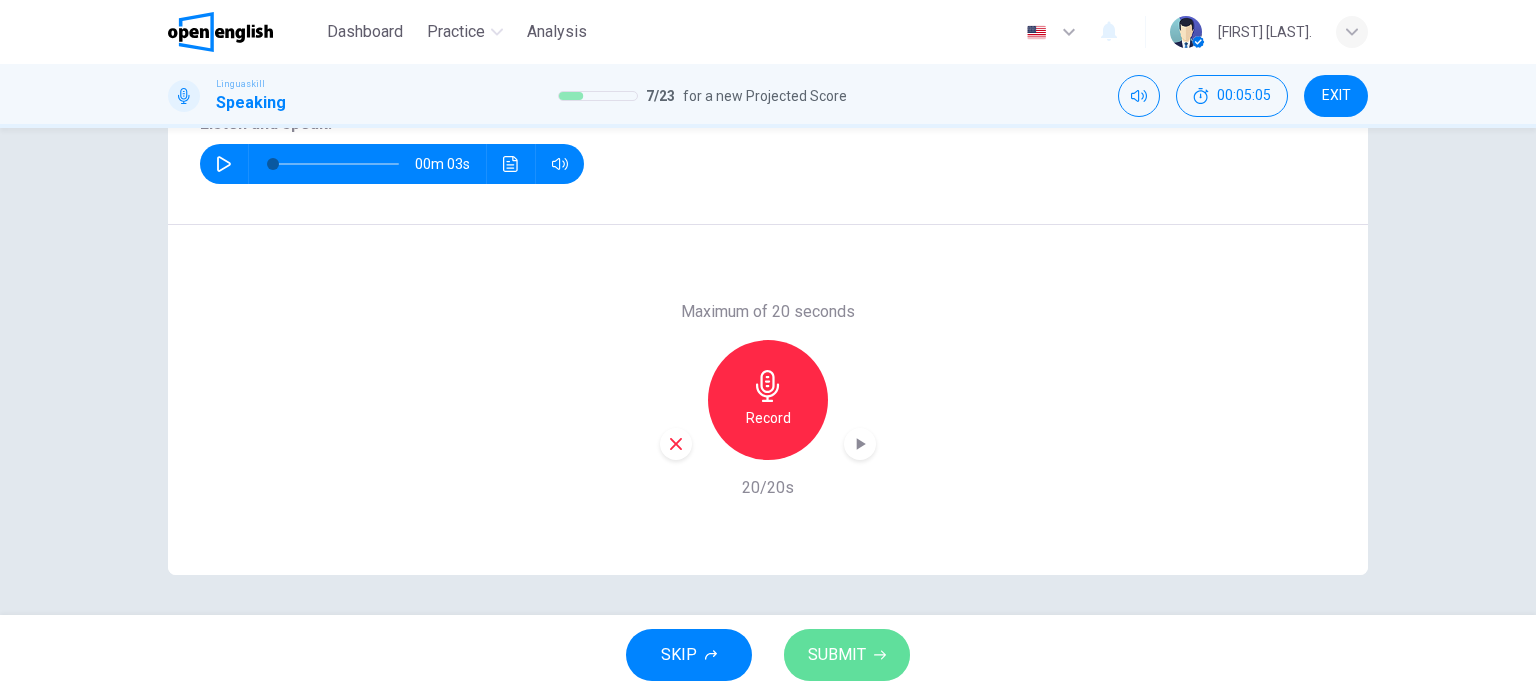click on "SUBMIT" at bounding box center (837, 655) 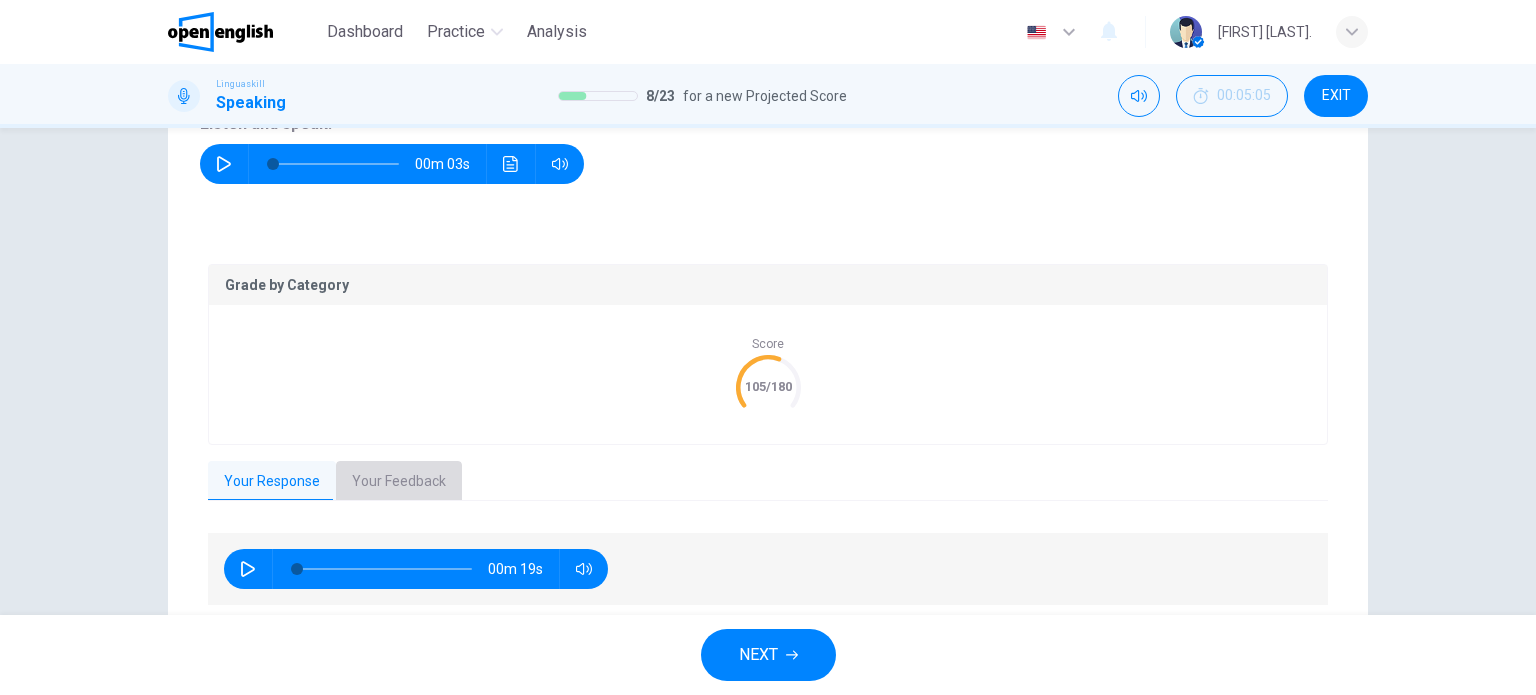 click on "Your Feedback" at bounding box center (399, 482) 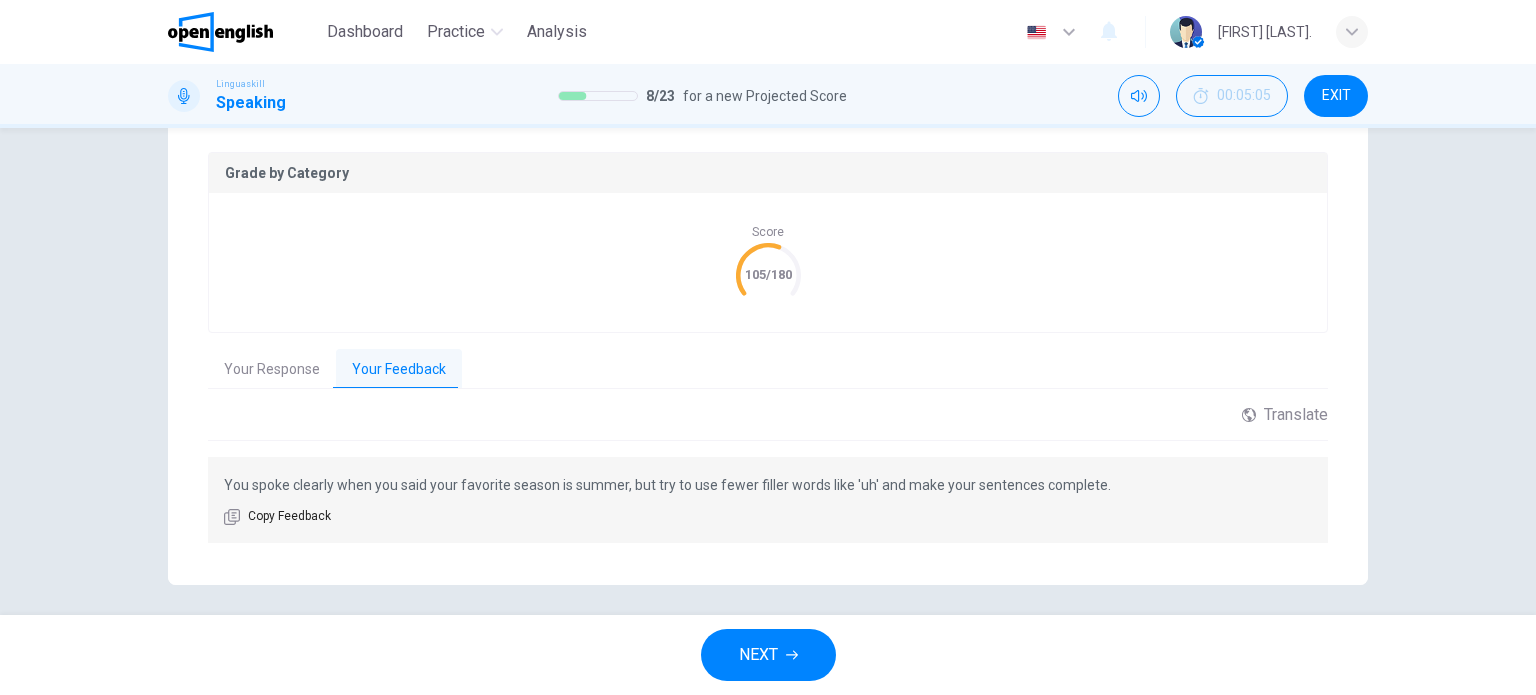 scroll, scrollTop: 409, scrollLeft: 0, axis: vertical 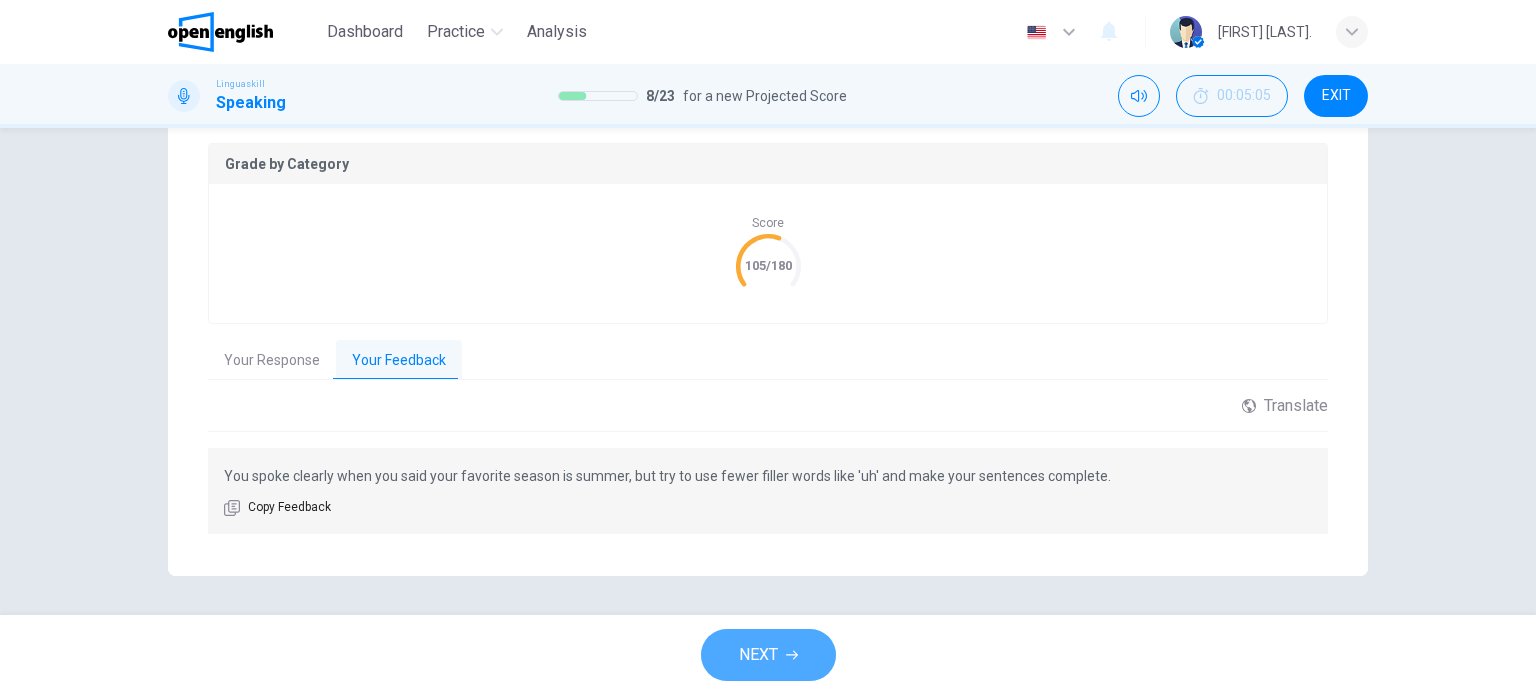 click 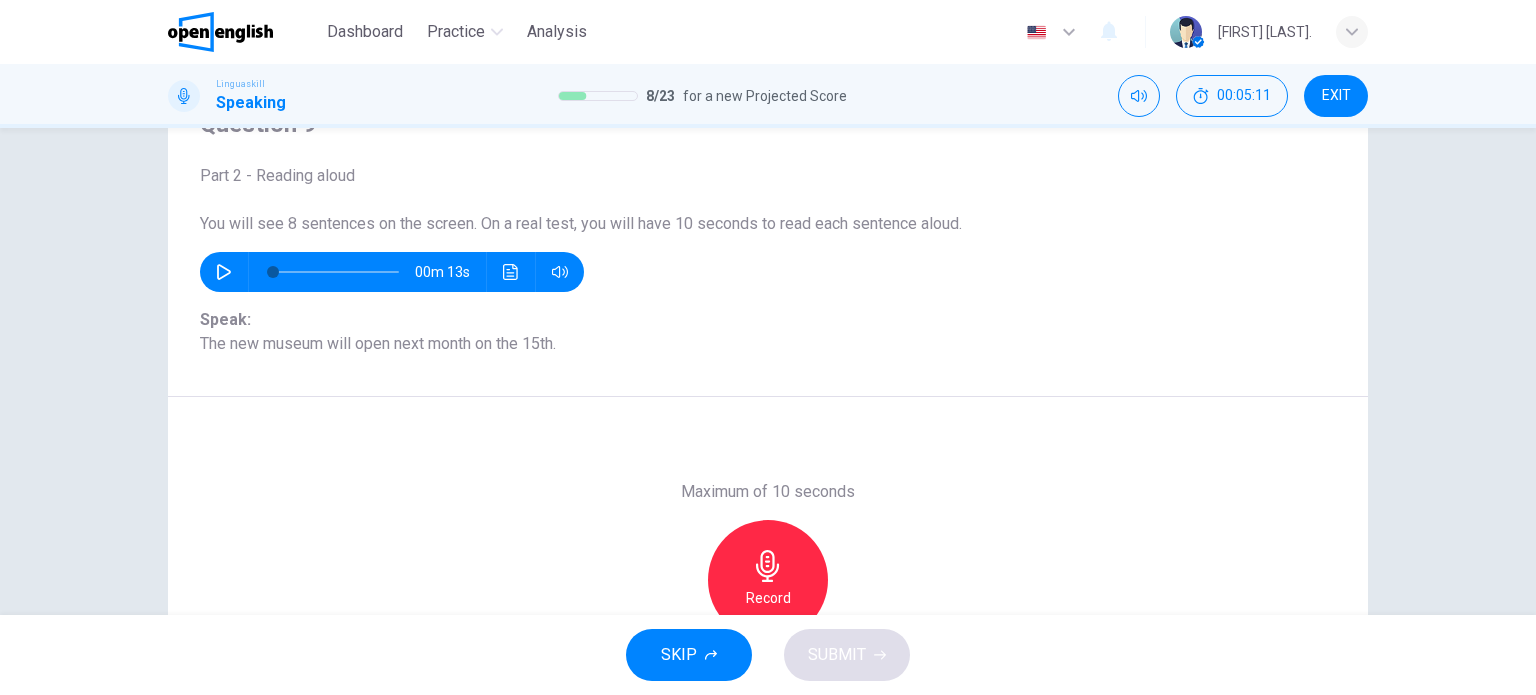scroll, scrollTop: 0, scrollLeft: 0, axis: both 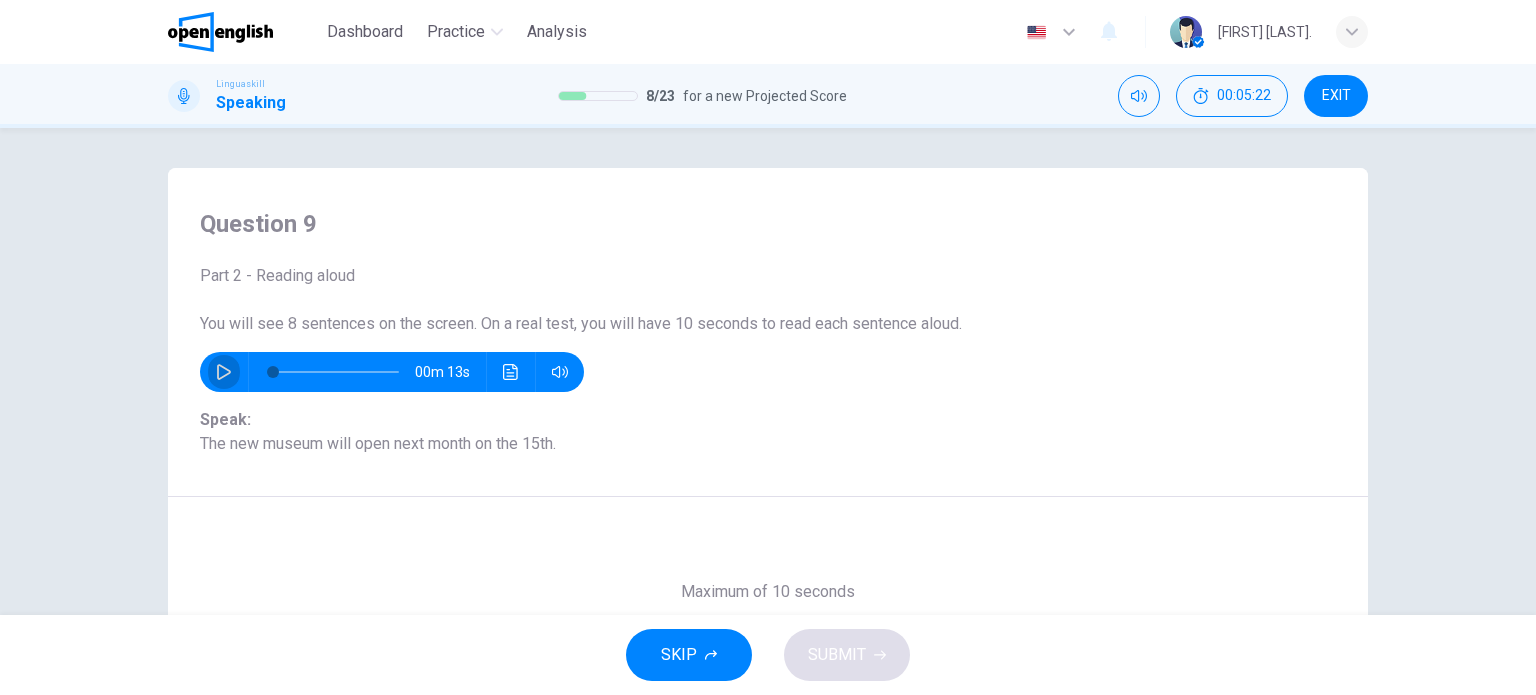 click 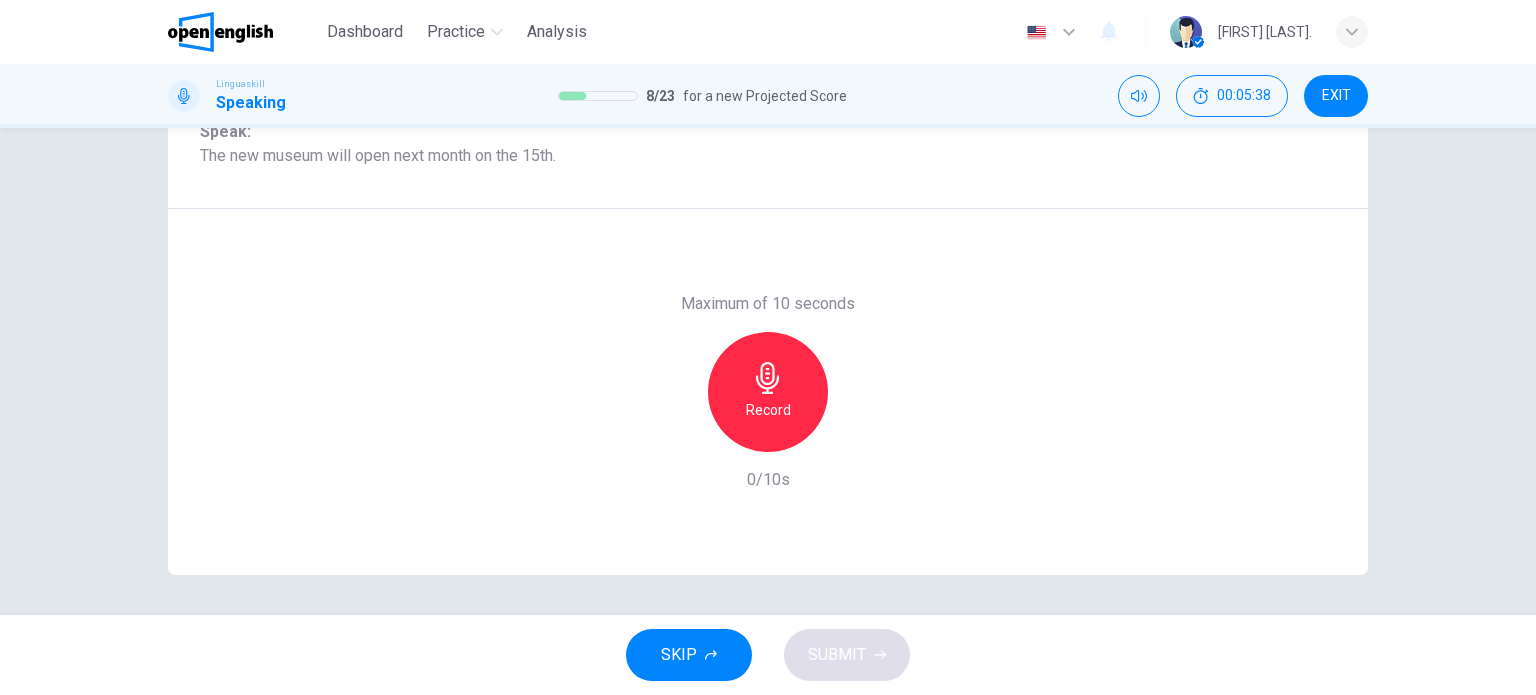 scroll, scrollTop: 188, scrollLeft: 0, axis: vertical 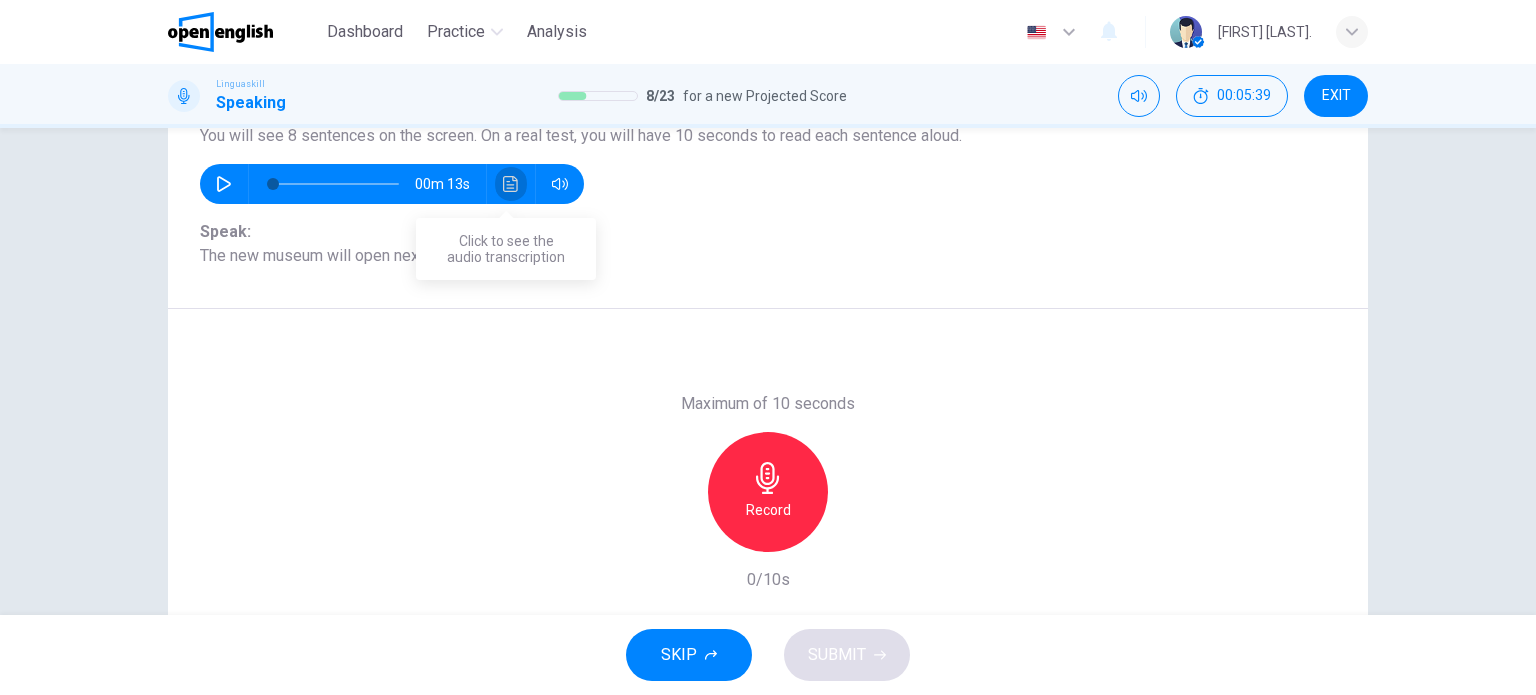 click 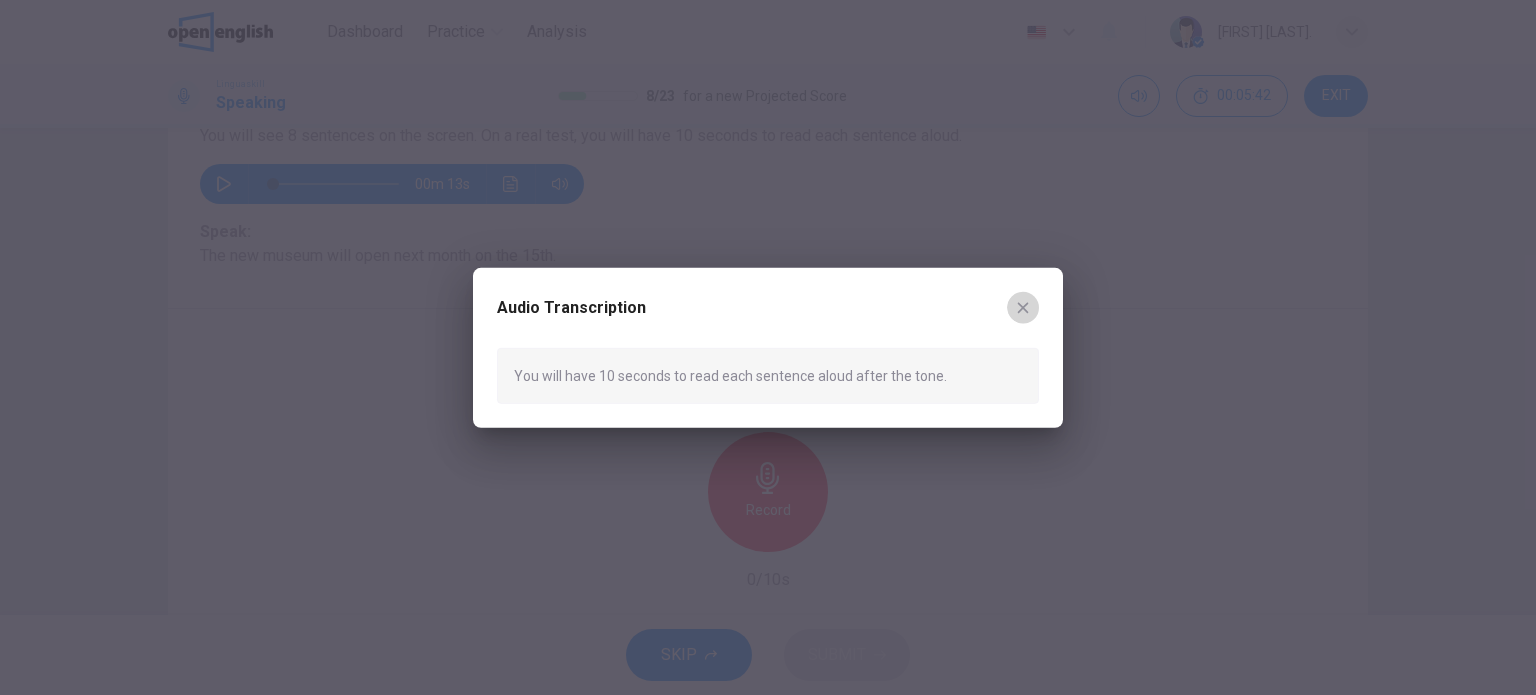 click at bounding box center (1023, 307) 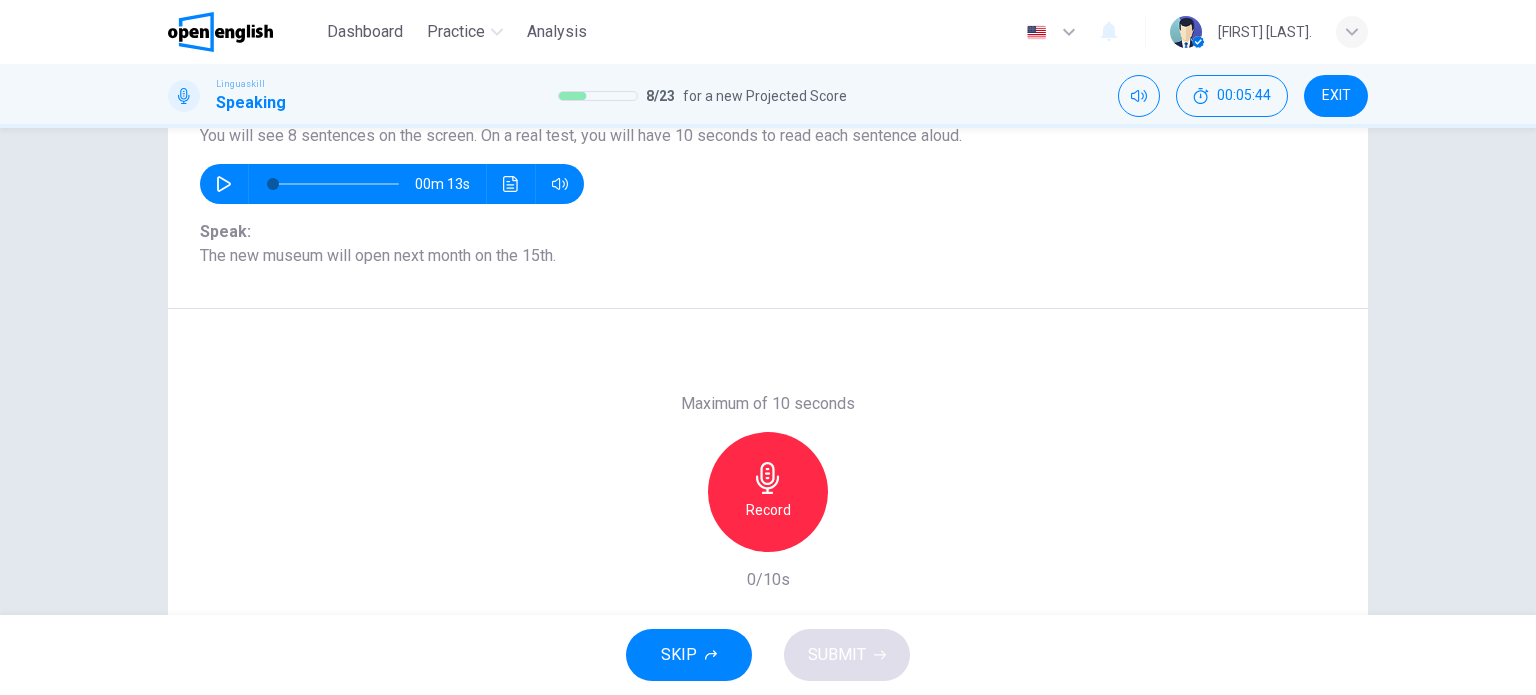 click on "Record" at bounding box center [768, 510] 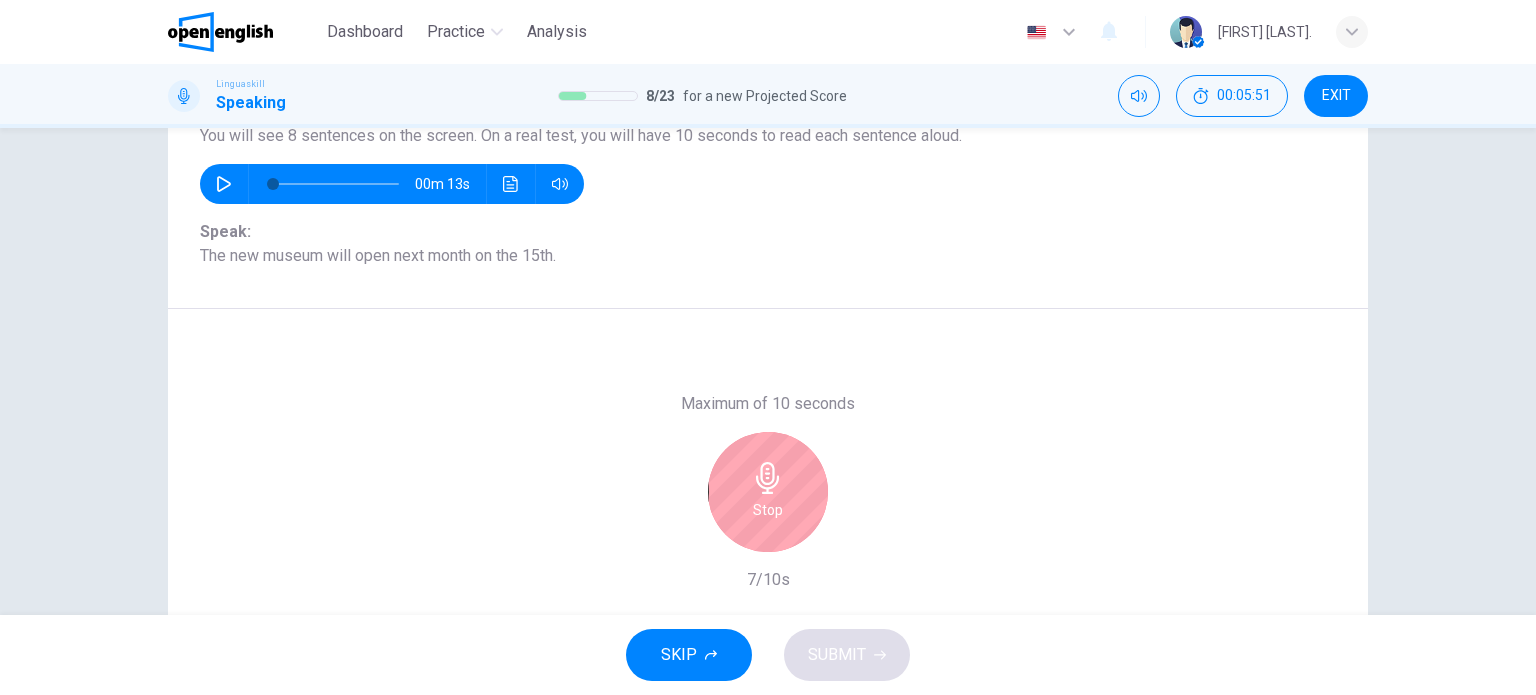 click on "Stop" at bounding box center (768, 492) 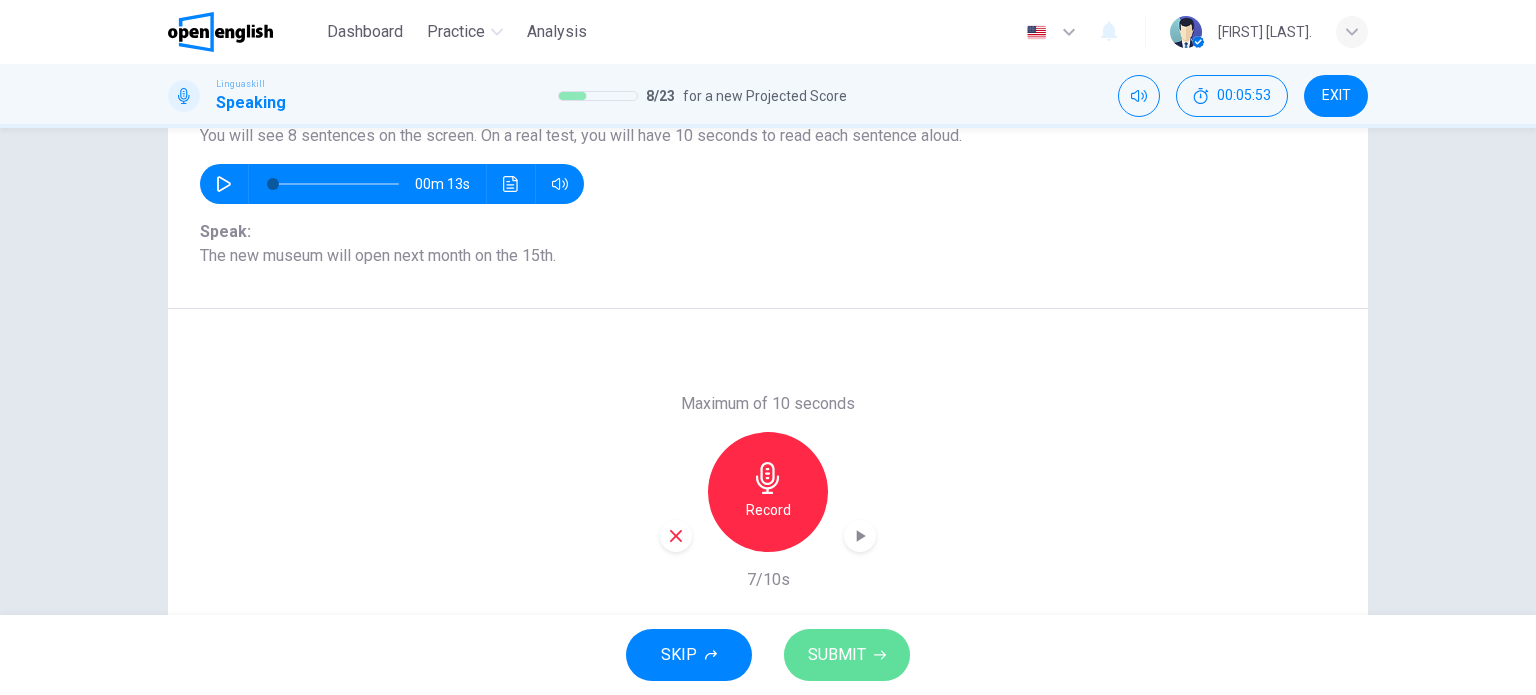 click on "SUBMIT" at bounding box center (847, 655) 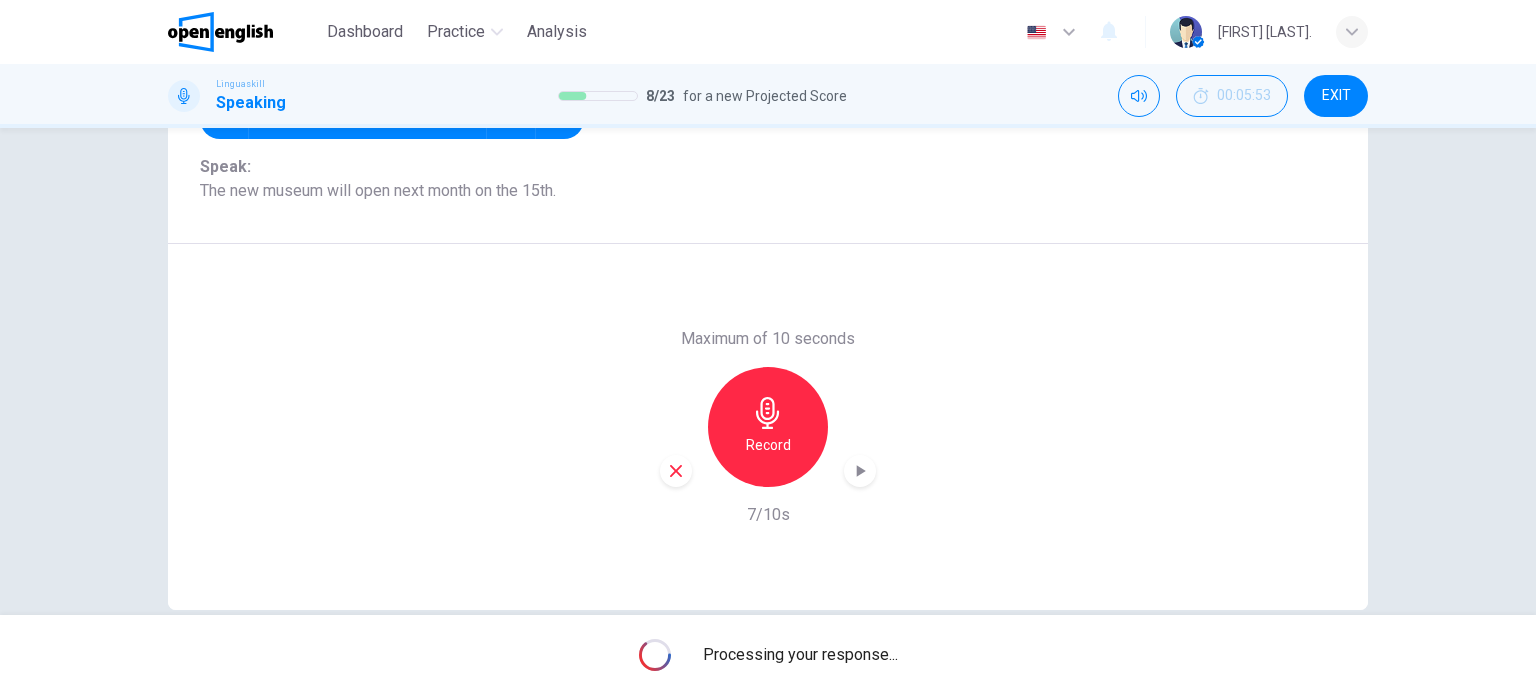scroll, scrollTop: 288, scrollLeft: 0, axis: vertical 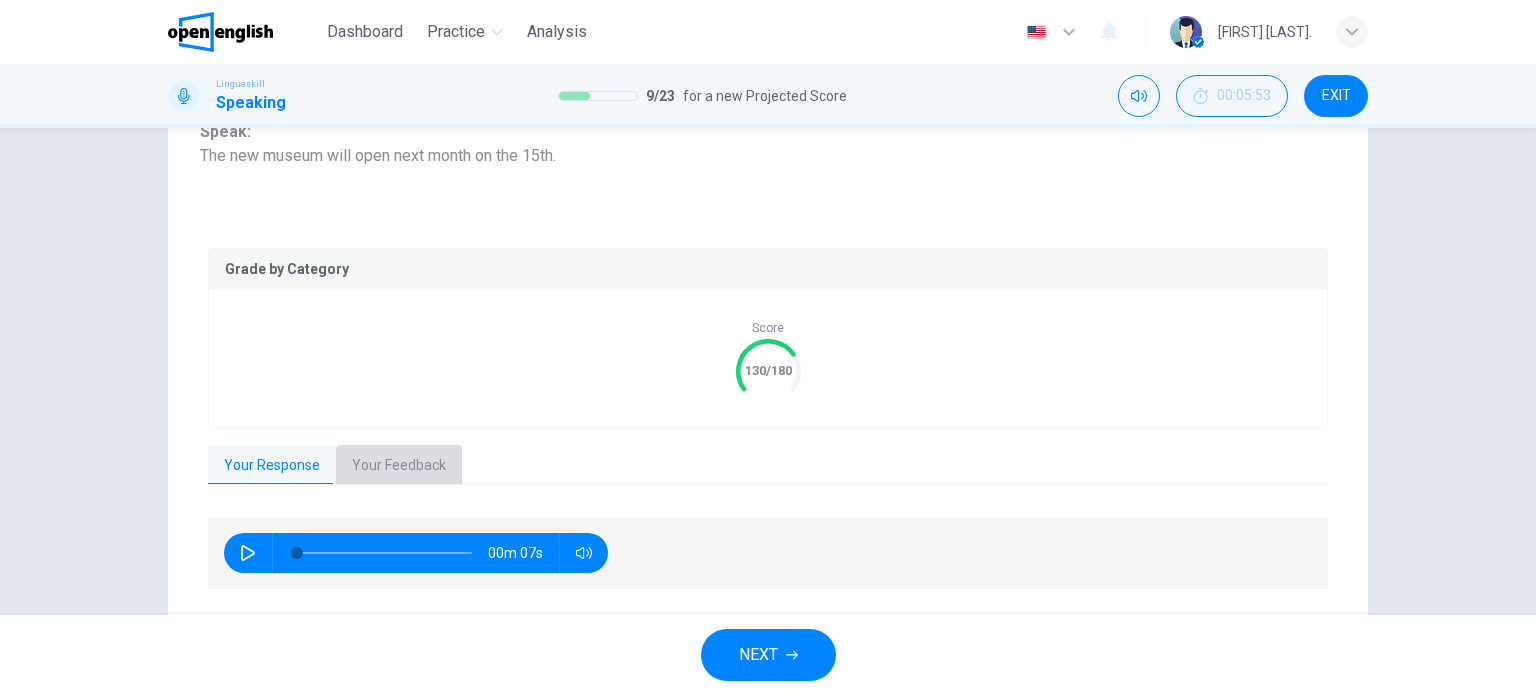 click on "Your Feedback" at bounding box center (399, 466) 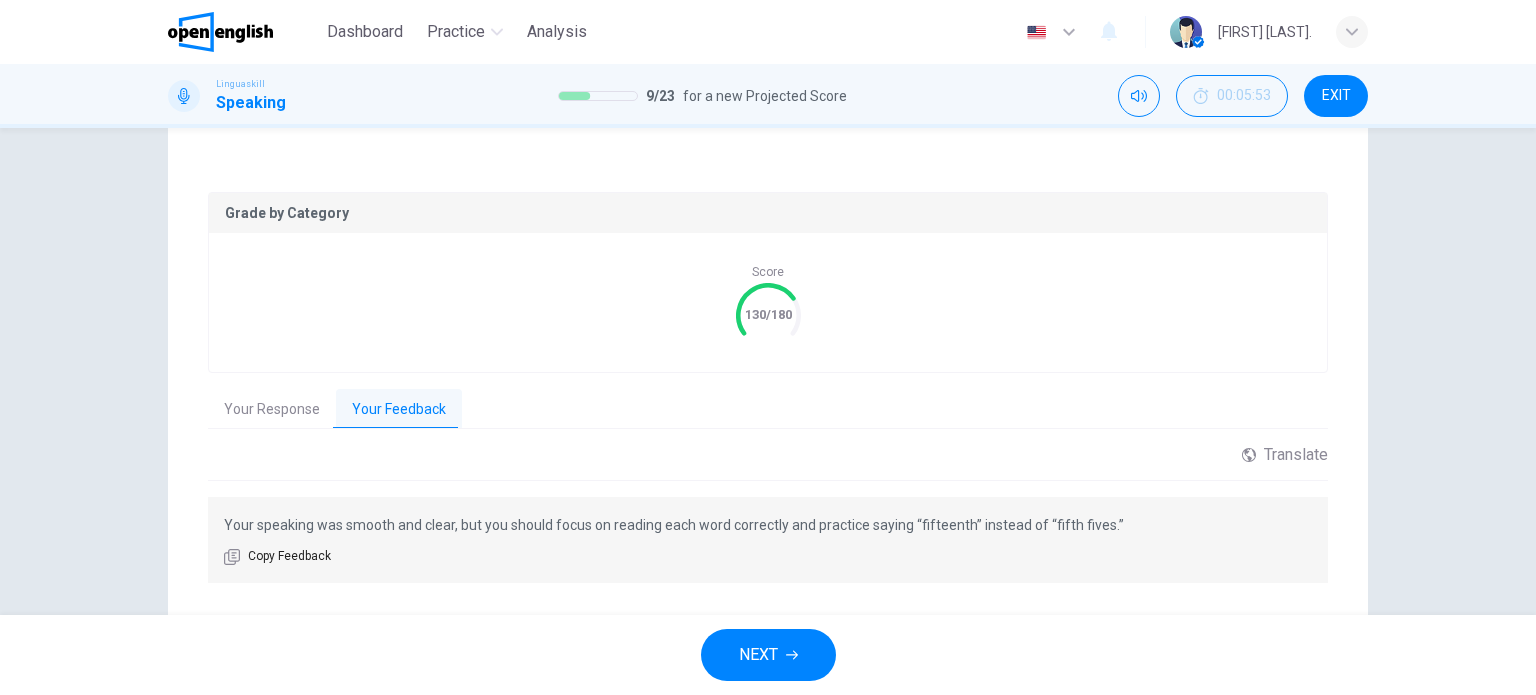 scroll, scrollTop: 388, scrollLeft: 0, axis: vertical 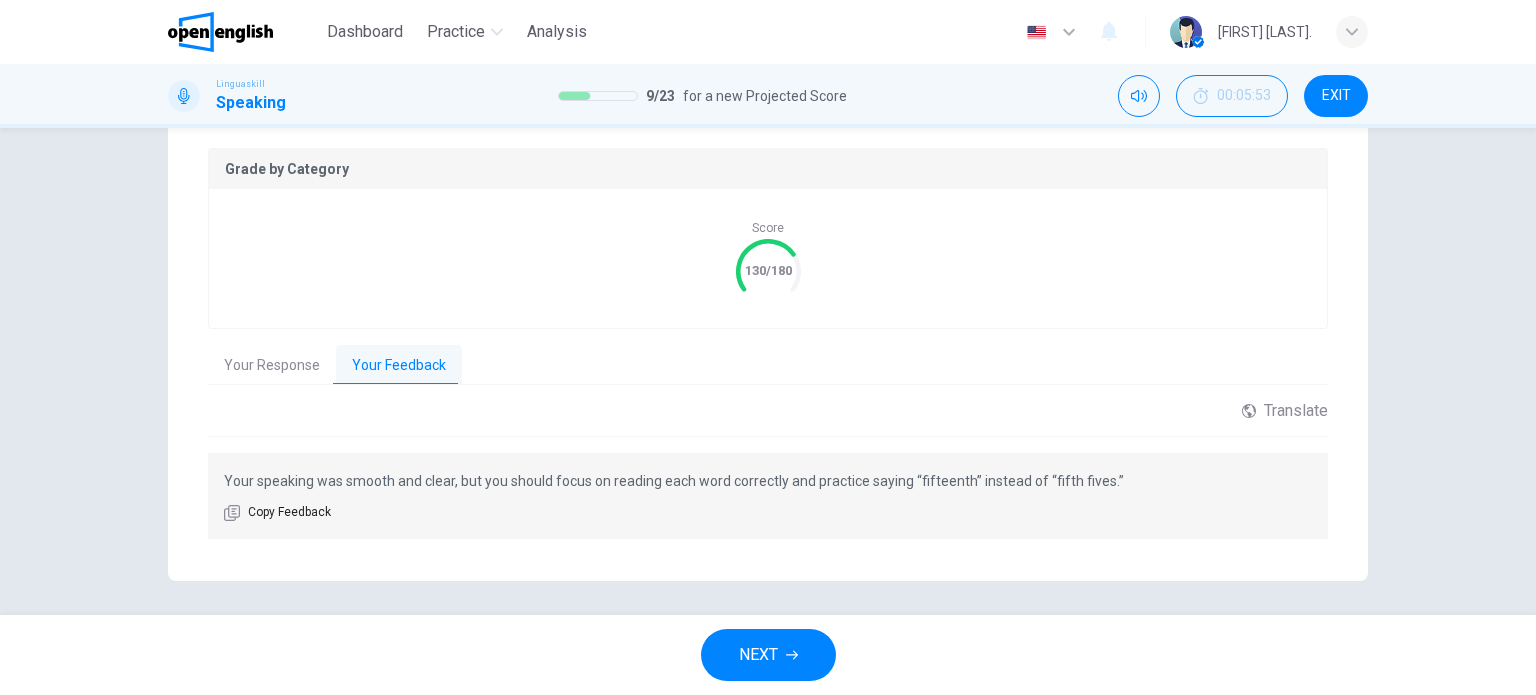 drag, startPoint x: 384, startPoint y: 483, endPoint x: 470, endPoint y: 487, distance: 86.09297 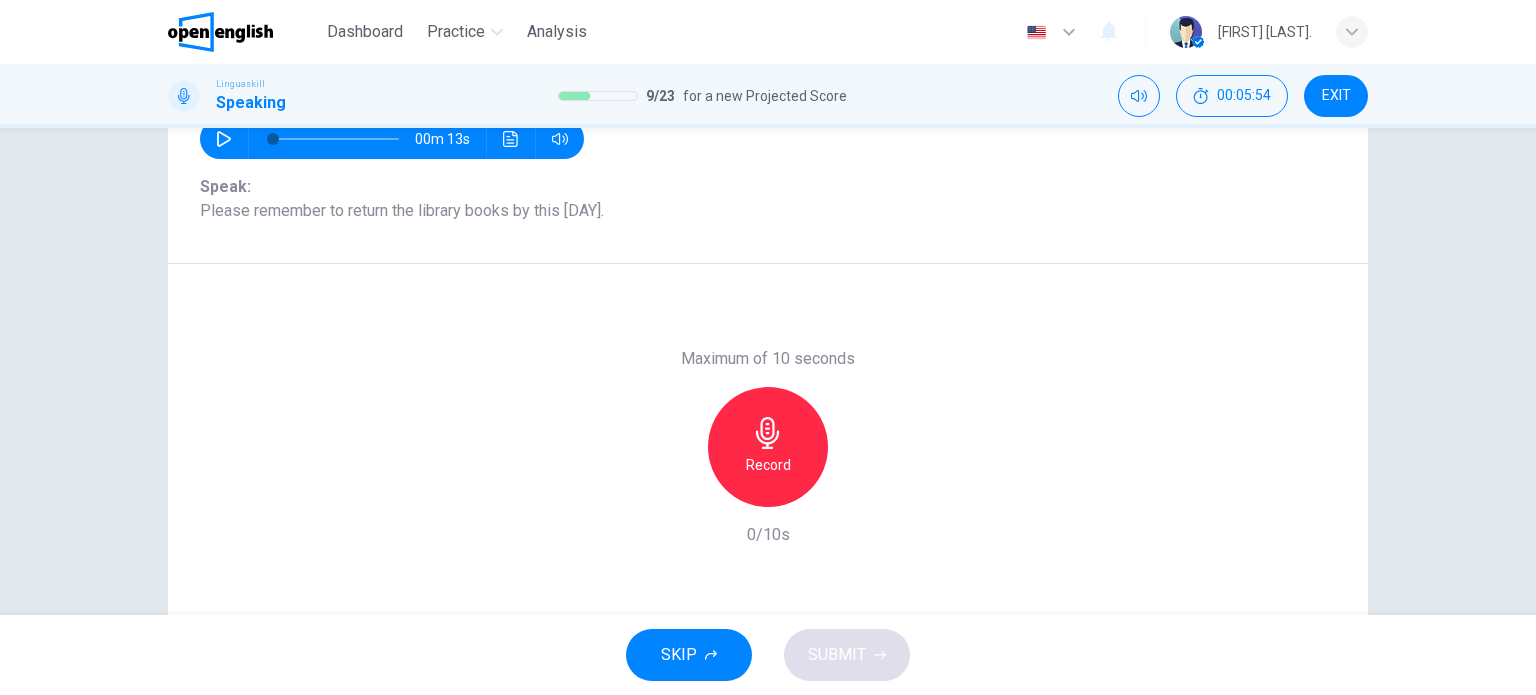 scroll, scrollTop: 188, scrollLeft: 0, axis: vertical 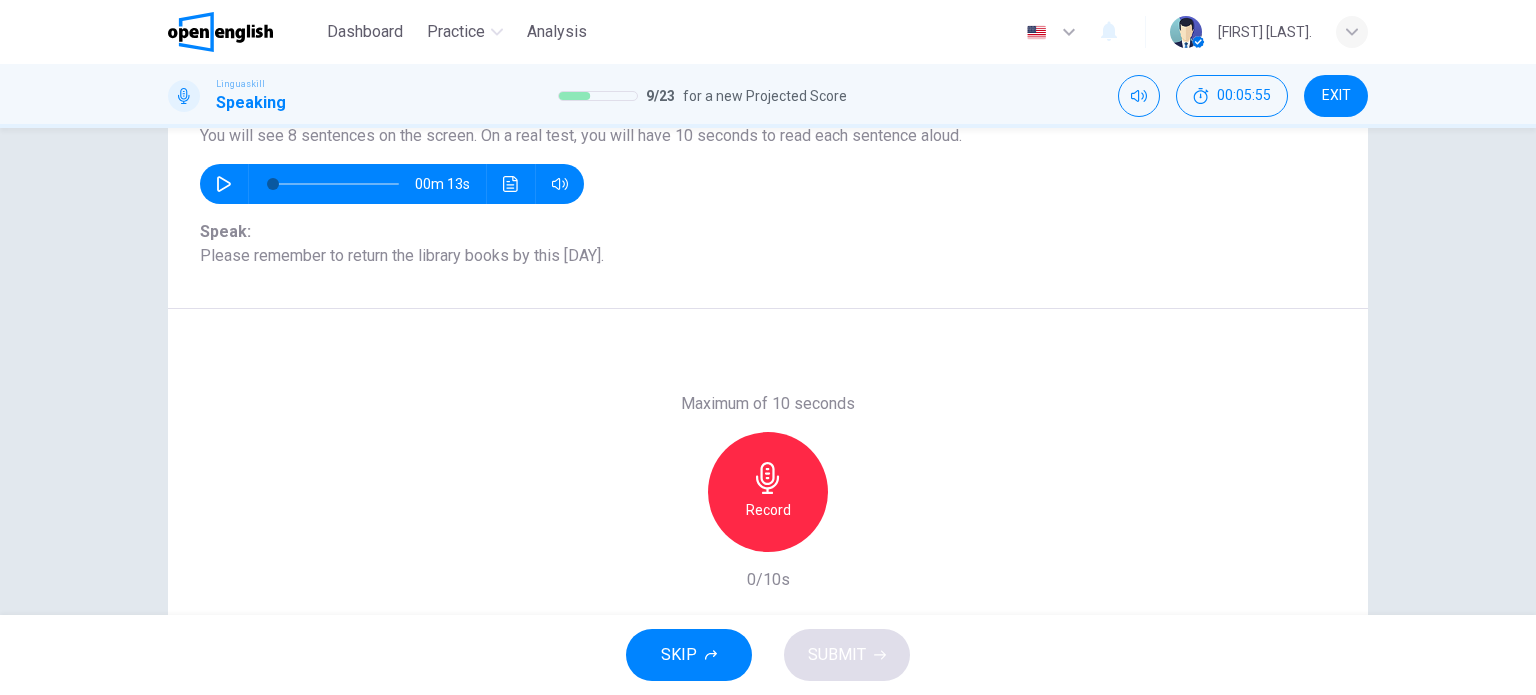 click 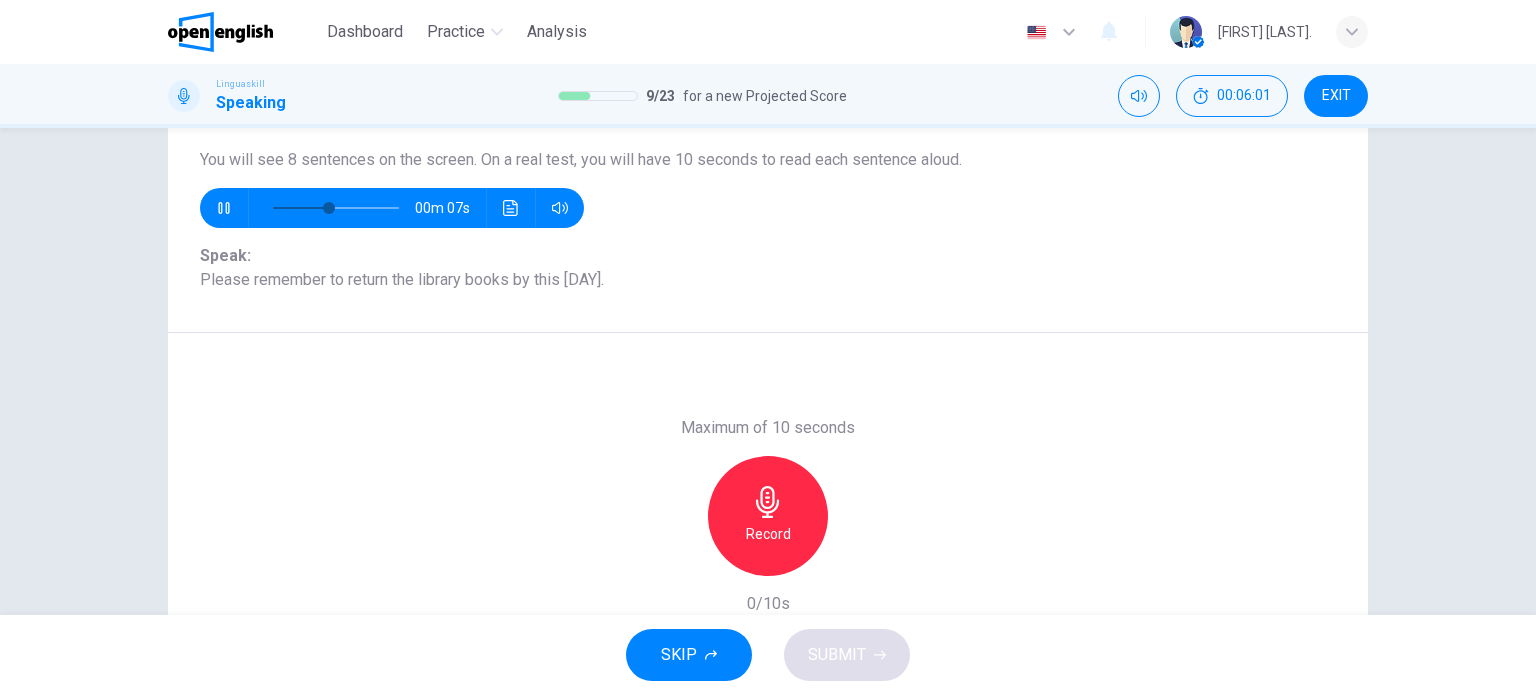scroll, scrollTop: 200, scrollLeft: 0, axis: vertical 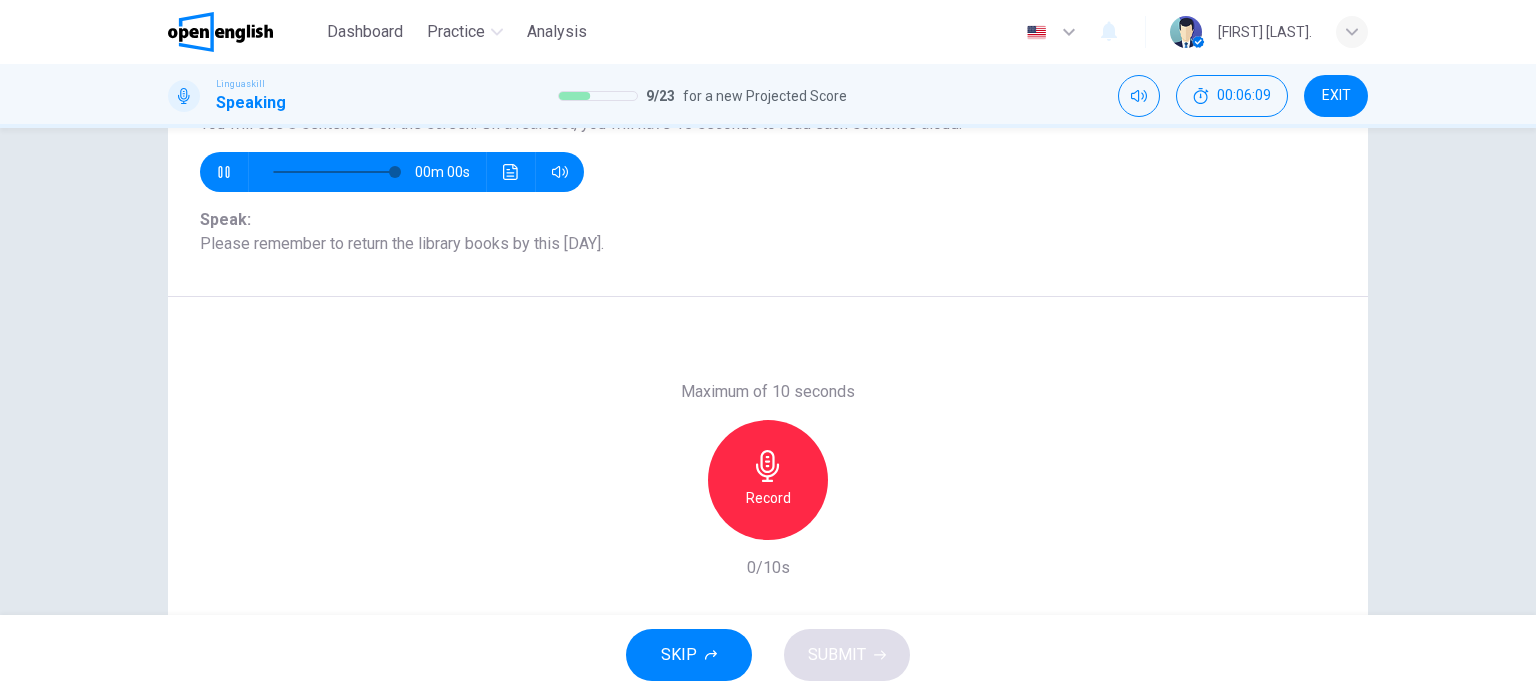 type on "*" 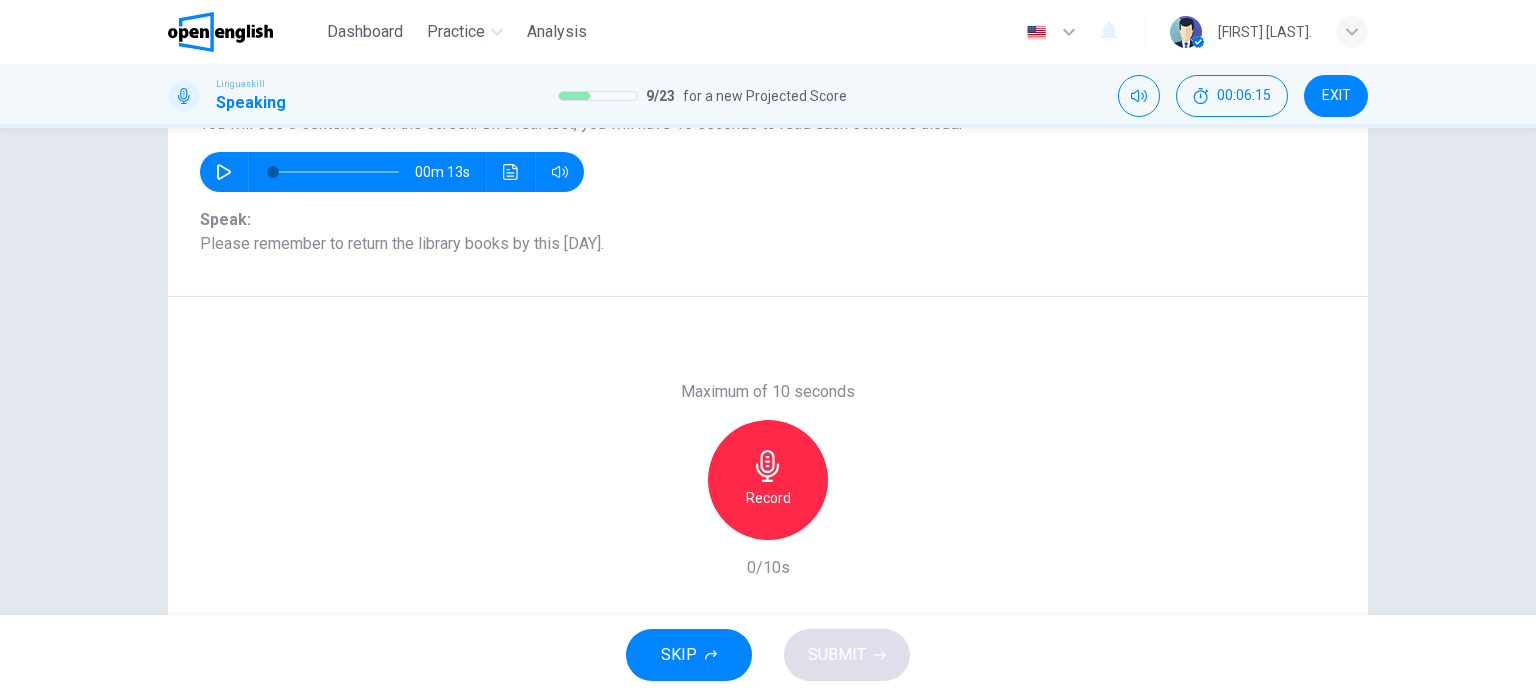 click on "Record" at bounding box center [768, 498] 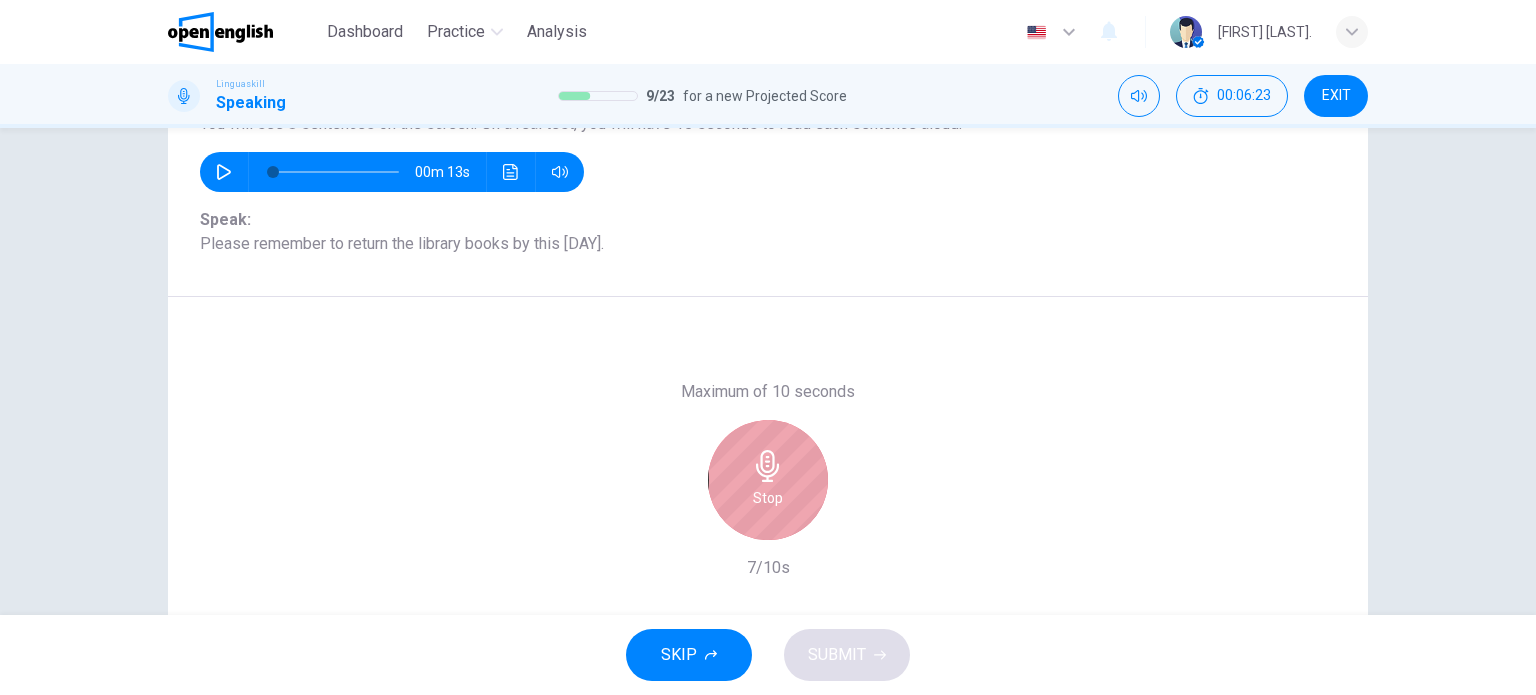 click on "Stop" at bounding box center [768, 498] 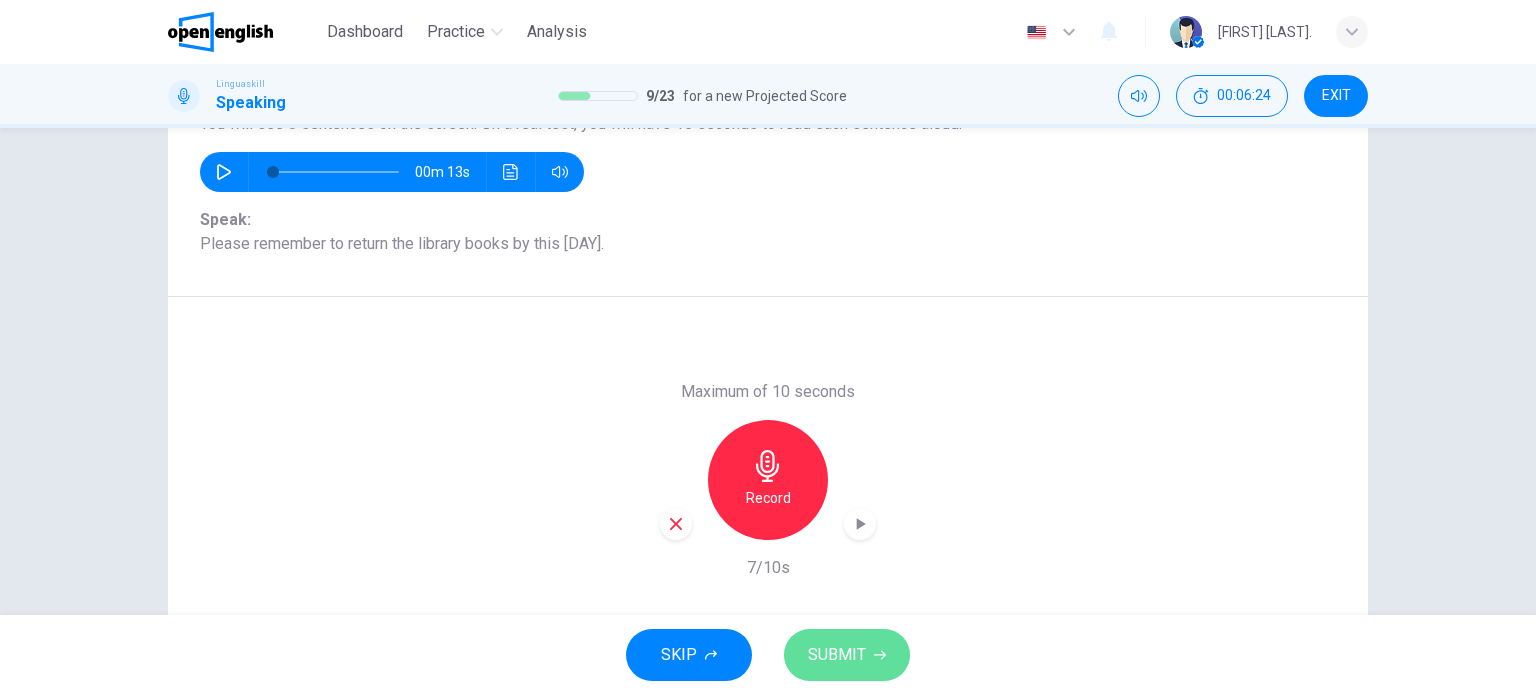 click on "SUBMIT" at bounding box center [837, 655] 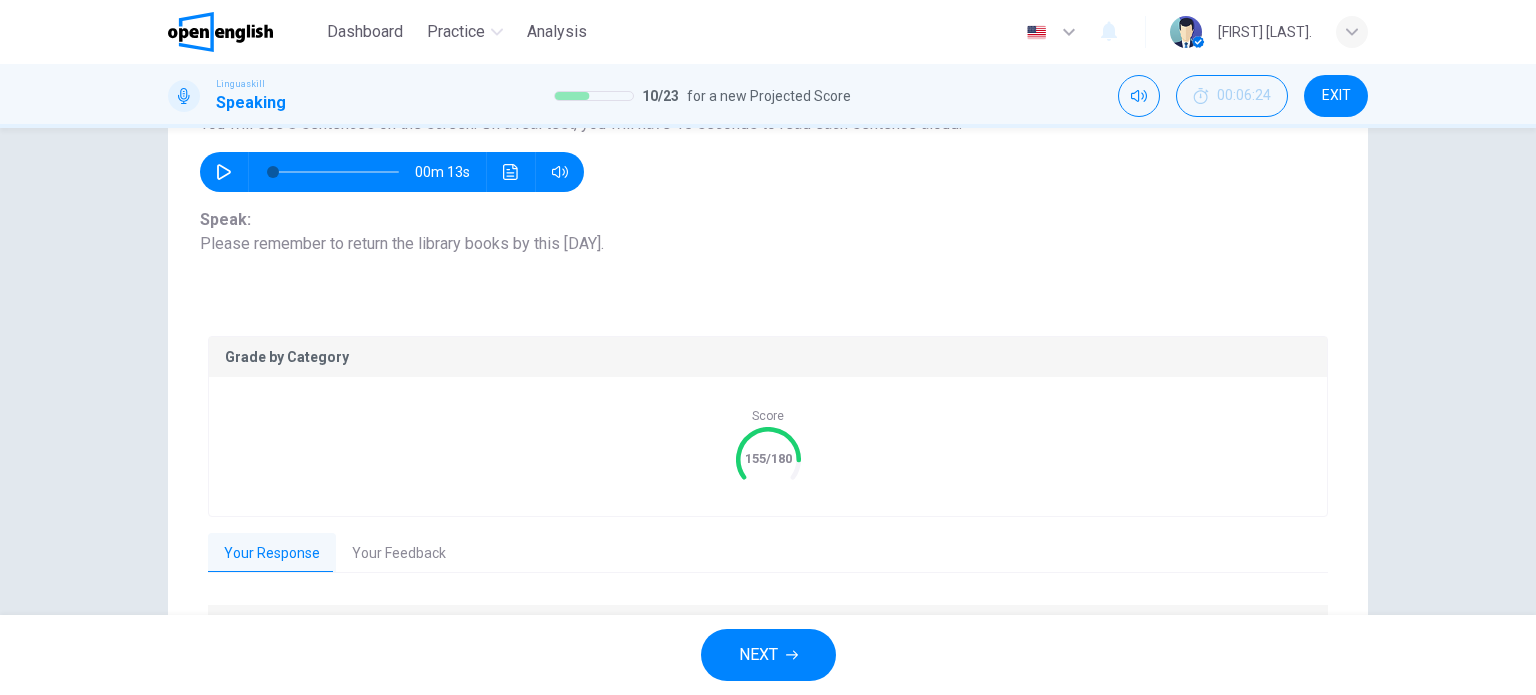 click on "Your Feedback" at bounding box center [399, 554] 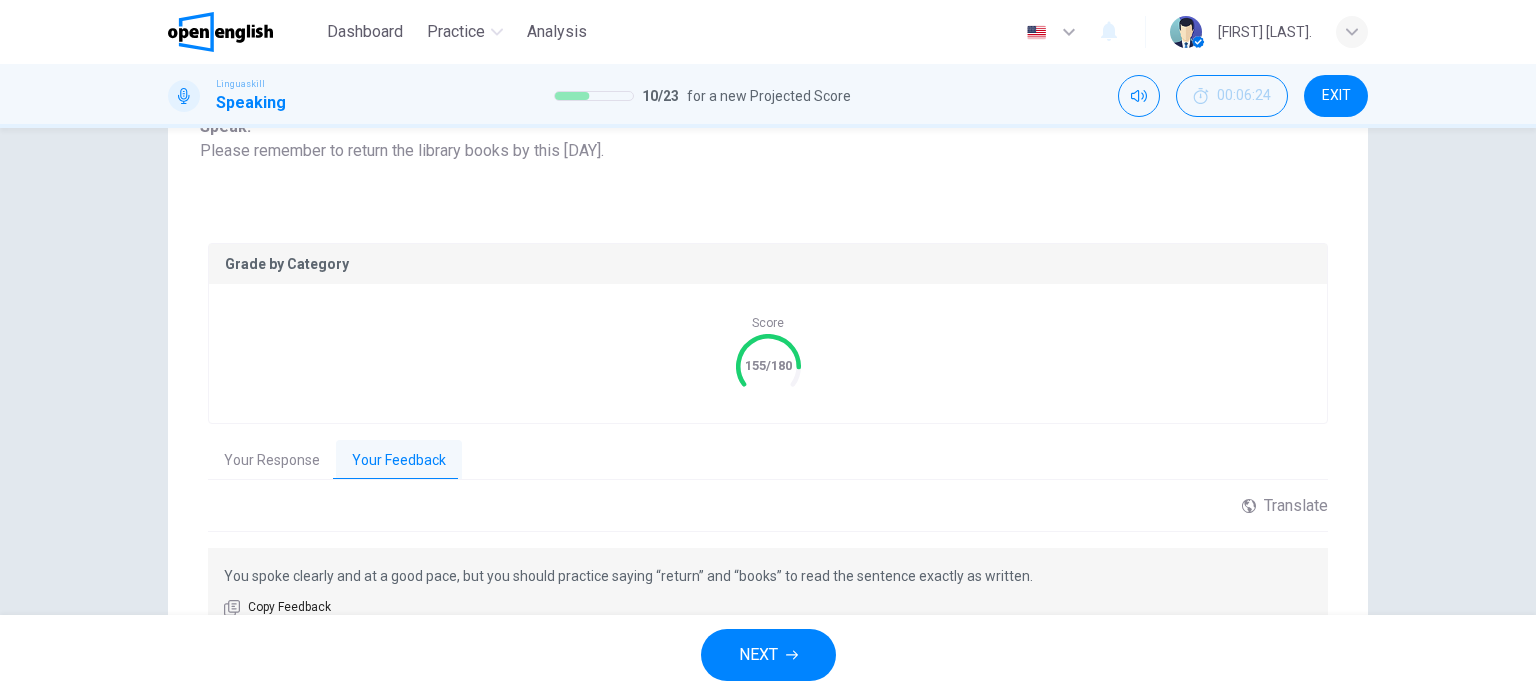 scroll, scrollTop: 393, scrollLeft: 0, axis: vertical 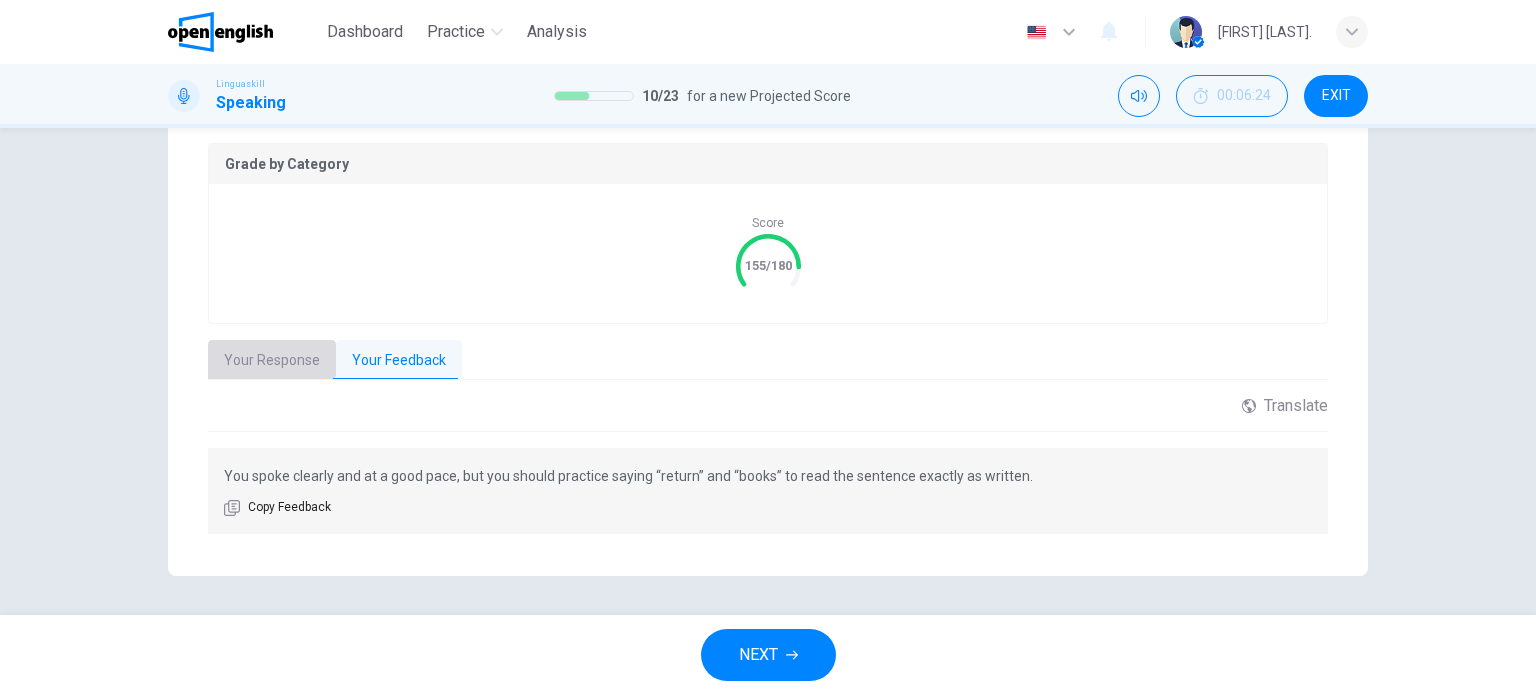 click on "Your Response" at bounding box center (272, 361) 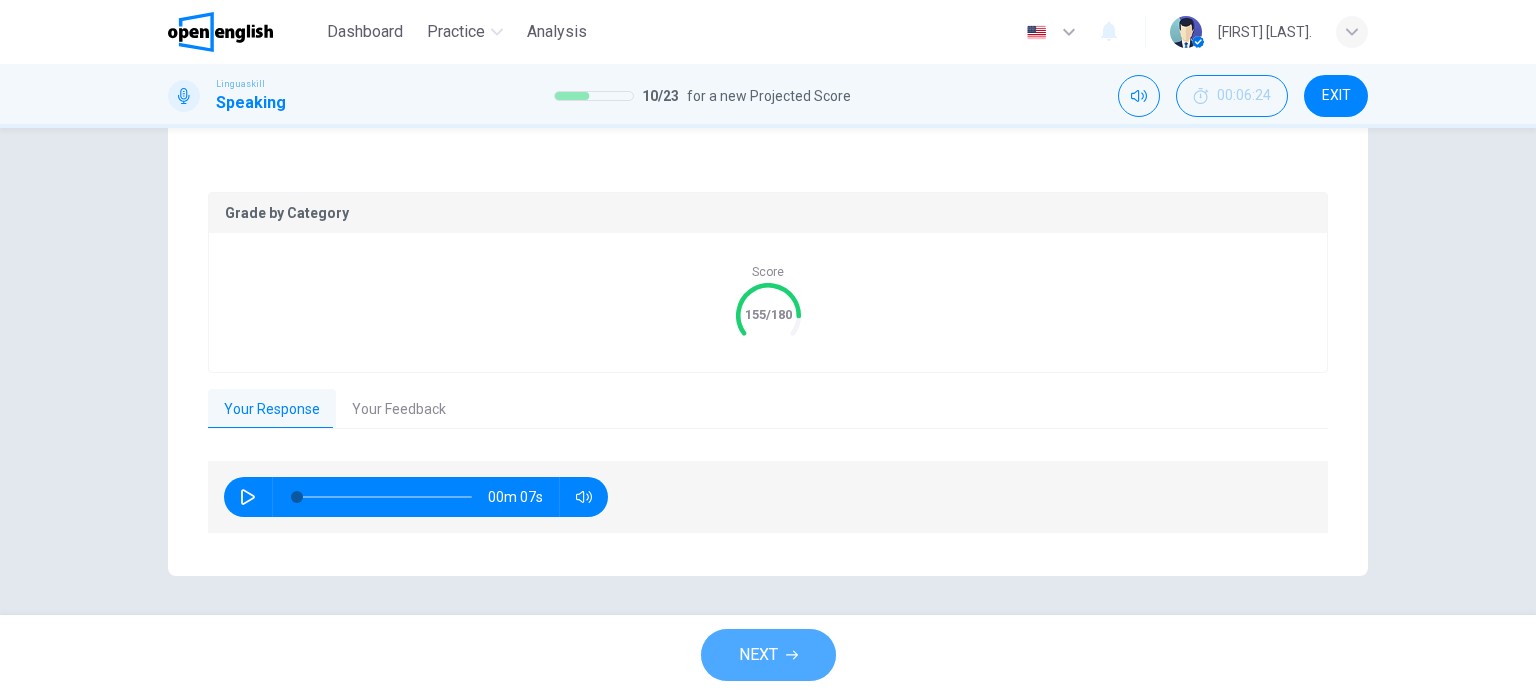 click on "NEXT" at bounding box center [758, 655] 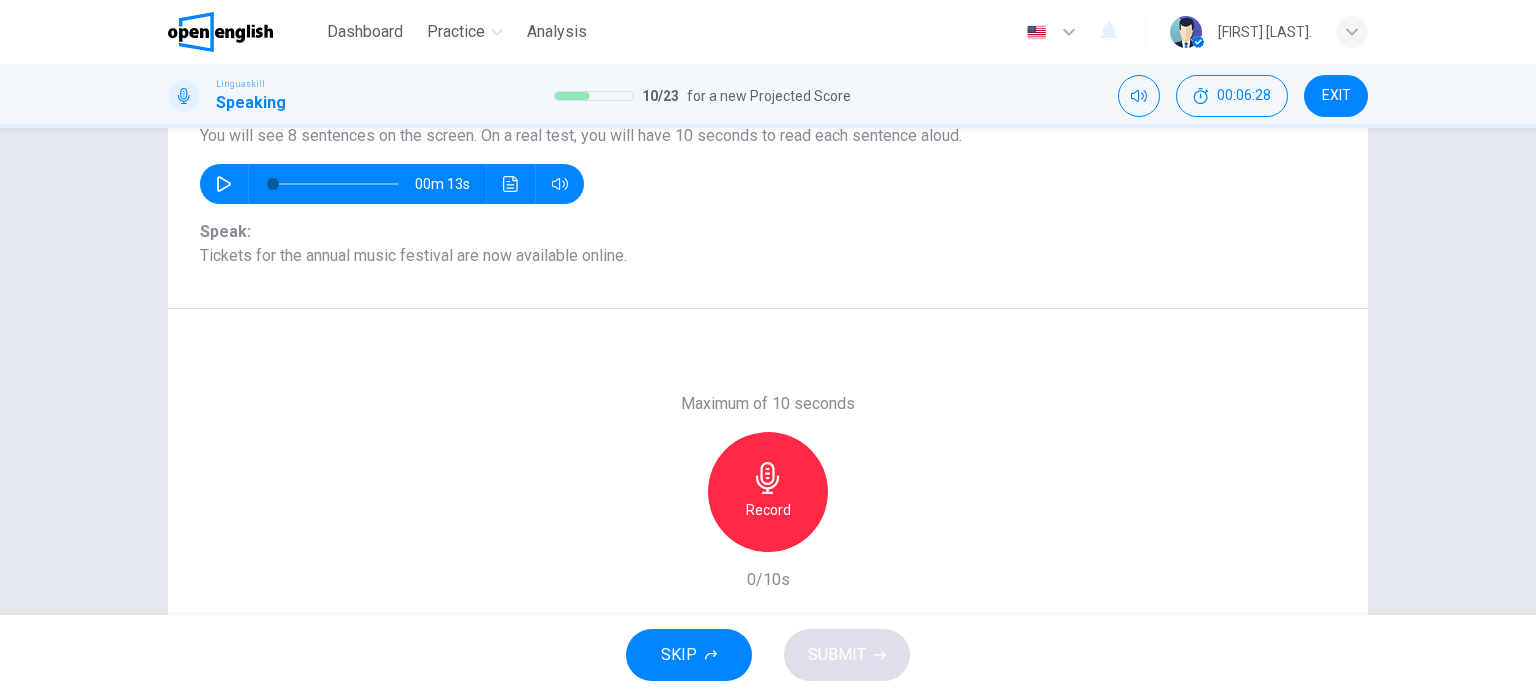scroll, scrollTop: 188, scrollLeft: 0, axis: vertical 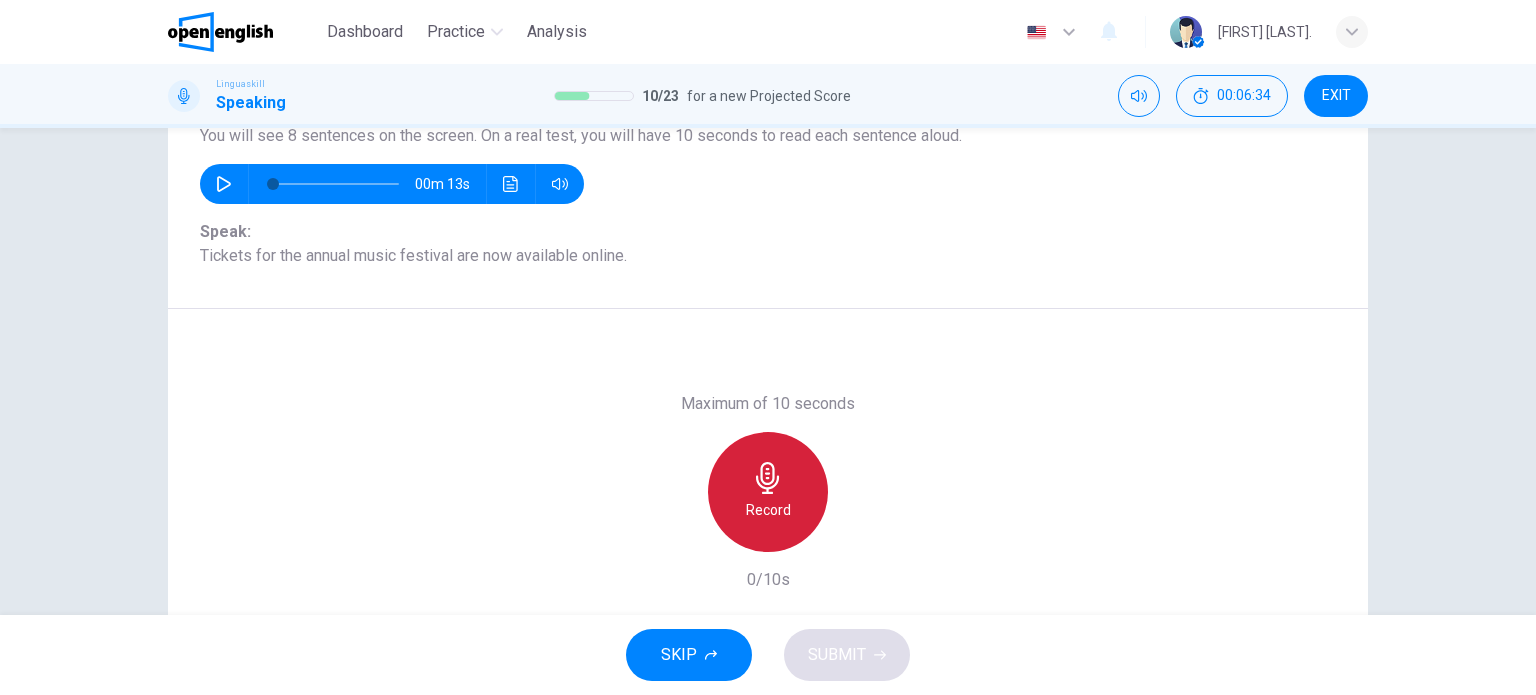 click 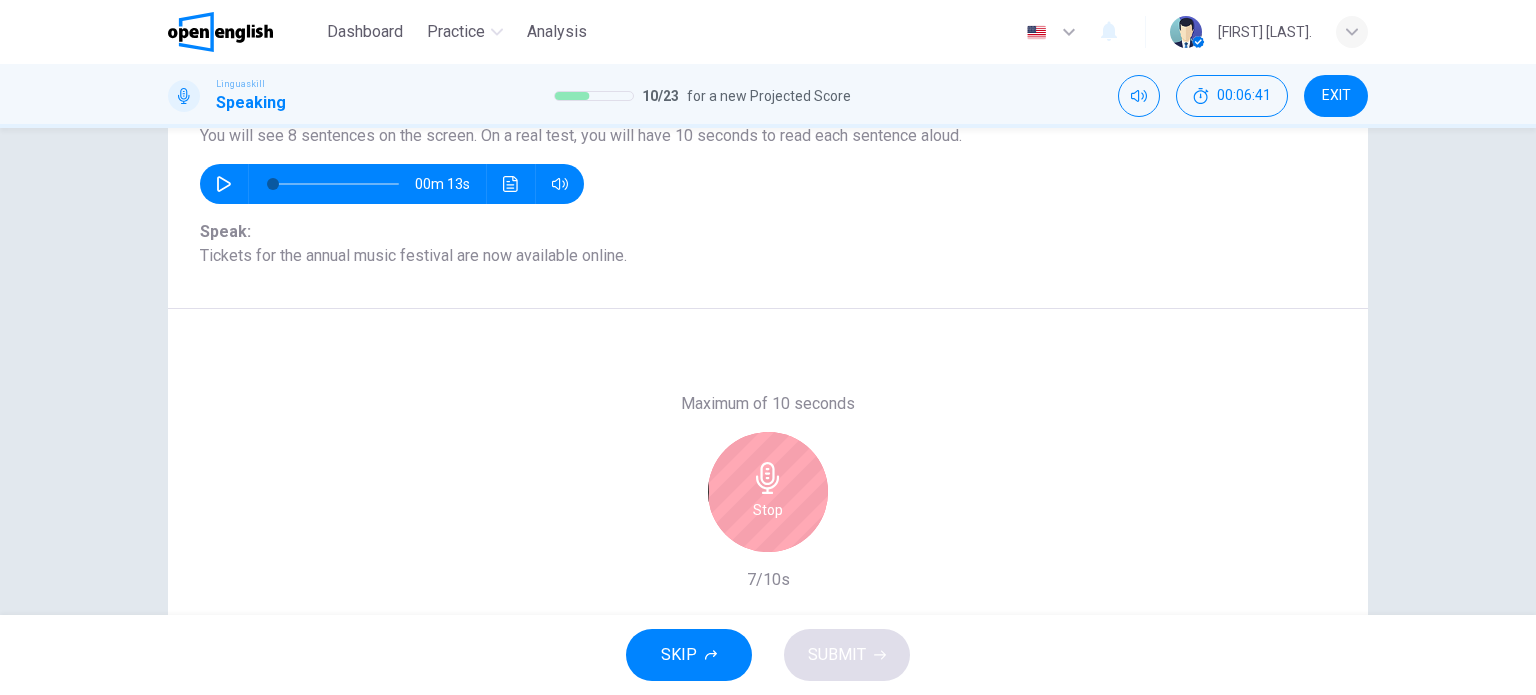 drag, startPoint x: 776, startPoint y: 482, endPoint x: 786, endPoint y: 500, distance: 20.59126 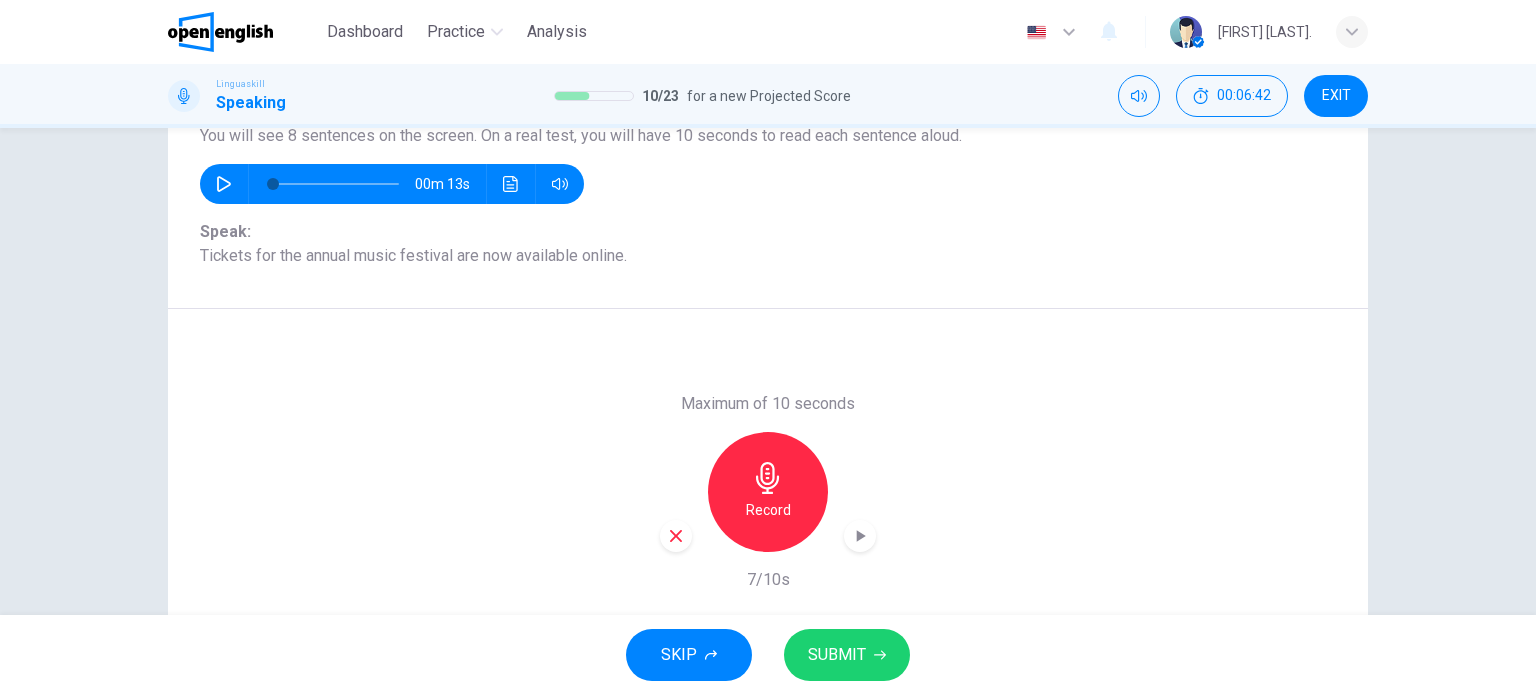 click on "SUBMIT" at bounding box center [847, 655] 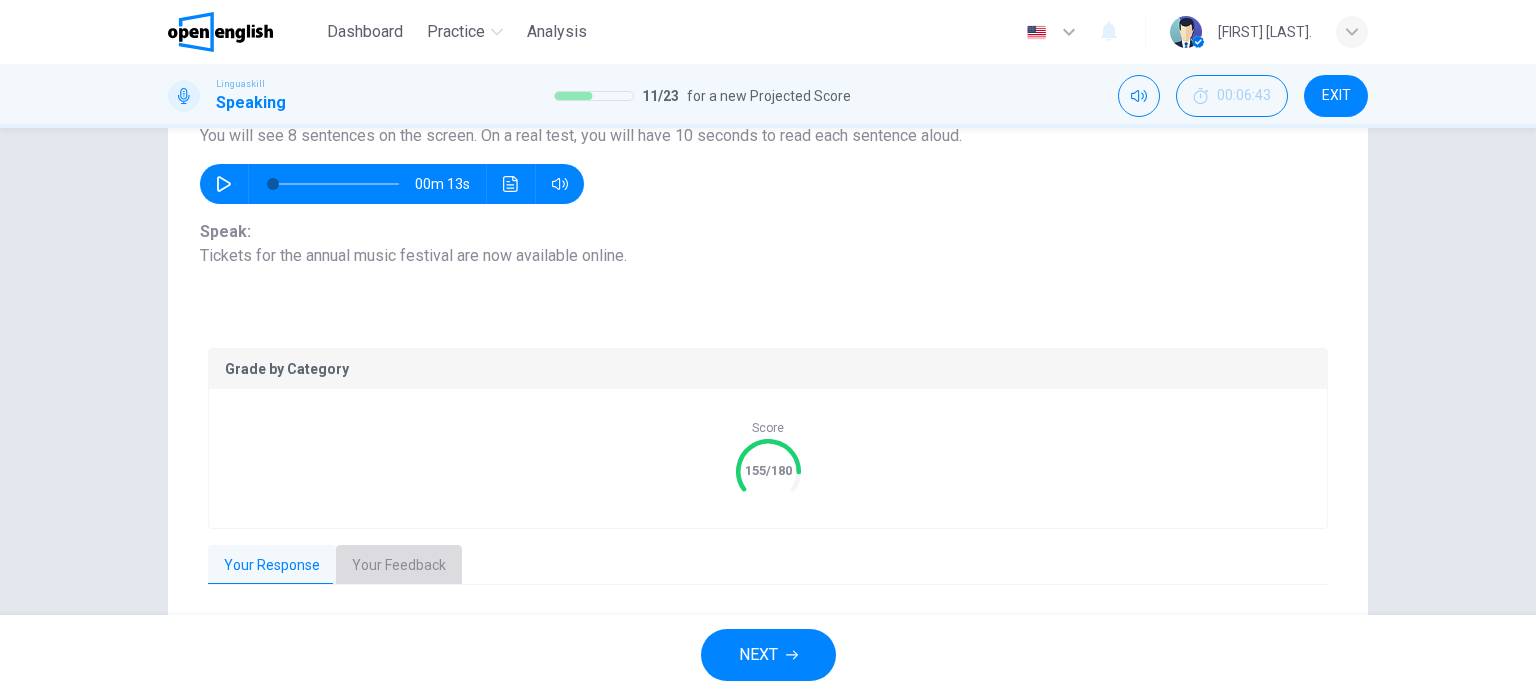 click on "Your Feedback" at bounding box center [399, 566] 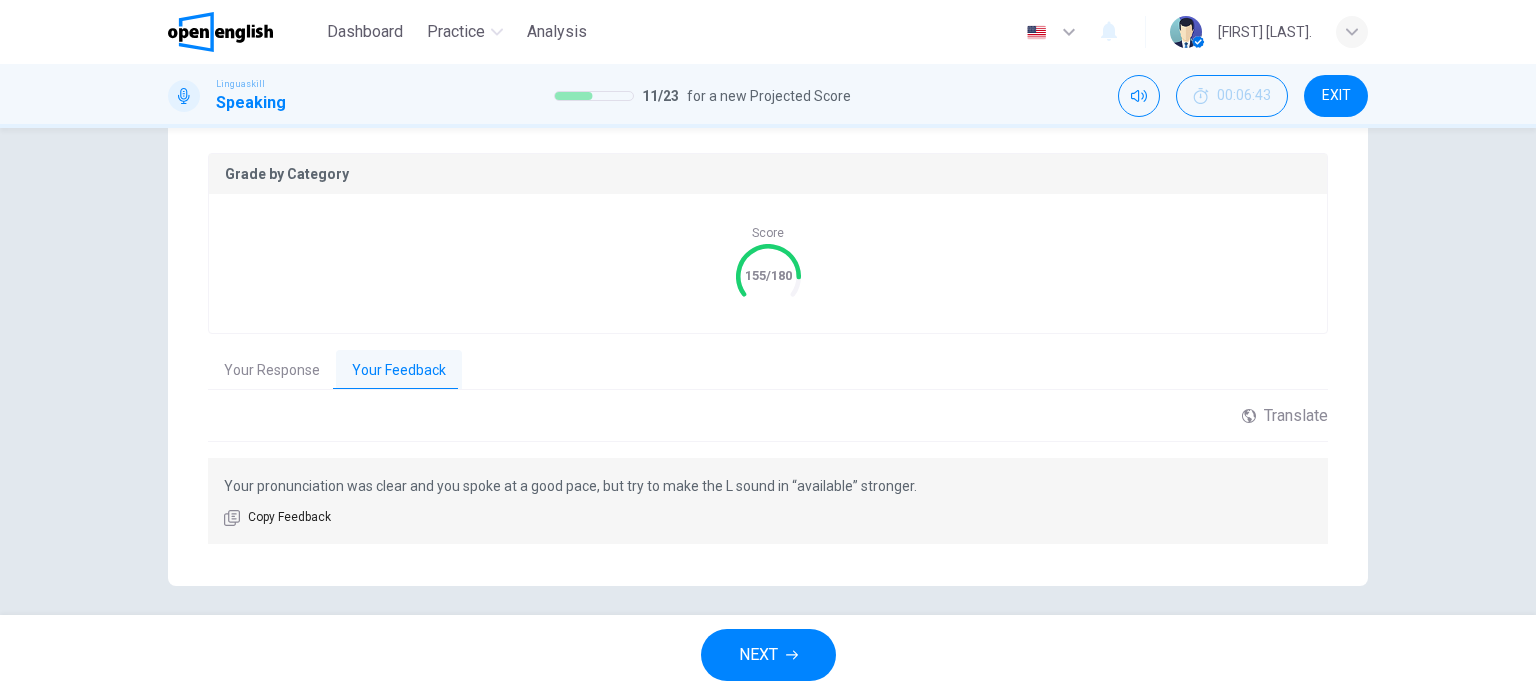 scroll, scrollTop: 388, scrollLeft: 0, axis: vertical 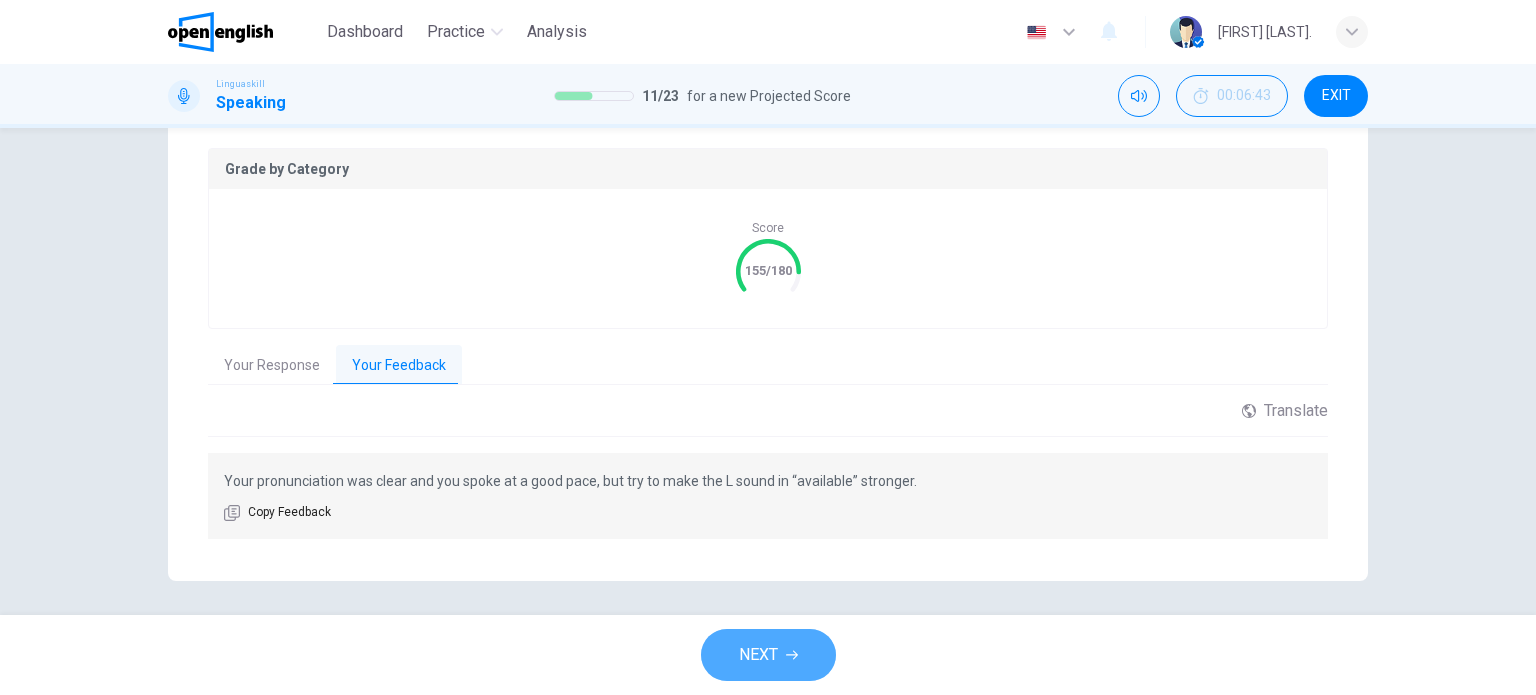 click on "NEXT" at bounding box center [758, 655] 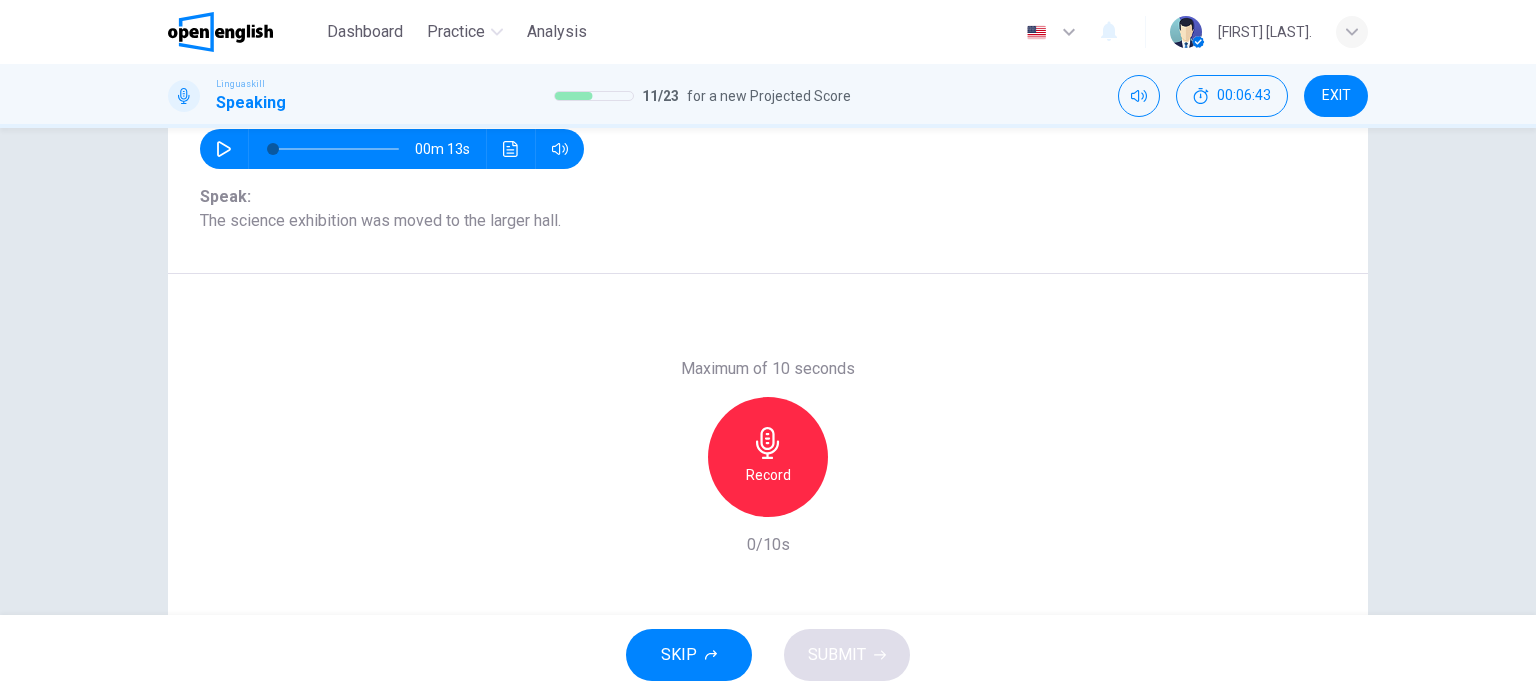 scroll, scrollTop: 188, scrollLeft: 0, axis: vertical 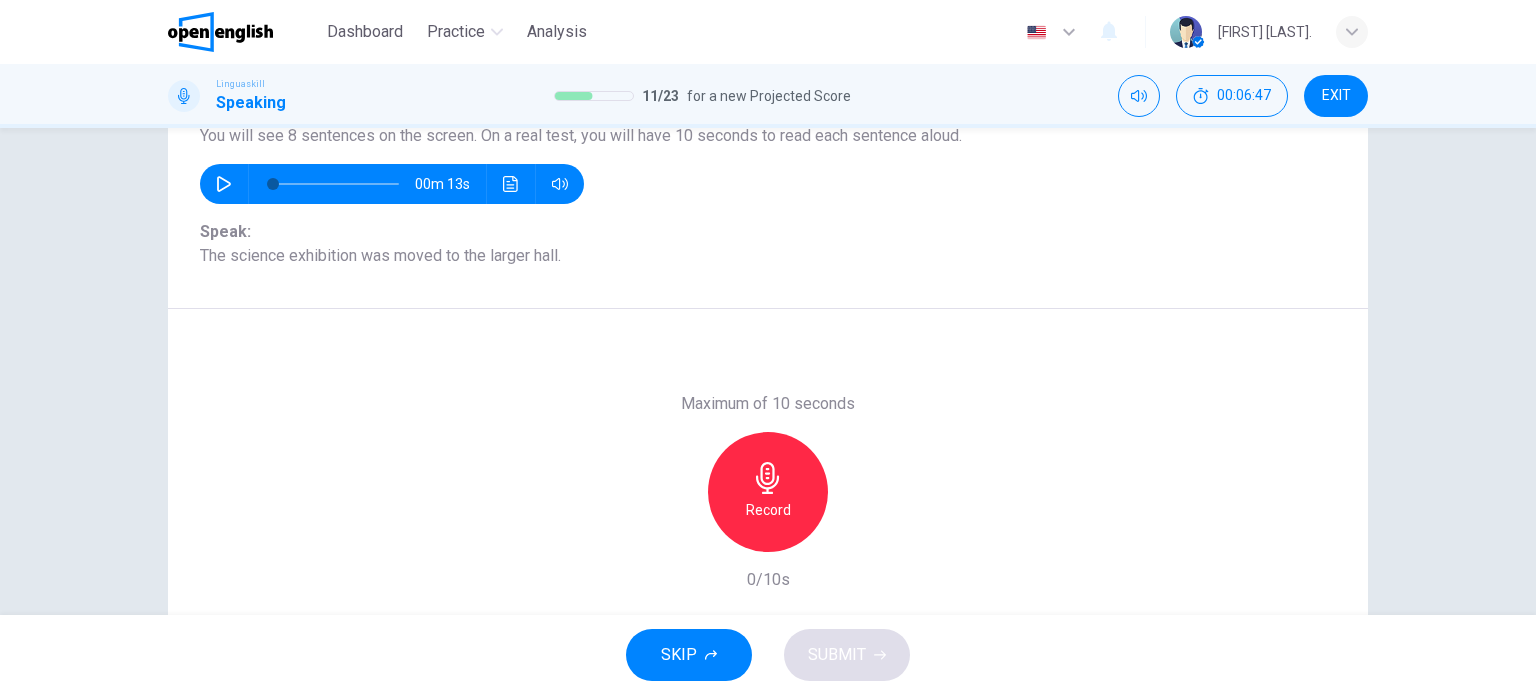click on "Record" at bounding box center (768, 492) 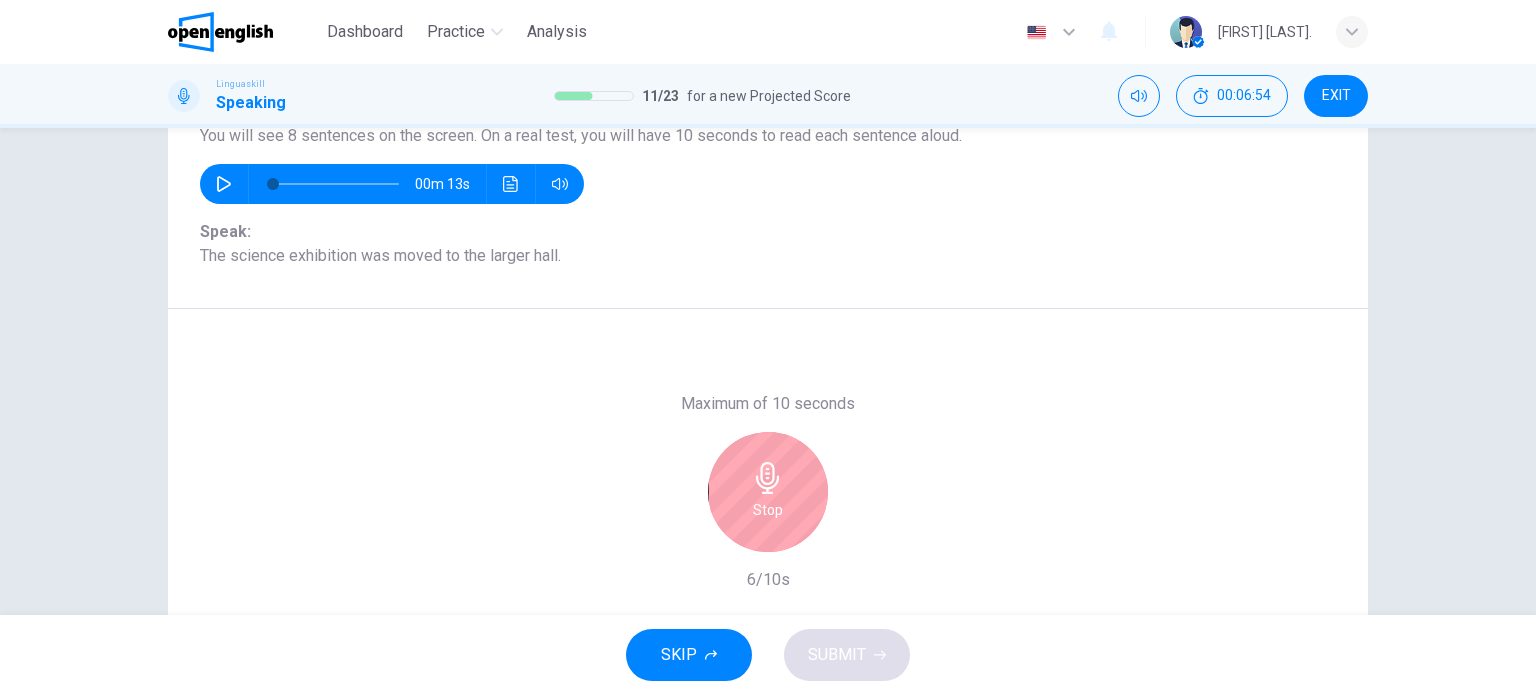 click on "Stop" at bounding box center [768, 492] 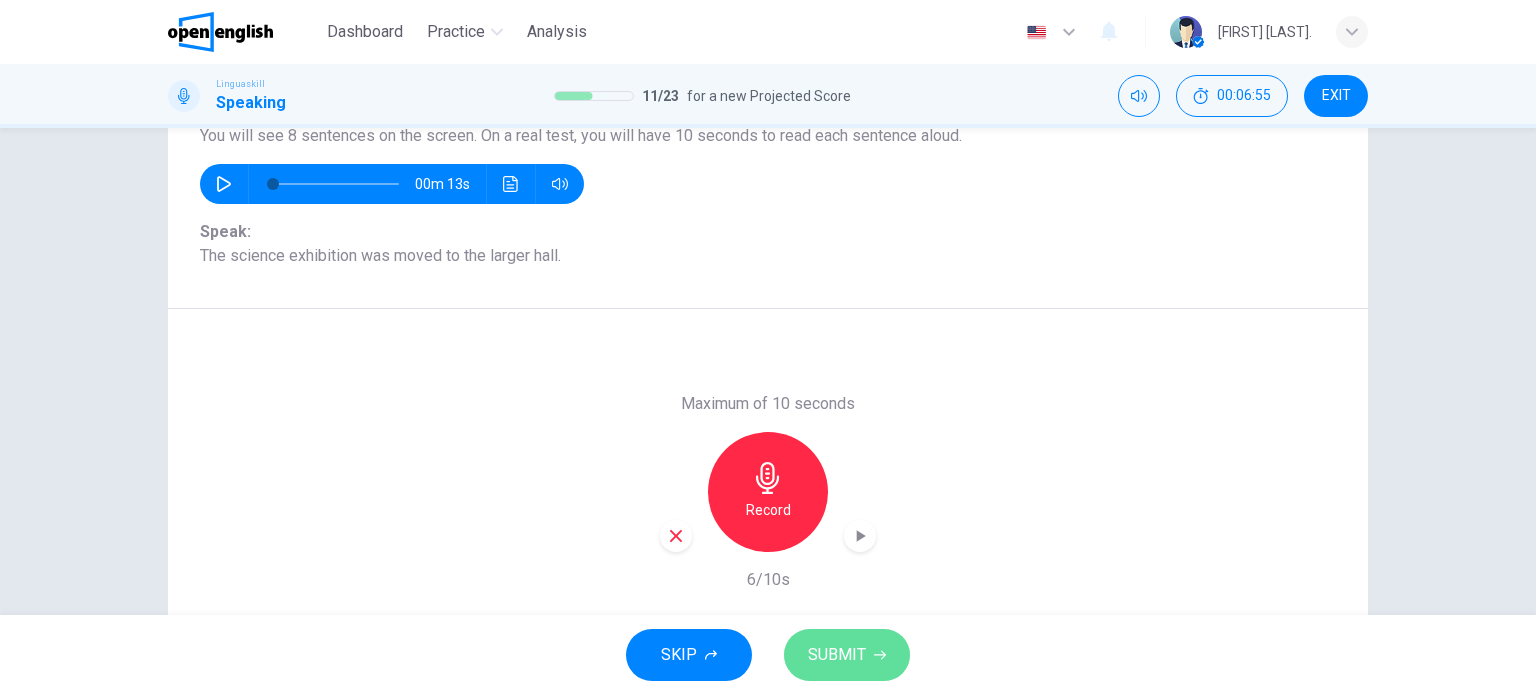 click on "SUBMIT" at bounding box center [847, 655] 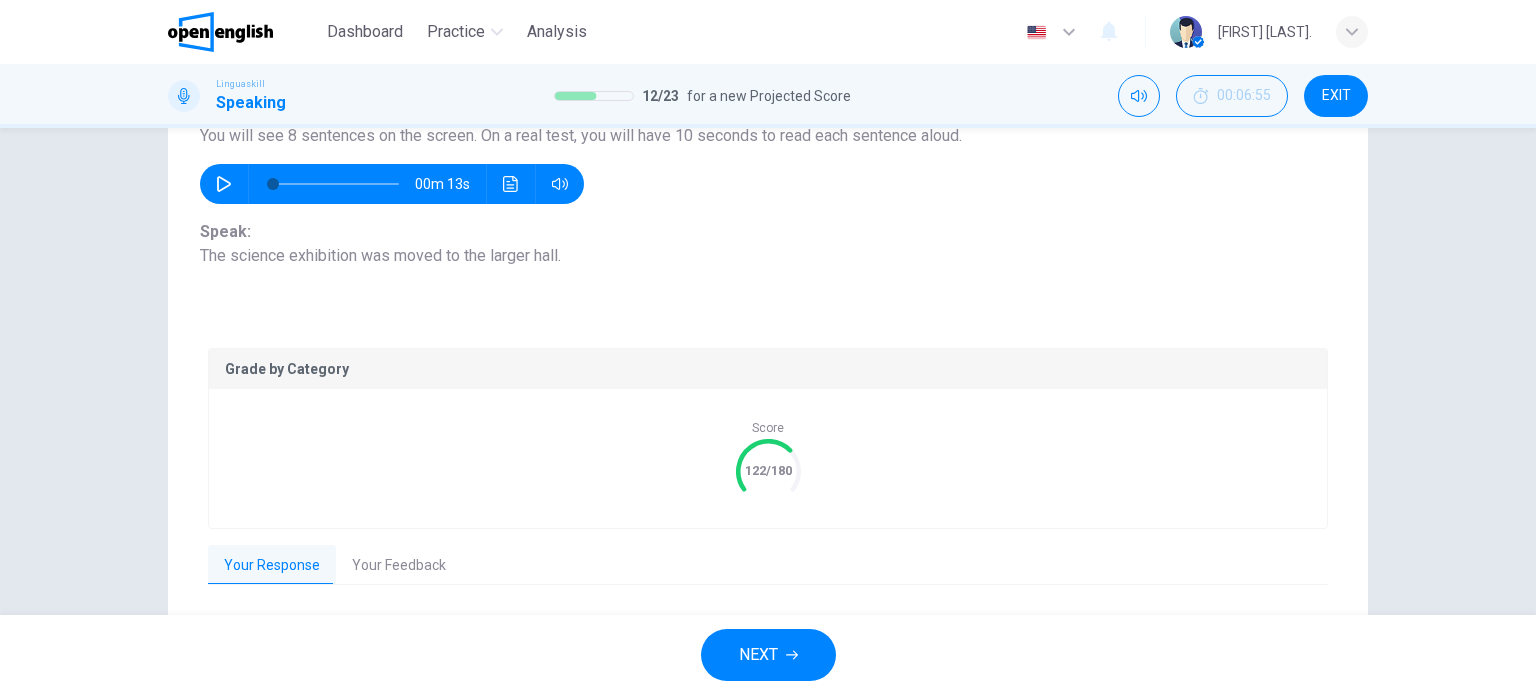 click on "Your Feedback" at bounding box center (399, 566) 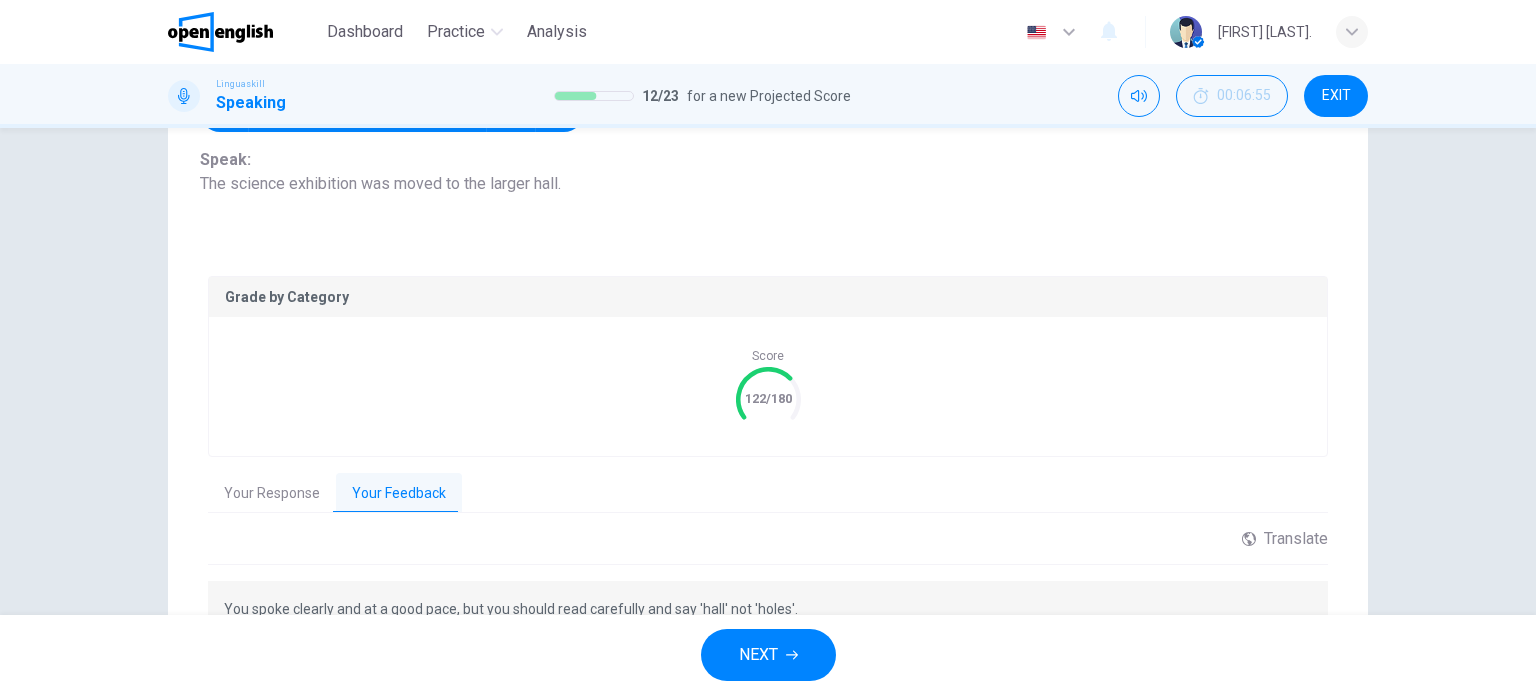 scroll, scrollTop: 388, scrollLeft: 0, axis: vertical 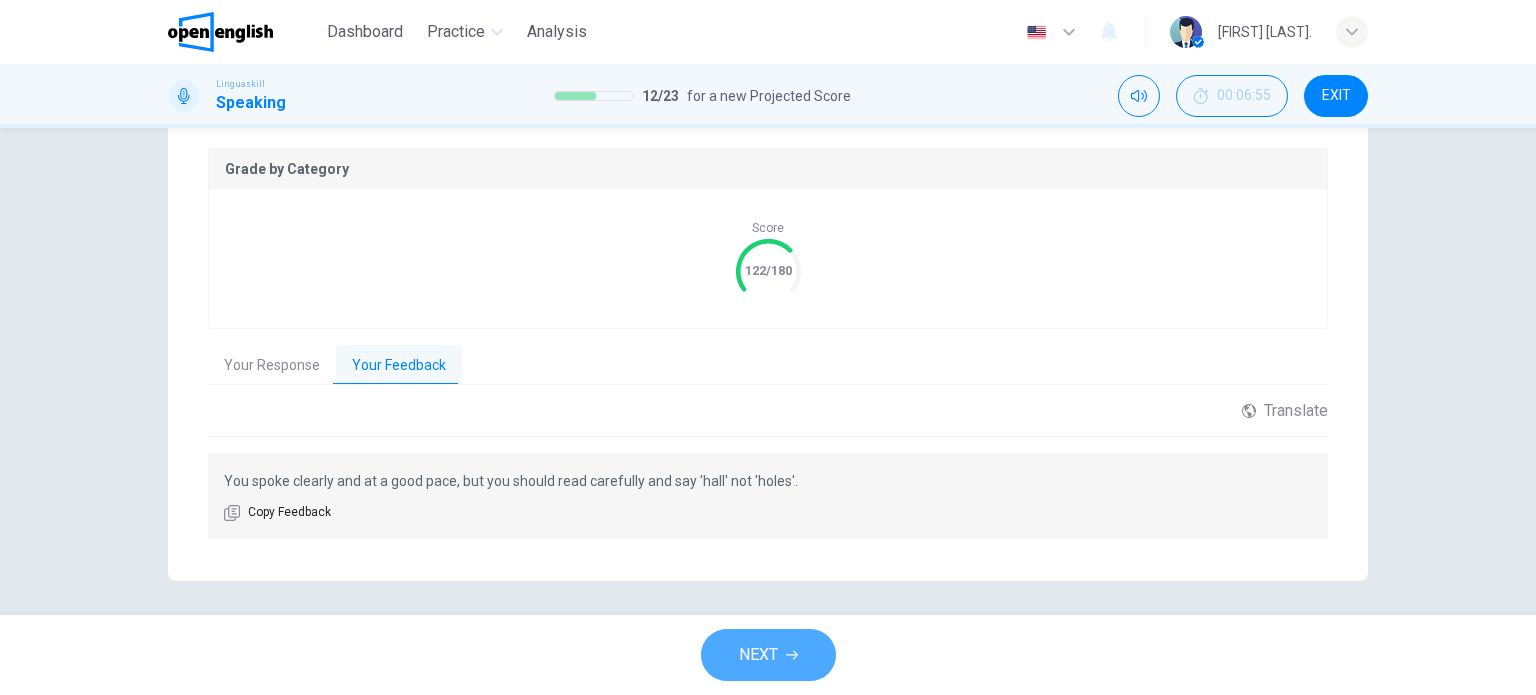 click on "NEXT" at bounding box center [758, 655] 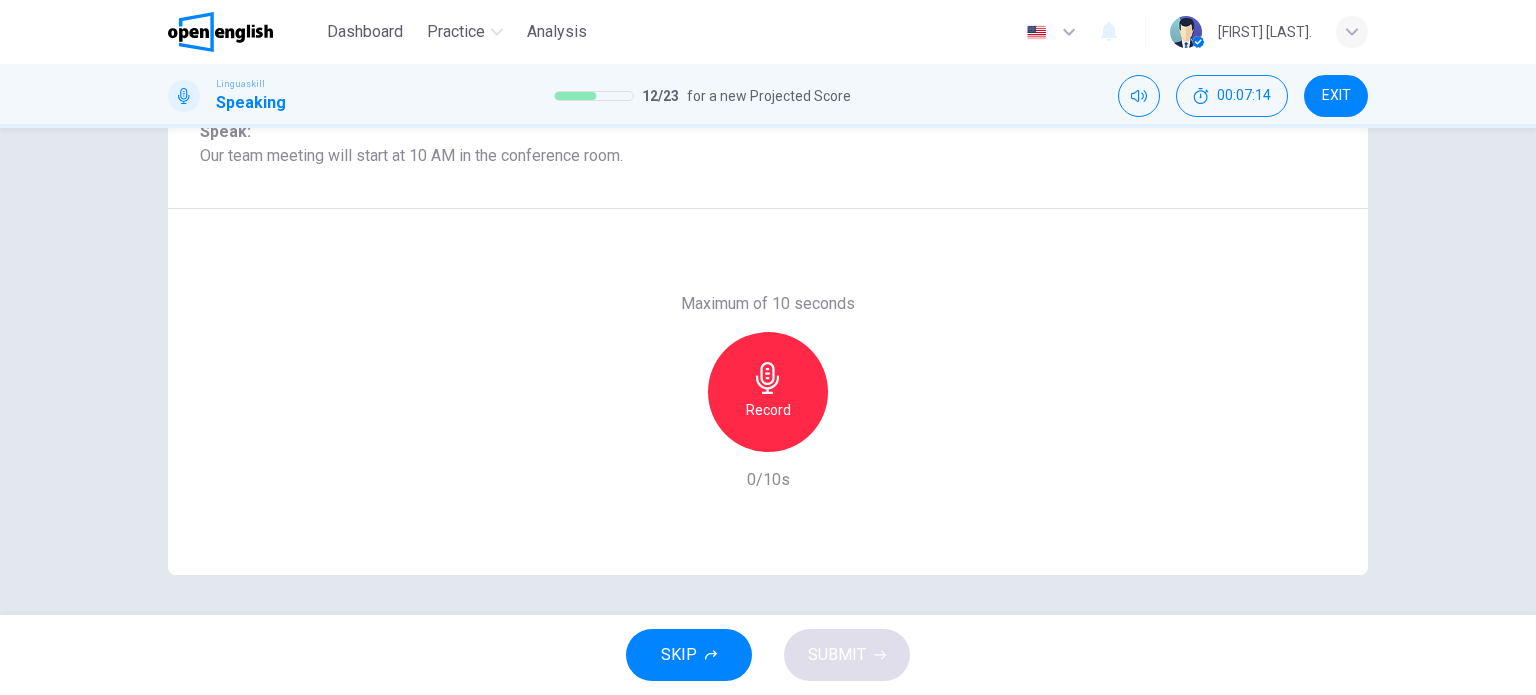 click 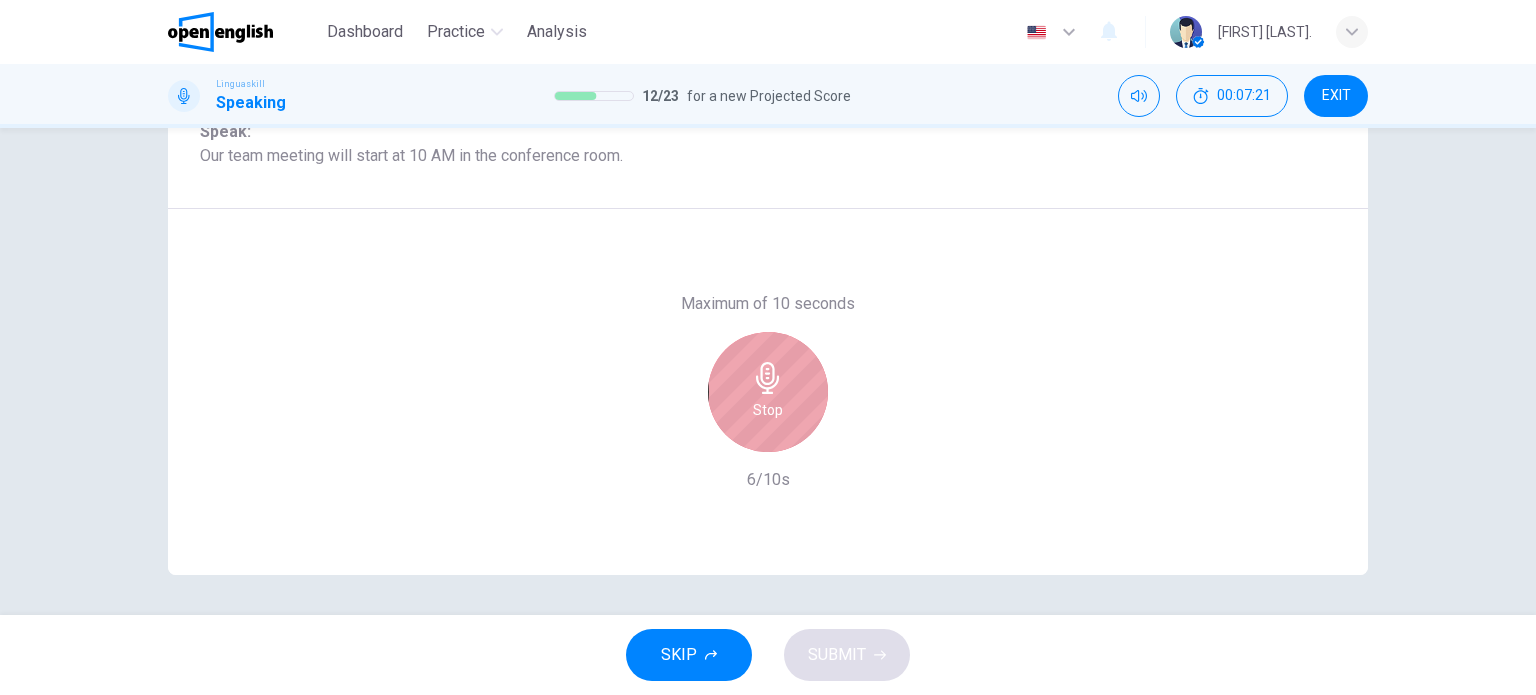 click 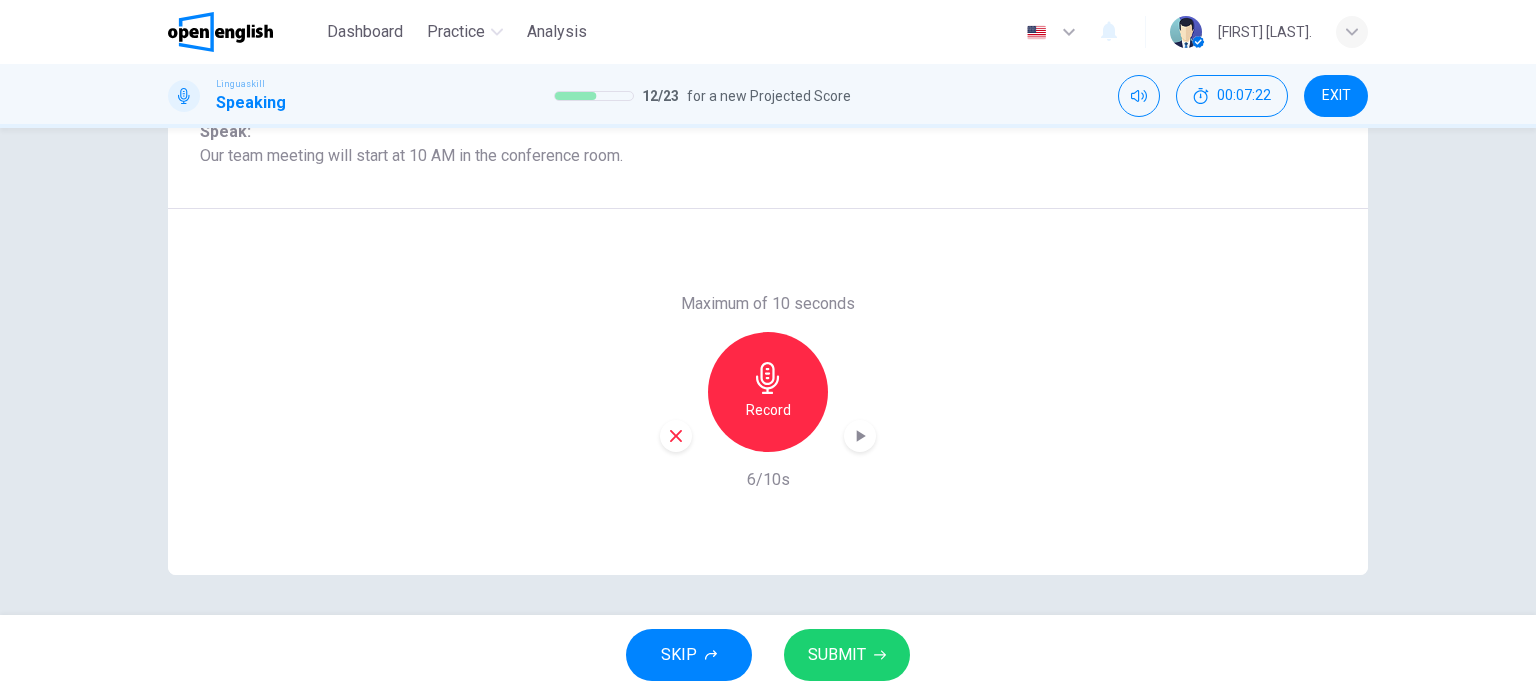 click on "SUBMIT" at bounding box center (847, 655) 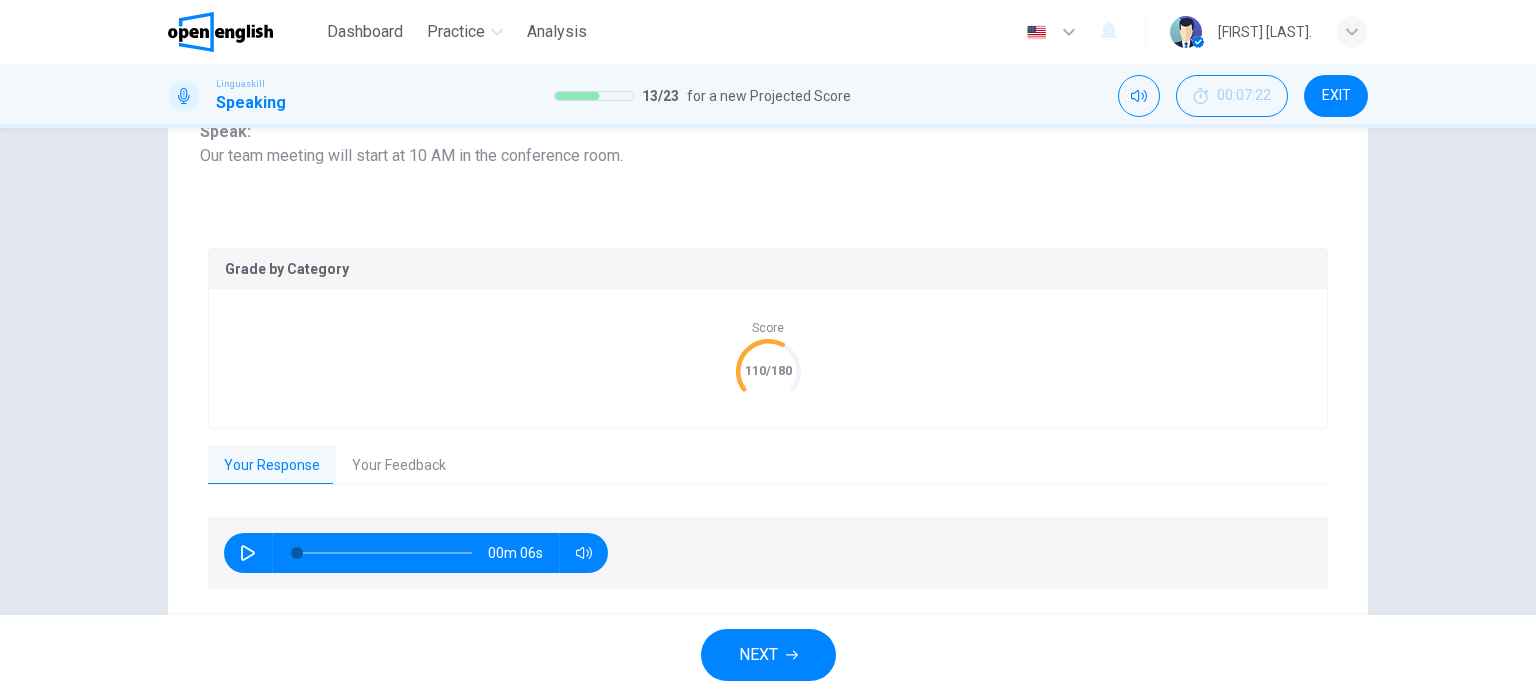 click on "Your Feedback" at bounding box center (399, 466) 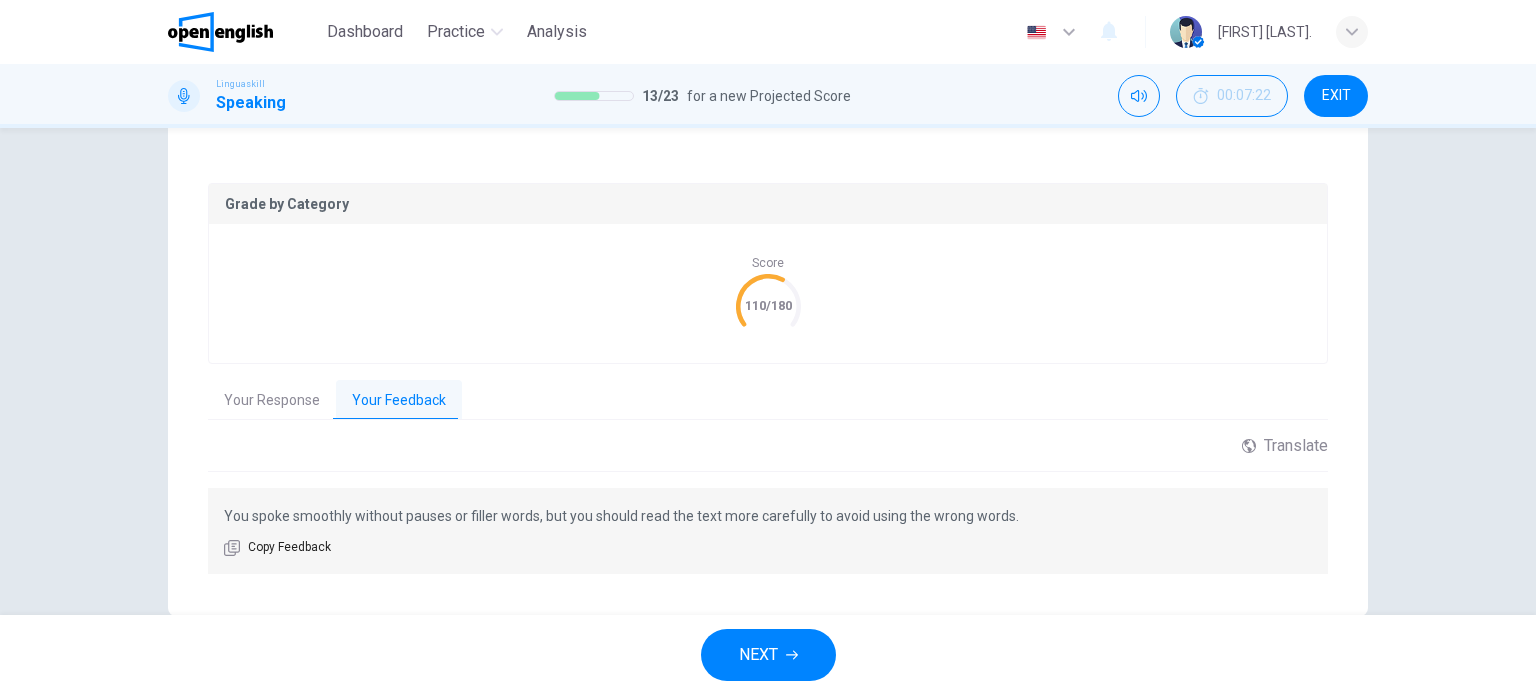 scroll, scrollTop: 388, scrollLeft: 0, axis: vertical 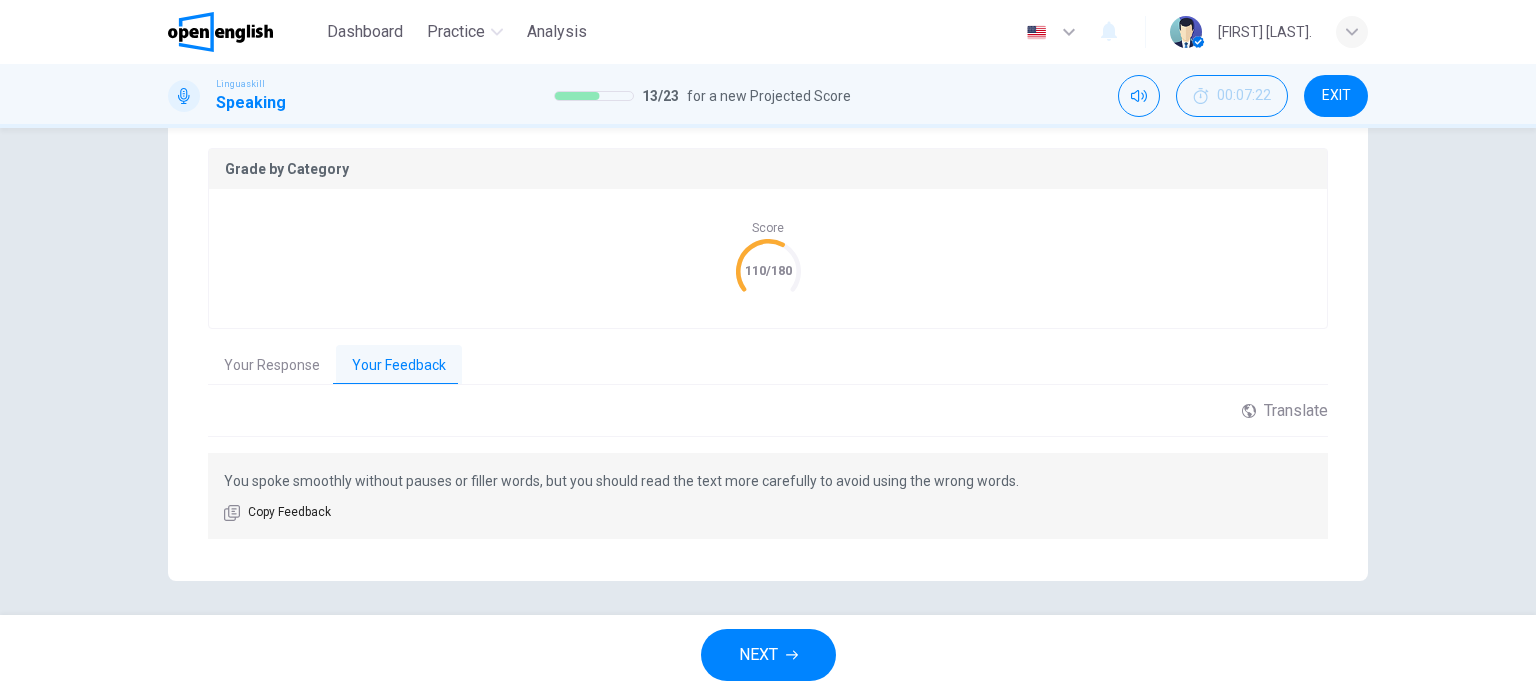click on "NEXT" at bounding box center [758, 655] 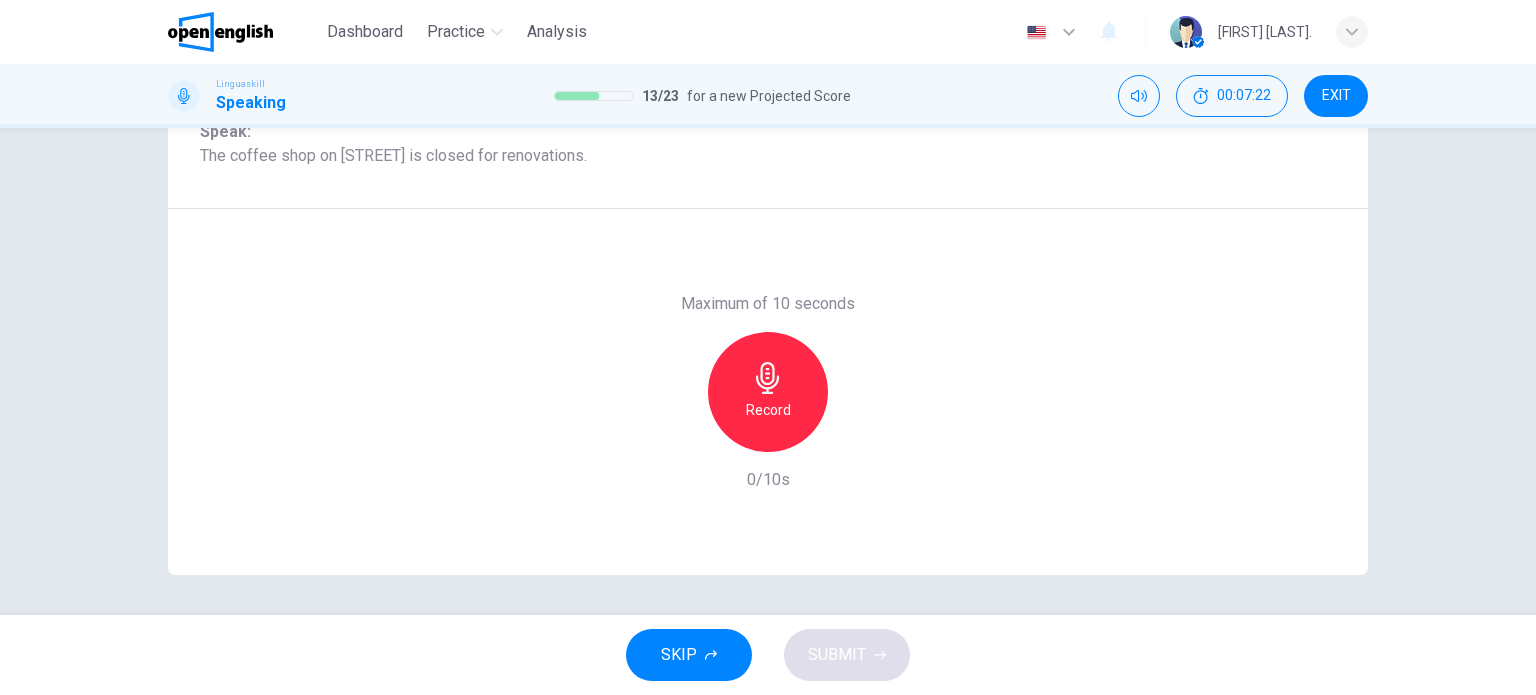 scroll, scrollTop: 288, scrollLeft: 0, axis: vertical 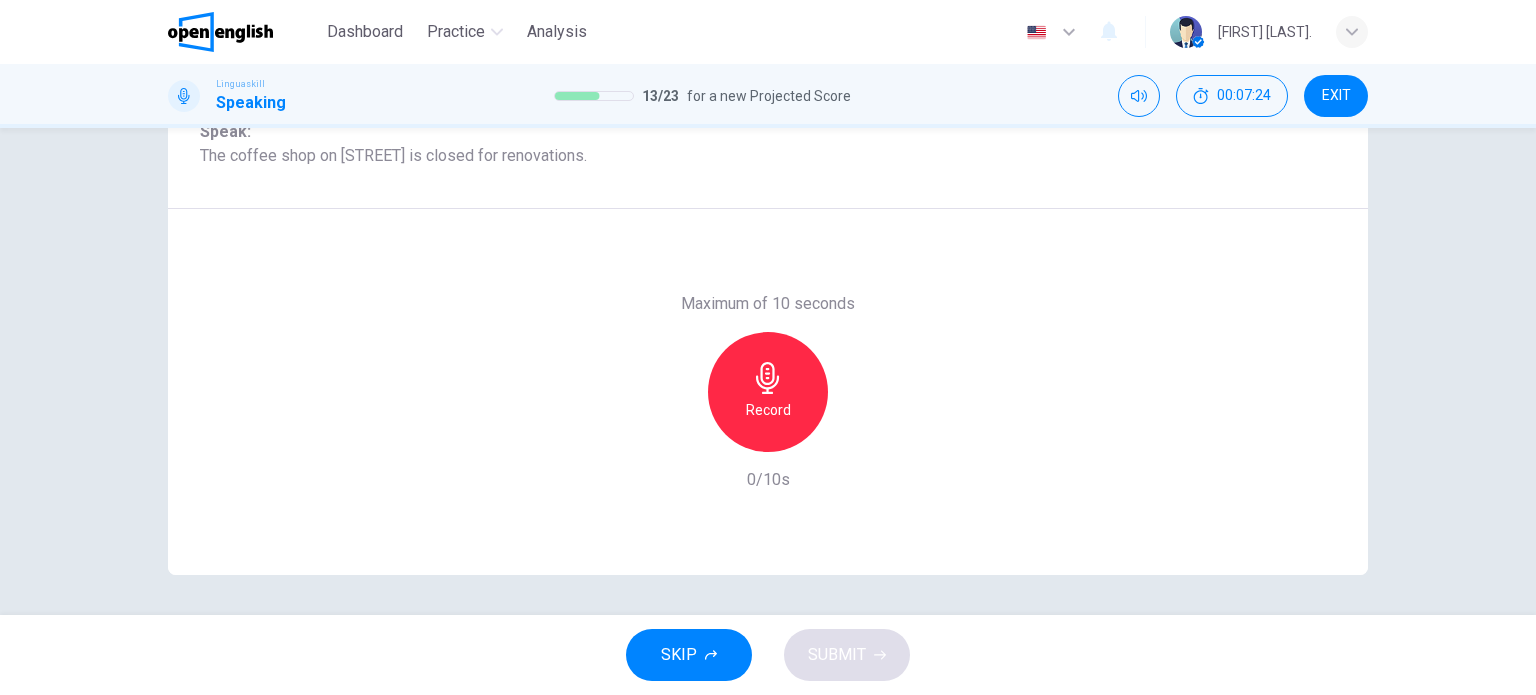 click 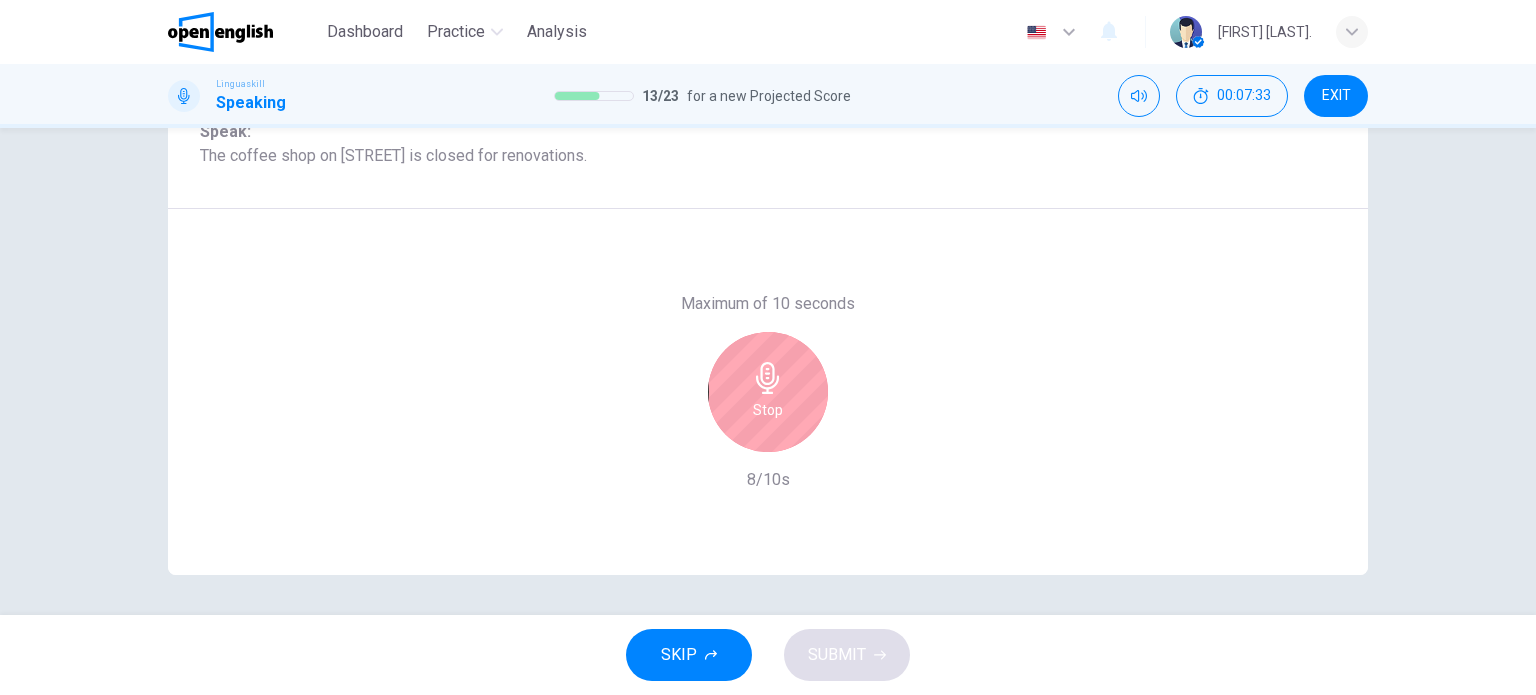 click on "Stop" at bounding box center (768, 392) 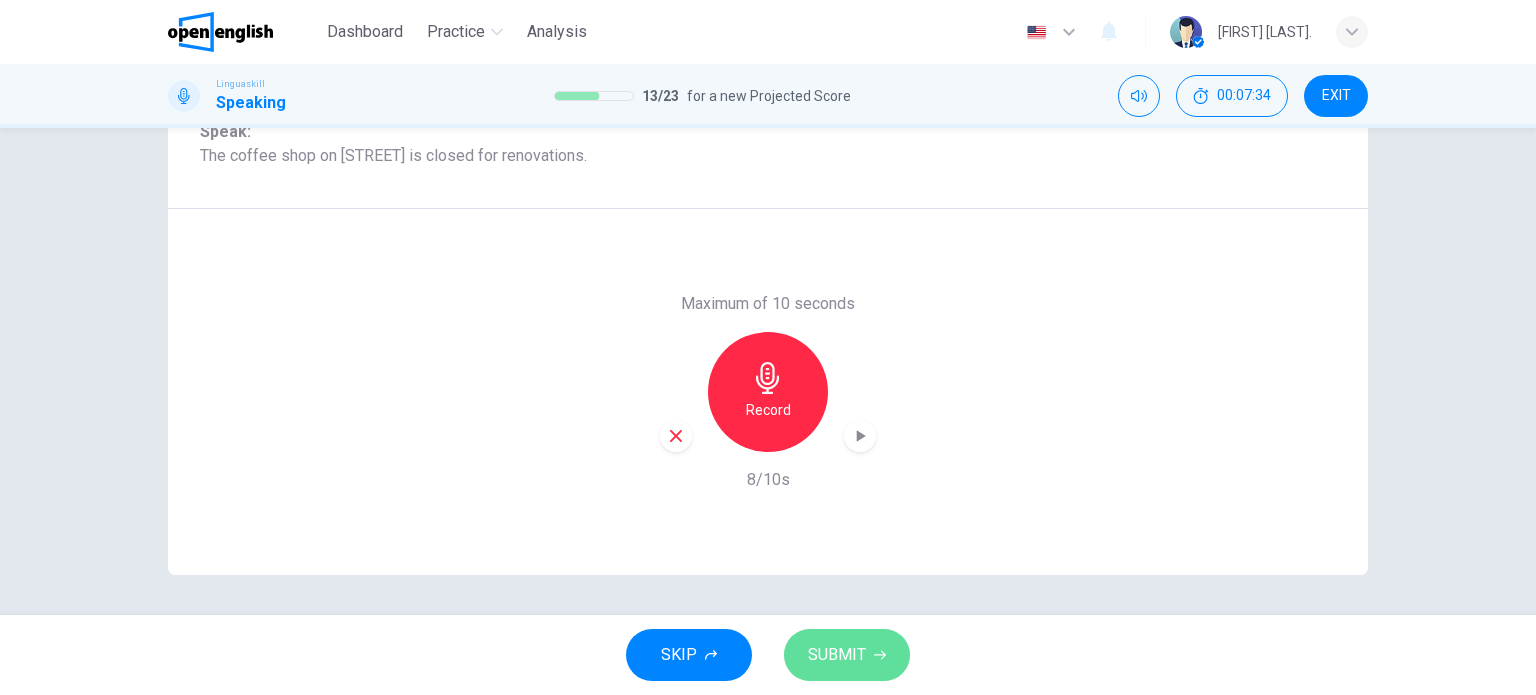 click 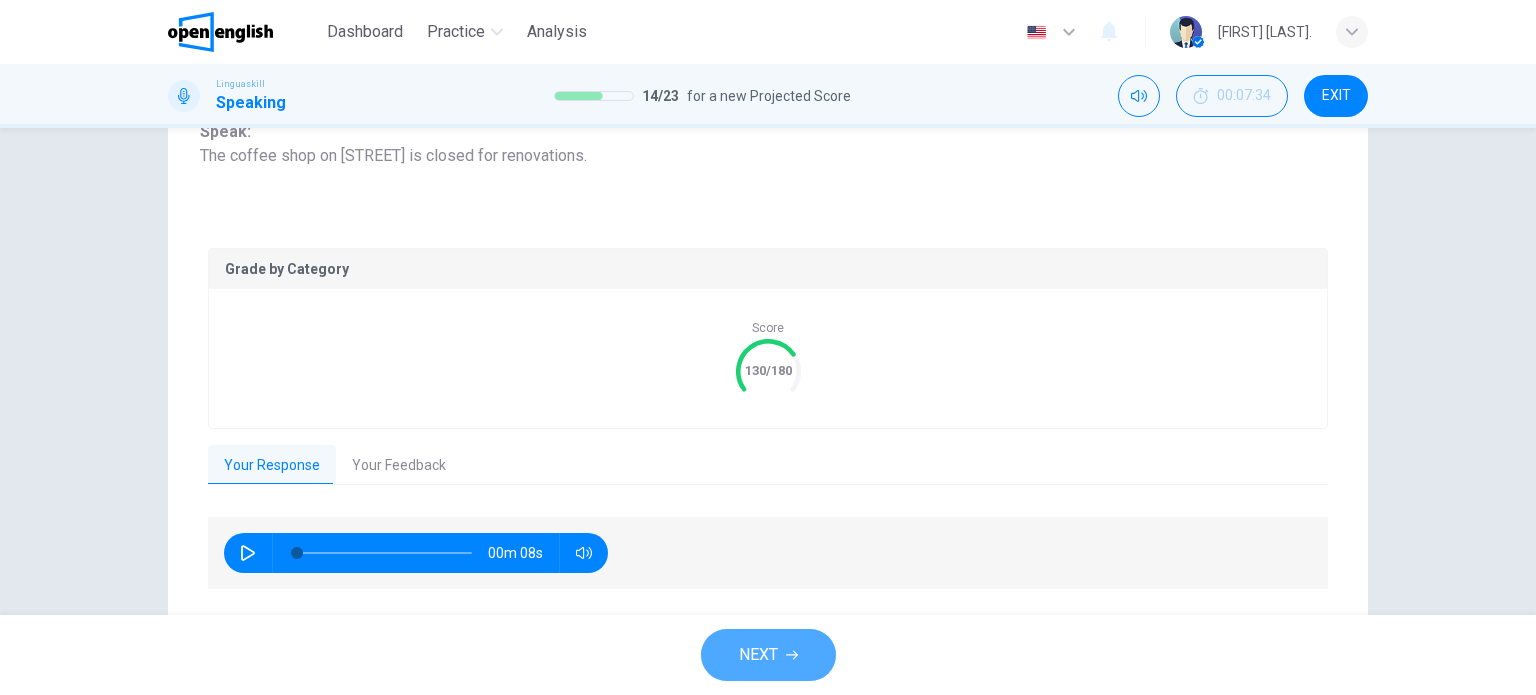 click on "NEXT" at bounding box center [768, 655] 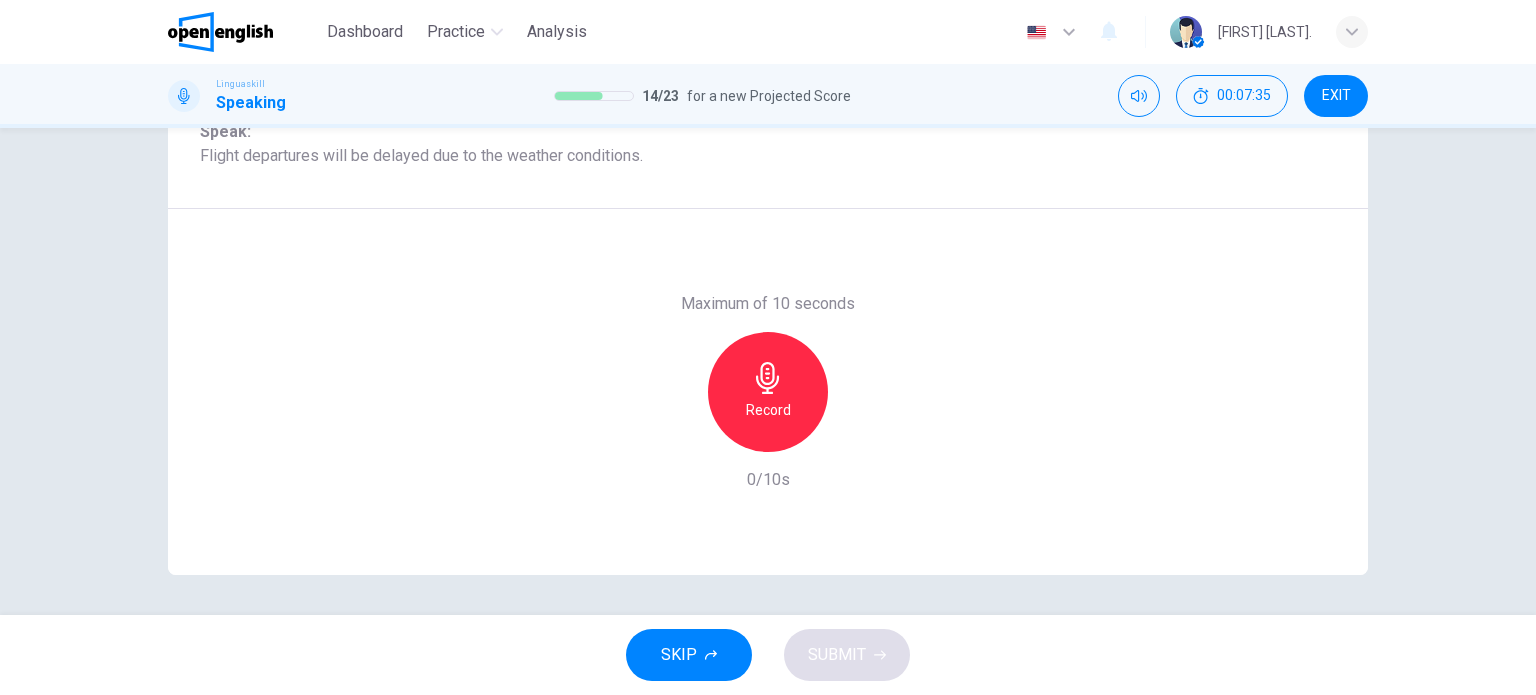 click on "Record" at bounding box center (768, 410) 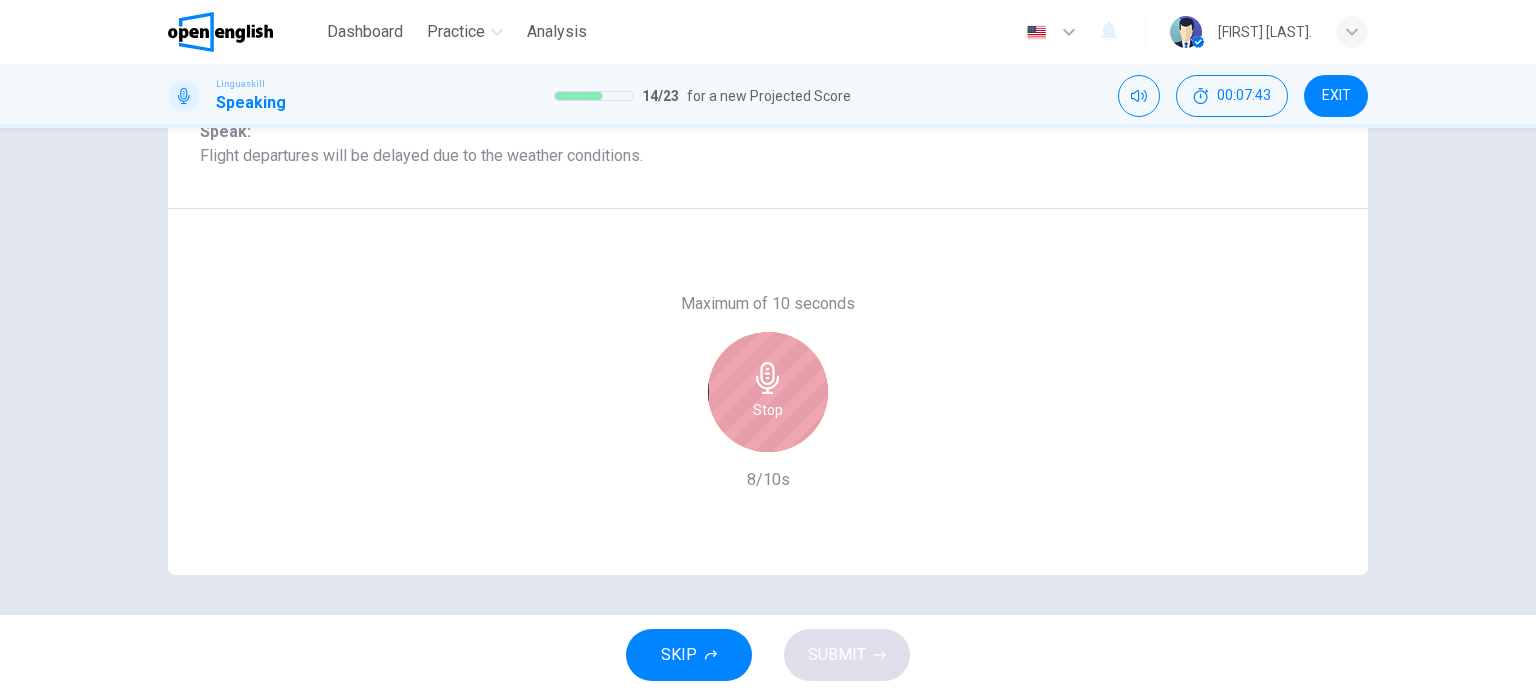 click on "Stop" at bounding box center (768, 410) 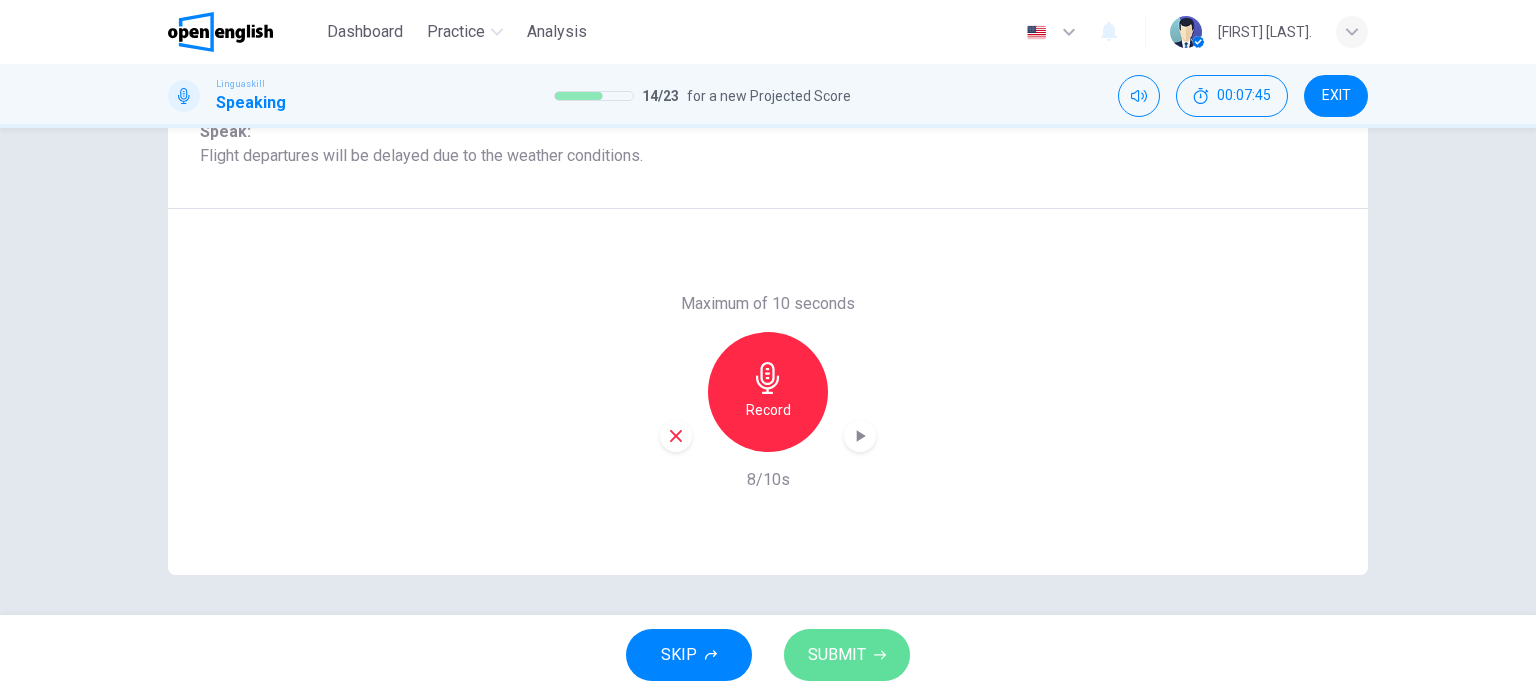 click on "SUBMIT" at bounding box center (837, 655) 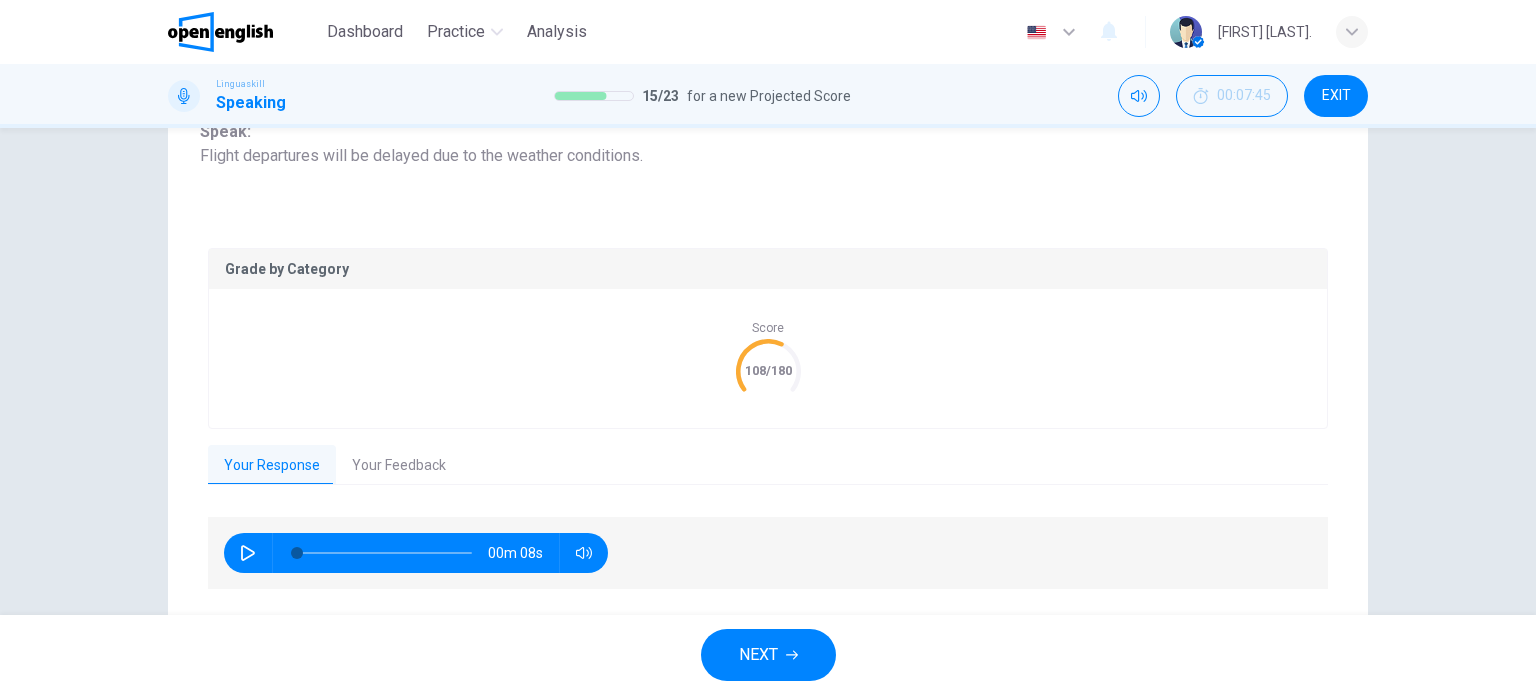 click on "Your Feedback" at bounding box center (399, 466) 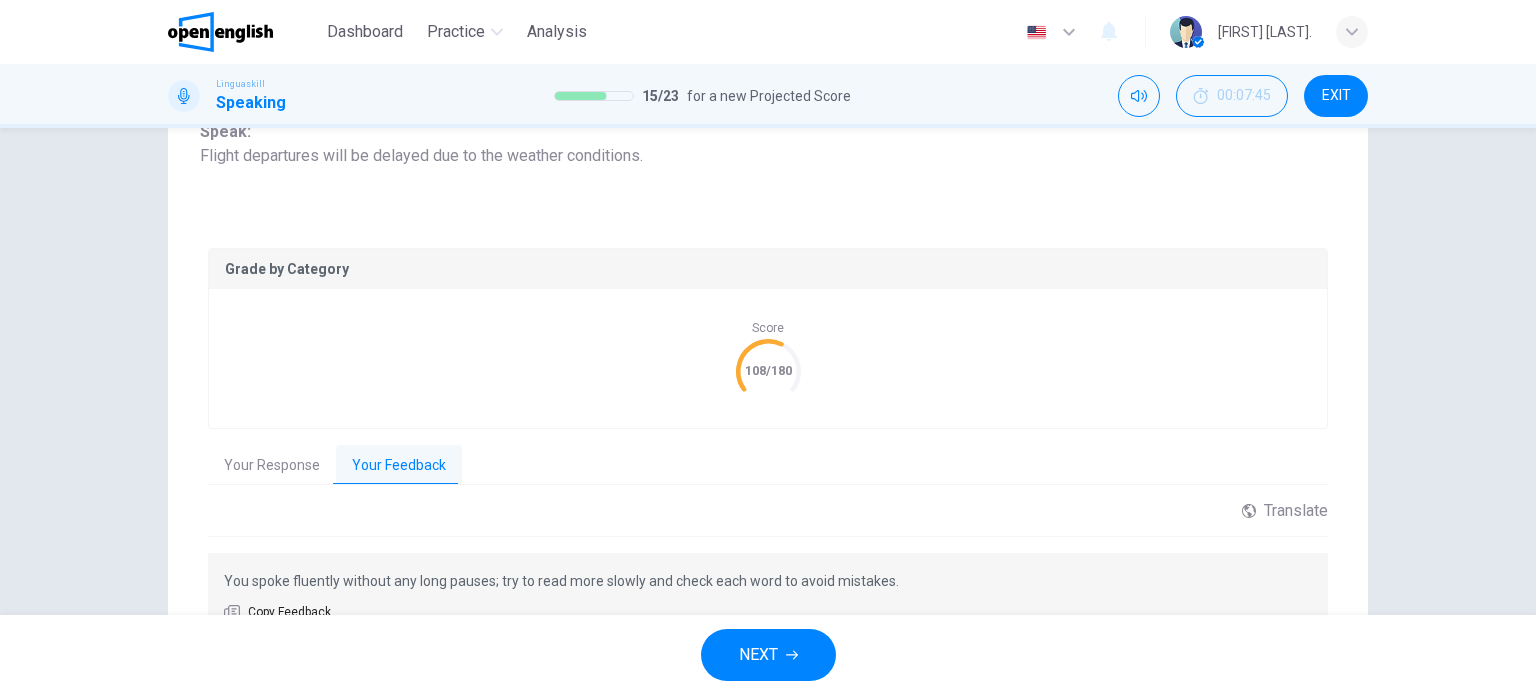 click on "Your Response" at bounding box center [272, 466] 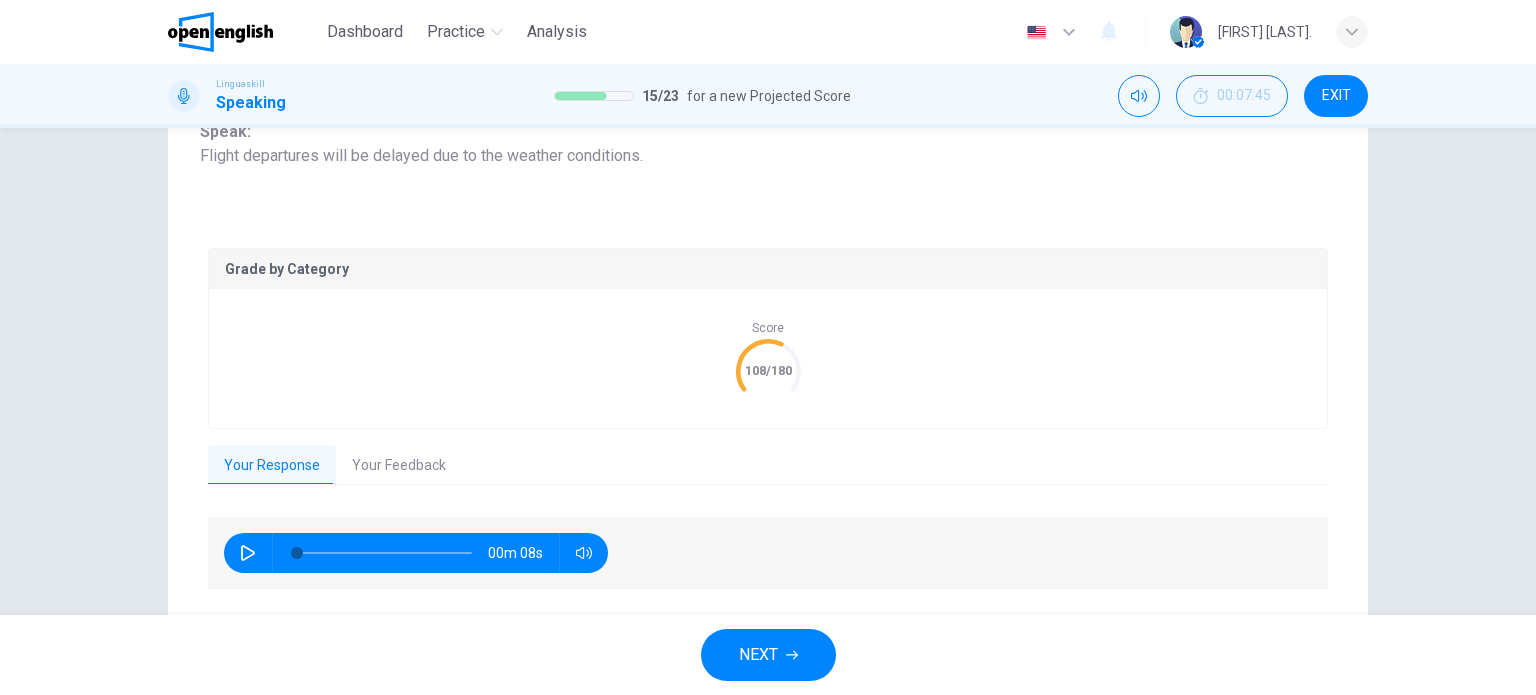 click on "NEXT" at bounding box center [768, 655] 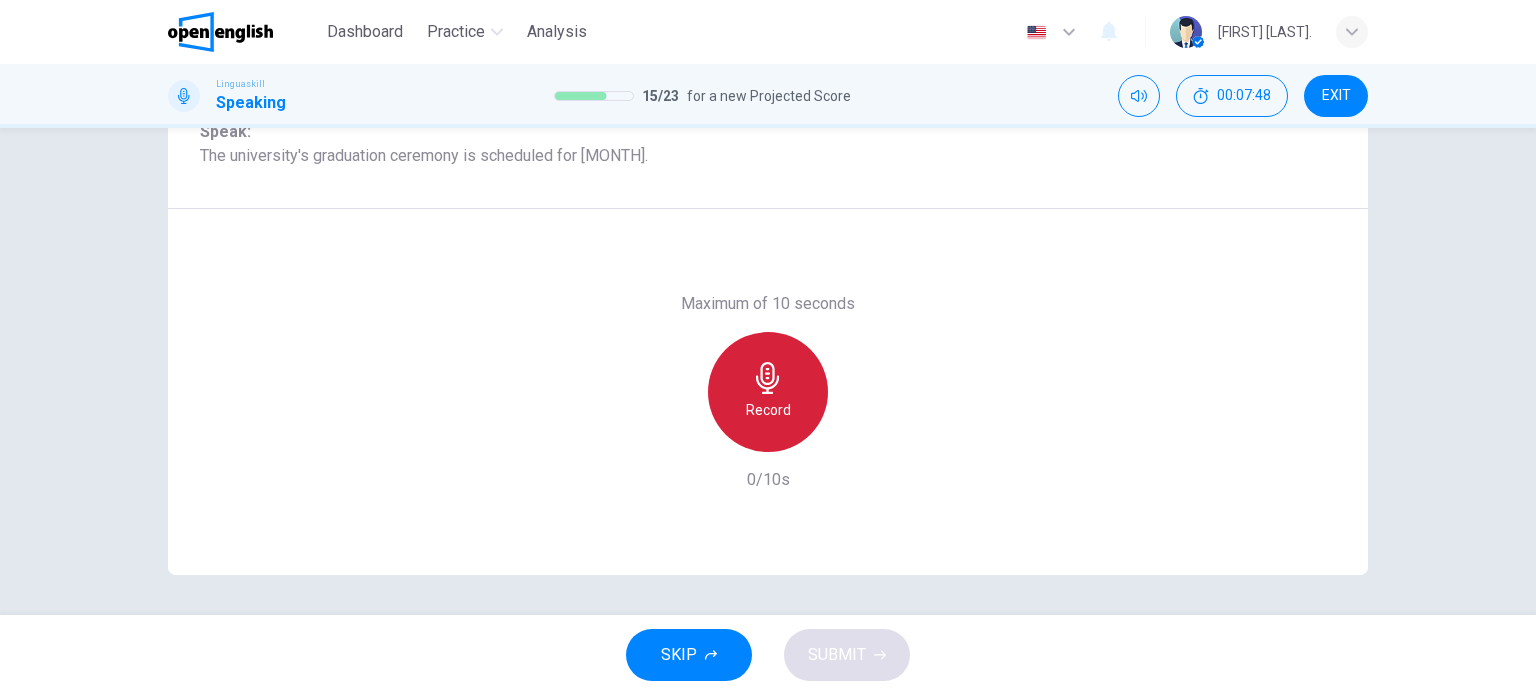 click 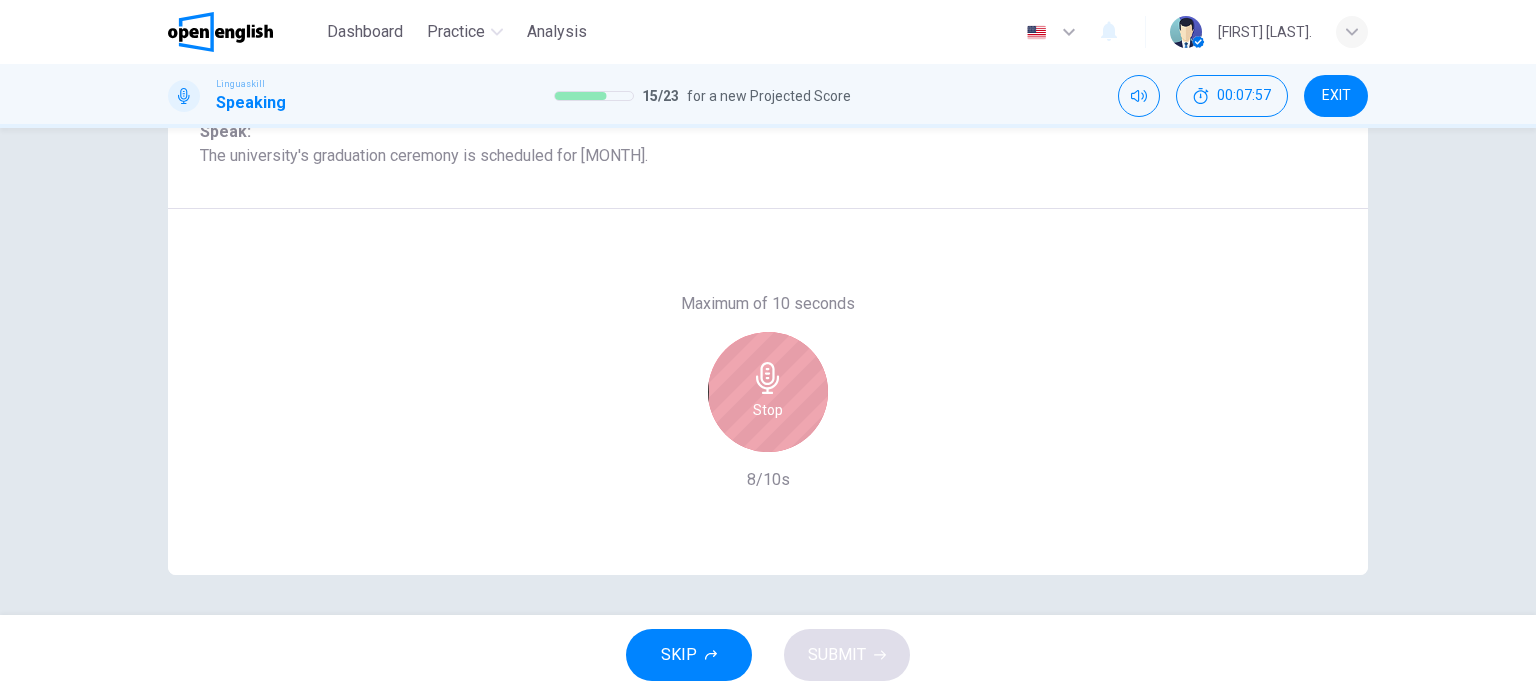 click 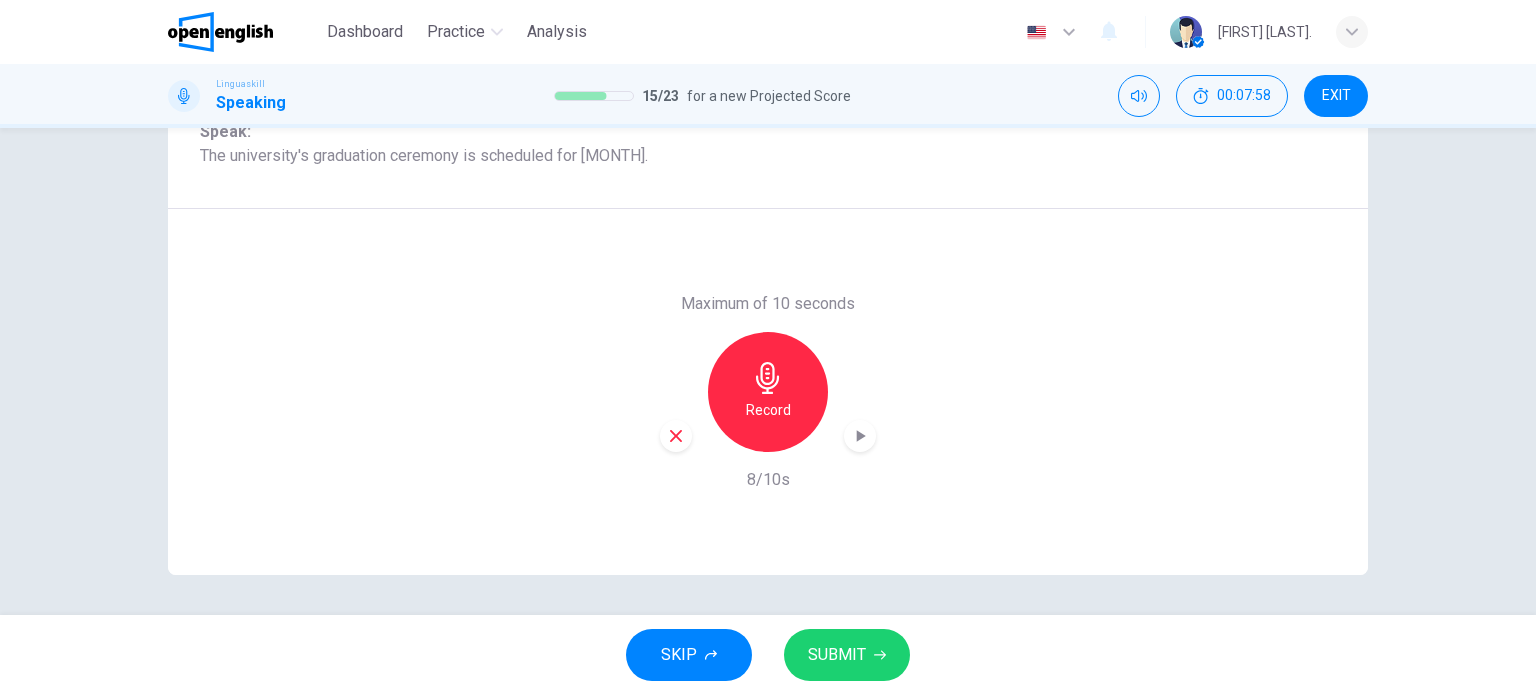 click on "SUBMIT" at bounding box center (847, 655) 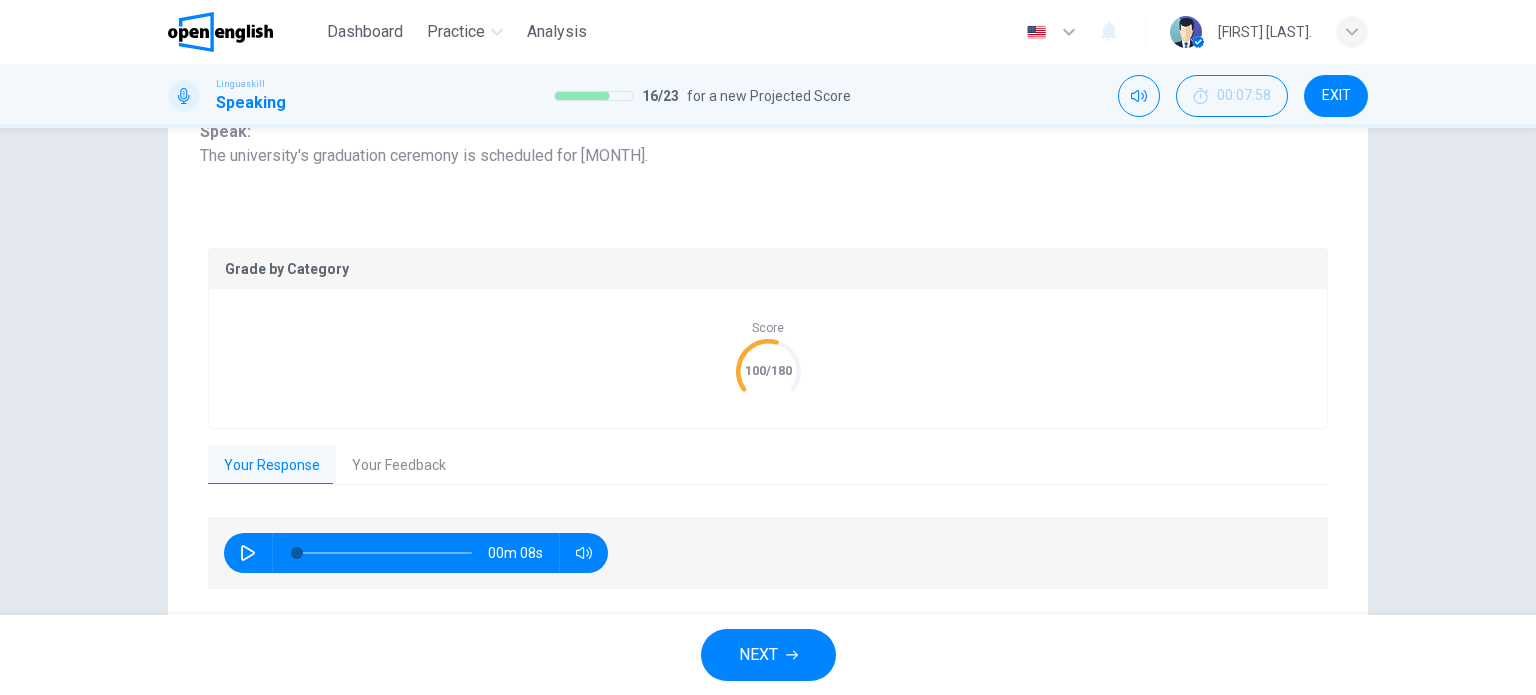 click on "Your Feedback" at bounding box center [399, 466] 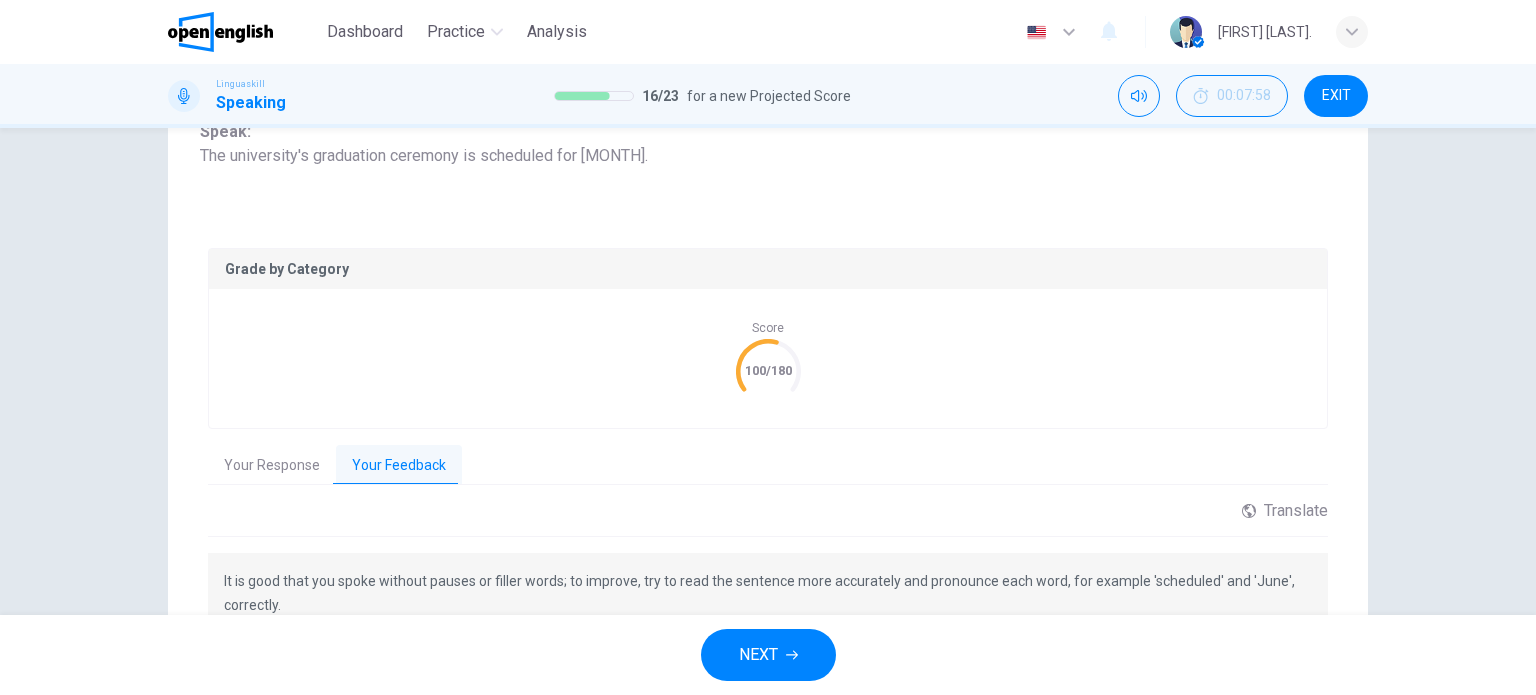 click on "Your Response" at bounding box center (272, 466) 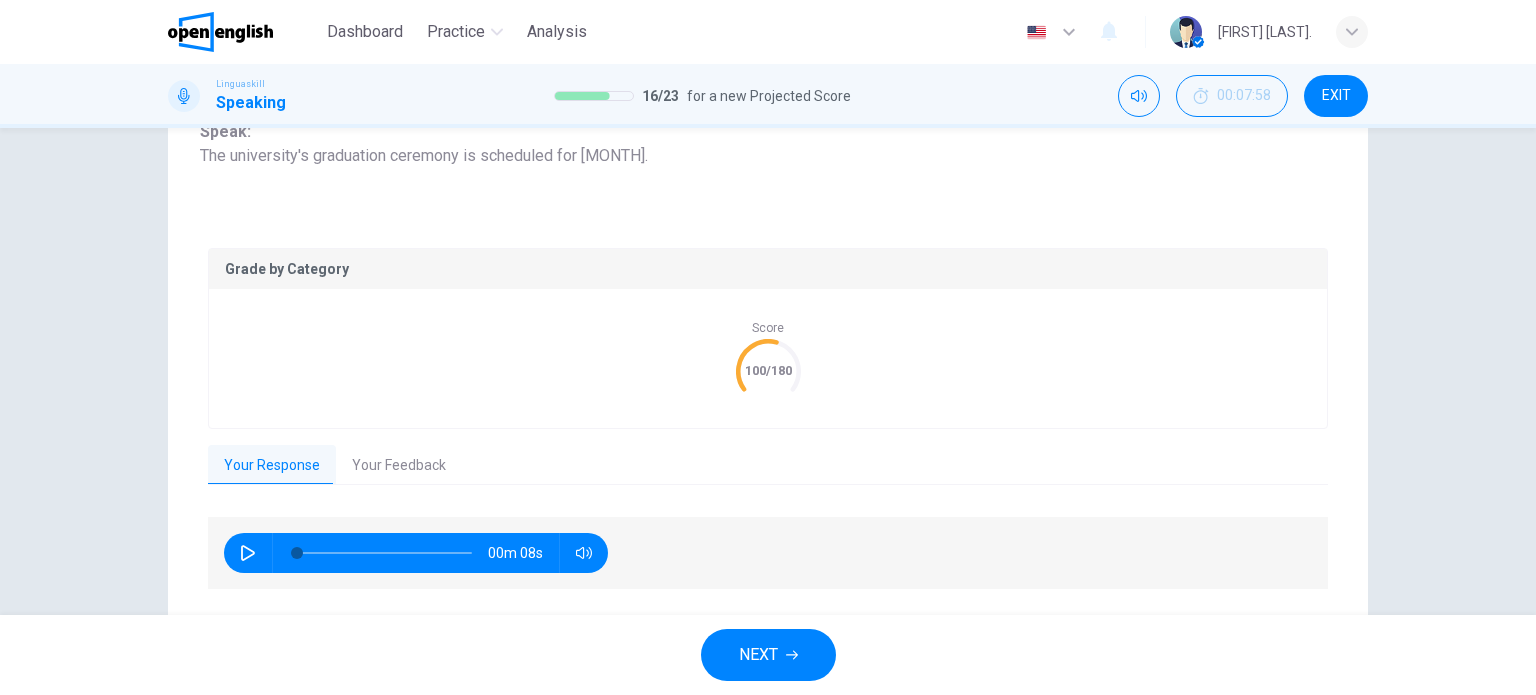 click on "NEXT" at bounding box center [768, 655] 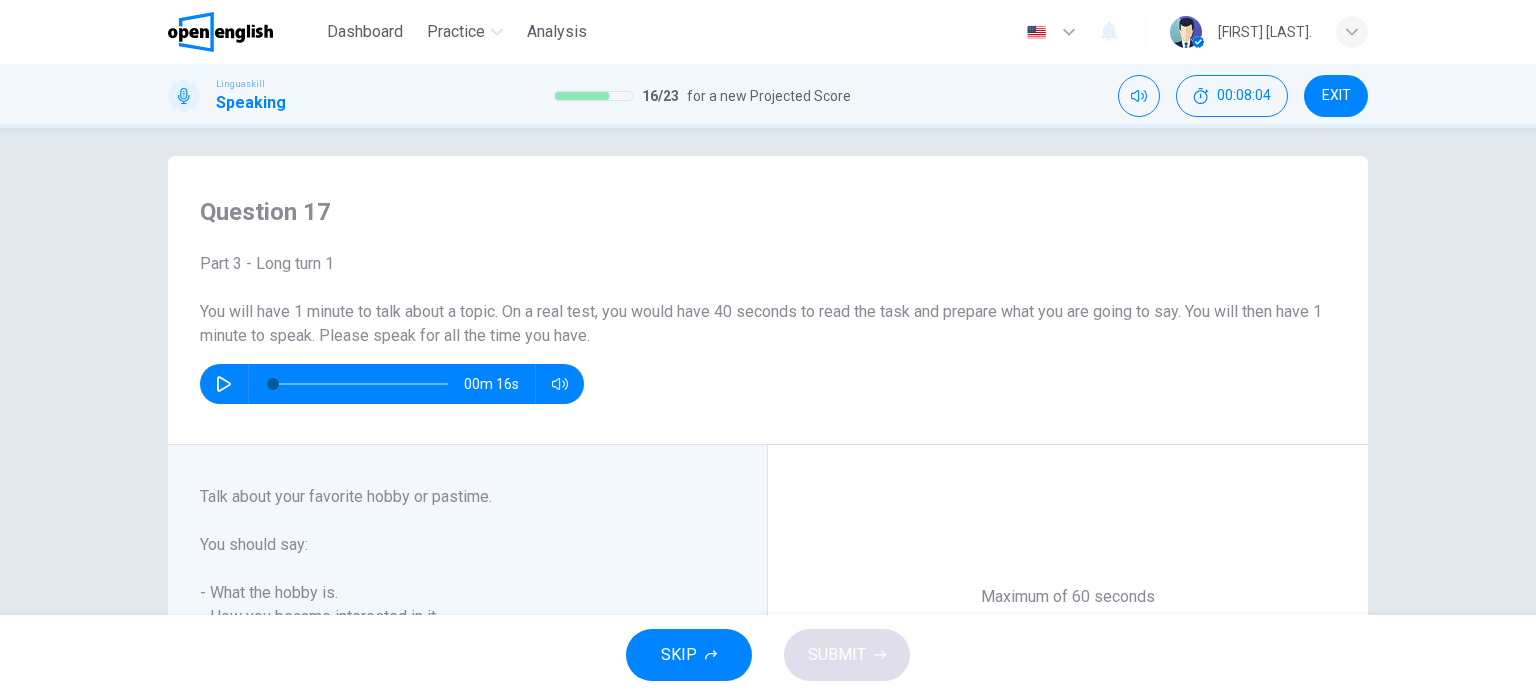 scroll, scrollTop: 0, scrollLeft: 0, axis: both 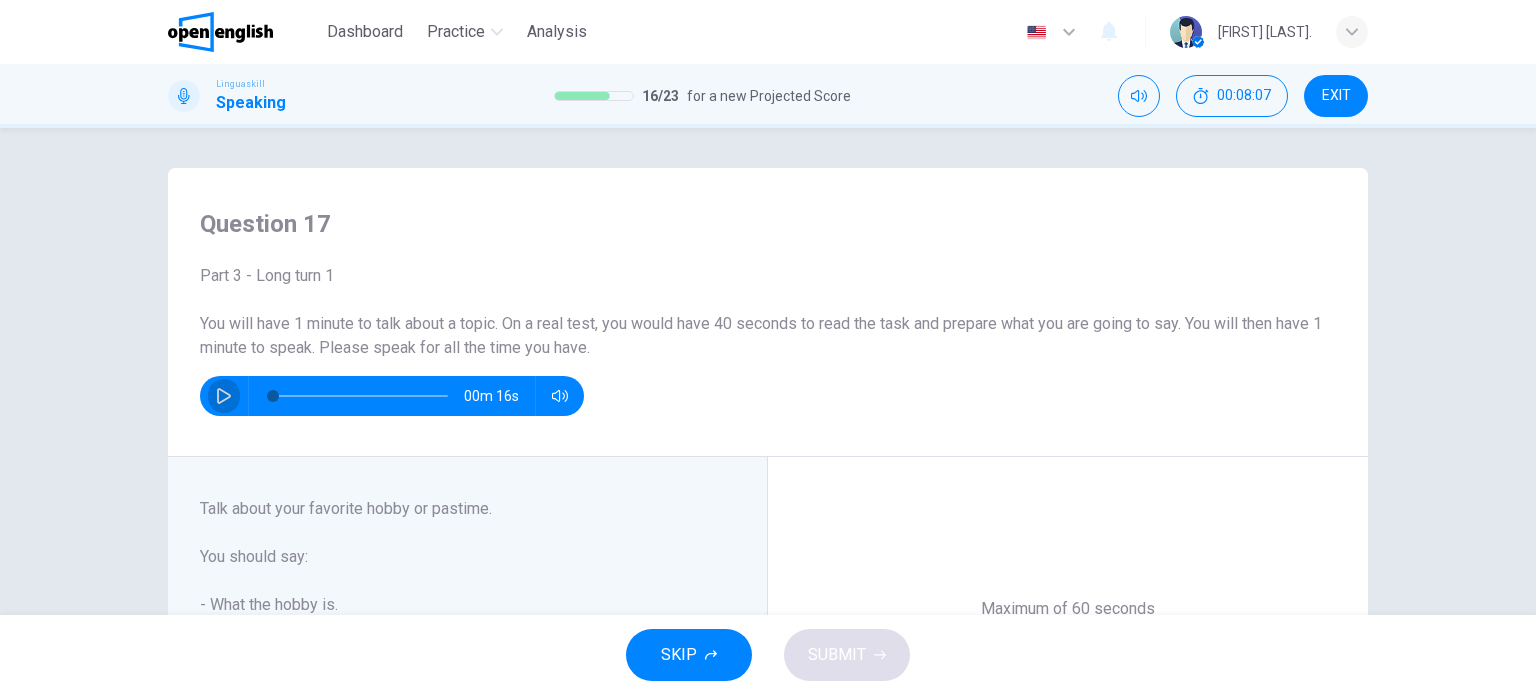 click 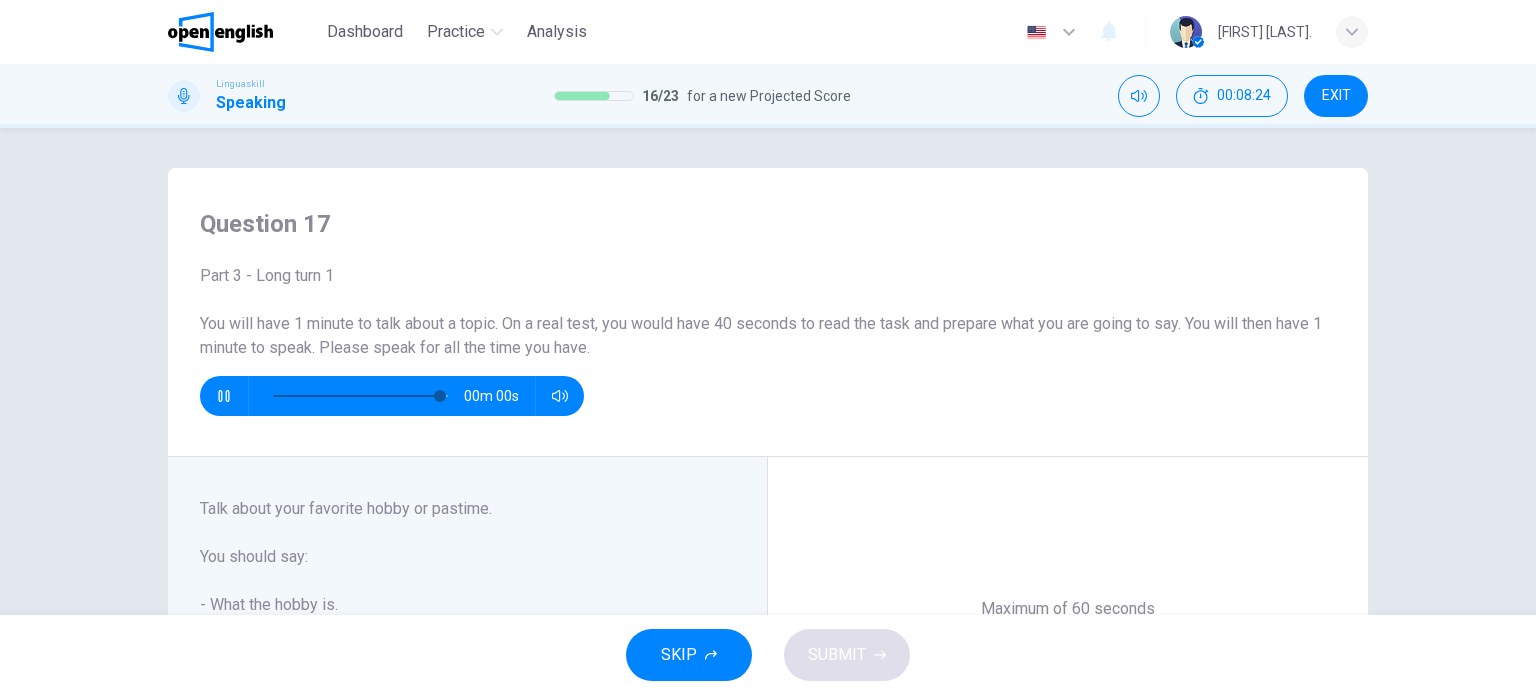 type on "*" 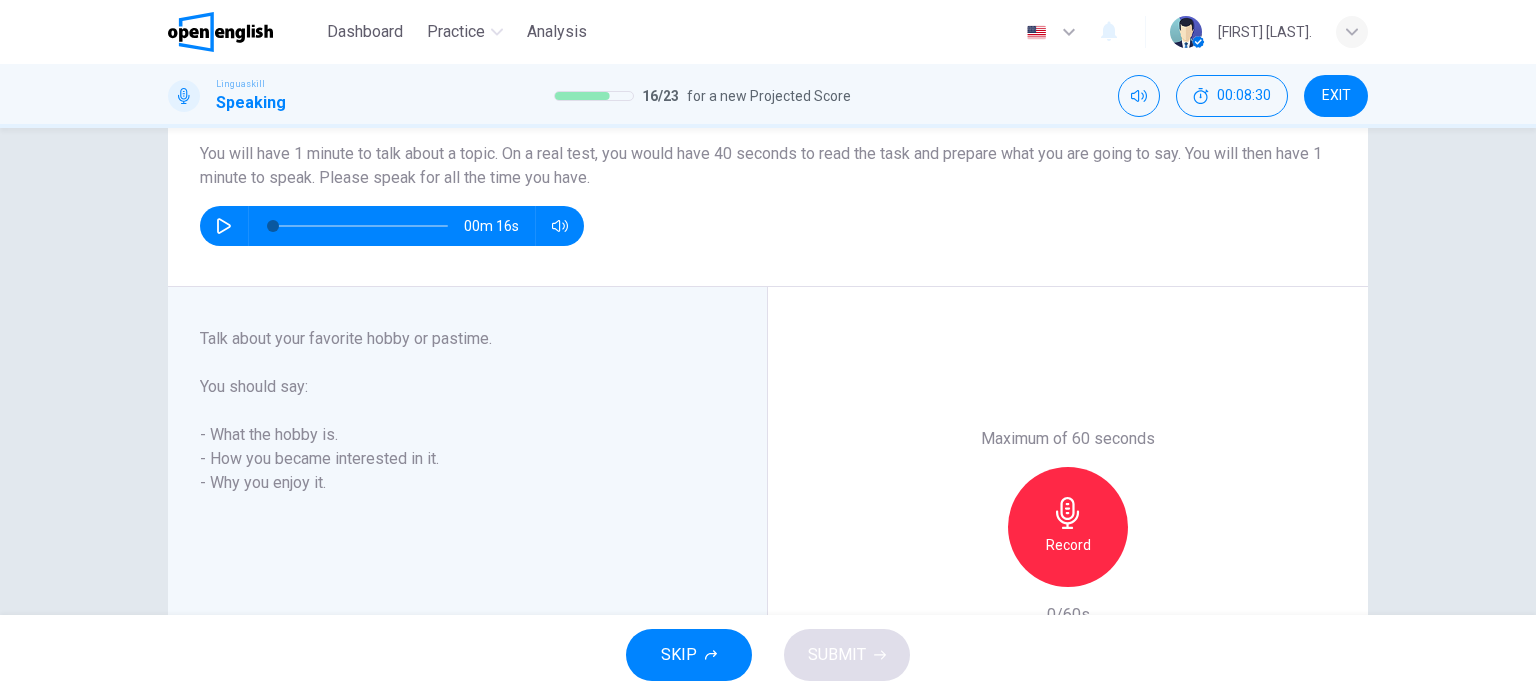 scroll, scrollTop: 161, scrollLeft: 0, axis: vertical 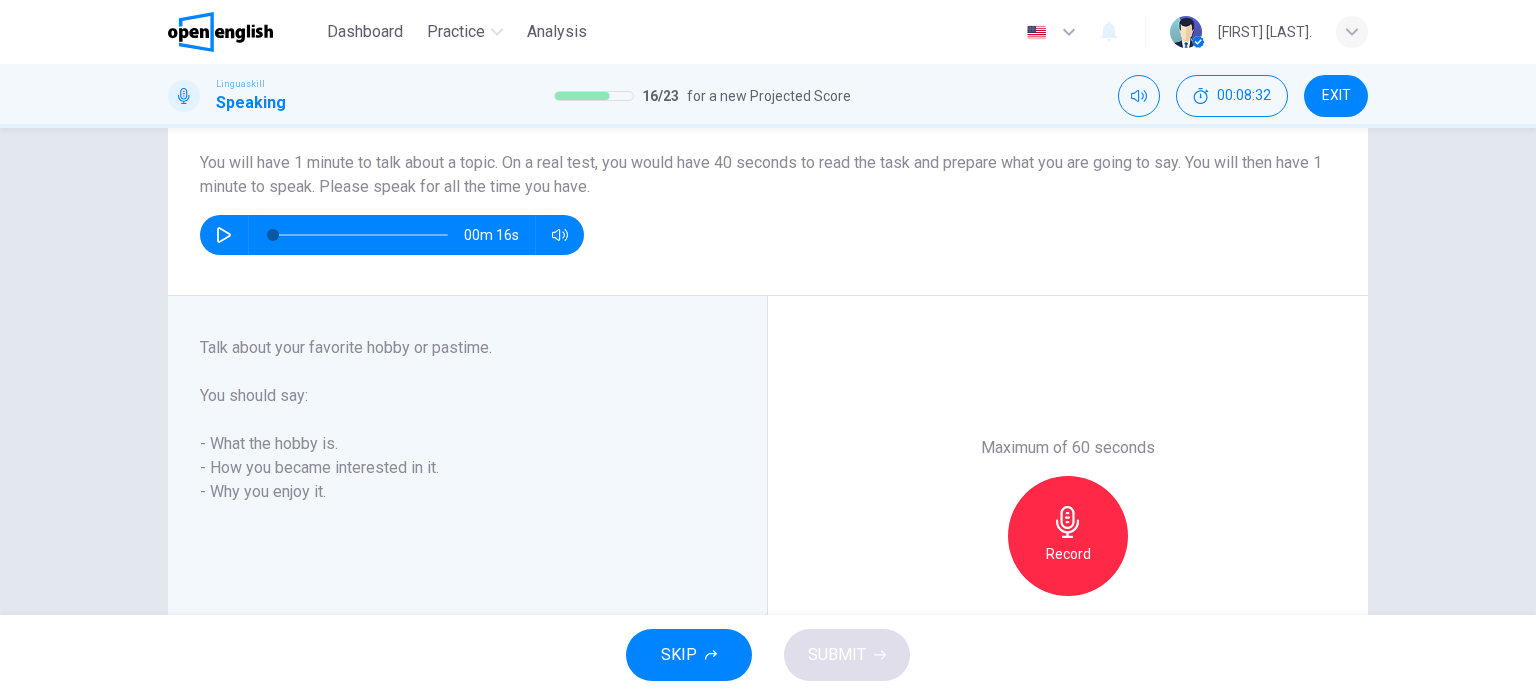 drag, startPoint x: 318, startPoint y: 351, endPoint x: 441, endPoint y: 352, distance: 123.00407 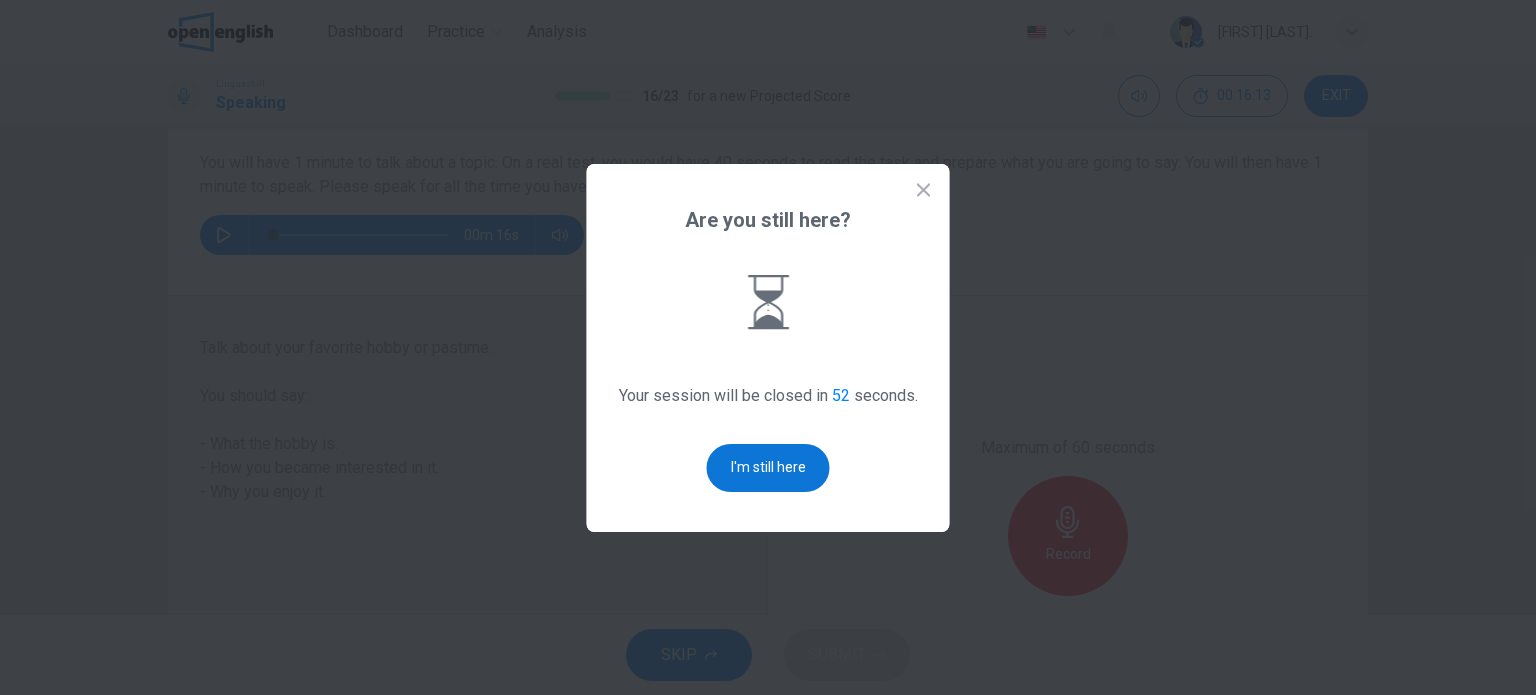 click on "I'm still here" at bounding box center (768, 468) 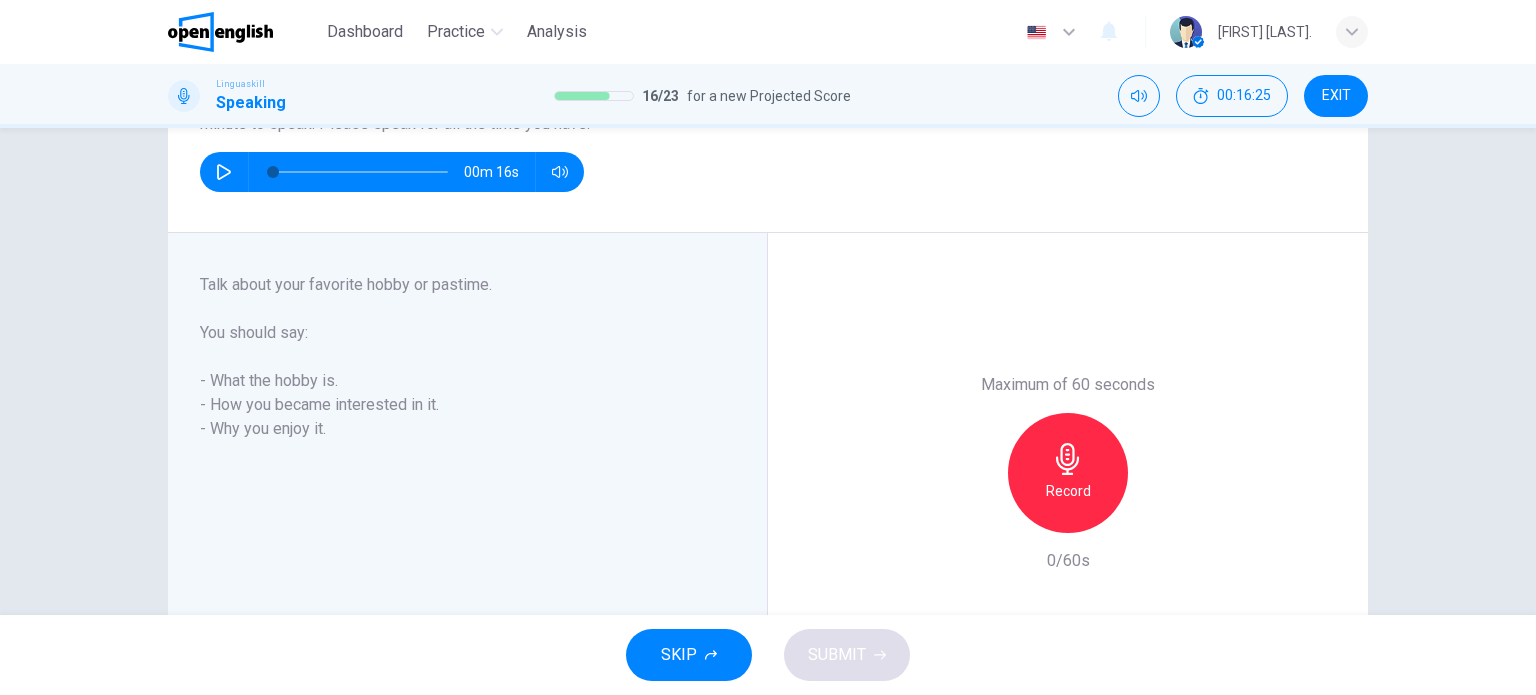 scroll, scrollTop: 161, scrollLeft: 0, axis: vertical 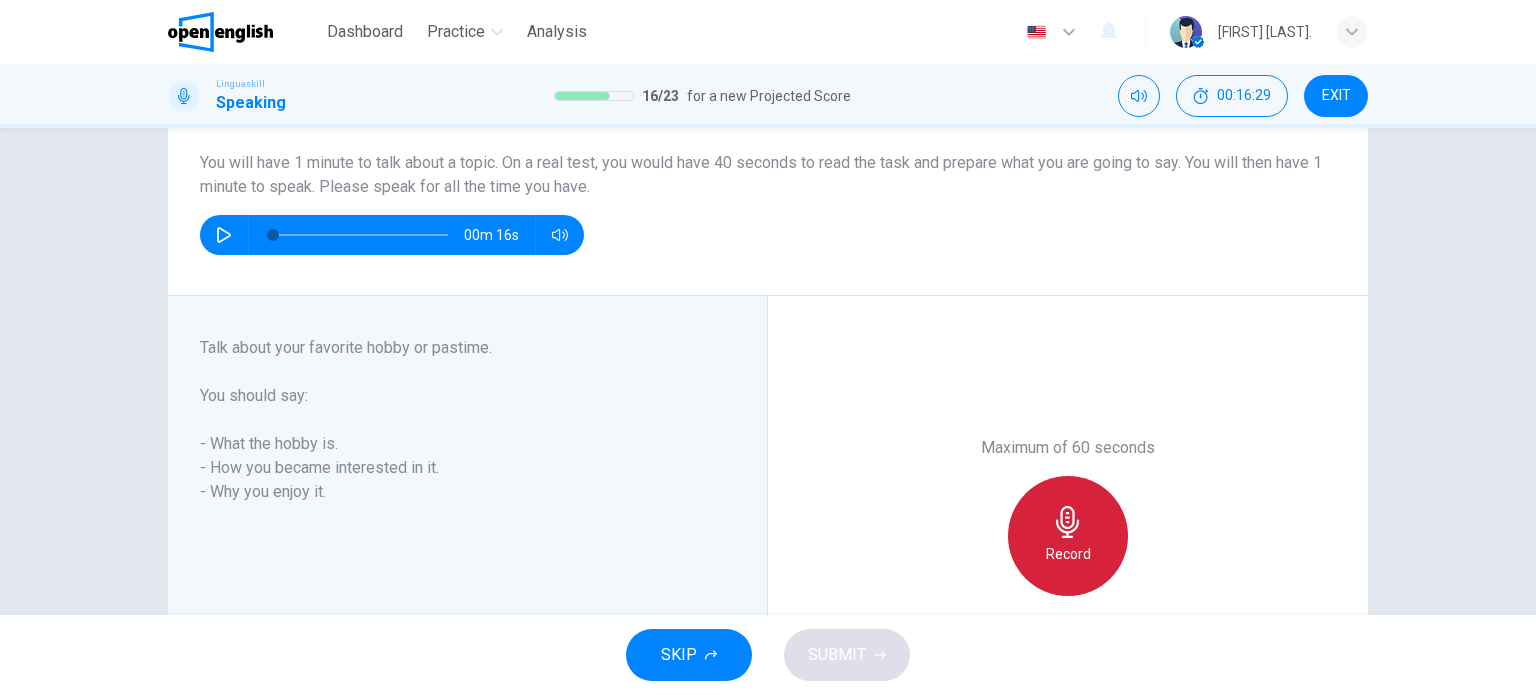click on "Record" at bounding box center (1068, 536) 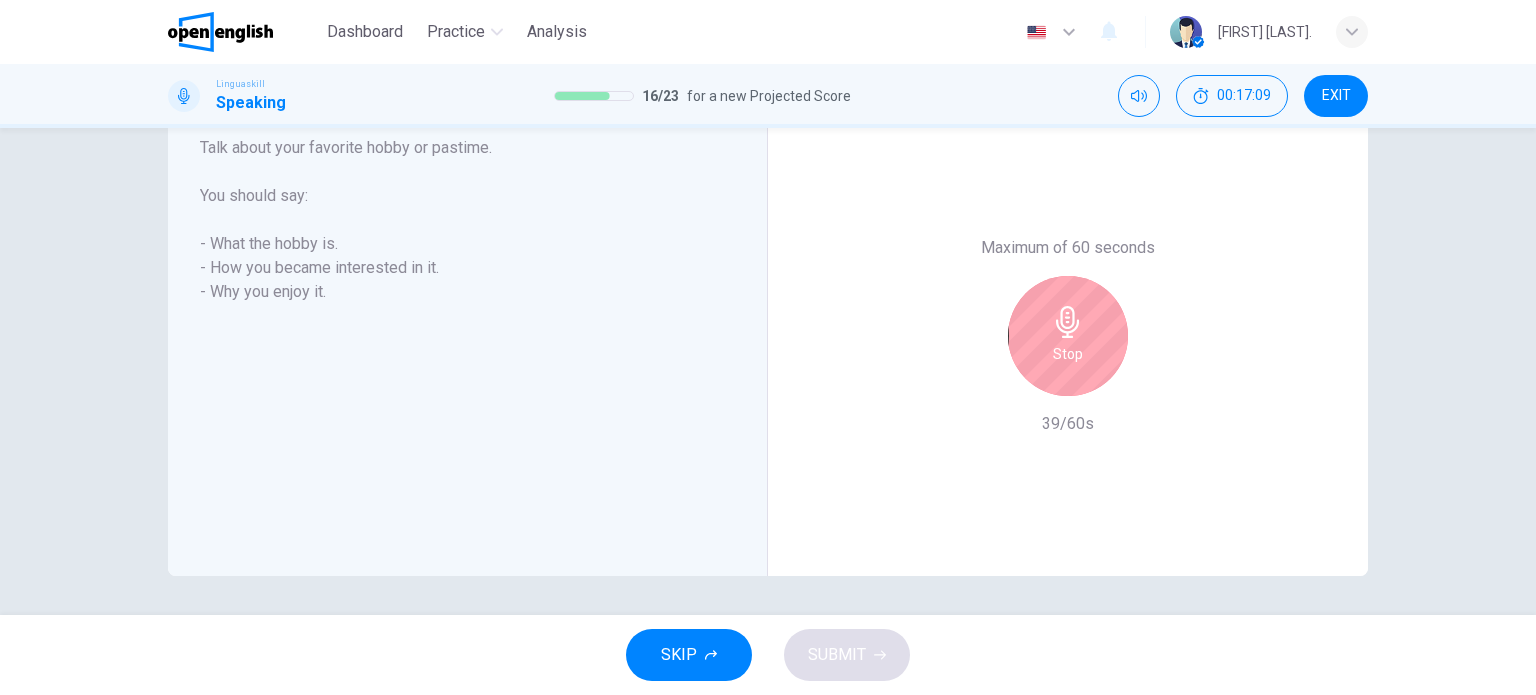 scroll, scrollTop: 261, scrollLeft: 0, axis: vertical 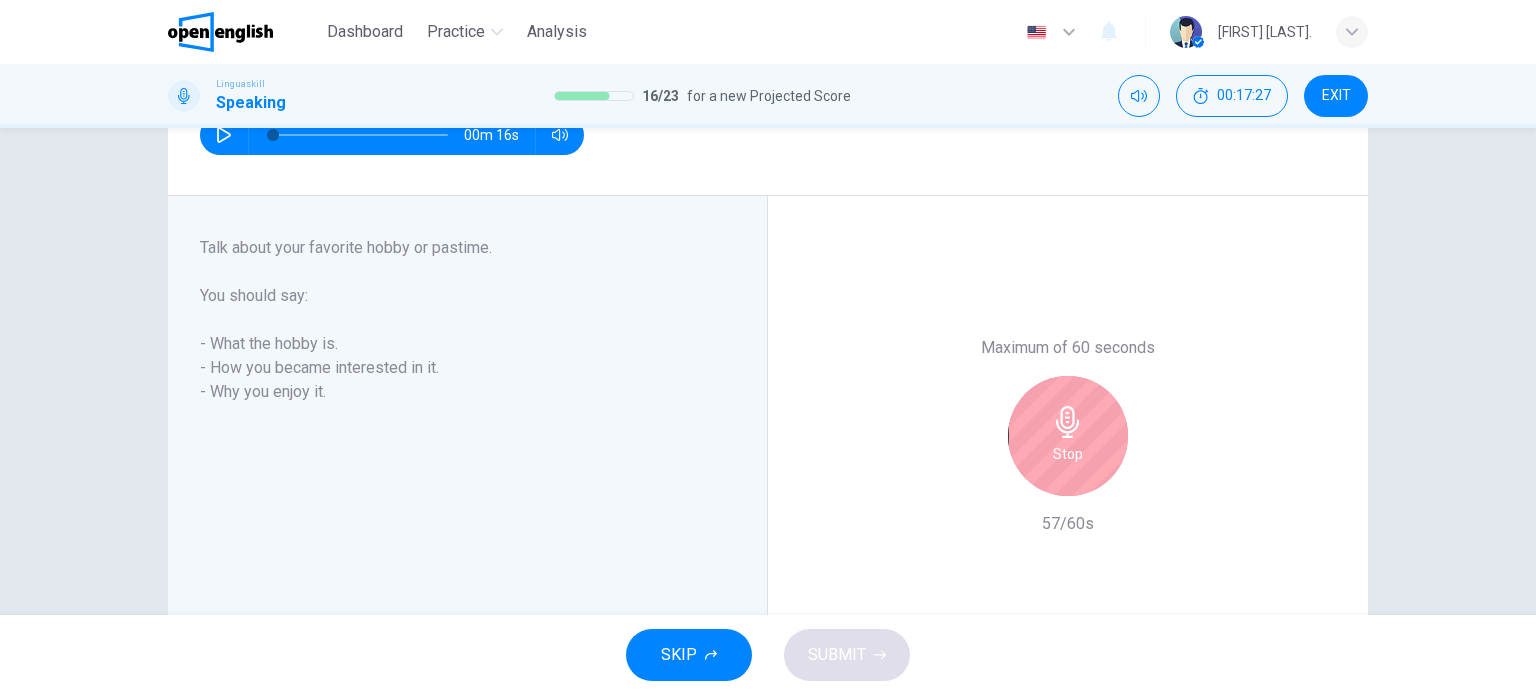 click on "Stop" at bounding box center (1068, 436) 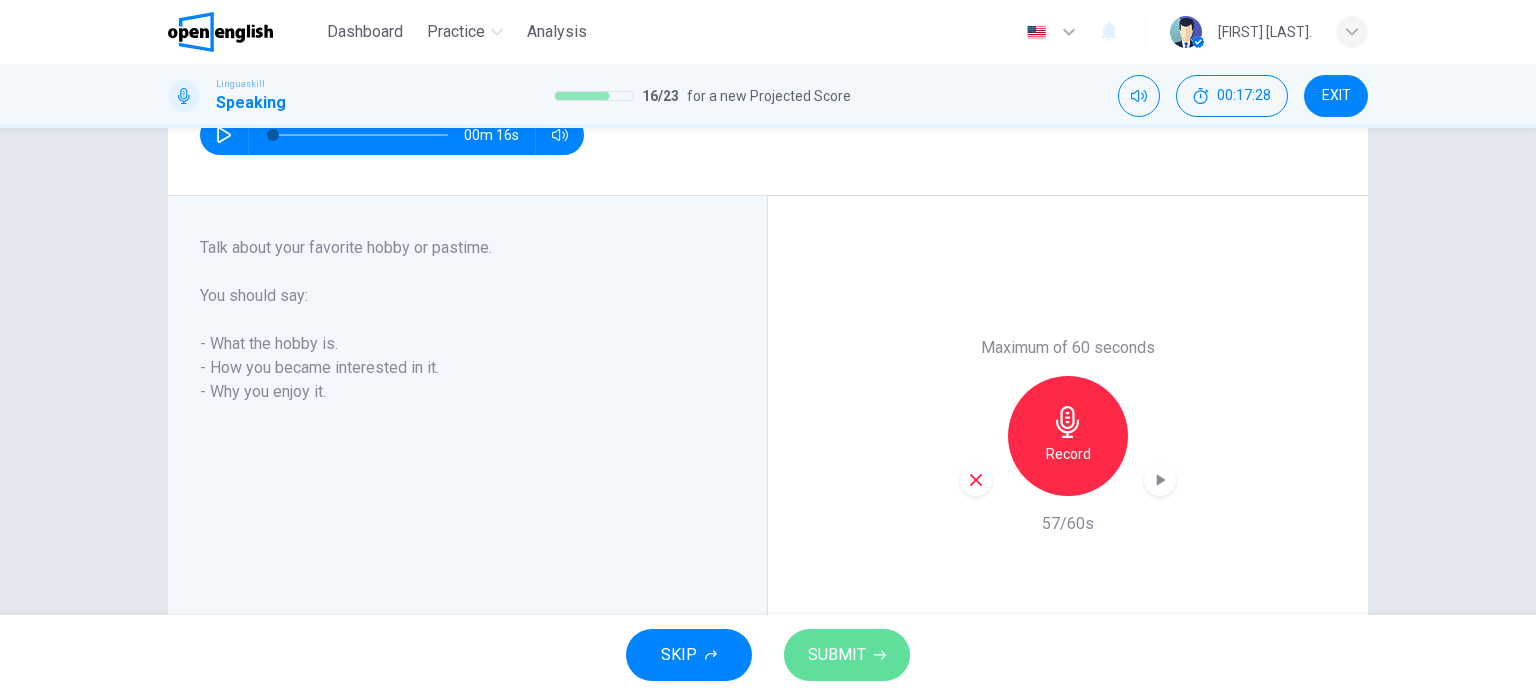 click on "SUBMIT" at bounding box center (837, 655) 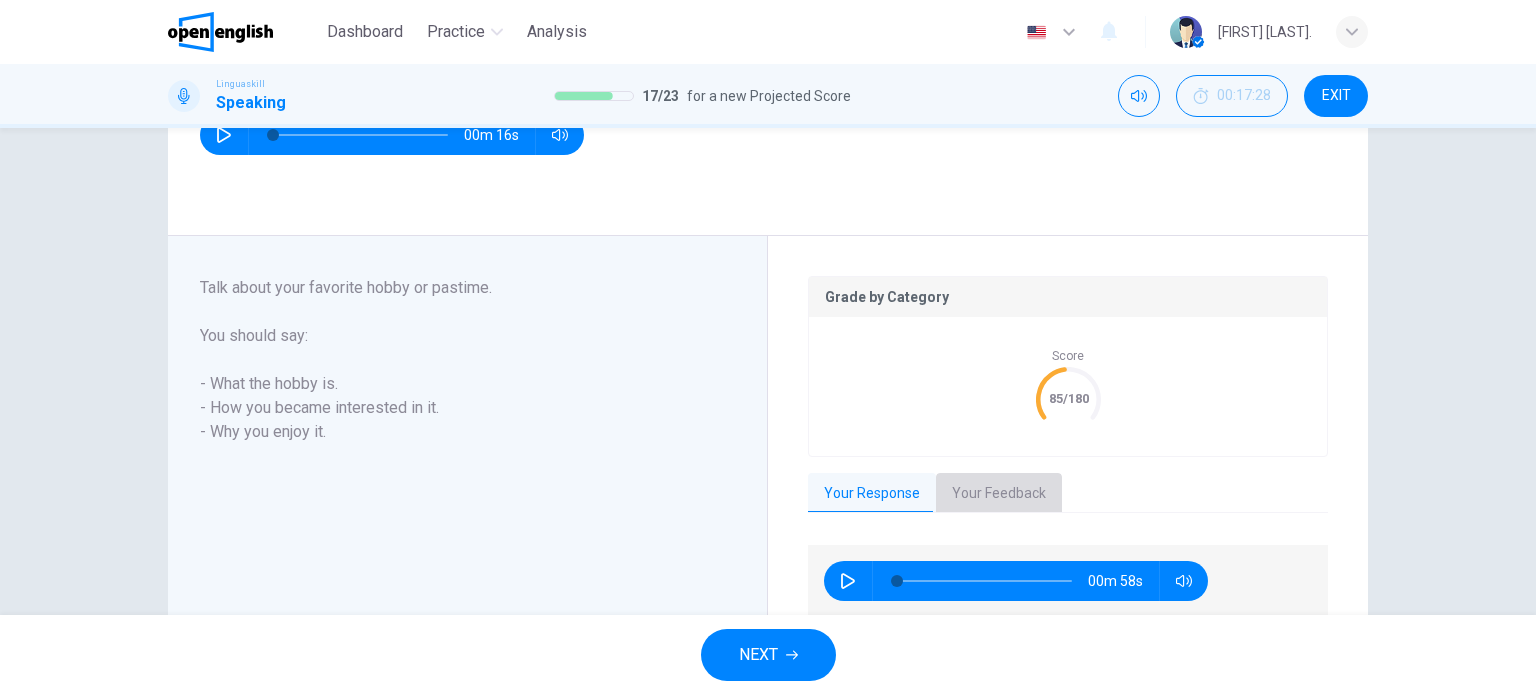 click on "Your Feedback" at bounding box center [999, 494] 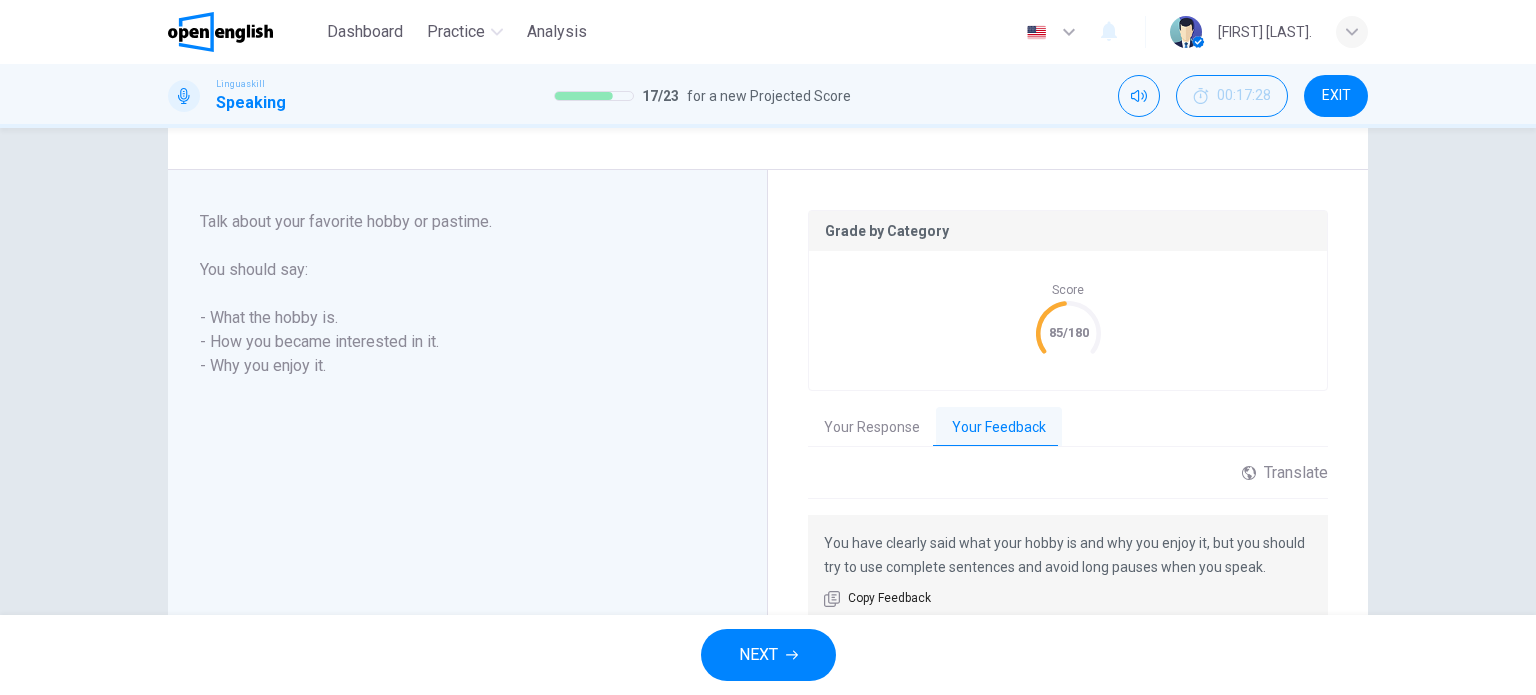 scroll, scrollTop: 361, scrollLeft: 0, axis: vertical 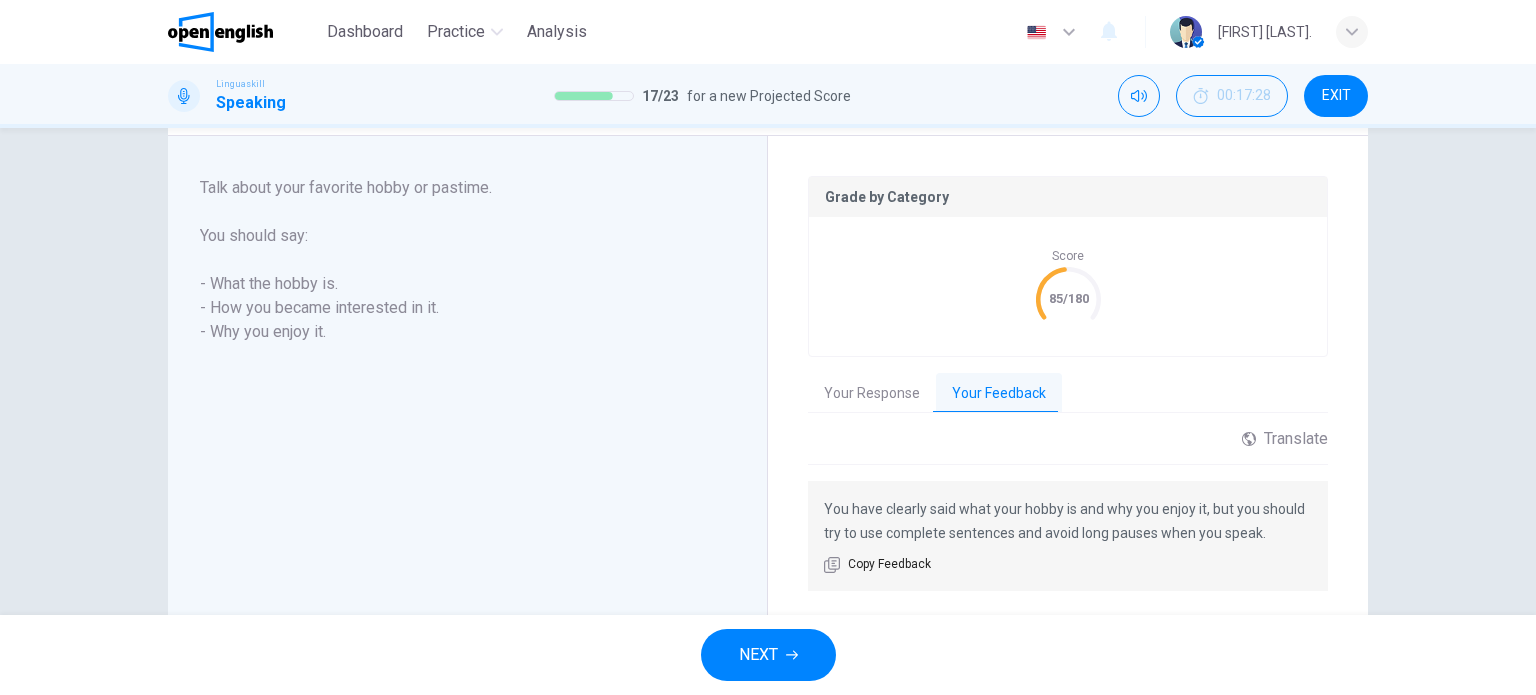drag, startPoint x: 859, startPoint y: 502, endPoint x: 1020, endPoint y: 513, distance: 161.37534 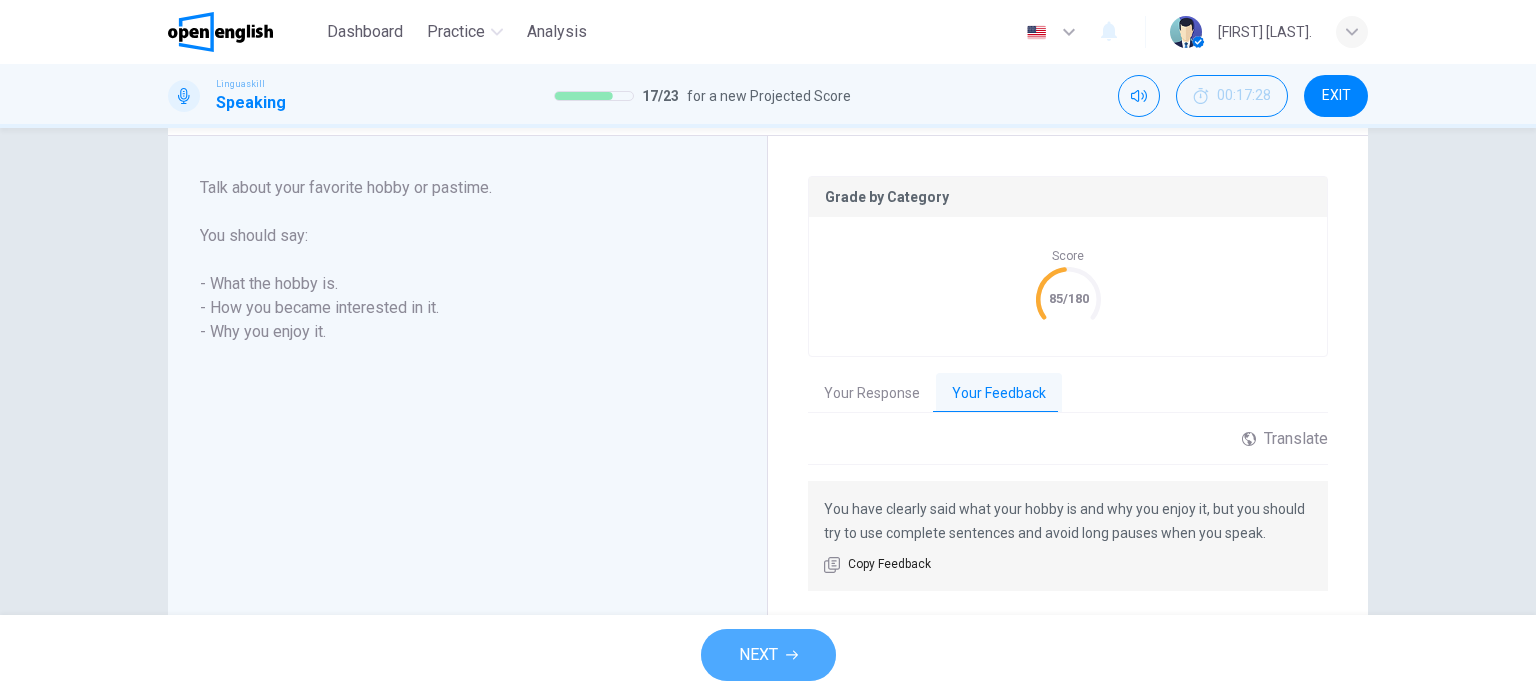 click on "NEXT" at bounding box center (768, 655) 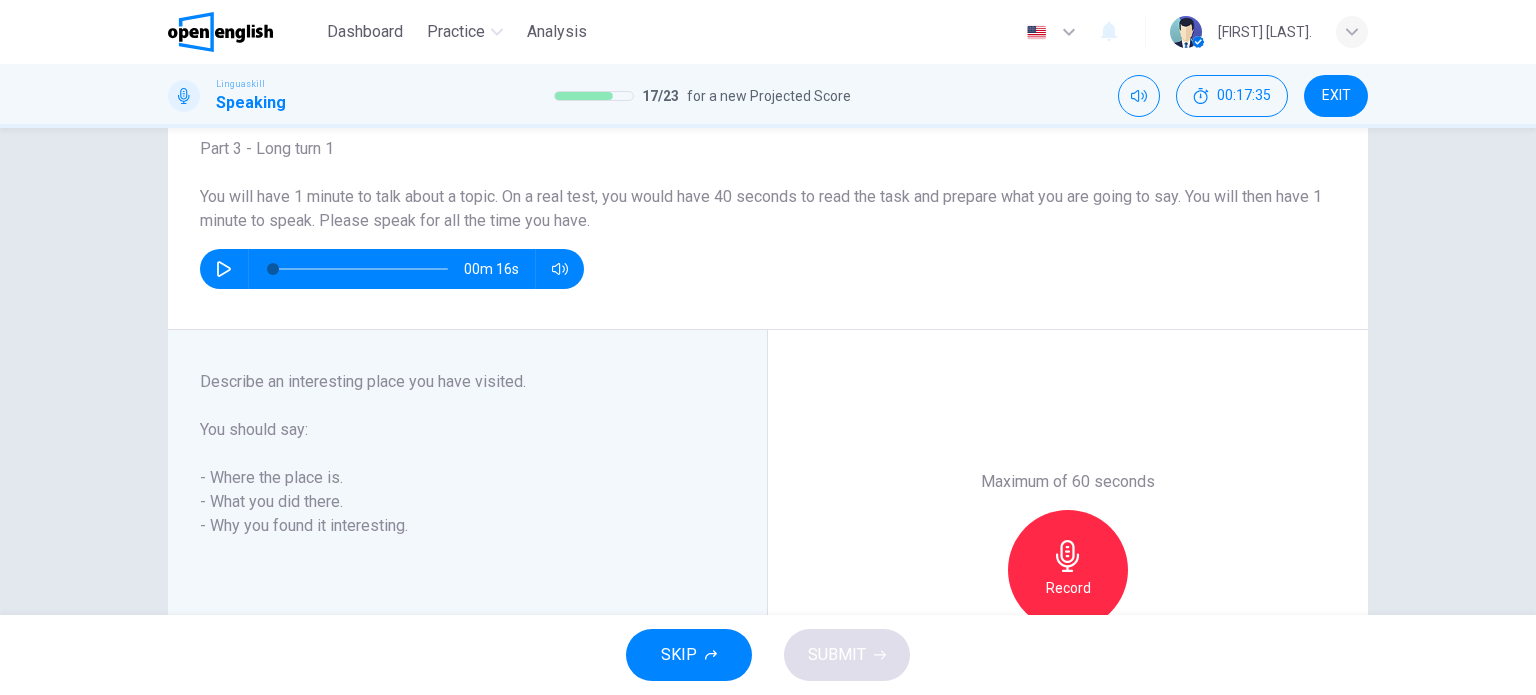 scroll, scrollTop: 161, scrollLeft: 0, axis: vertical 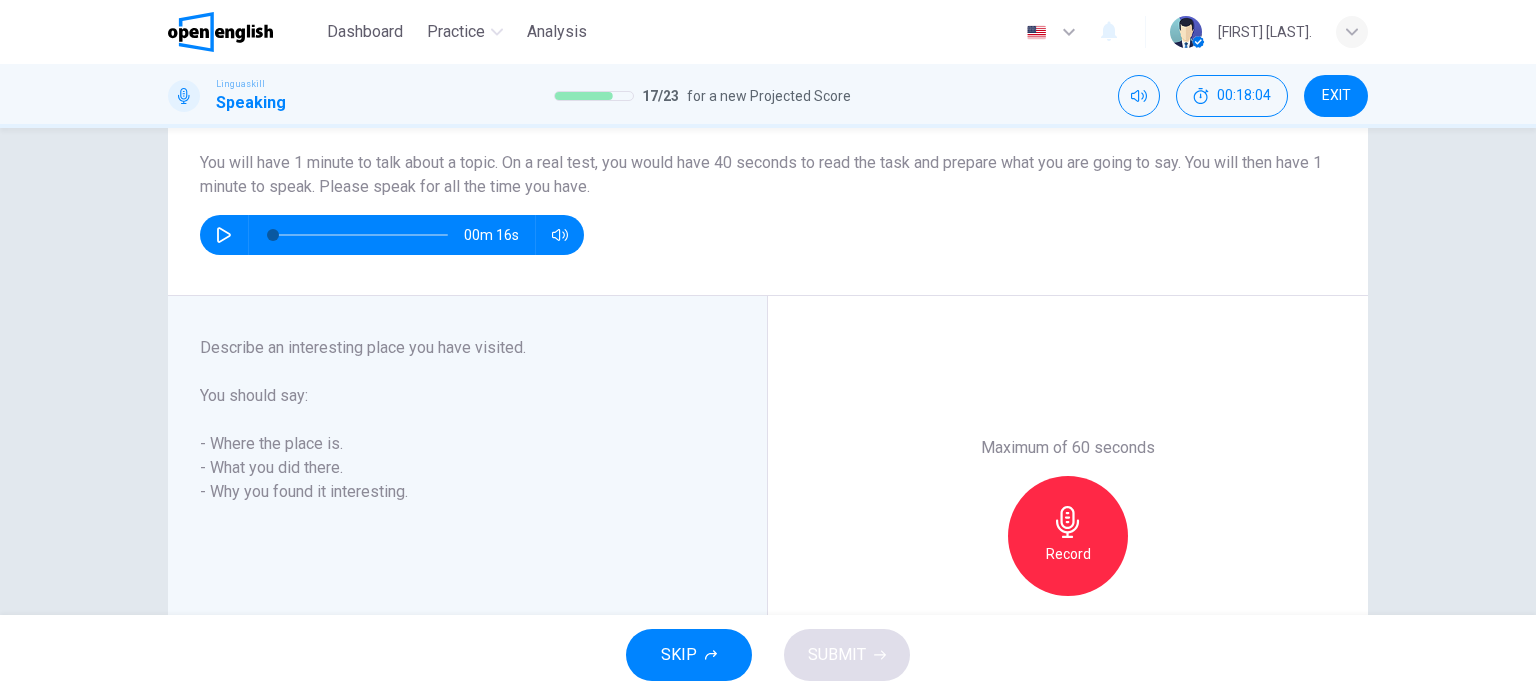 drag, startPoint x: 1324, startPoint y: 183, endPoint x: 1335, endPoint y: 183, distance: 11 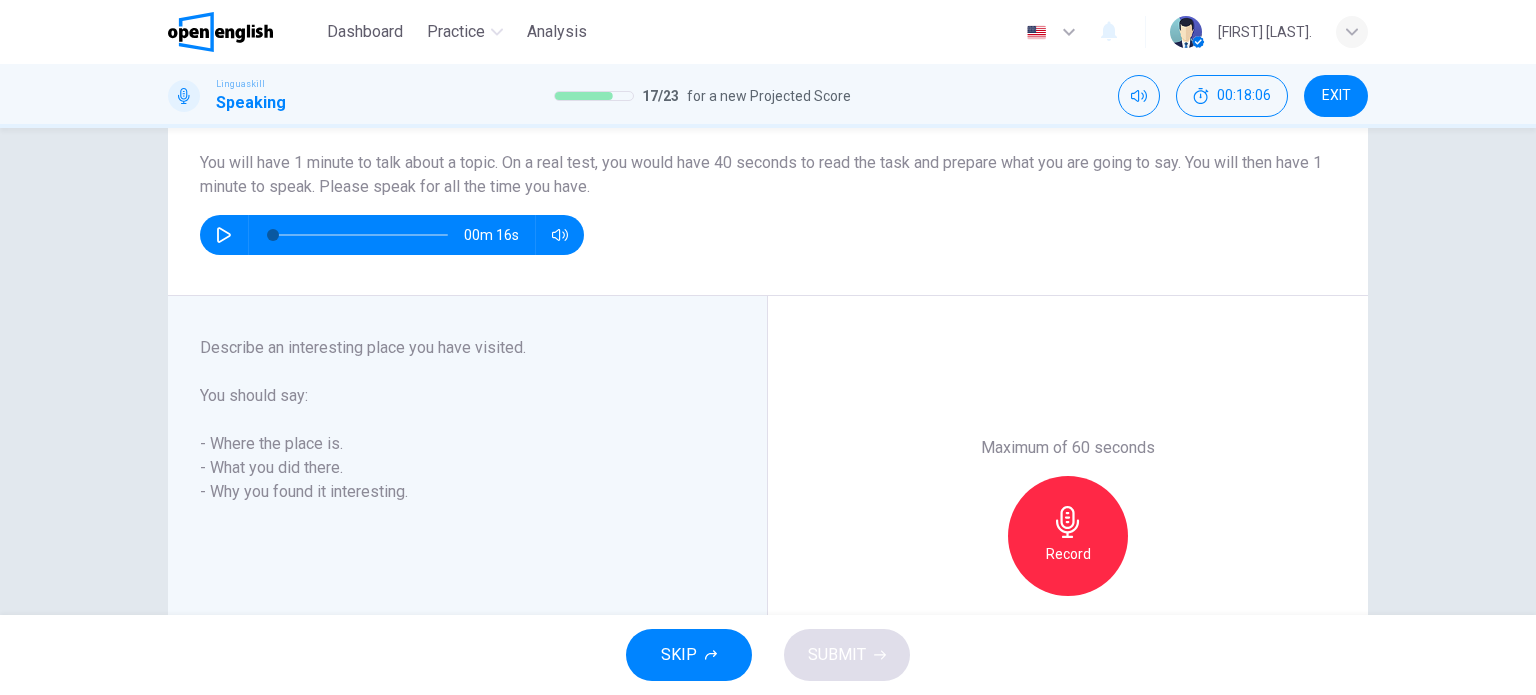 drag, startPoint x: 392, startPoint y: 180, endPoint x: 516, endPoint y: 188, distance: 124.2578 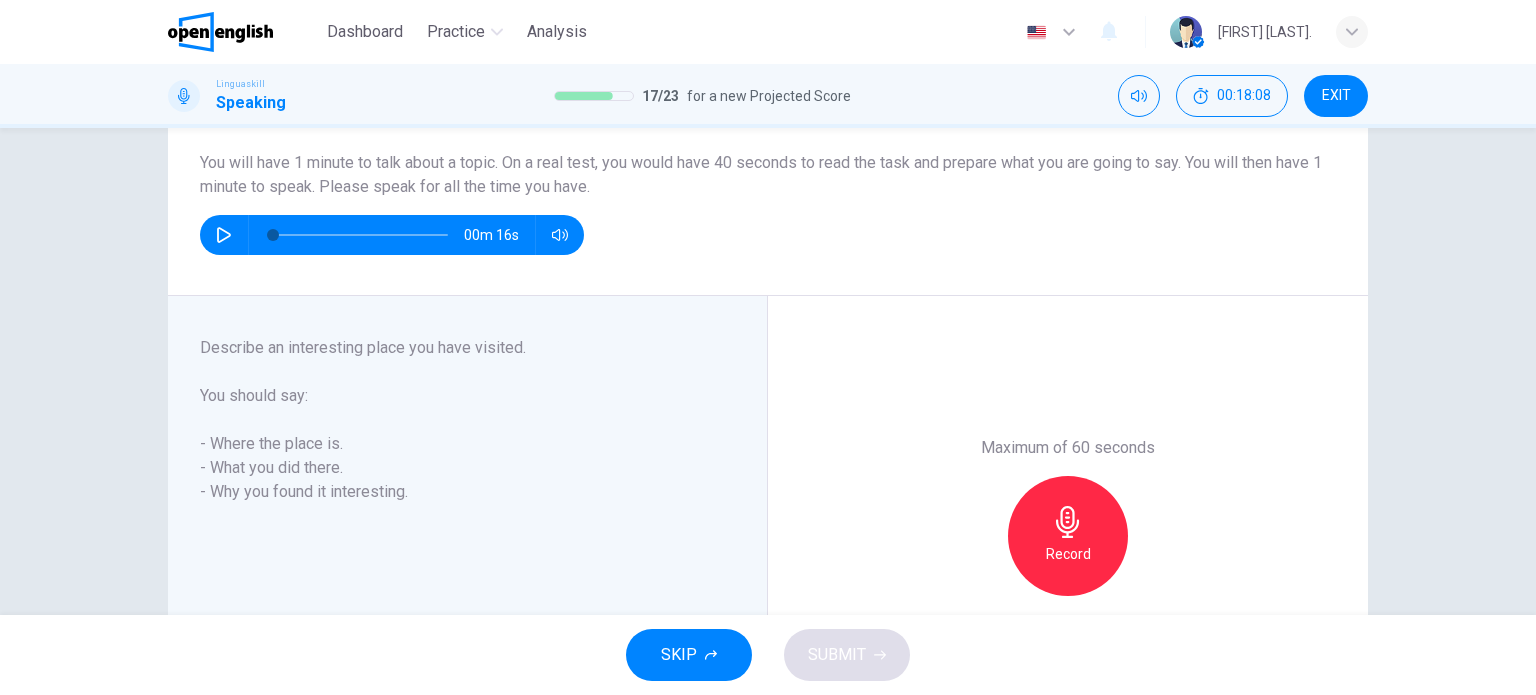 drag, startPoint x: 233, startPoint y: 347, endPoint x: 356, endPoint y: 347, distance: 123 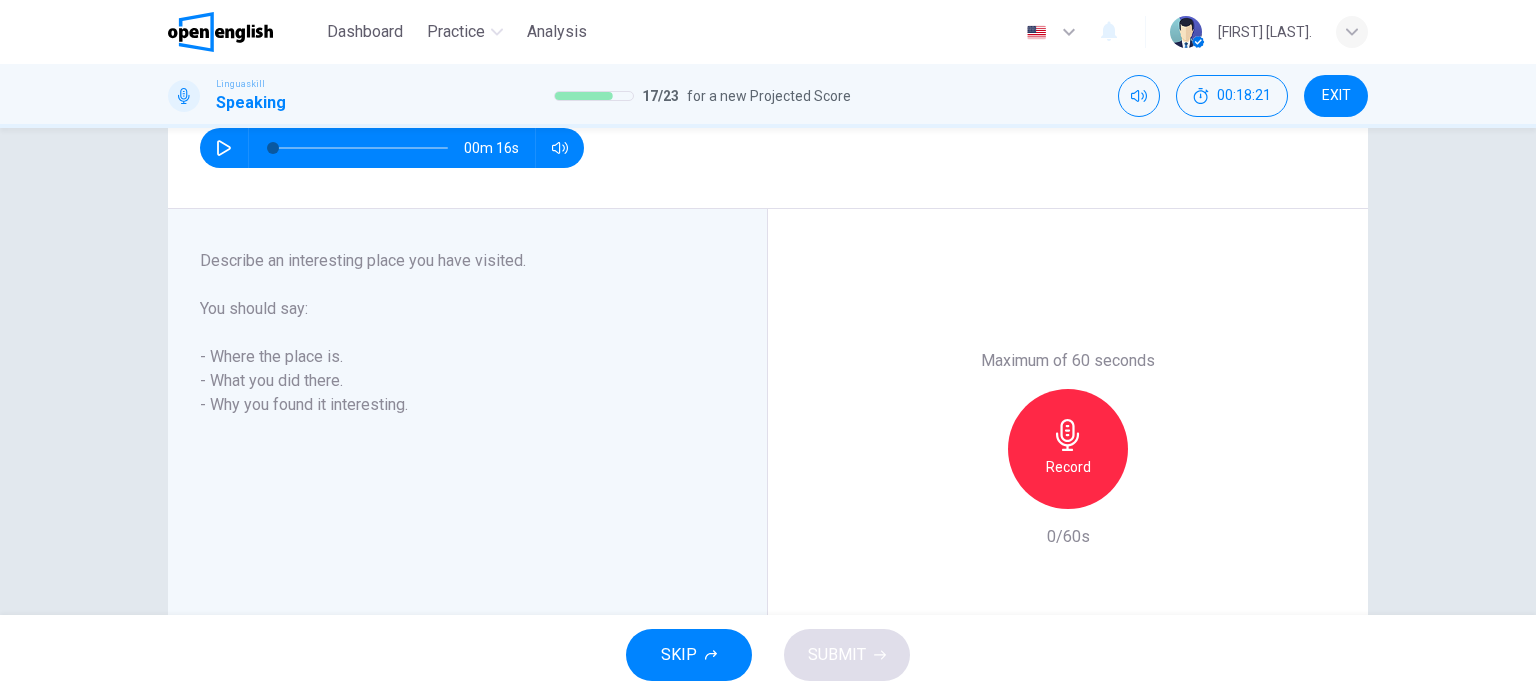 scroll, scrollTop: 200, scrollLeft: 0, axis: vertical 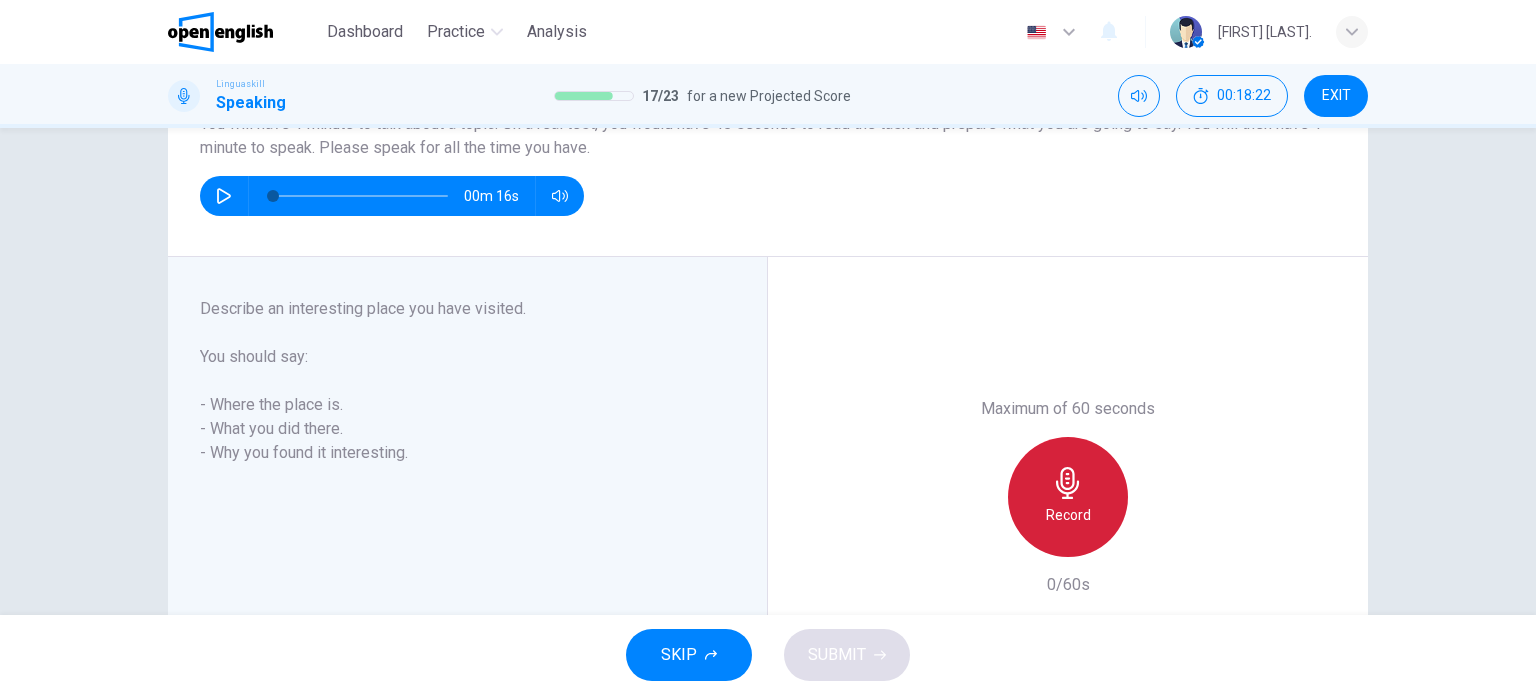 click 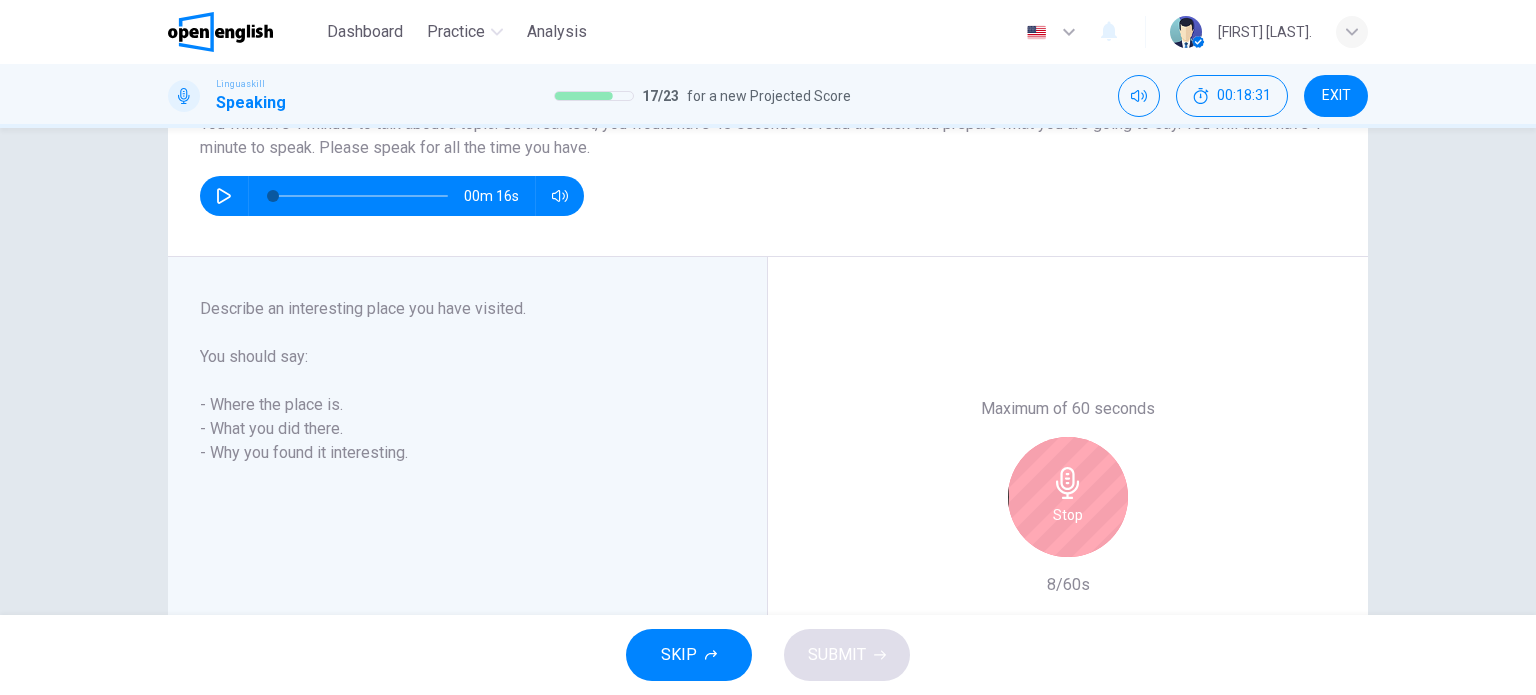 click on "Stop" at bounding box center [1068, 515] 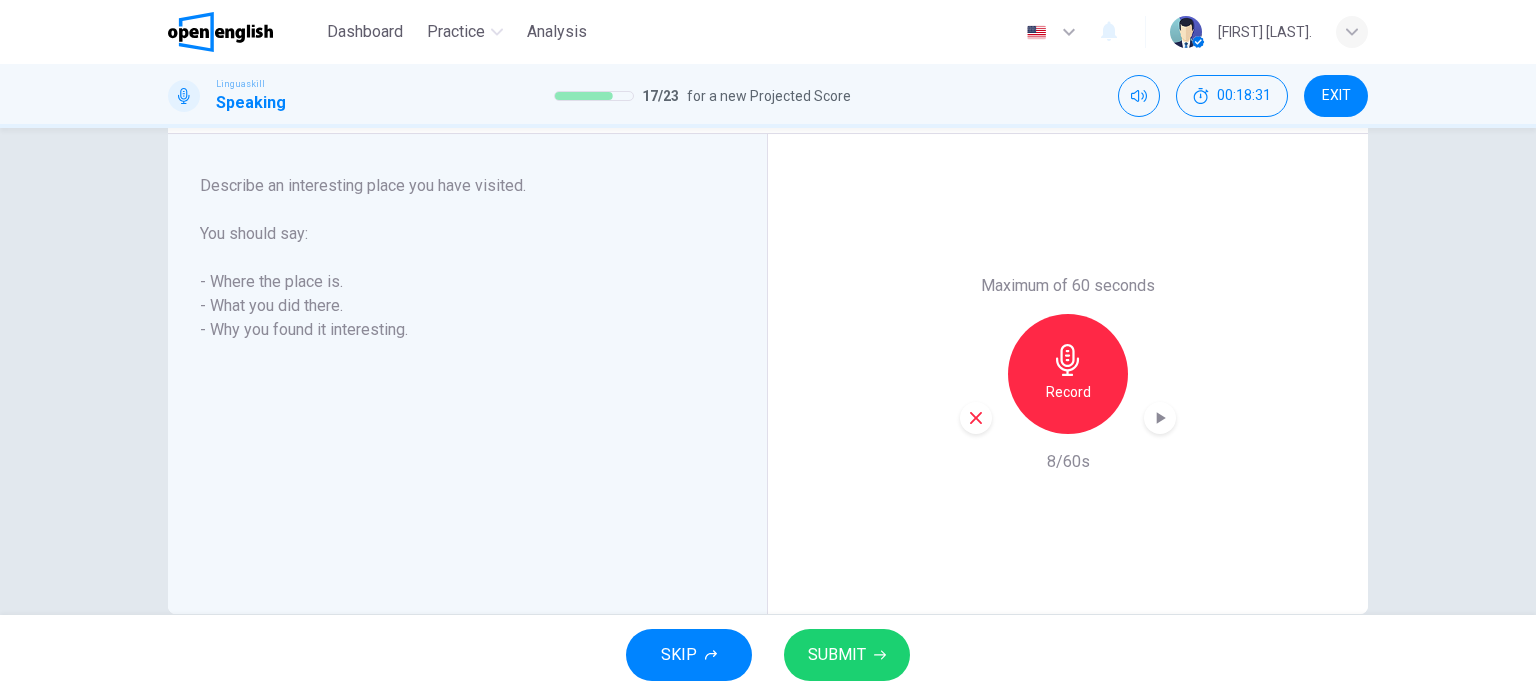 scroll, scrollTop: 361, scrollLeft: 0, axis: vertical 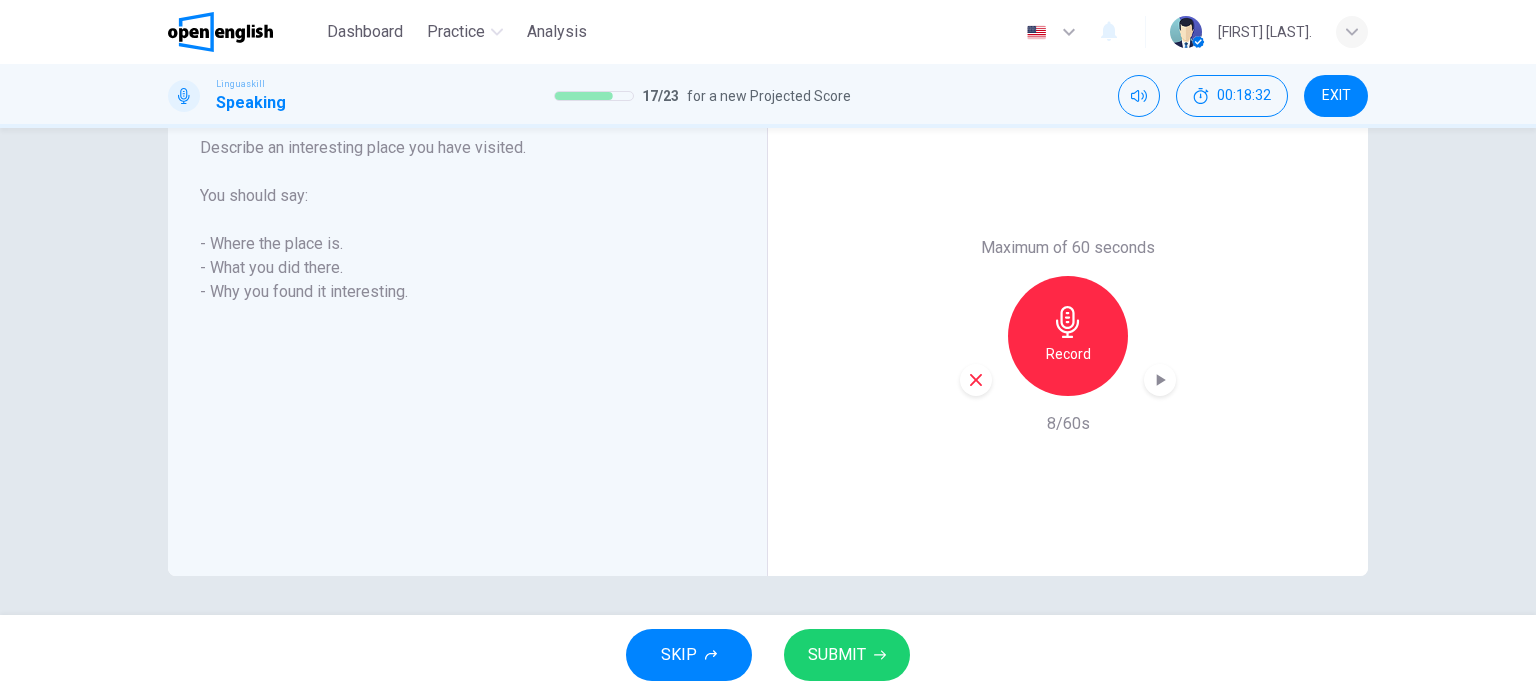 click 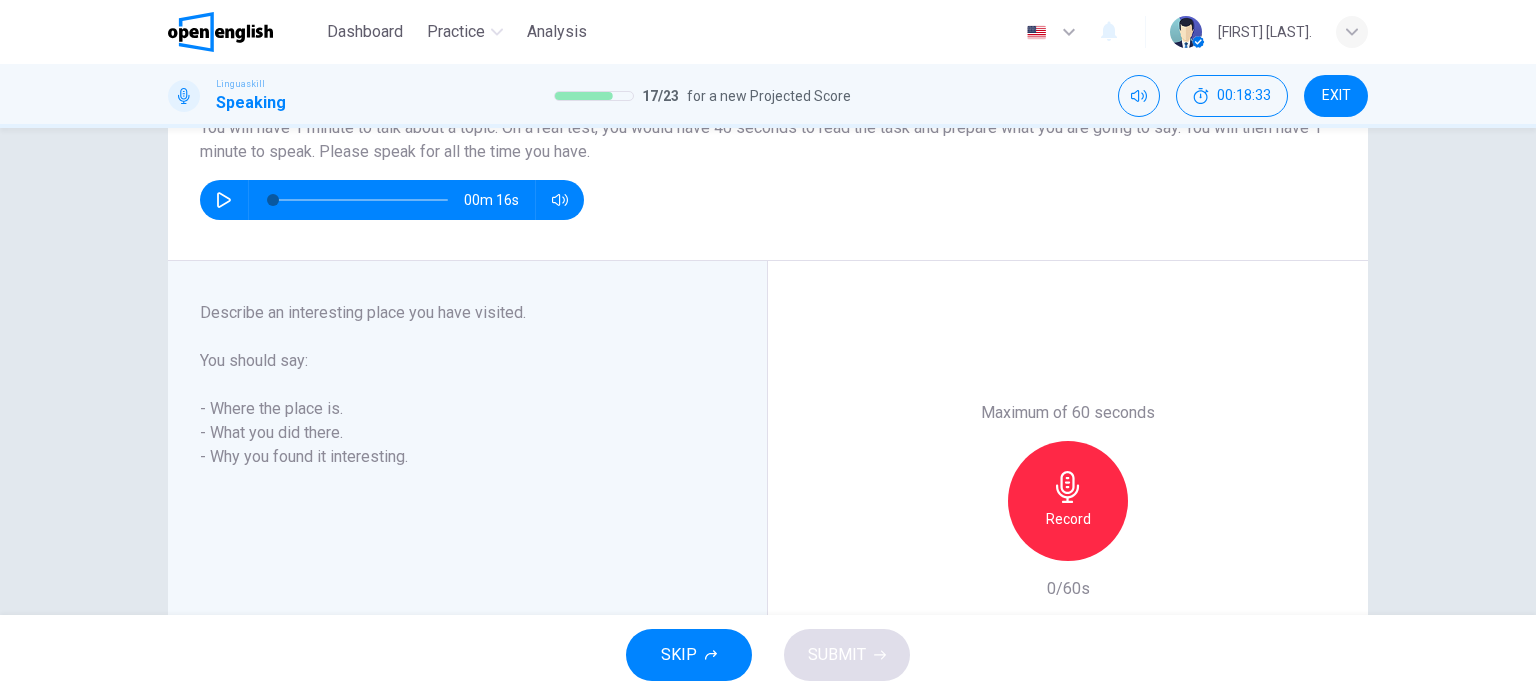 scroll, scrollTop: 161, scrollLeft: 0, axis: vertical 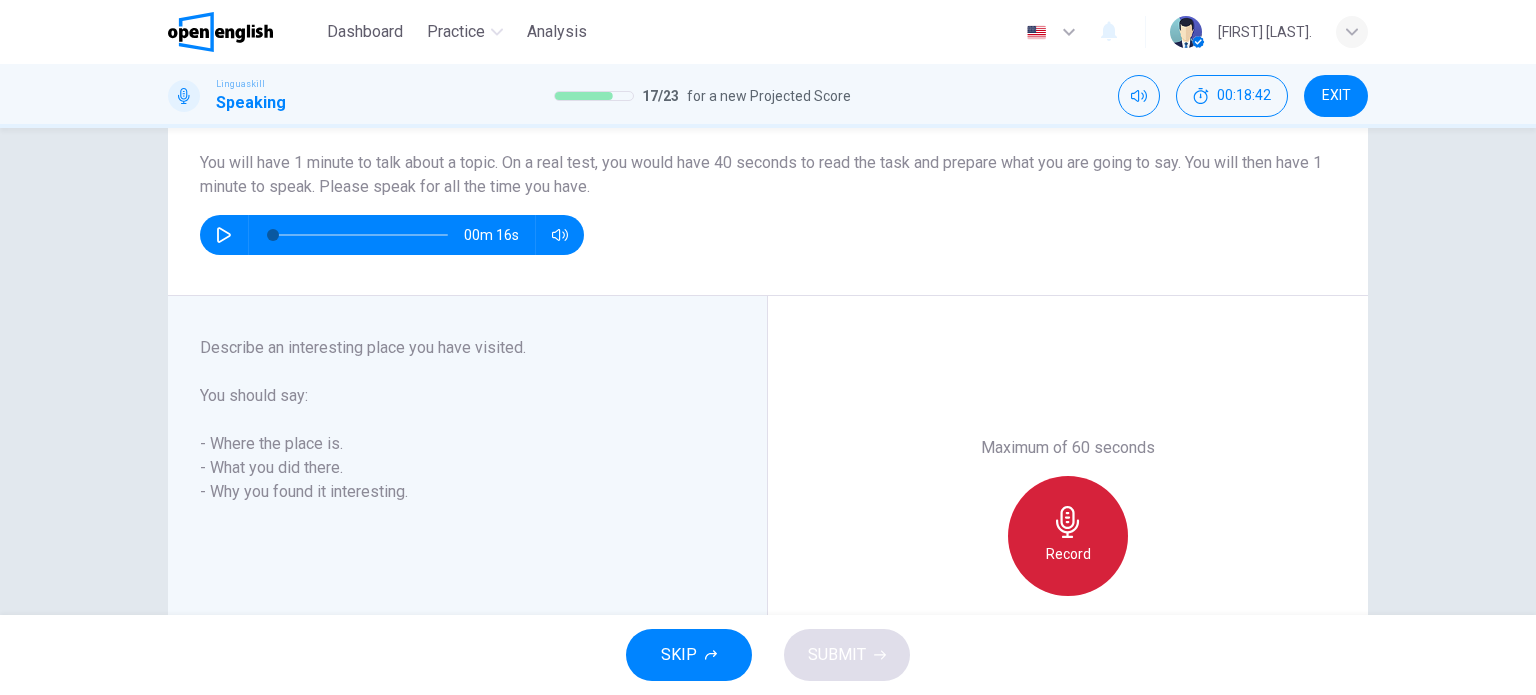 click 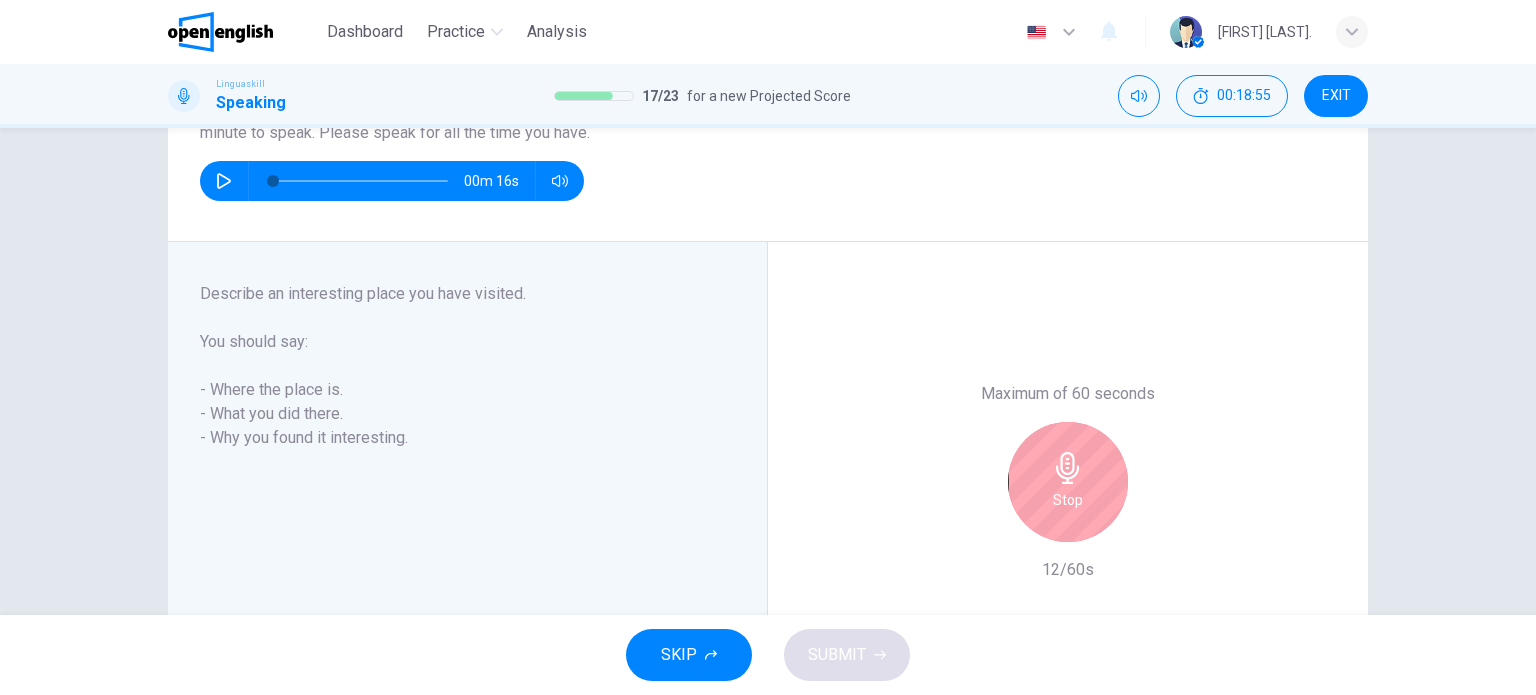 scroll, scrollTop: 261, scrollLeft: 0, axis: vertical 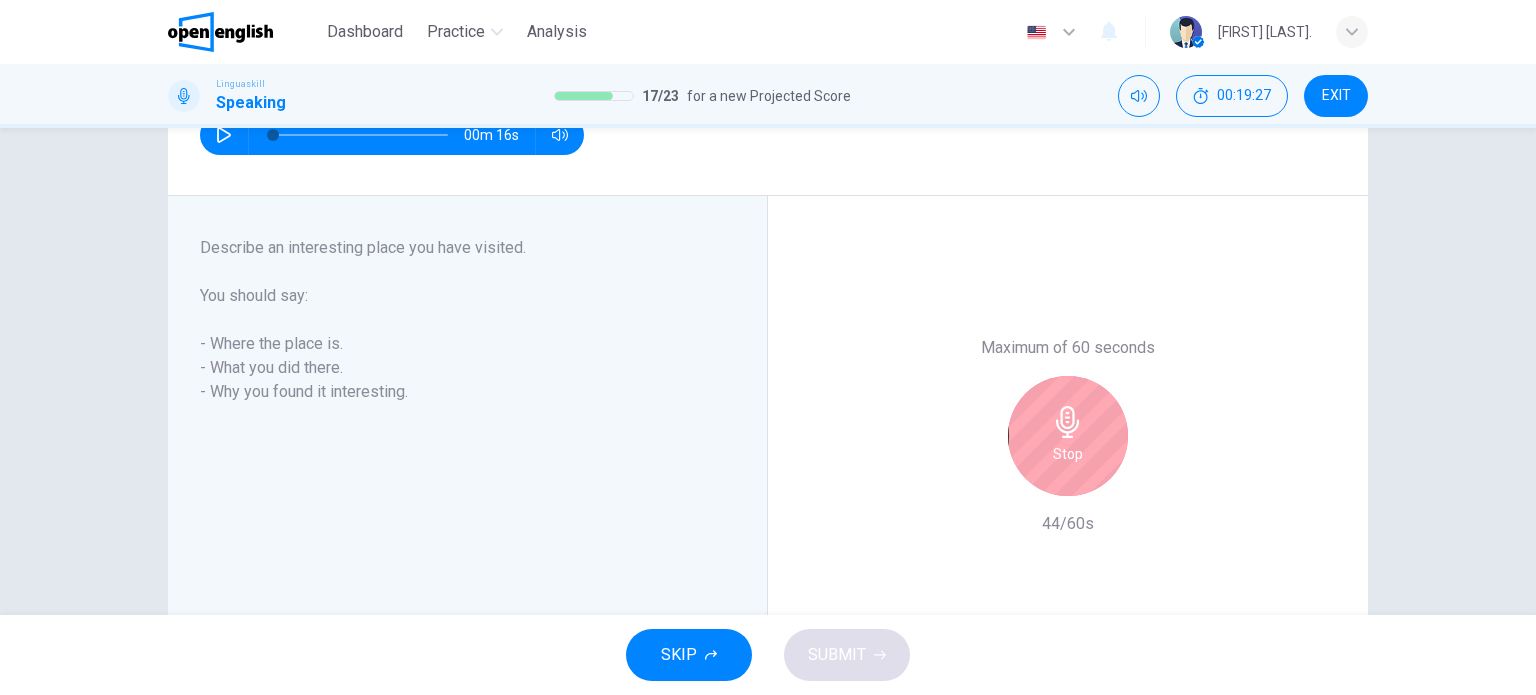 click on "Stop" at bounding box center [1068, 436] 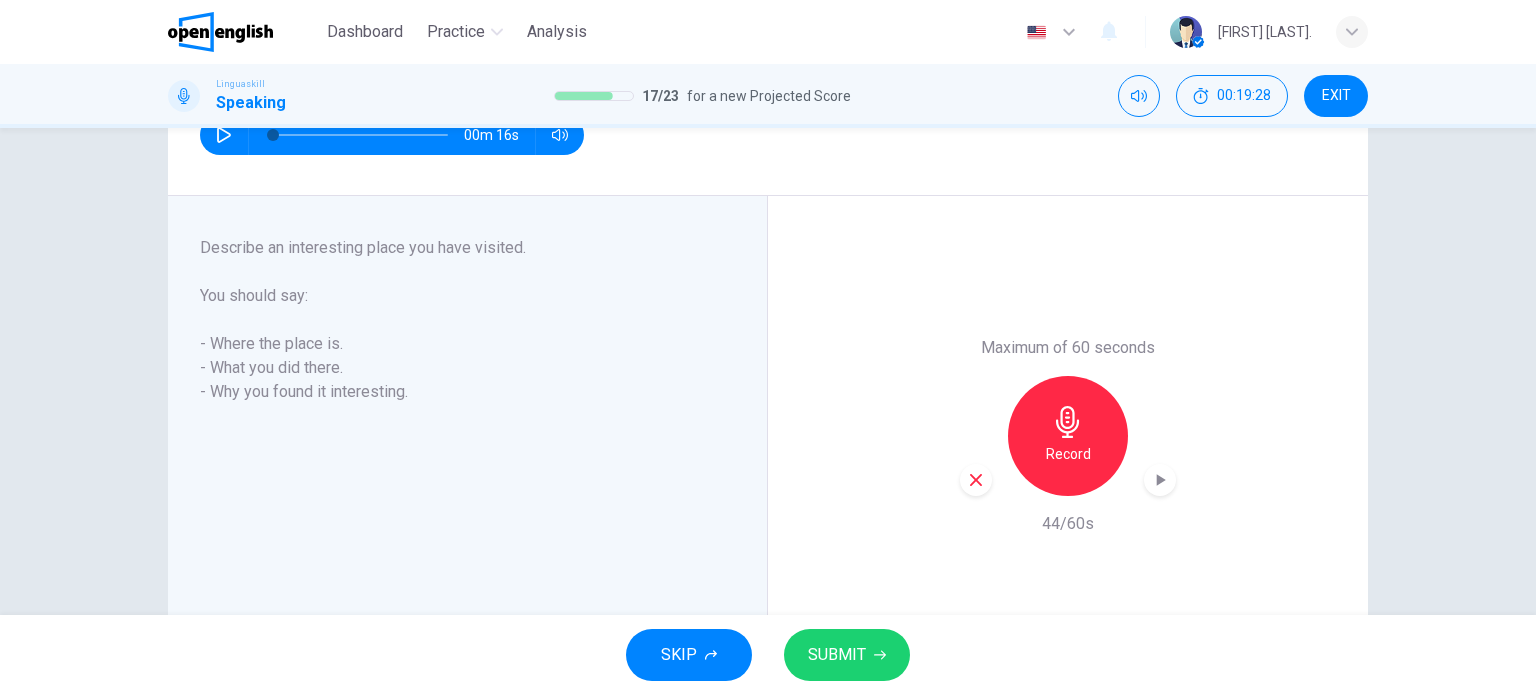 click on "SUBMIT" at bounding box center [837, 655] 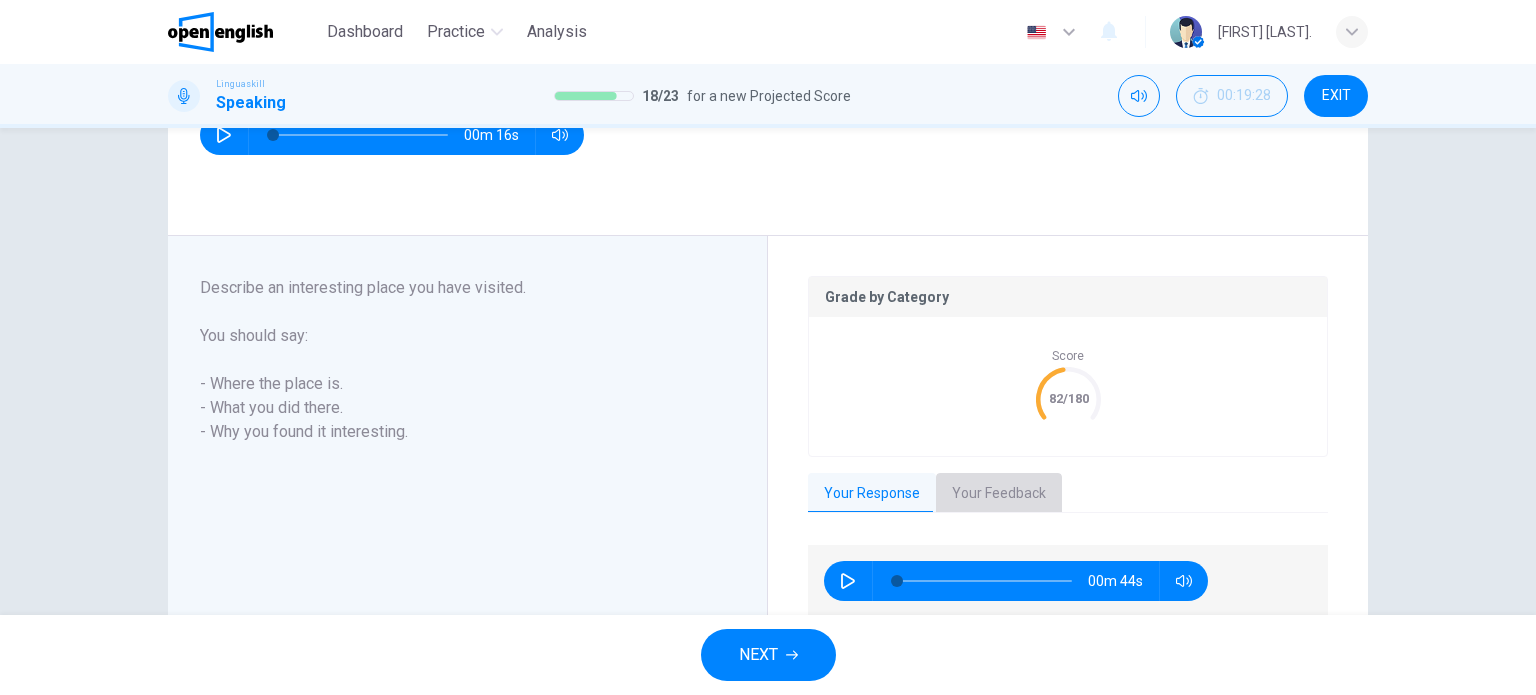 click on "Your Feedback" at bounding box center (999, 494) 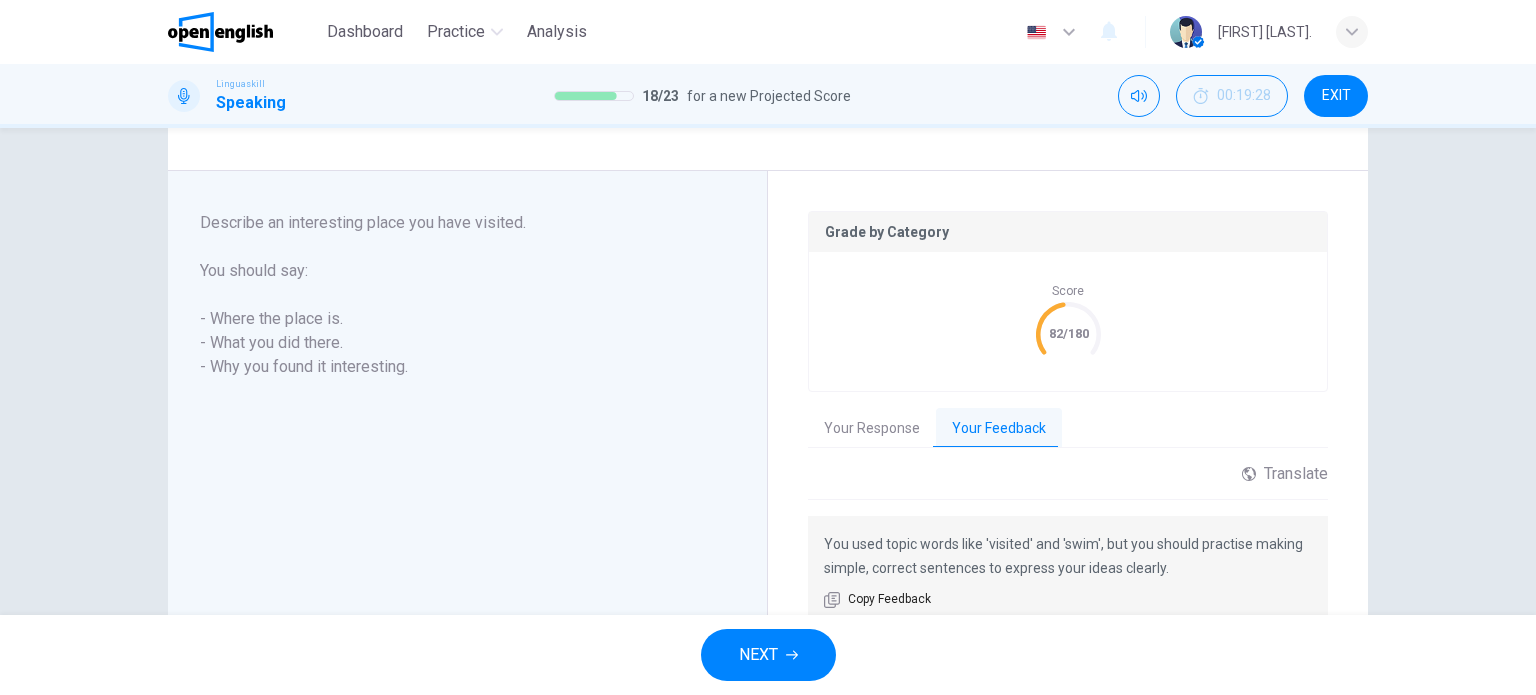 scroll, scrollTop: 361, scrollLeft: 0, axis: vertical 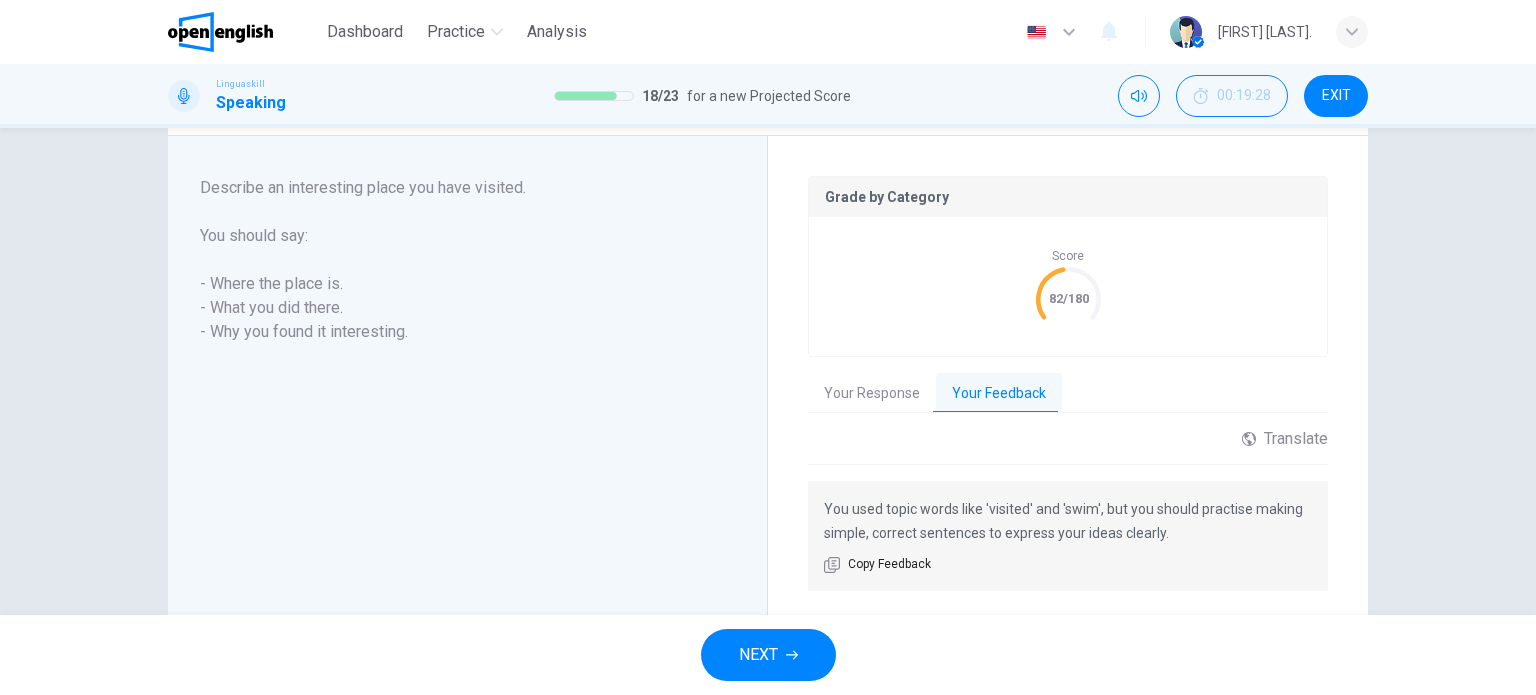 click on "NEXT" at bounding box center (768, 655) 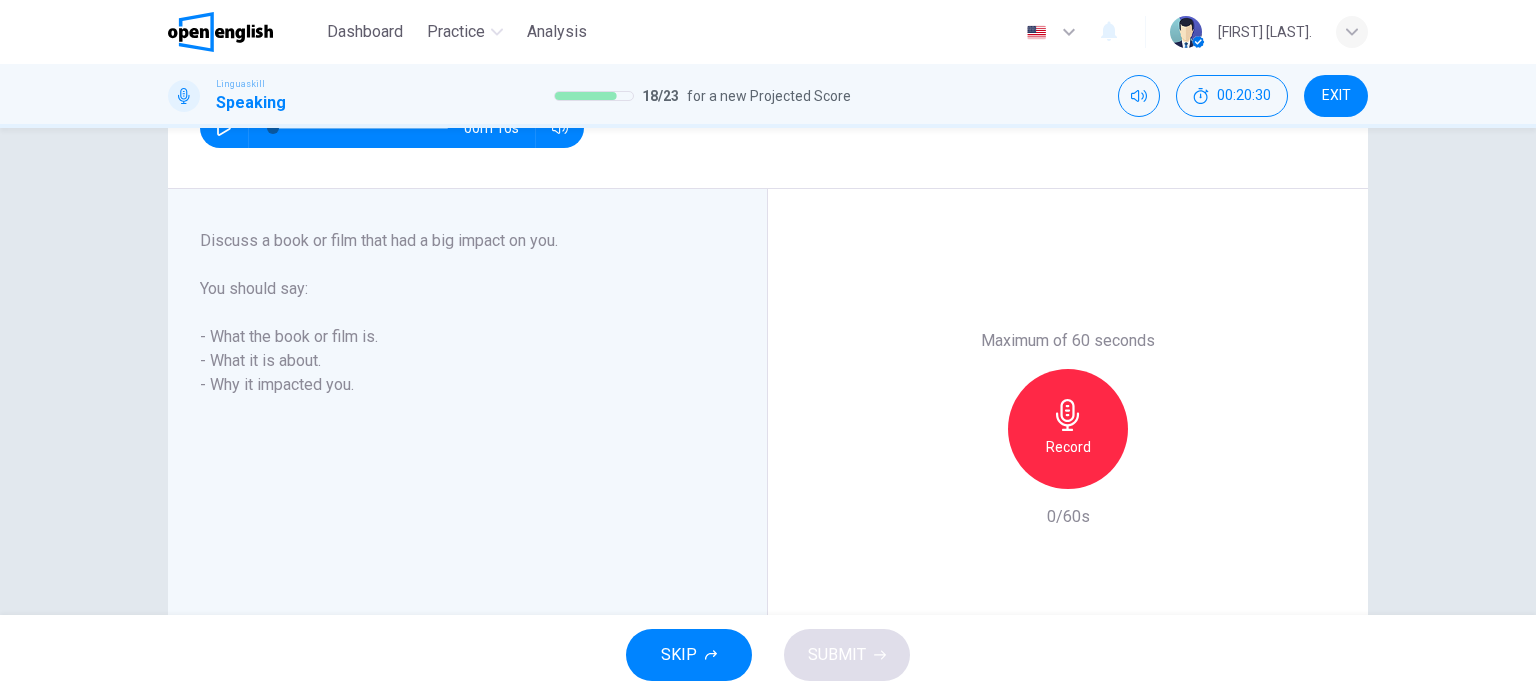 scroll, scrollTop: 300, scrollLeft: 0, axis: vertical 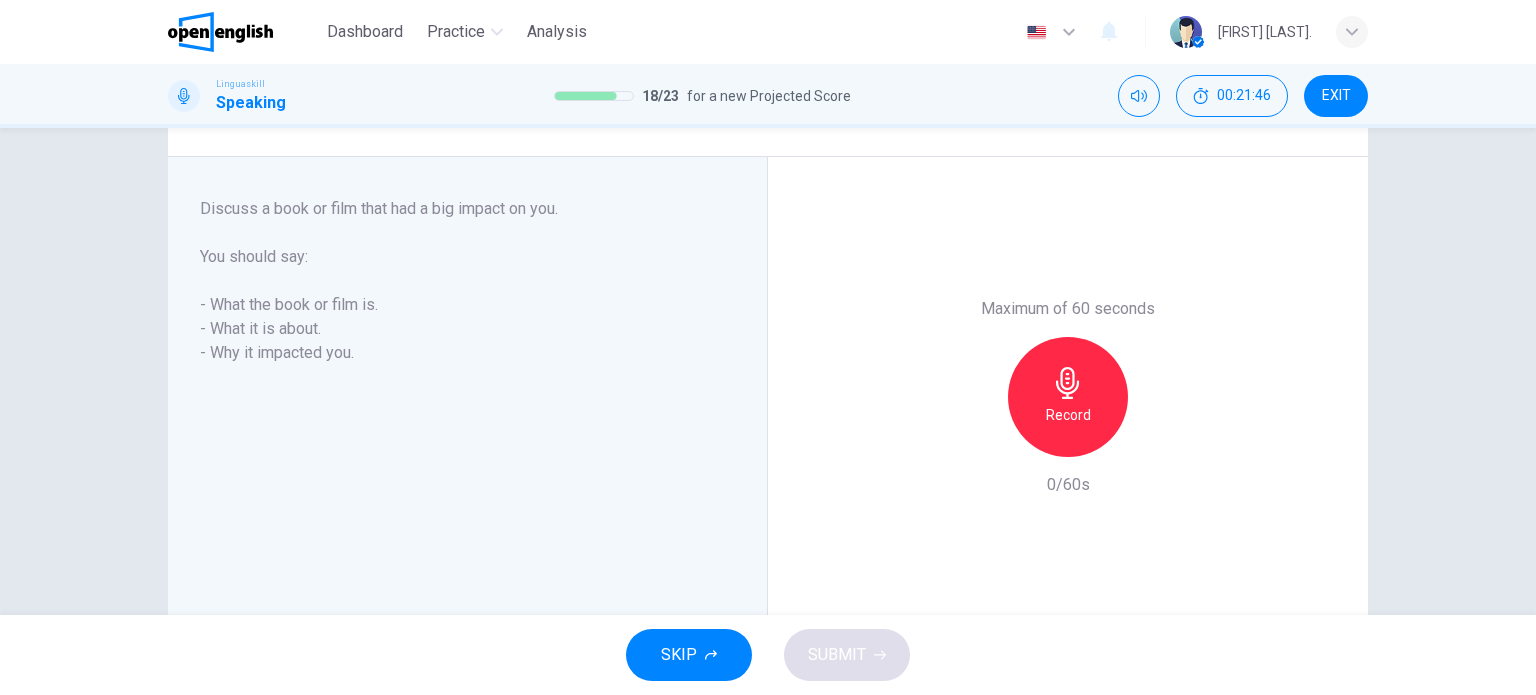 click 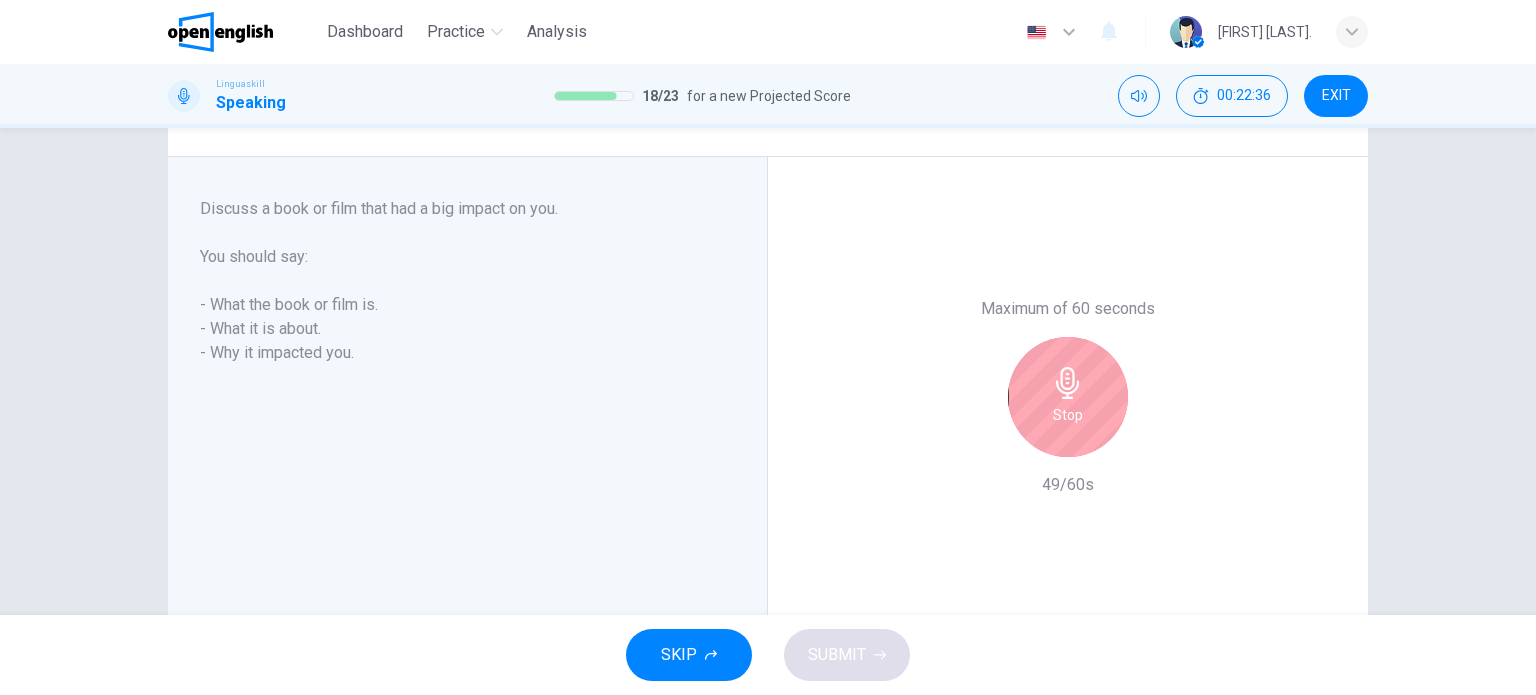 drag, startPoint x: 1063, startPoint y: 382, endPoint x: 1072, endPoint y: 416, distance: 35.17101 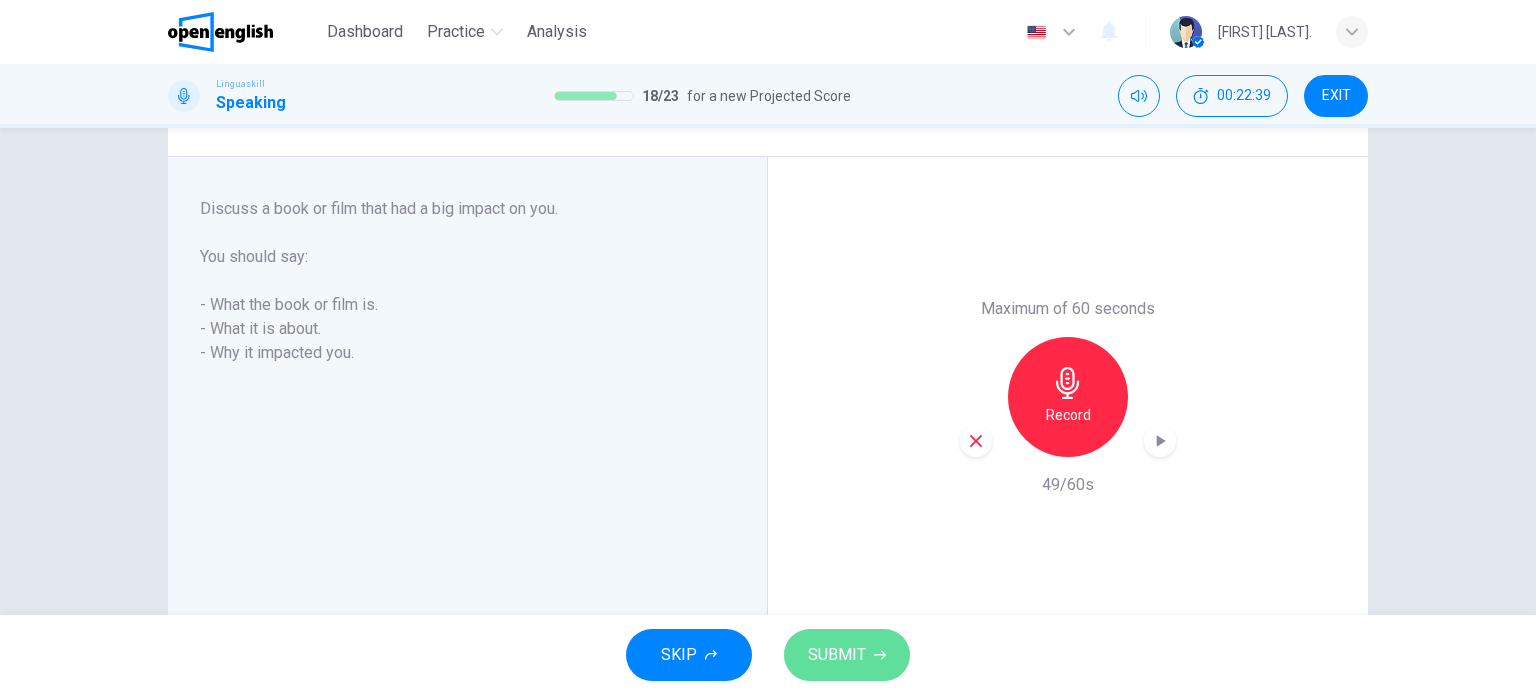 click on "SUBMIT" at bounding box center [837, 655] 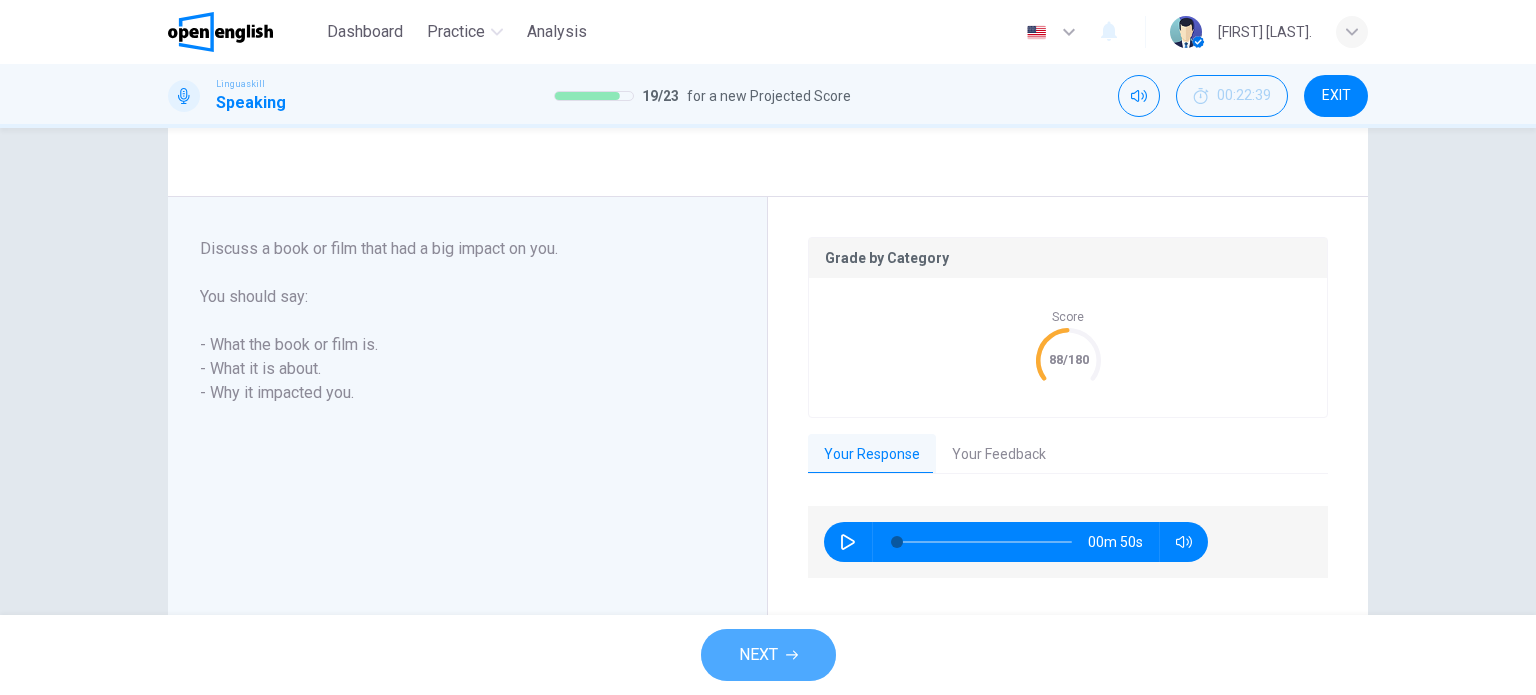 click on "NEXT" at bounding box center (768, 655) 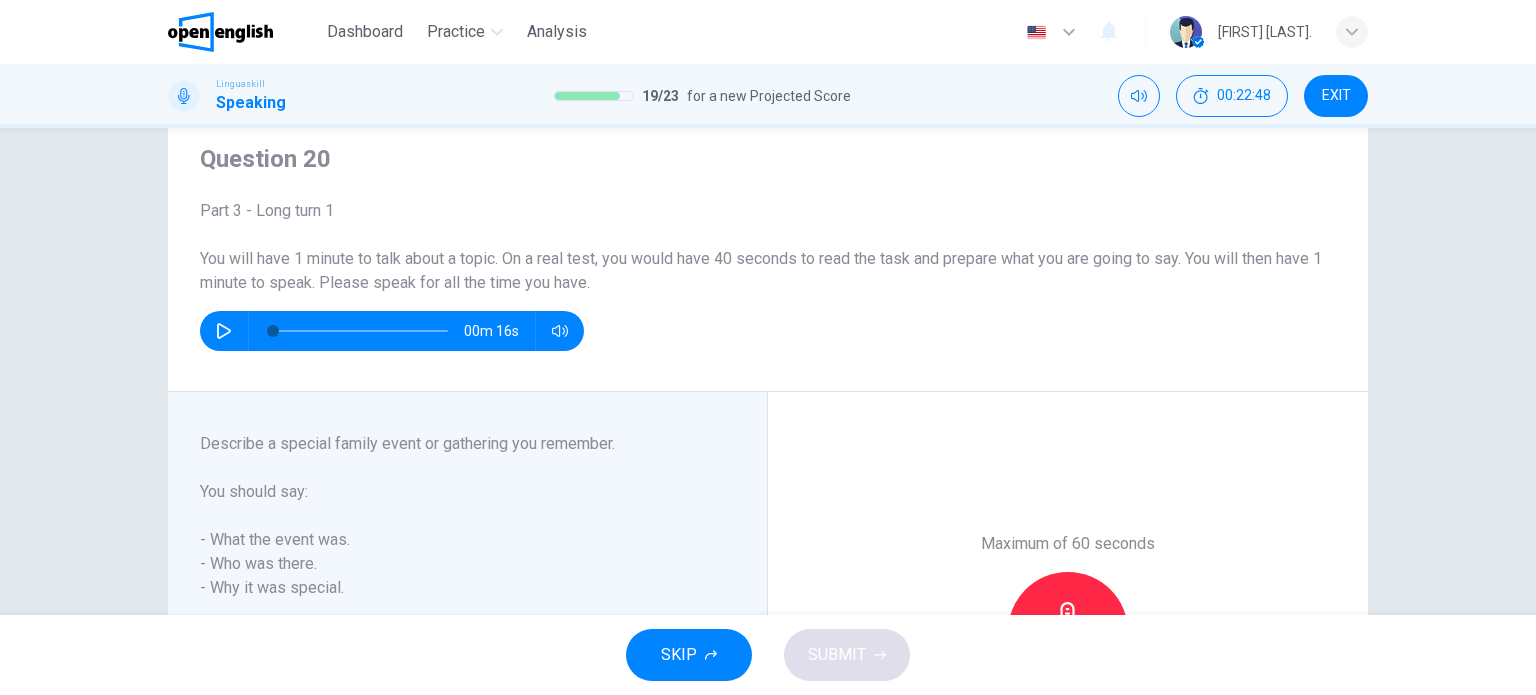 scroll, scrollTop: 100, scrollLeft: 0, axis: vertical 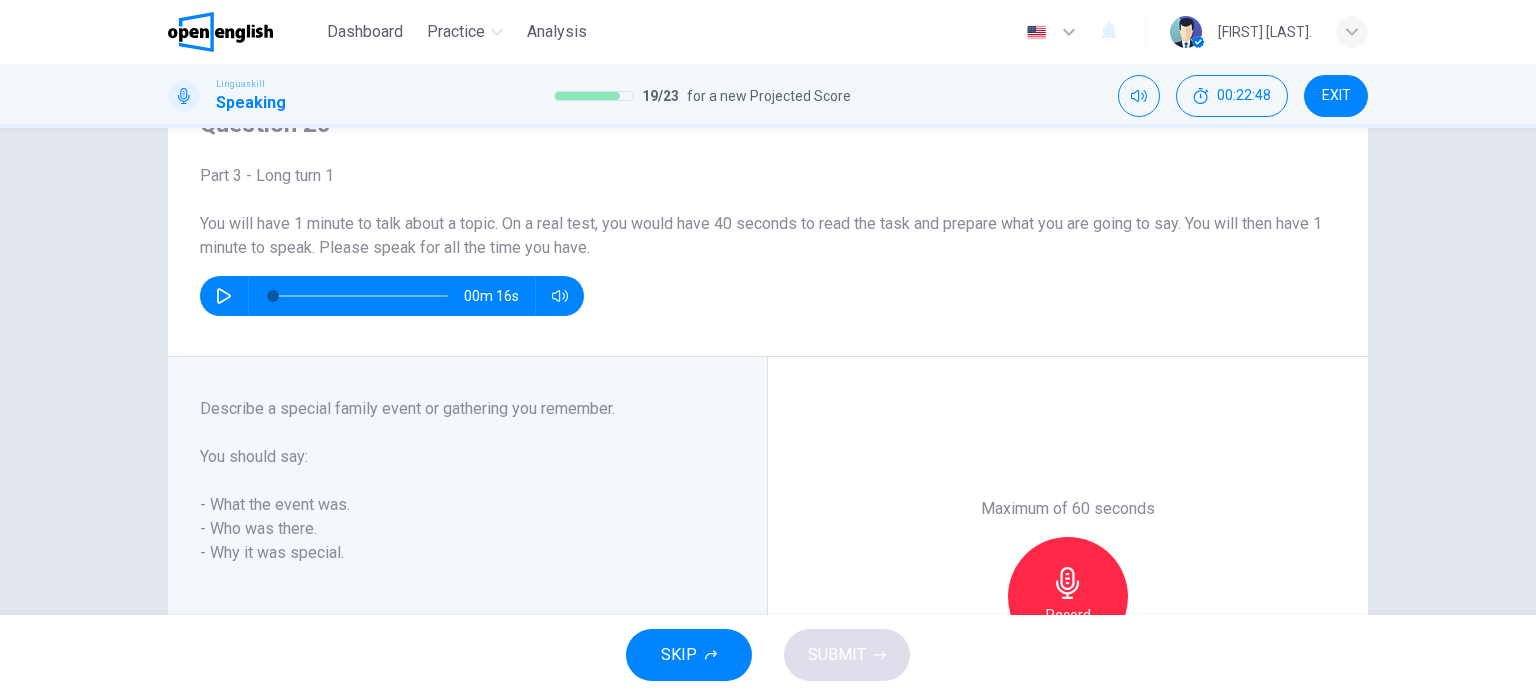 click on "EXIT" at bounding box center [1336, 96] 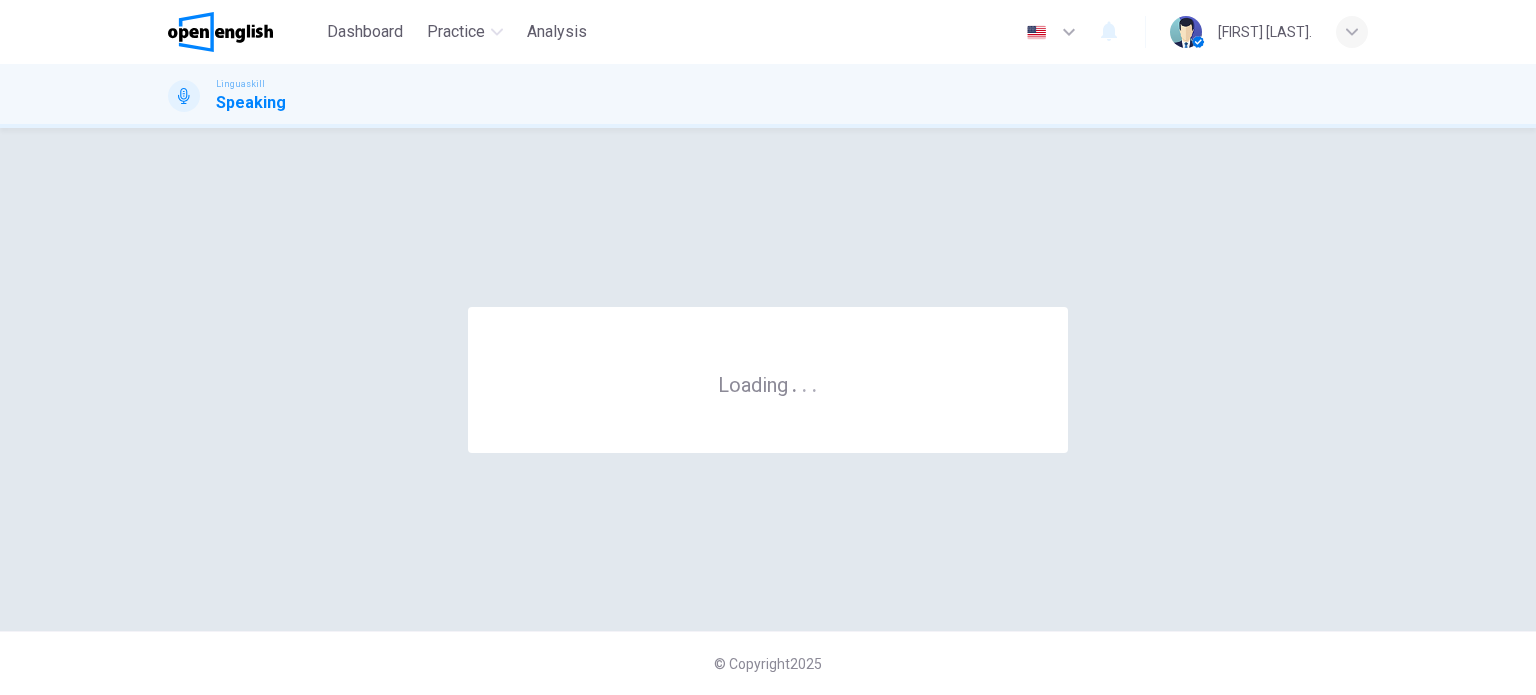 scroll, scrollTop: 0, scrollLeft: 0, axis: both 